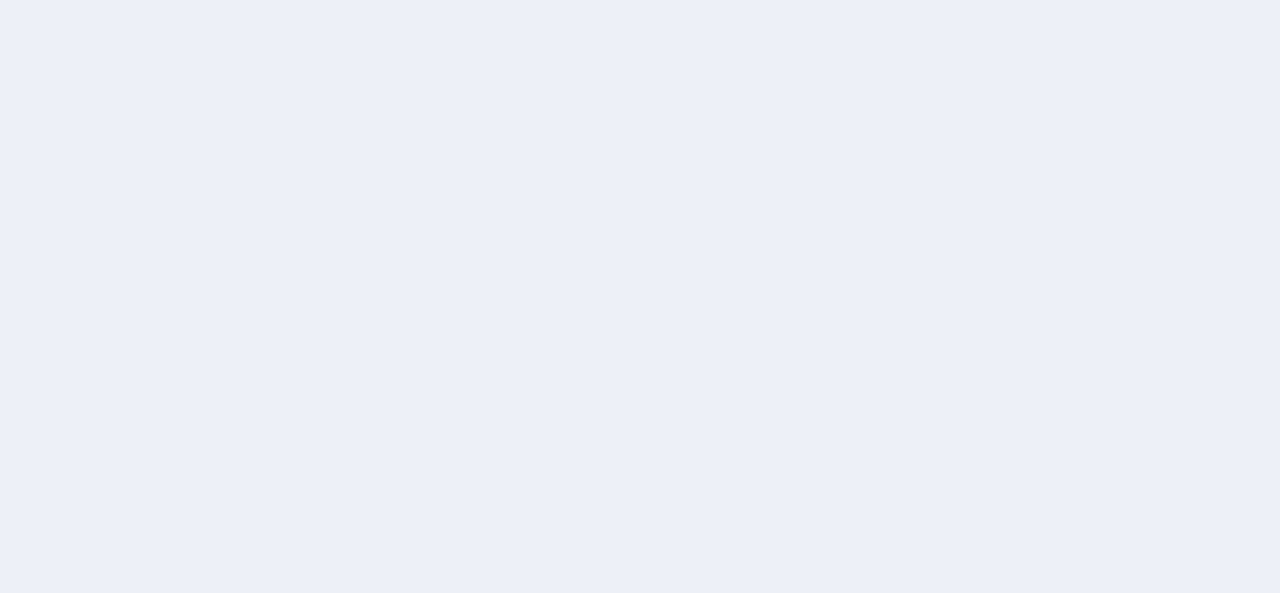 scroll, scrollTop: 0, scrollLeft: 0, axis: both 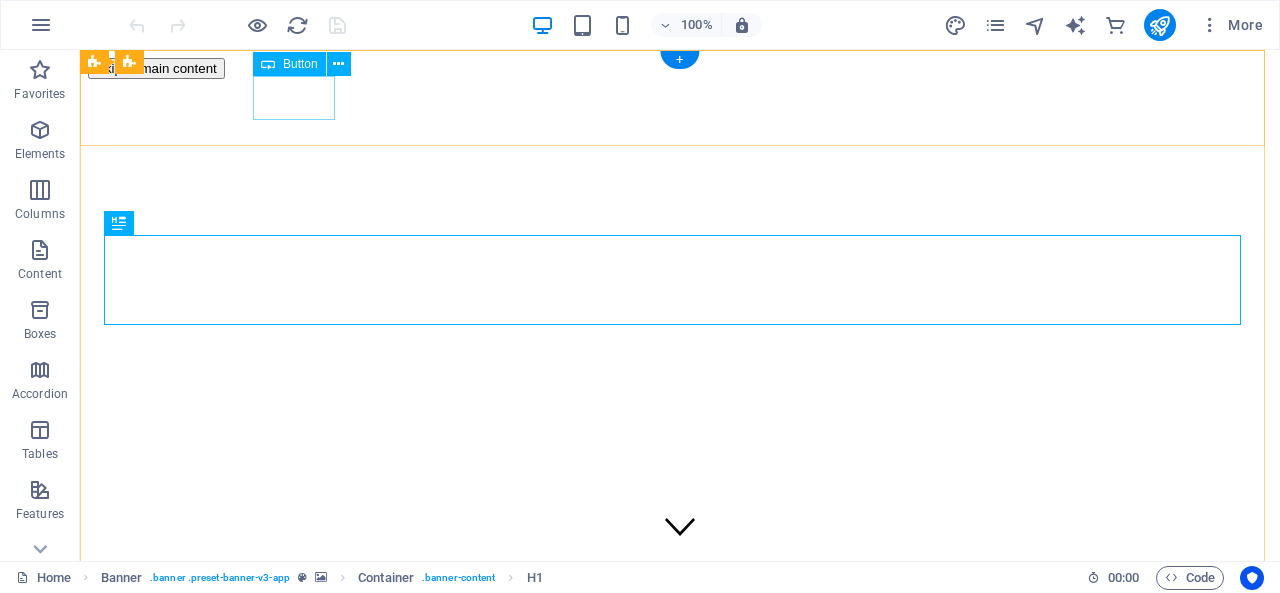 click on "Login" at bounding box center (680, 1440) 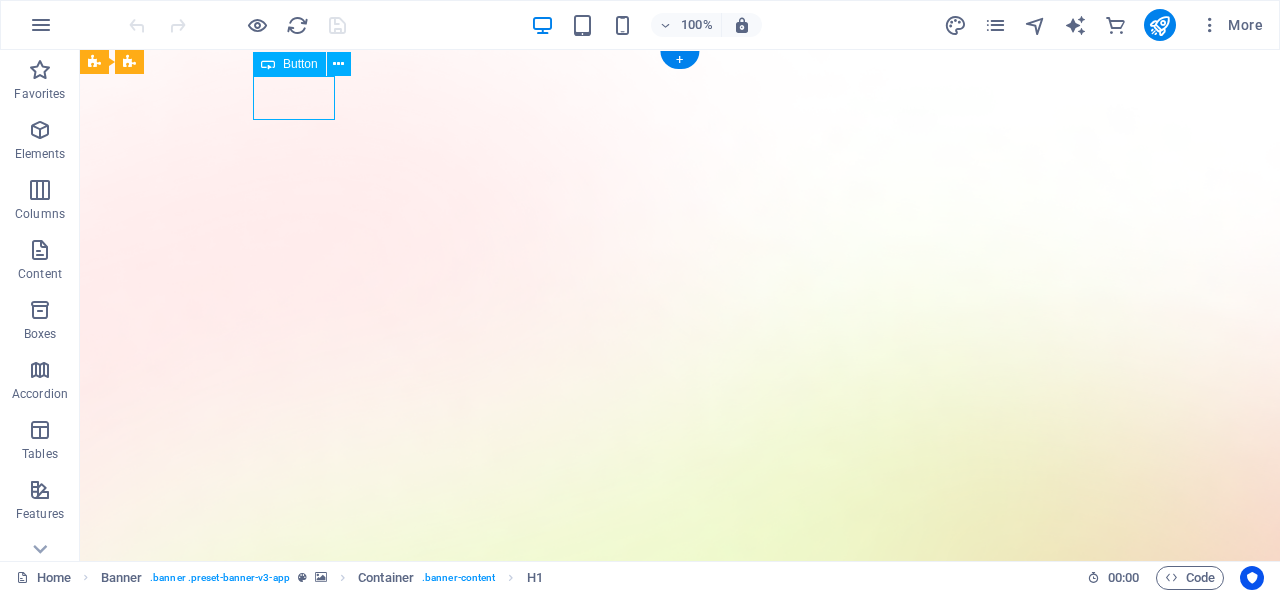 click on "Login" at bounding box center [680, 1444] 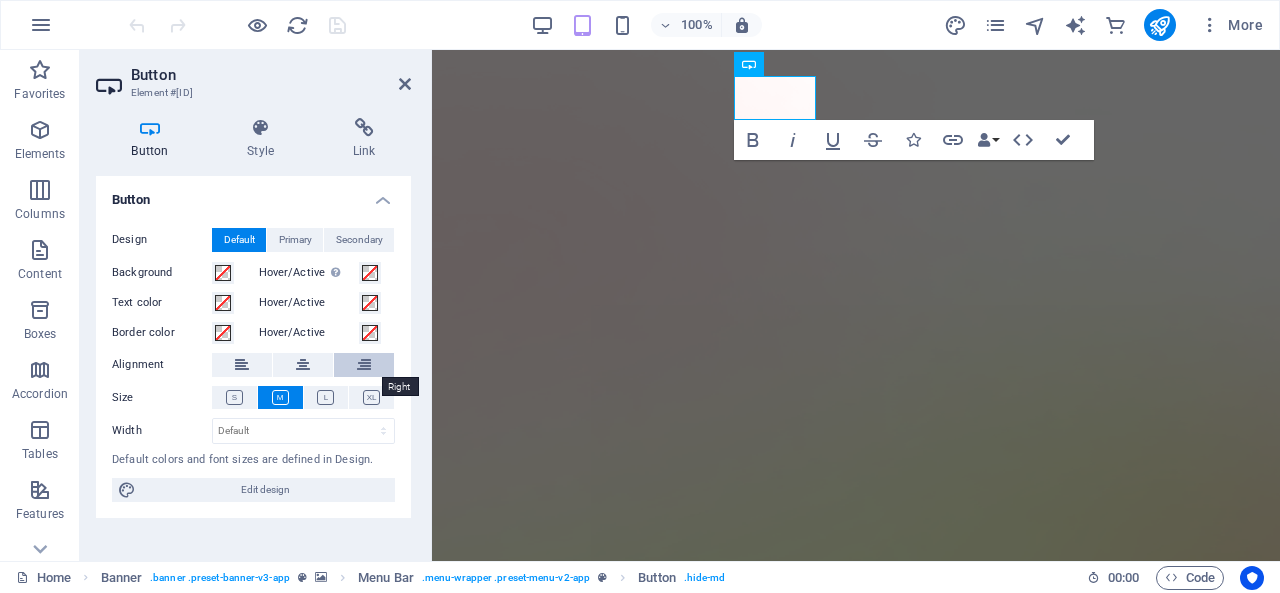 click at bounding box center (364, 365) 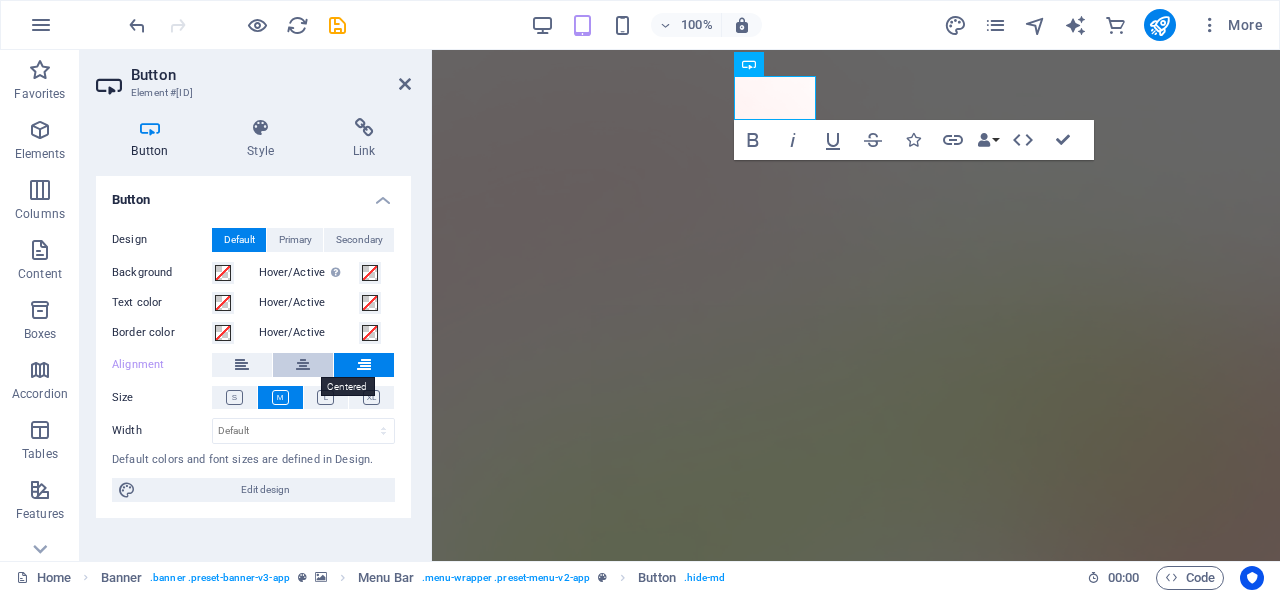 click at bounding box center (303, 365) 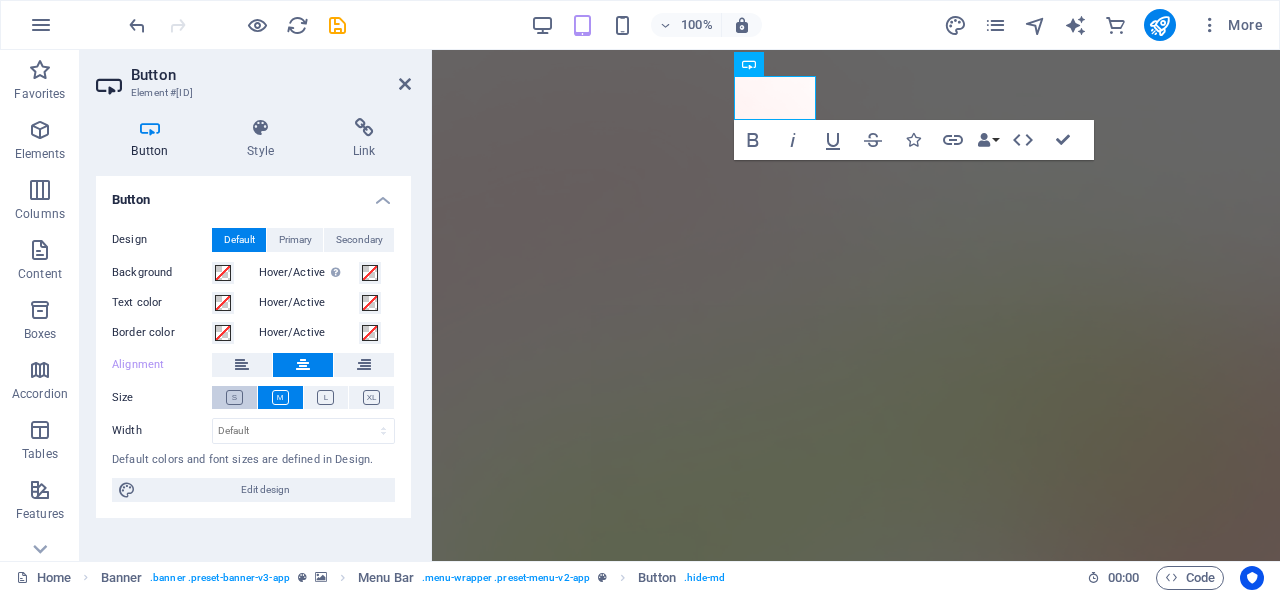 click at bounding box center (234, 397) 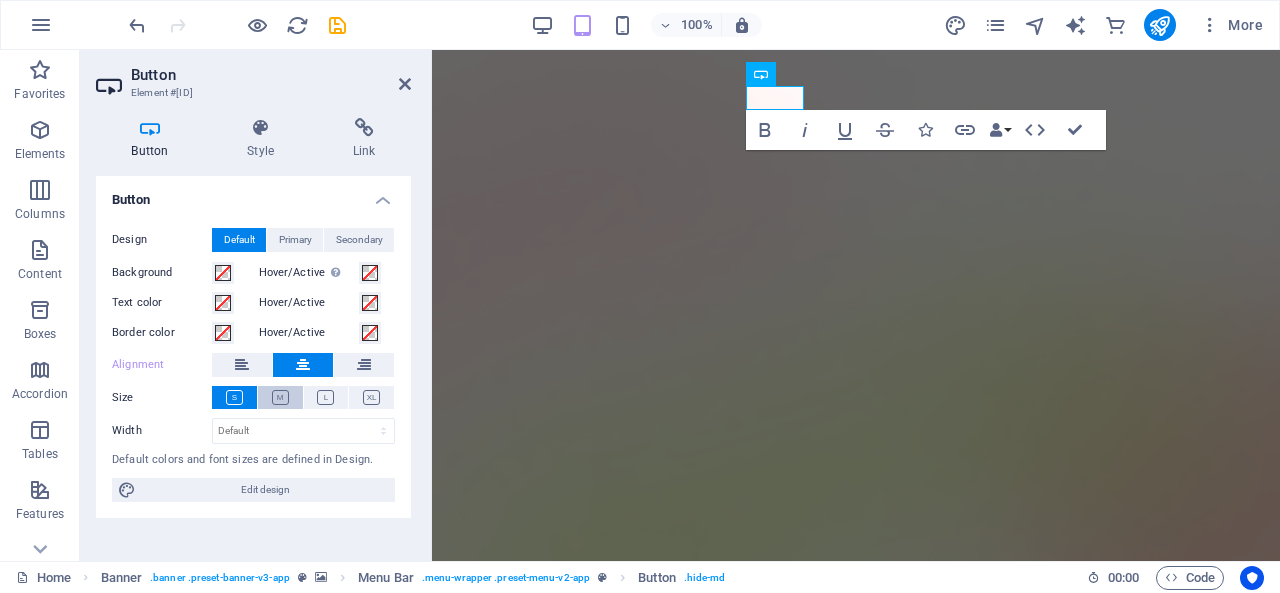 click at bounding box center (280, 397) 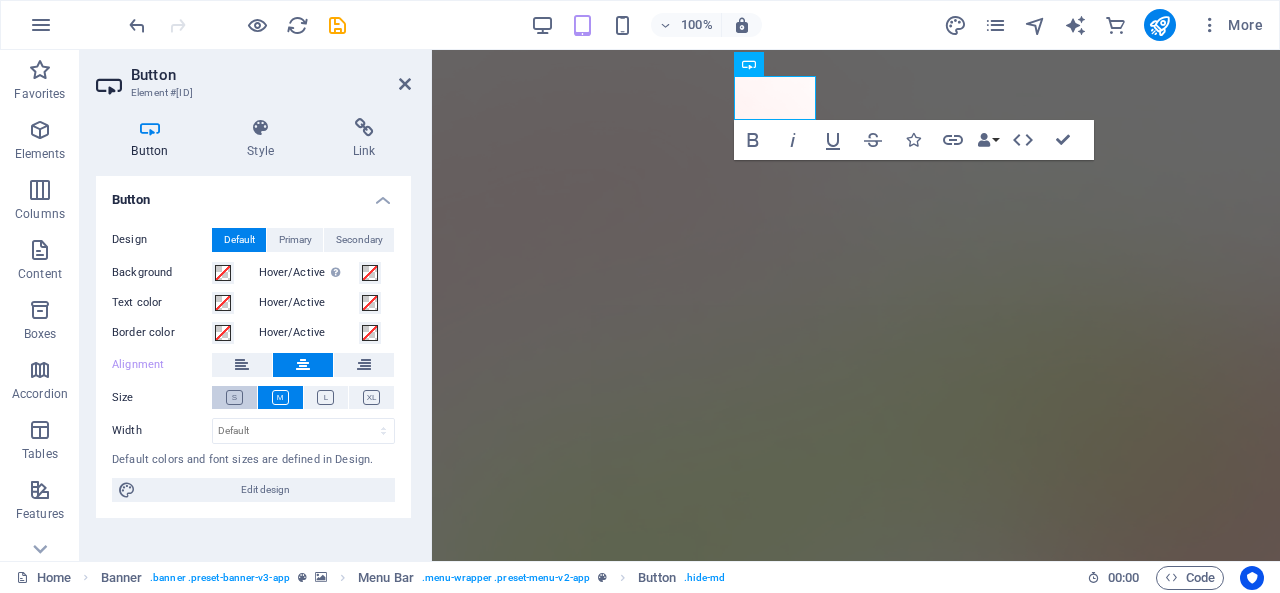 click at bounding box center (234, 397) 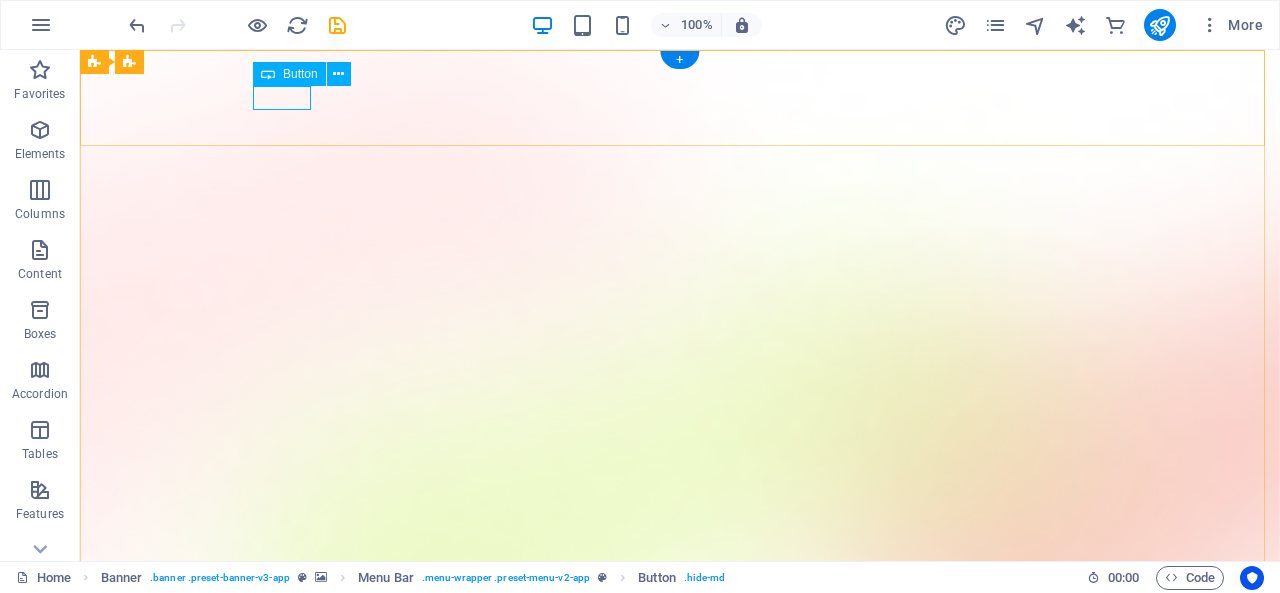 click on "Login" at bounding box center (680, 1082) 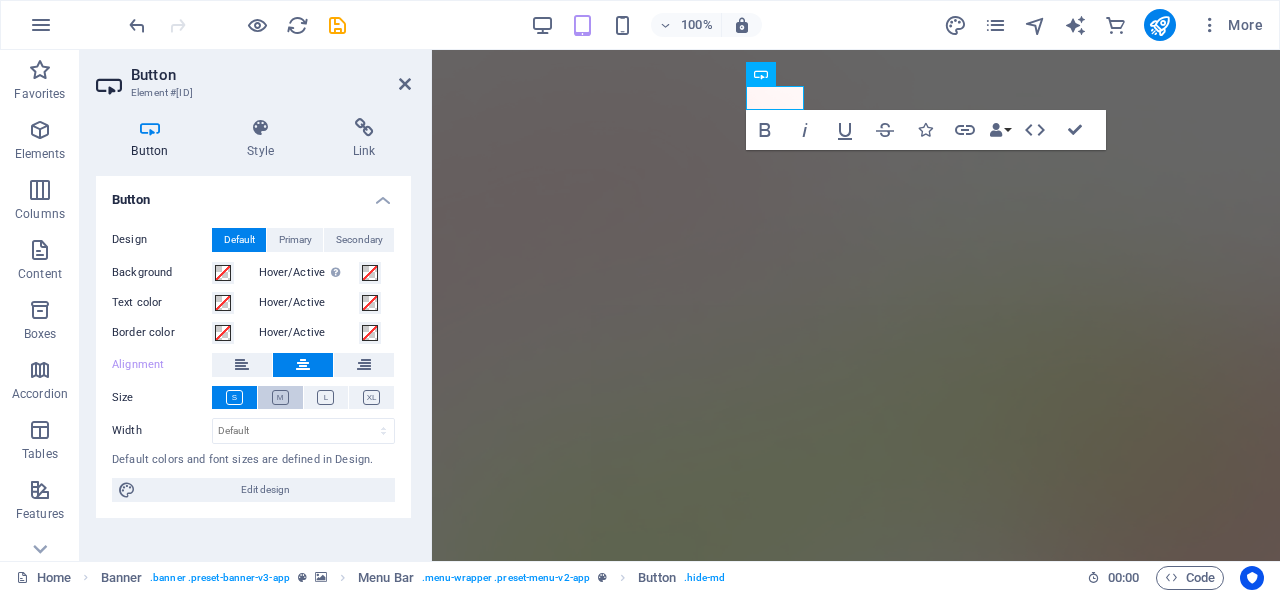 click at bounding box center [280, 397] 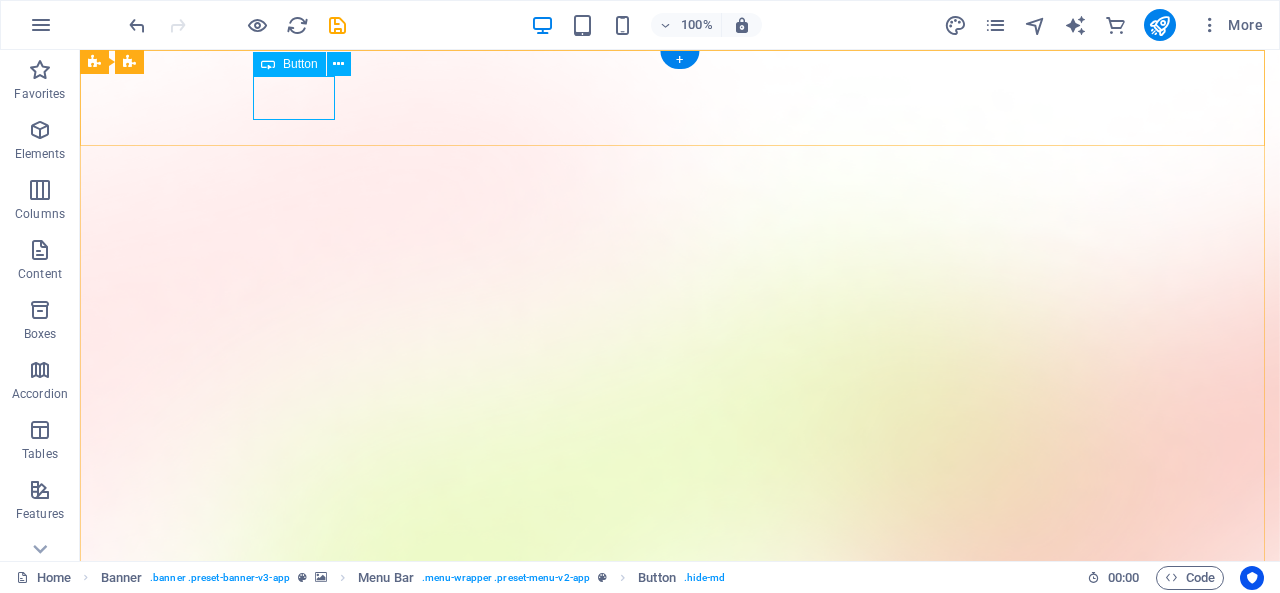 click on "Login" at bounding box center [680, 1092] 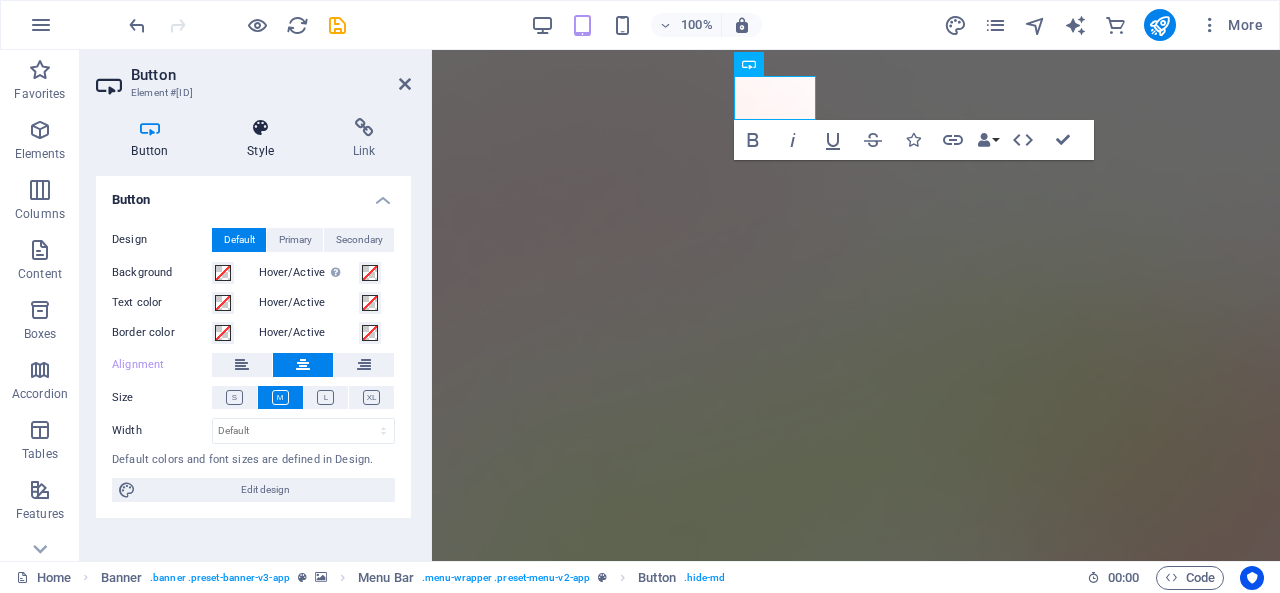 click on "Style" at bounding box center (265, 139) 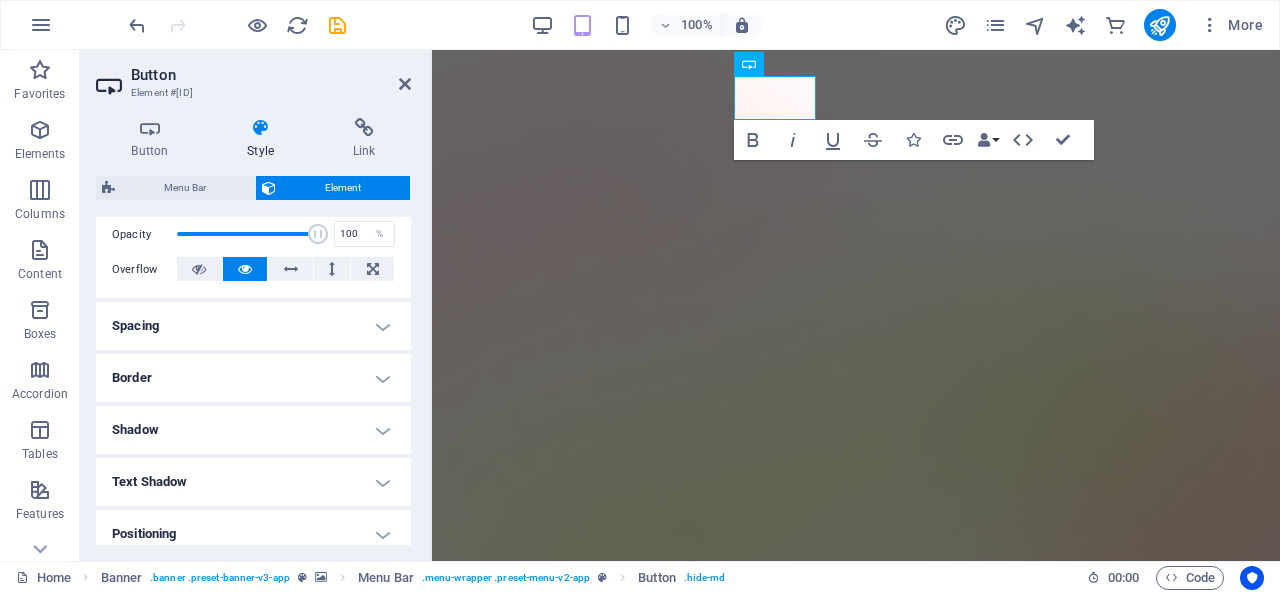 scroll, scrollTop: 372, scrollLeft: 0, axis: vertical 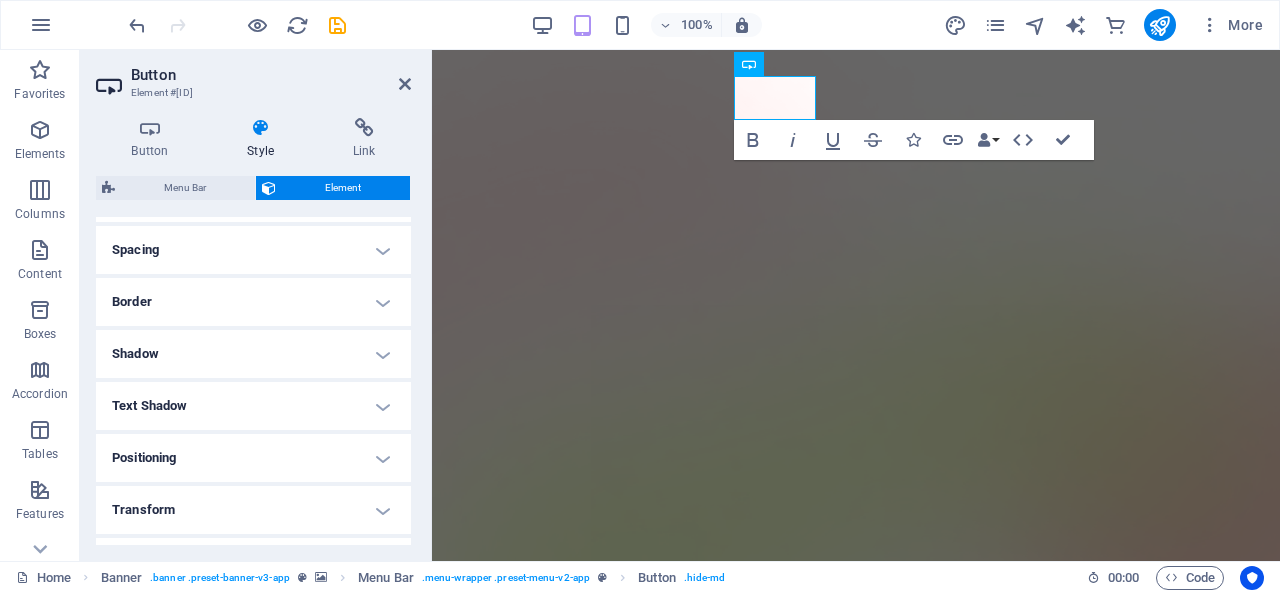 drag, startPoint x: 323, startPoint y: 419, endPoint x: 322, endPoint y: 447, distance: 28.01785 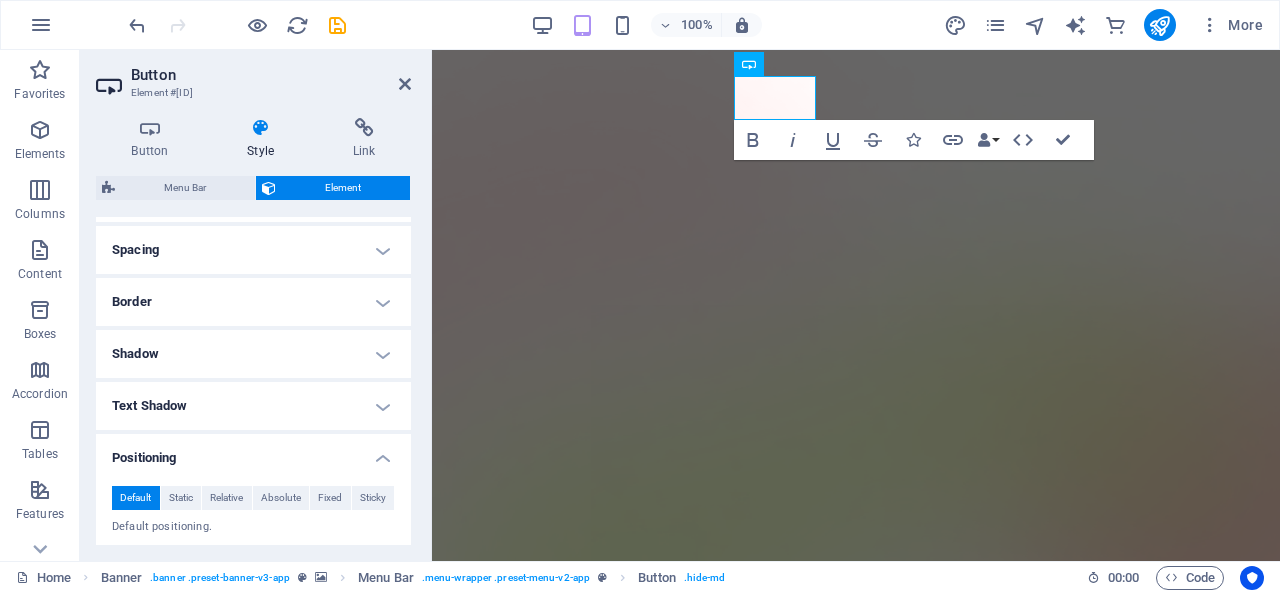 click on "Positioning" at bounding box center (253, 452) 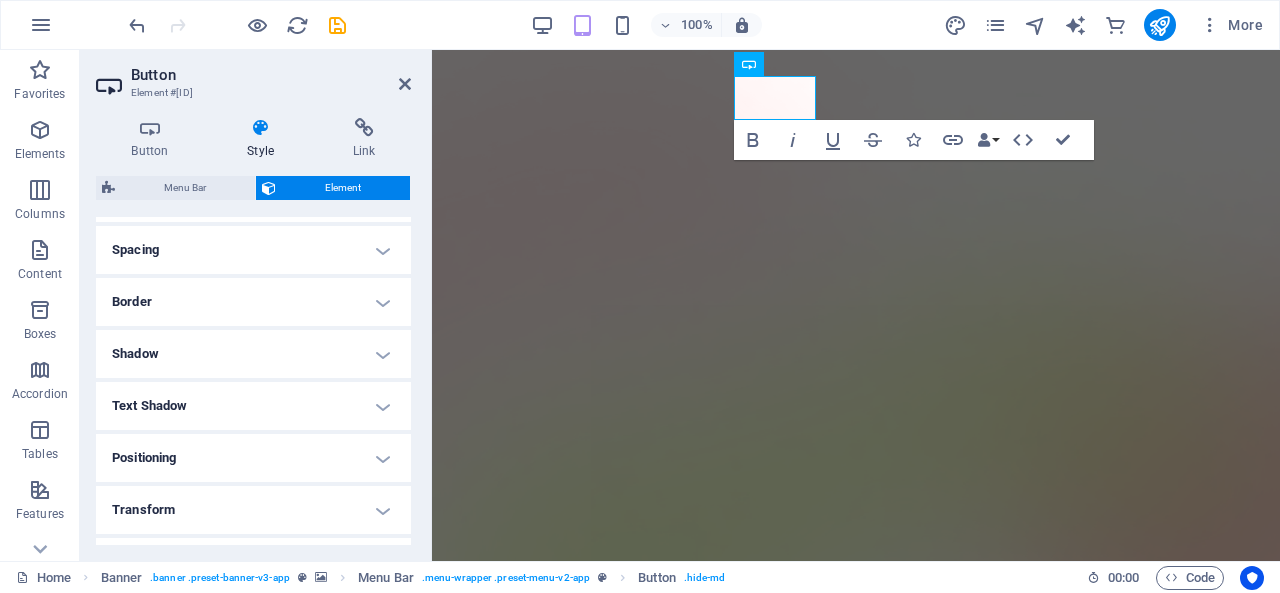click on "Positioning" at bounding box center [253, 458] 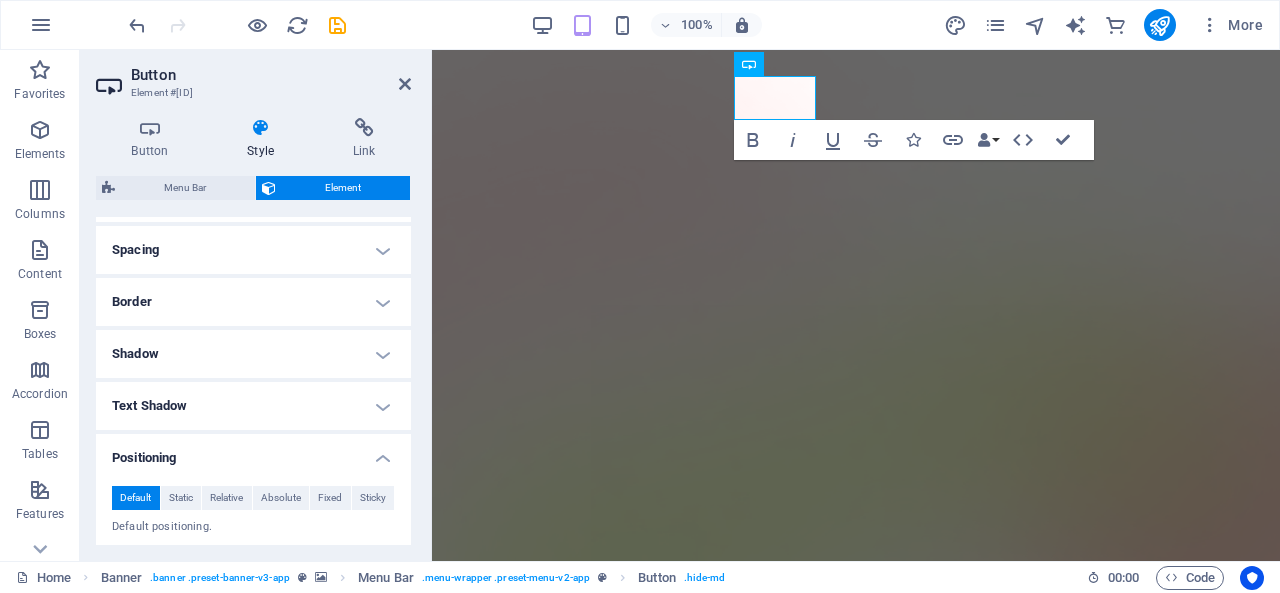 scroll, scrollTop: 552, scrollLeft: 0, axis: vertical 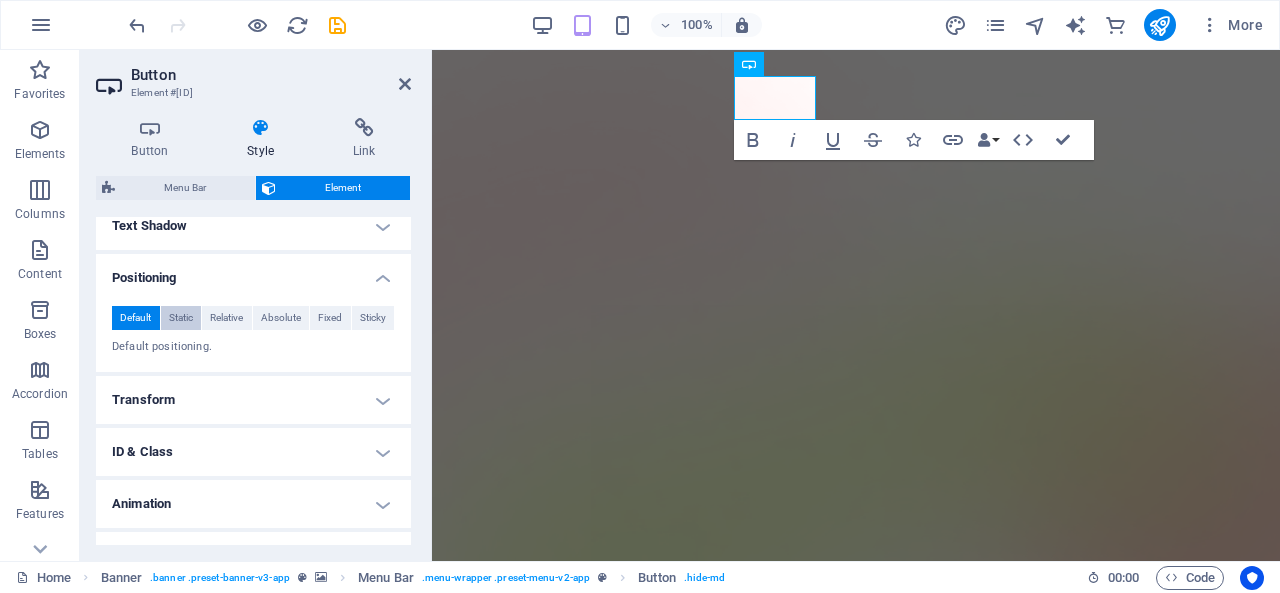 click on "Static" at bounding box center (181, 318) 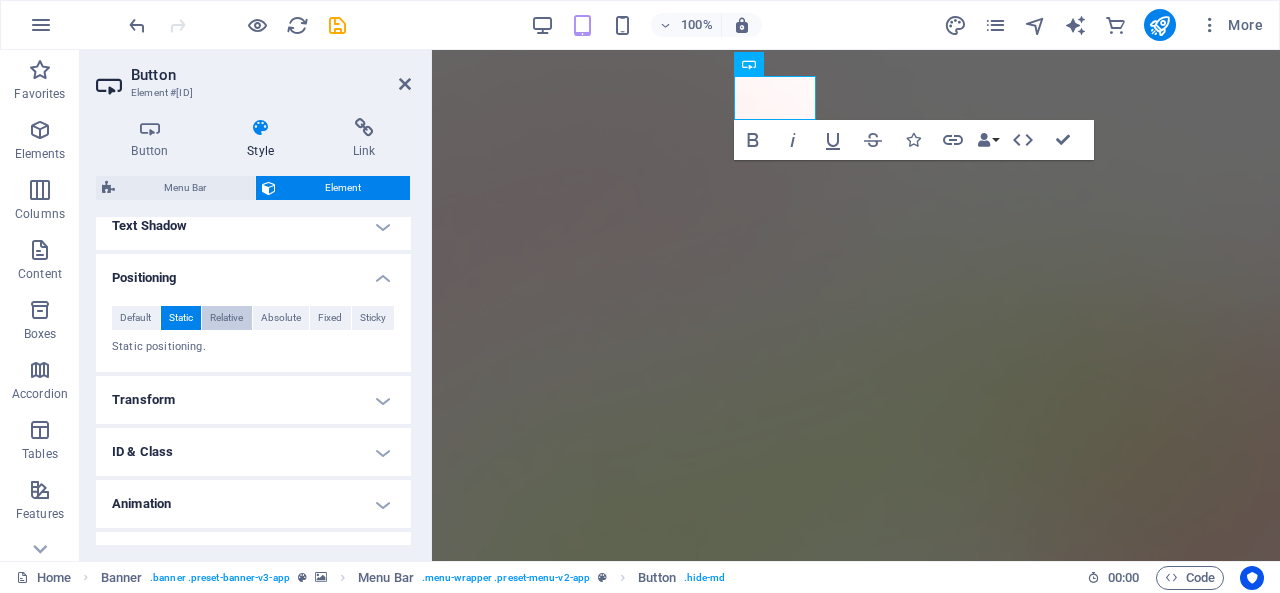 click on "Relative" at bounding box center [226, 318] 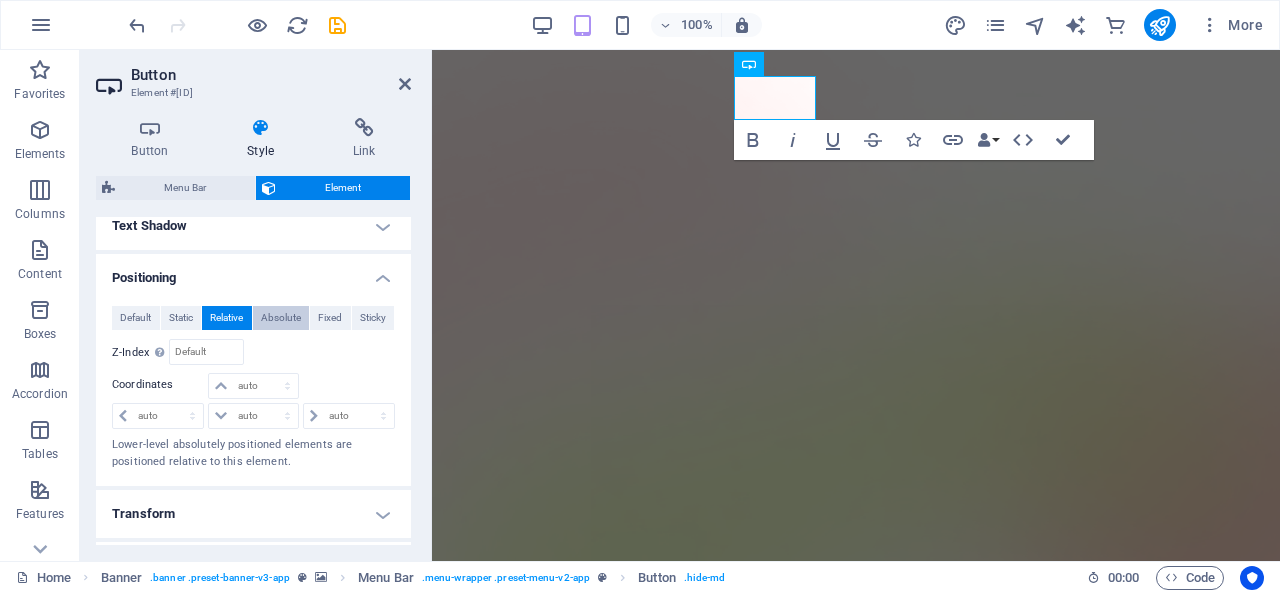 click on "Absolute" at bounding box center [281, 318] 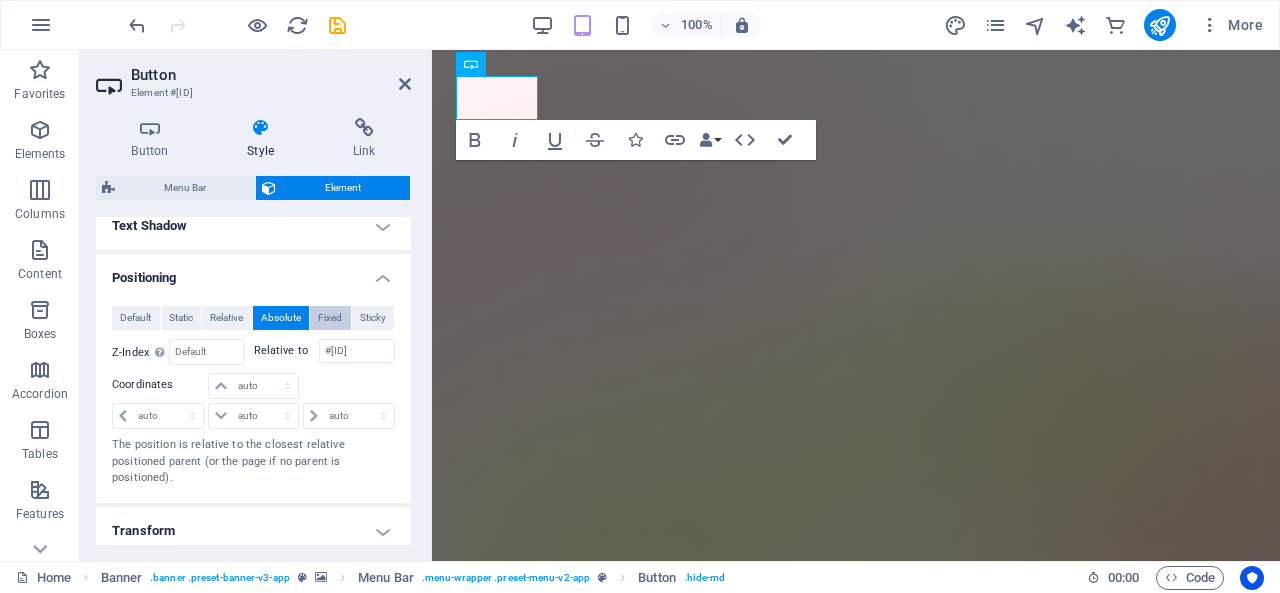 click on "Fixed" at bounding box center [330, 318] 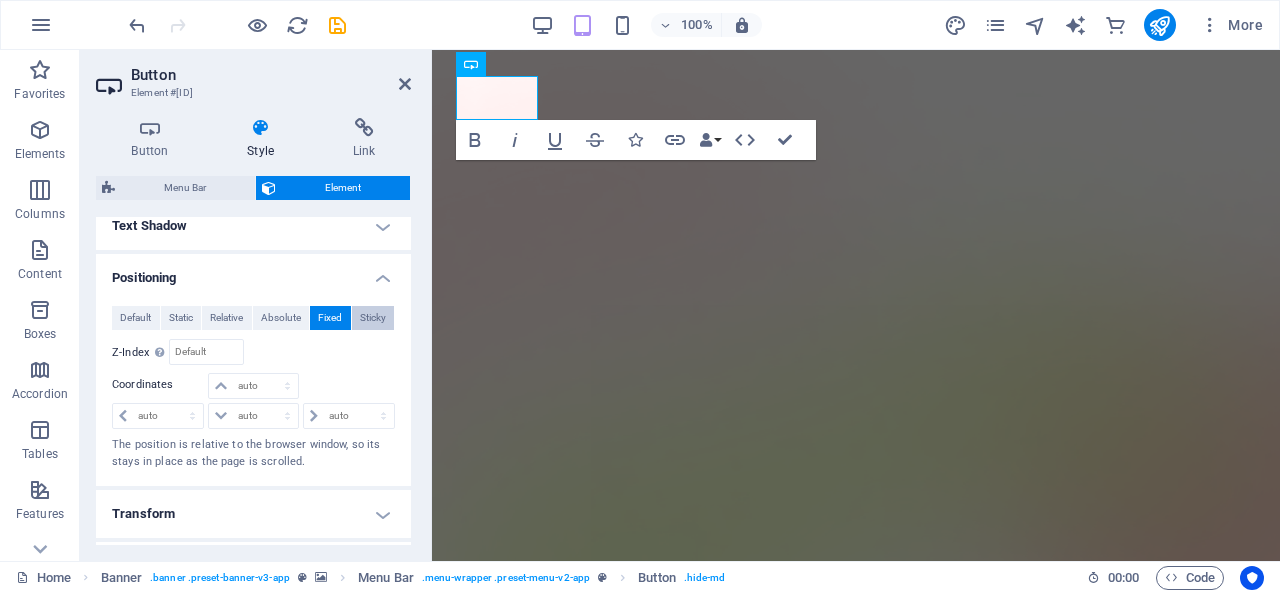 click on "Sticky" at bounding box center [373, 318] 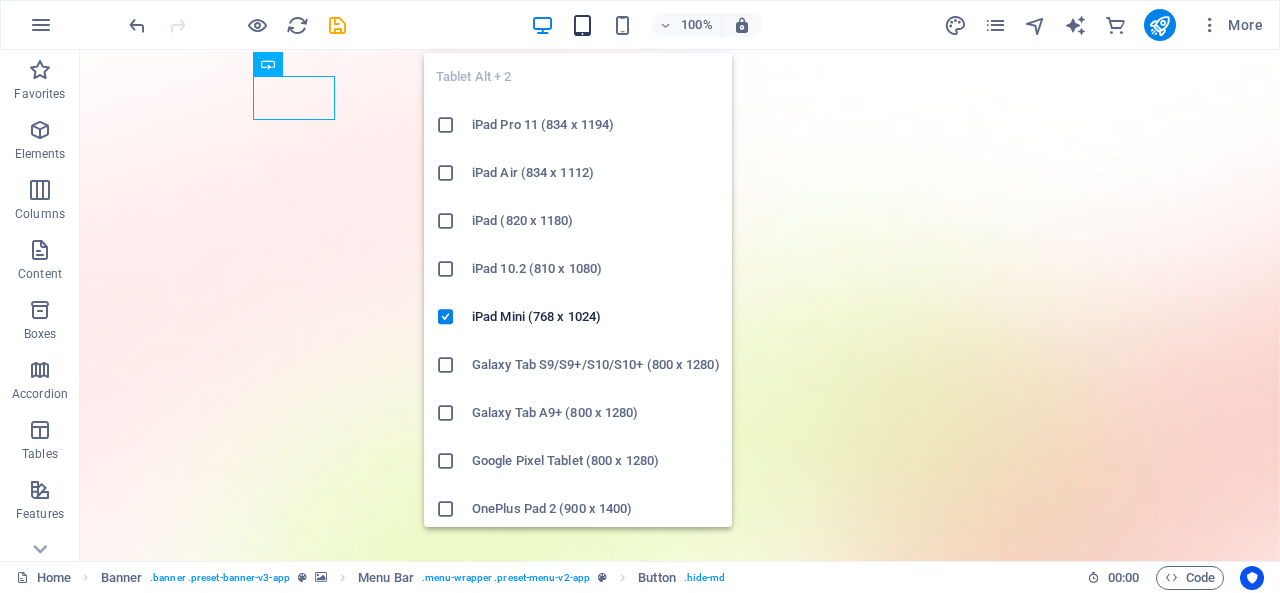 click at bounding box center (582, 25) 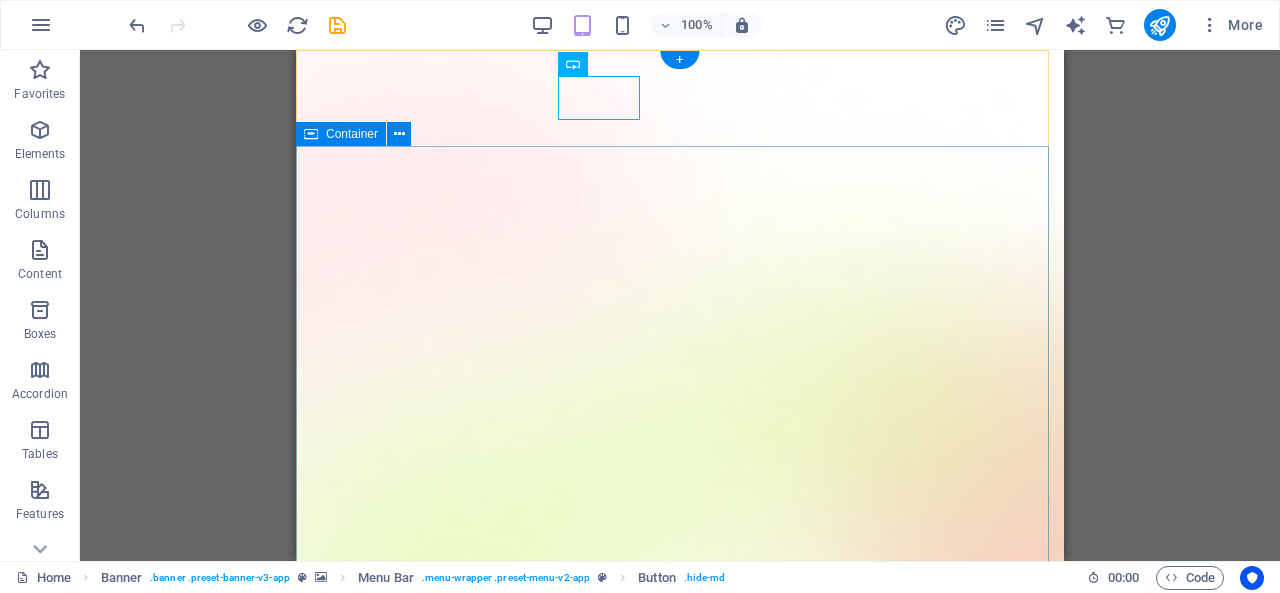 click on "Version 1.0 is here AI app for productivity Lorem ipsum dolor sit amet, consectetur adipiscing elit, sed do eiusmod tempor incididunt ut labore et dolore magna aliqua." at bounding box center [680, 1590] 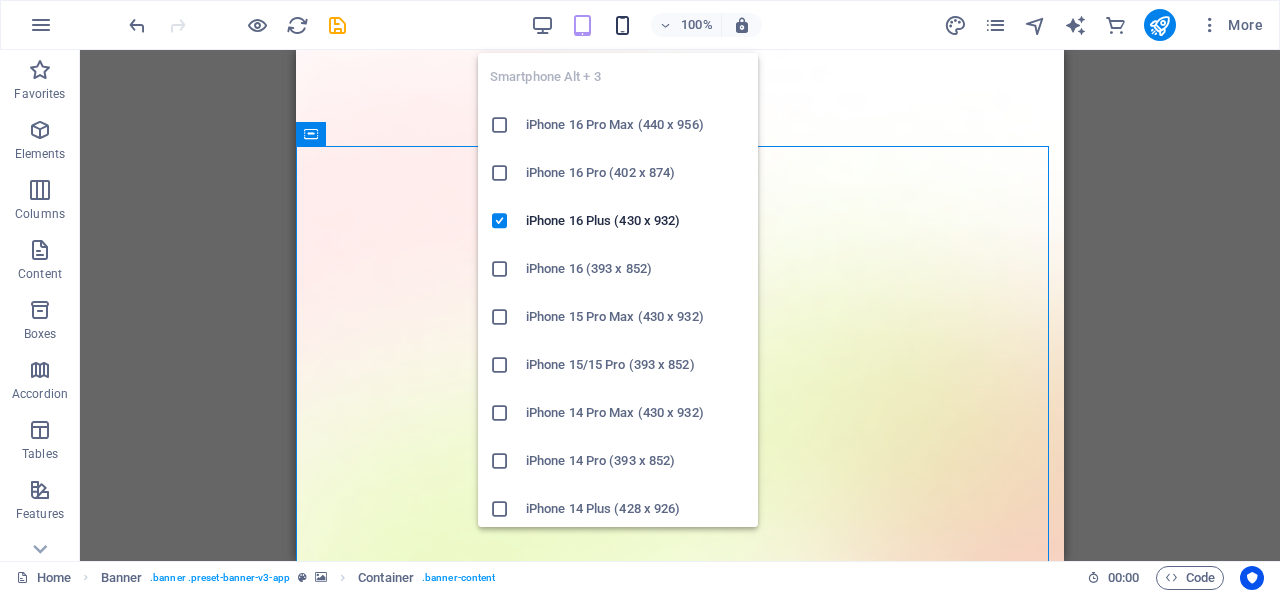 click at bounding box center (622, 25) 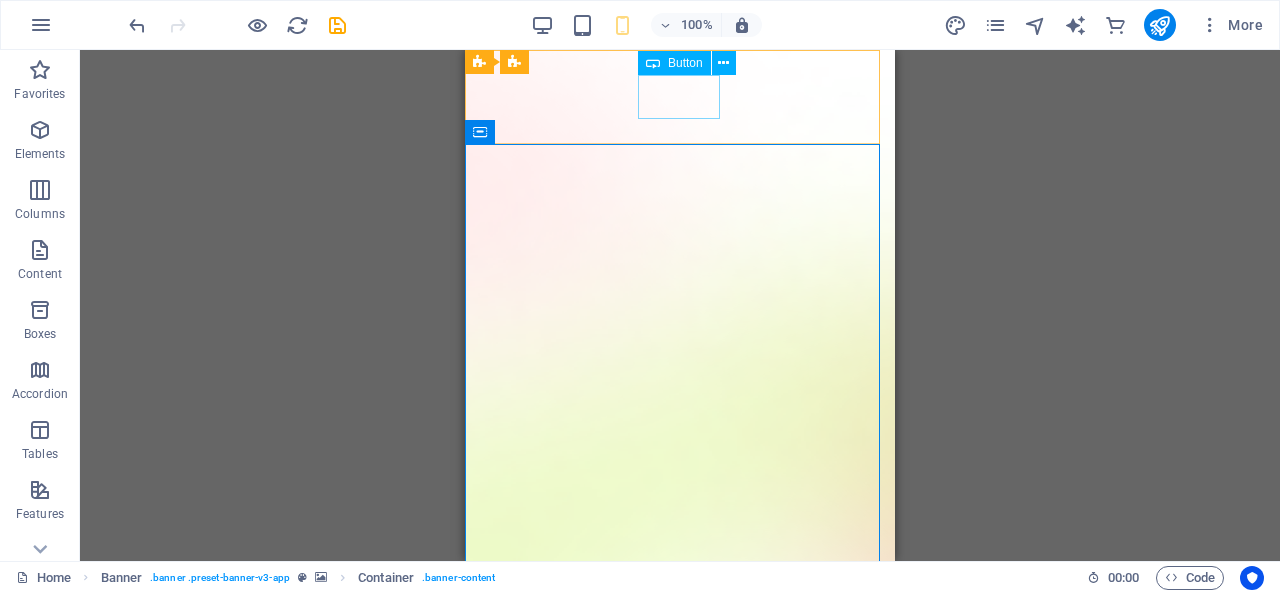 click on "Login" at bounding box center (680, 1092) 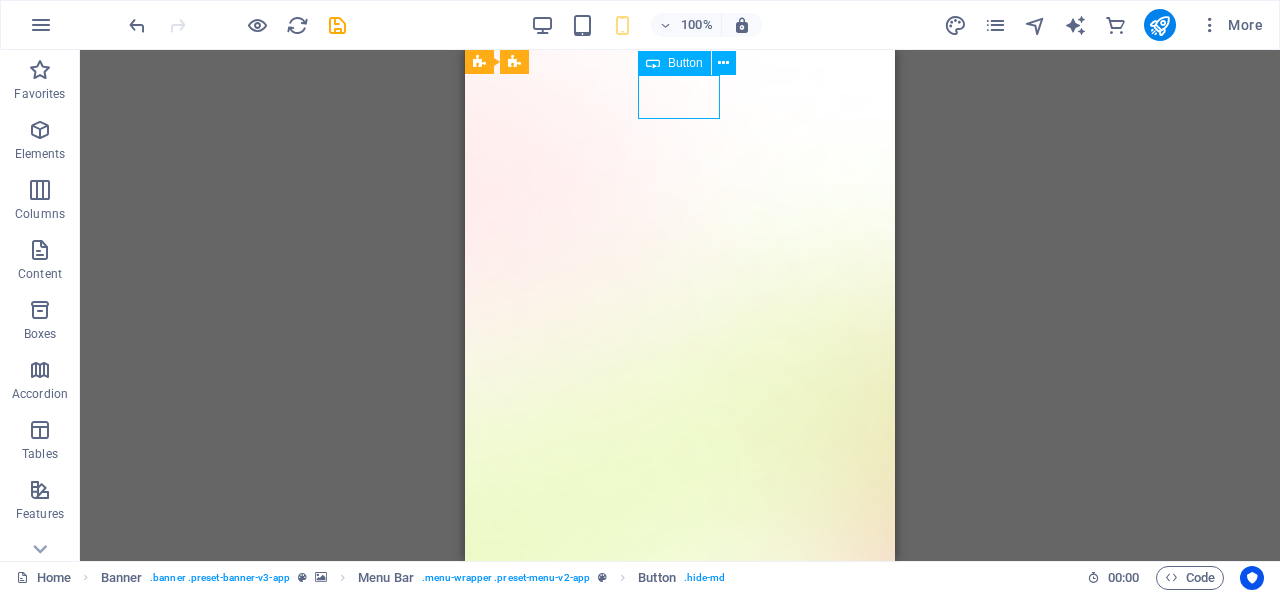 click on "Login" at bounding box center (680, 1092) 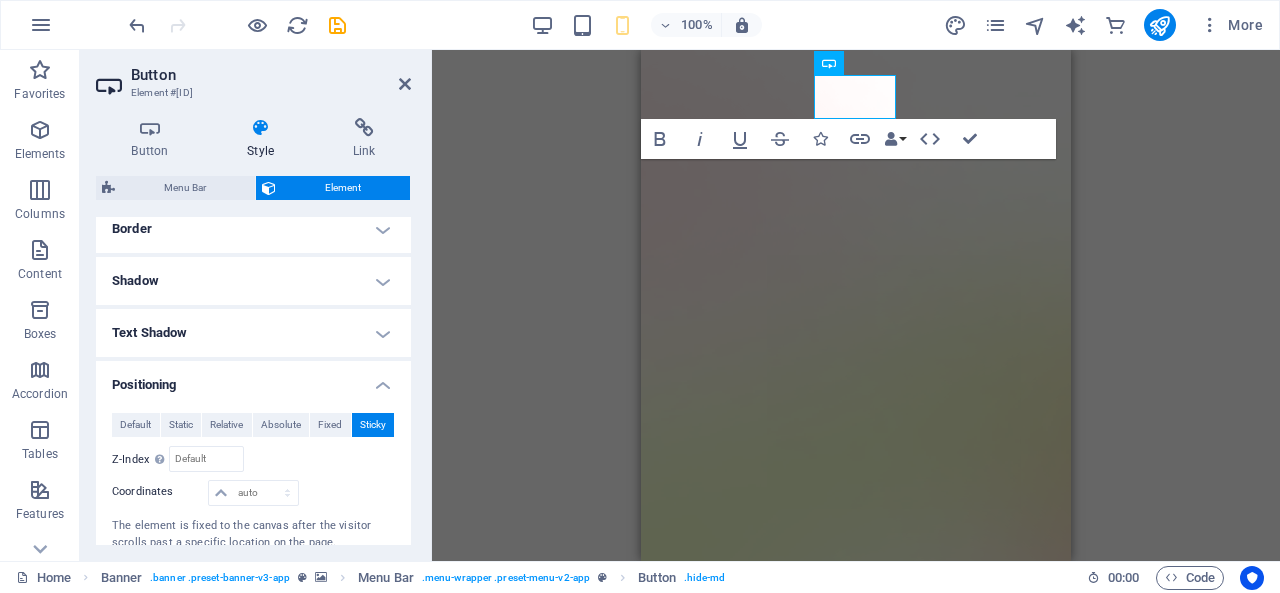 scroll, scrollTop: 551, scrollLeft: 0, axis: vertical 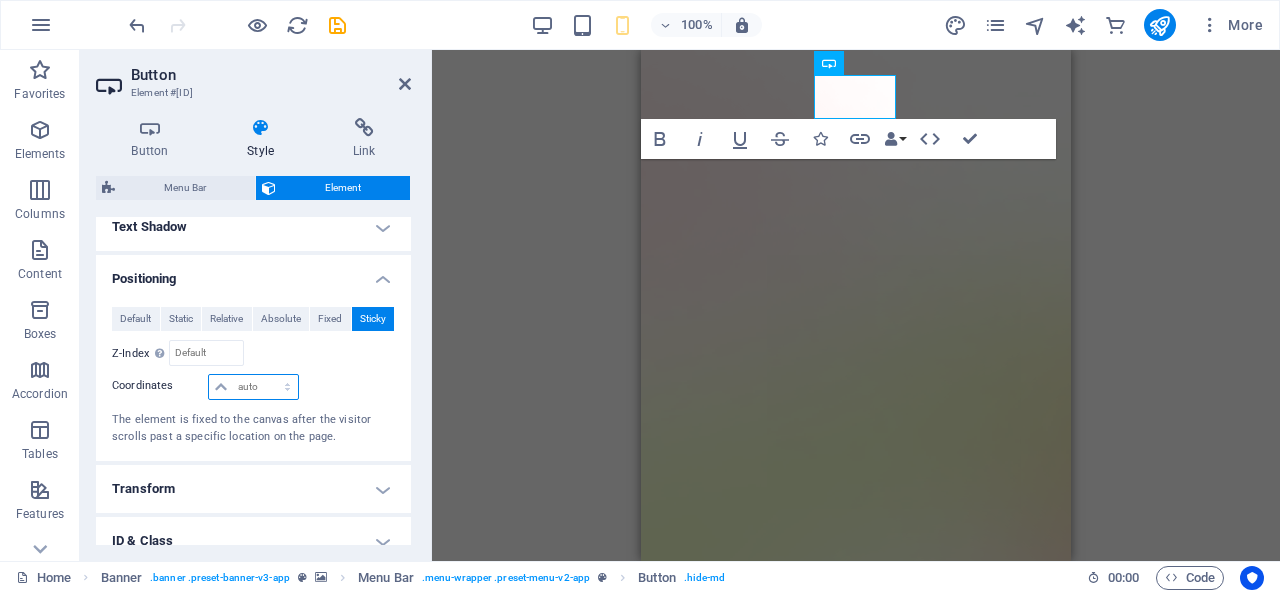 click on "auto px rem % em" at bounding box center (253, 387) 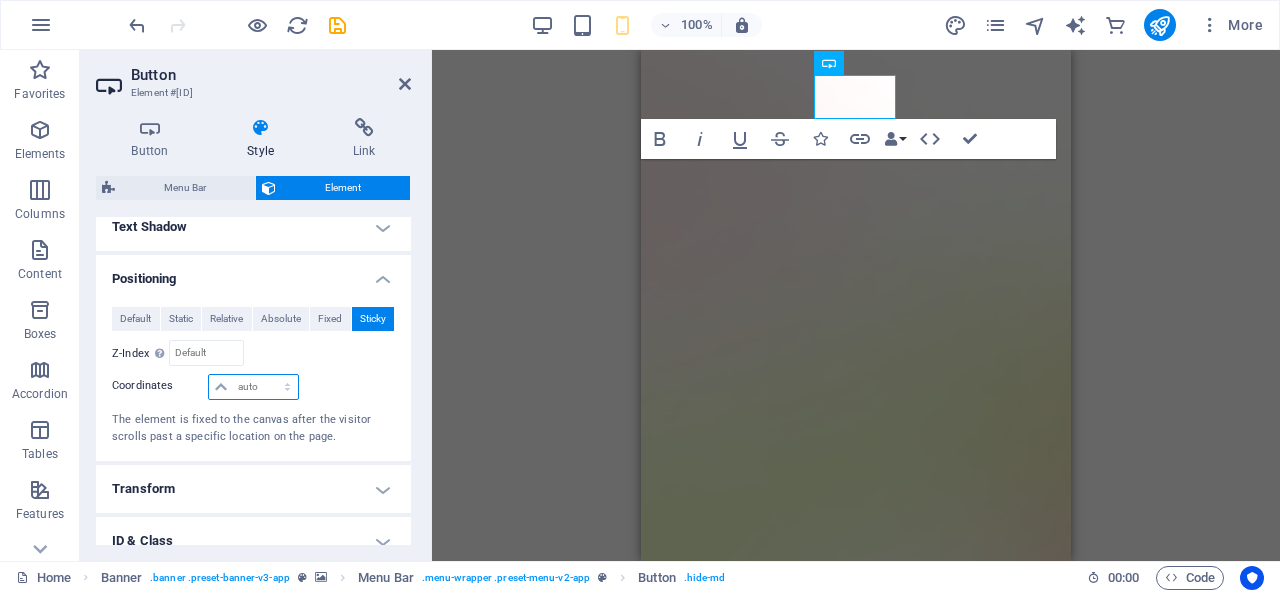 select on "px" 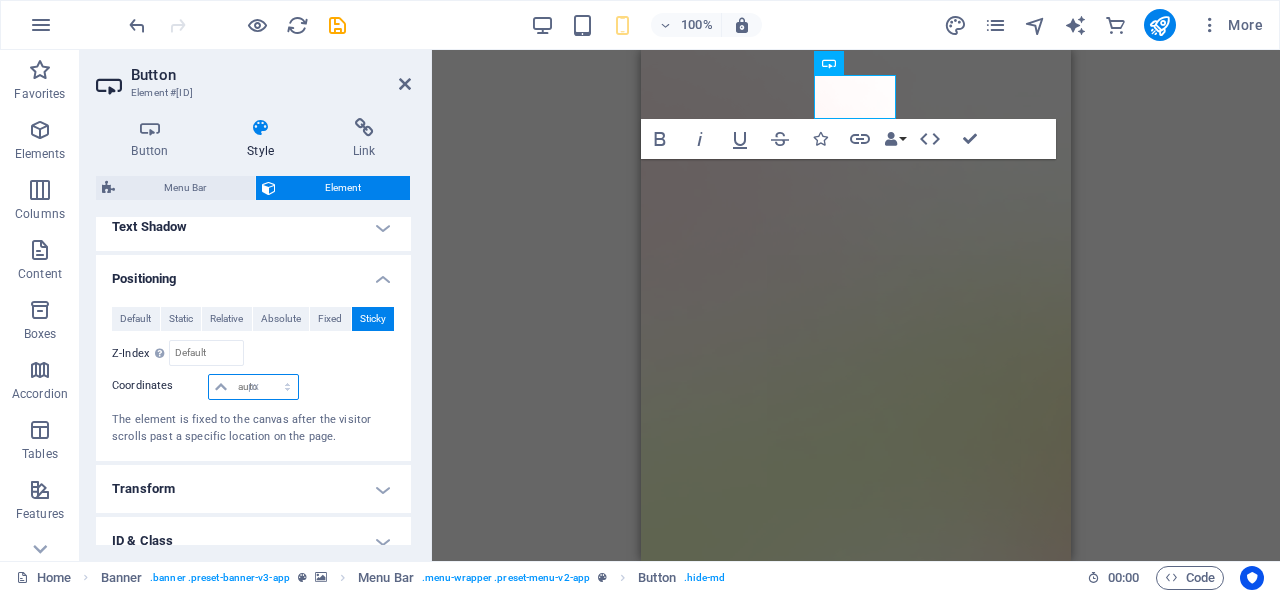 click on "auto px rem % em" at bounding box center [253, 387] 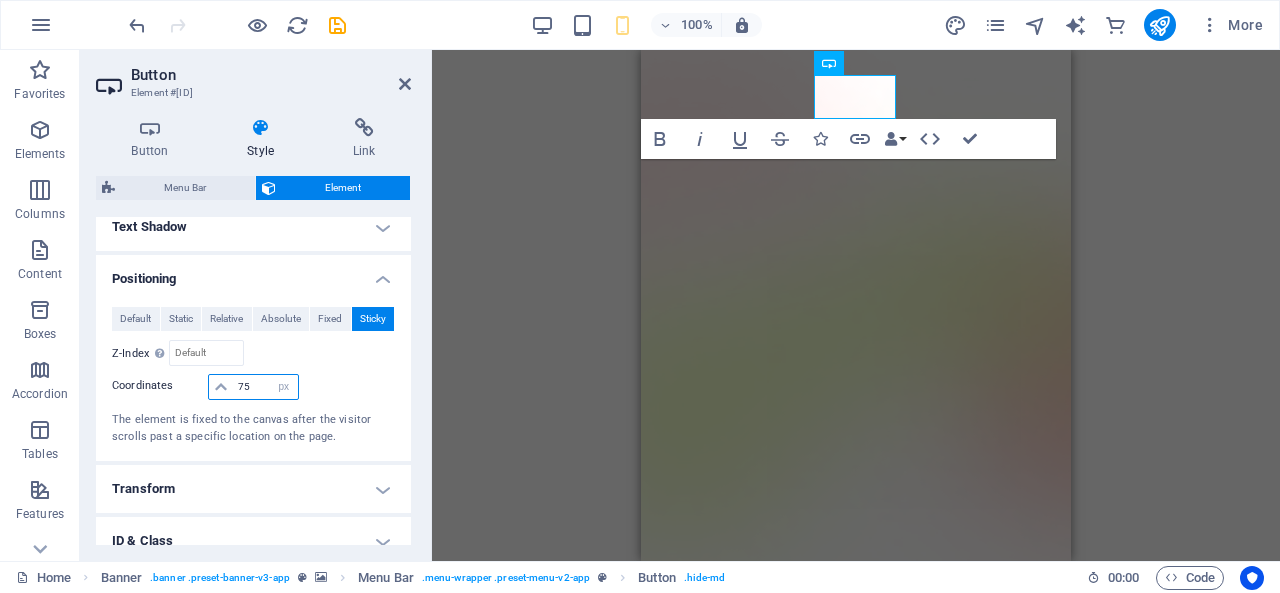 type on "75" 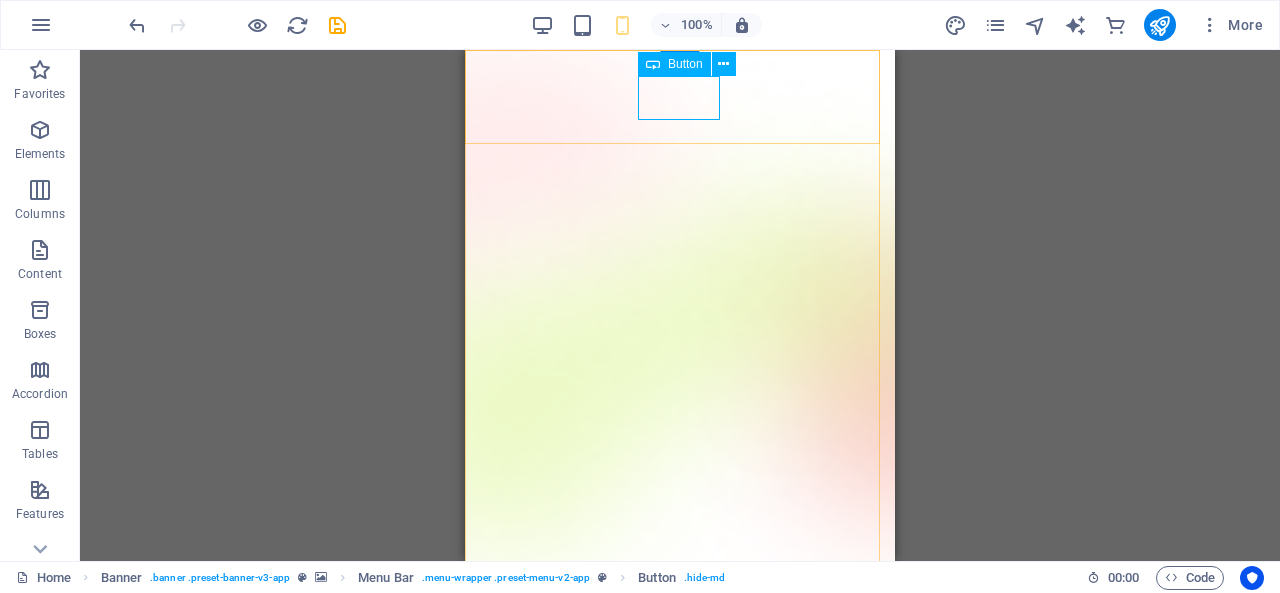 click on "Login" at bounding box center [680, 779] 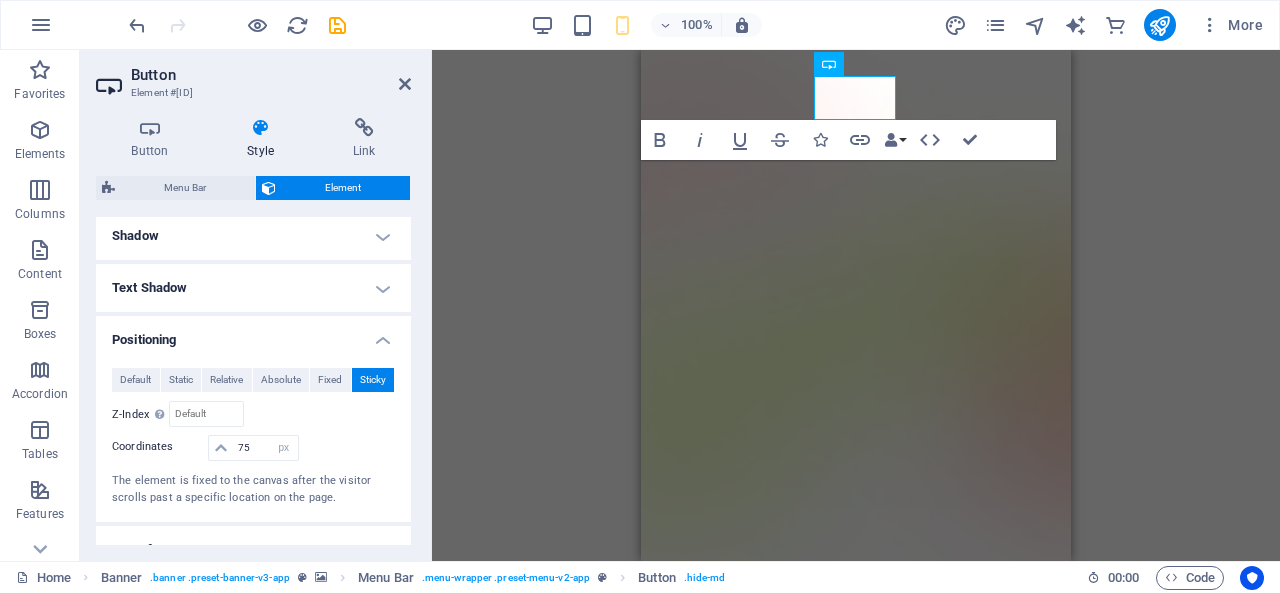 scroll, scrollTop: 0, scrollLeft: 0, axis: both 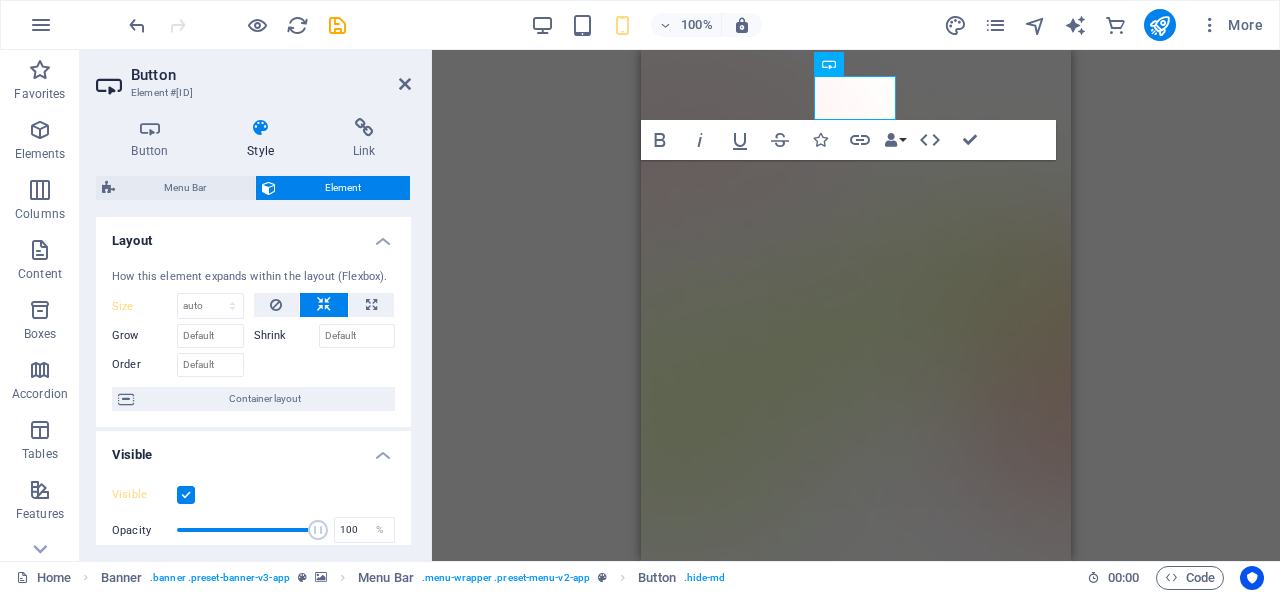 click on "Layout" at bounding box center (253, 235) 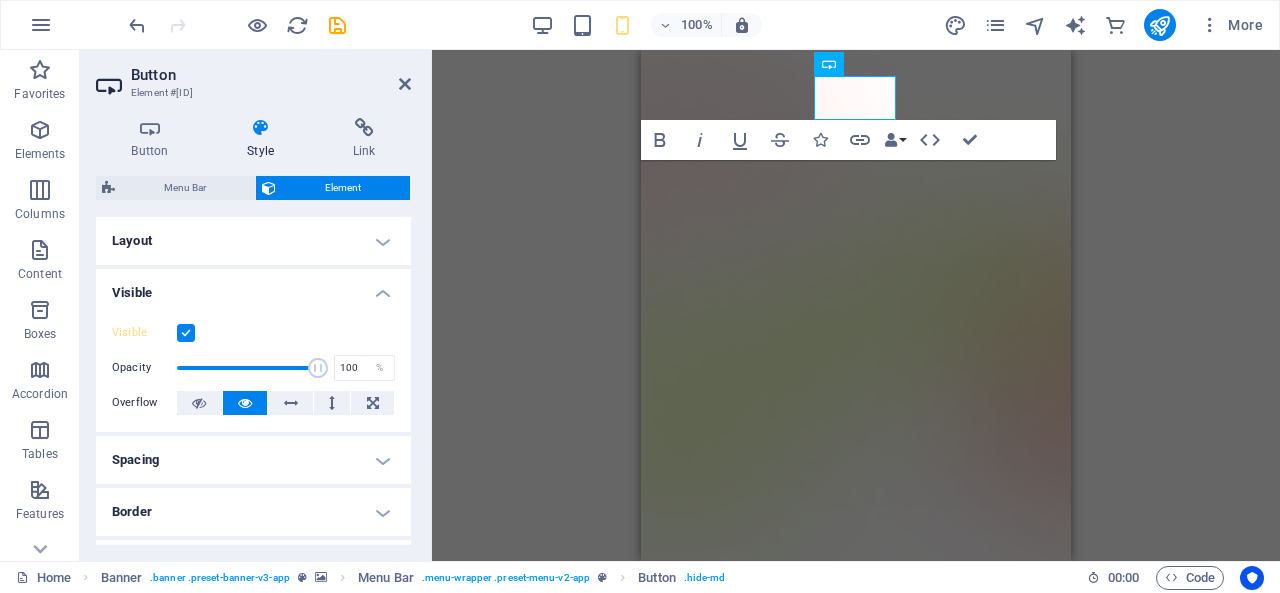 click on "Visible" at bounding box center (253, 287) 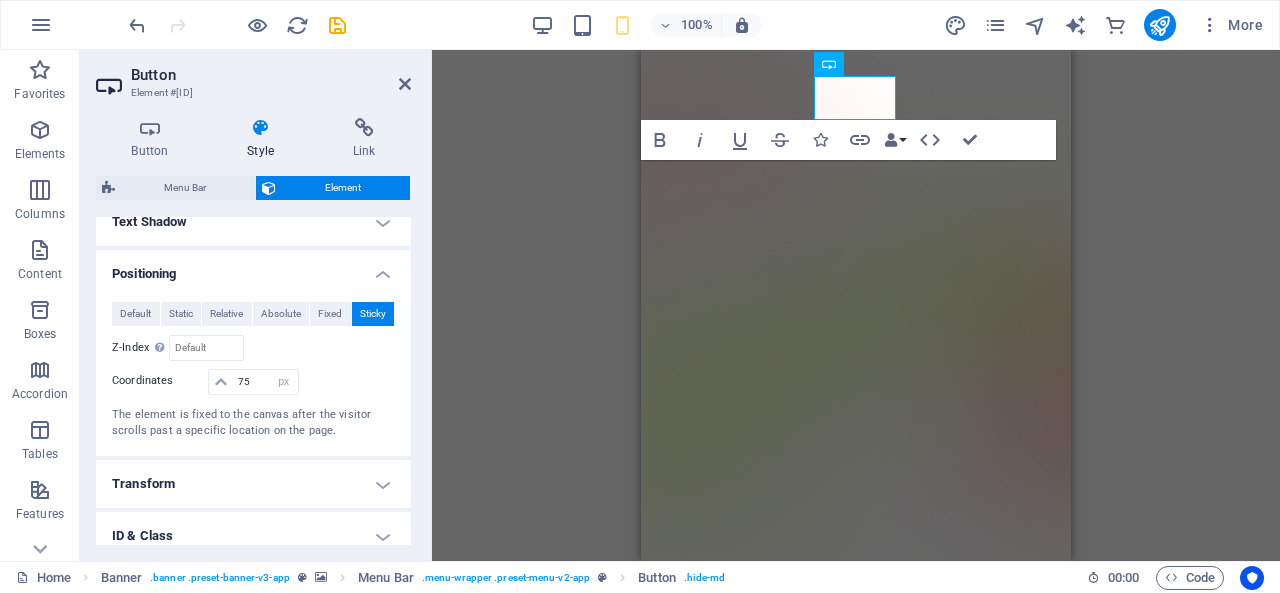 scroll, scrollTop: 280, scrollLeft: 0, axis: vertical 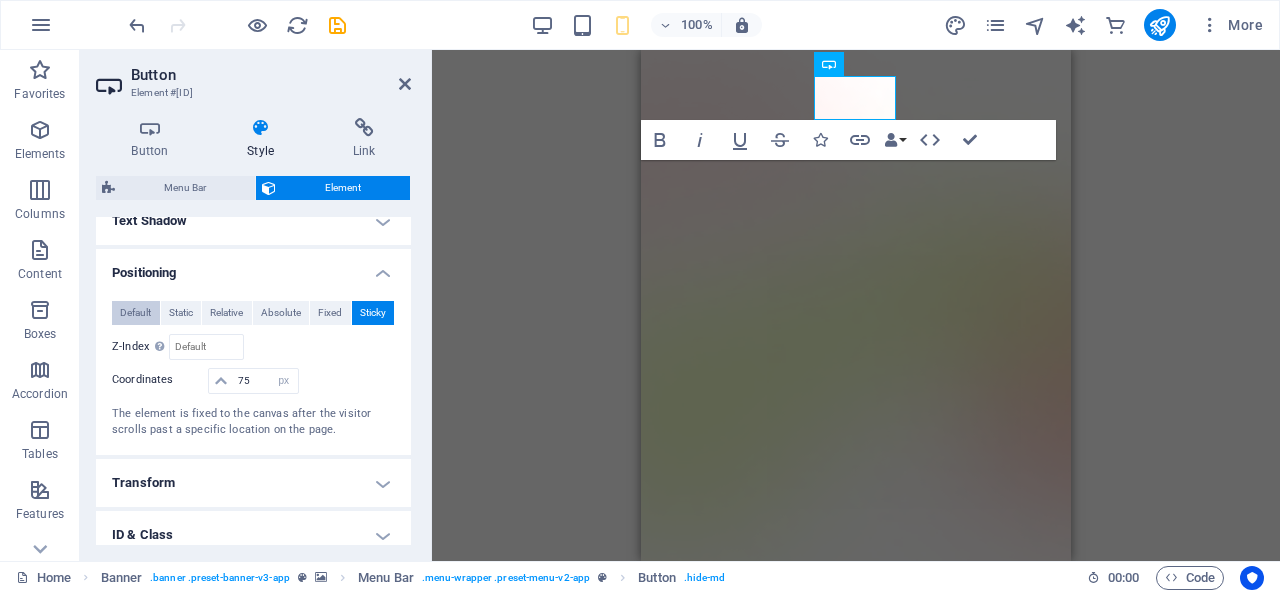 click on "Default" at bounding box center [135, 313] 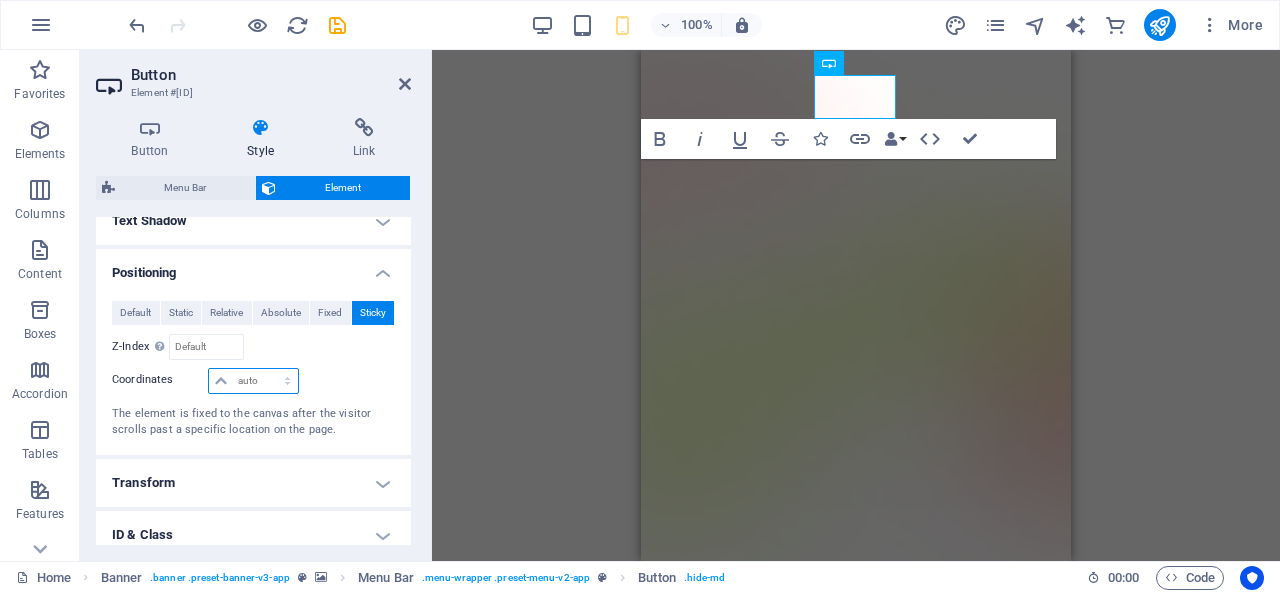 click on "auto px rem % em" at bounding box center [253, 381] 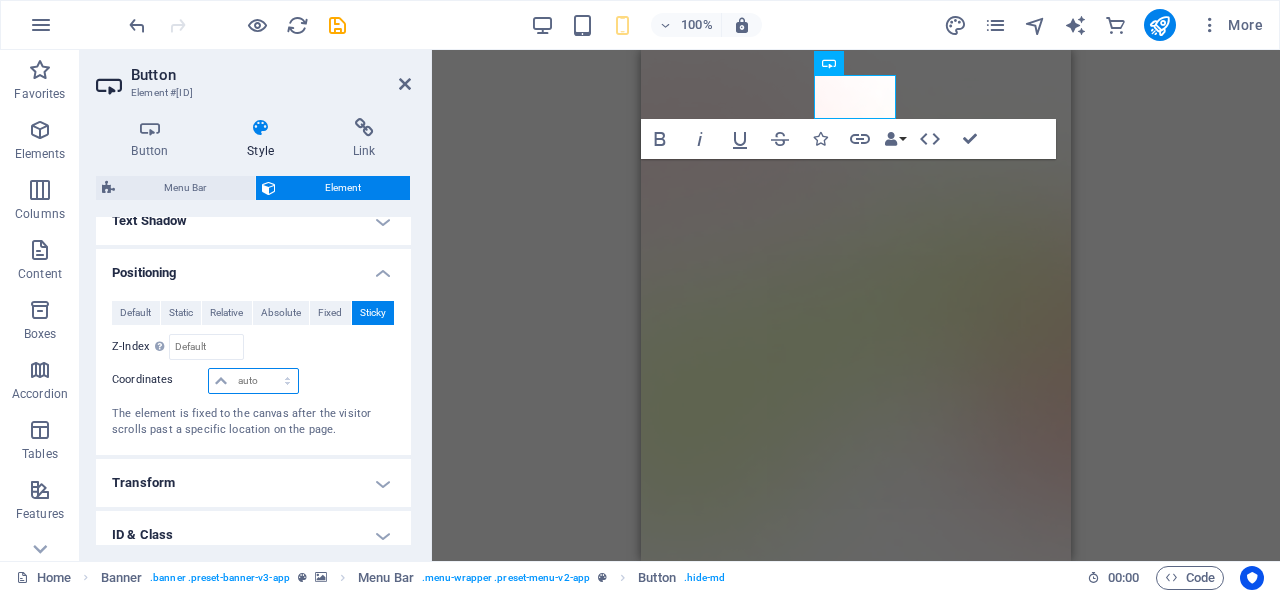 select on "%" 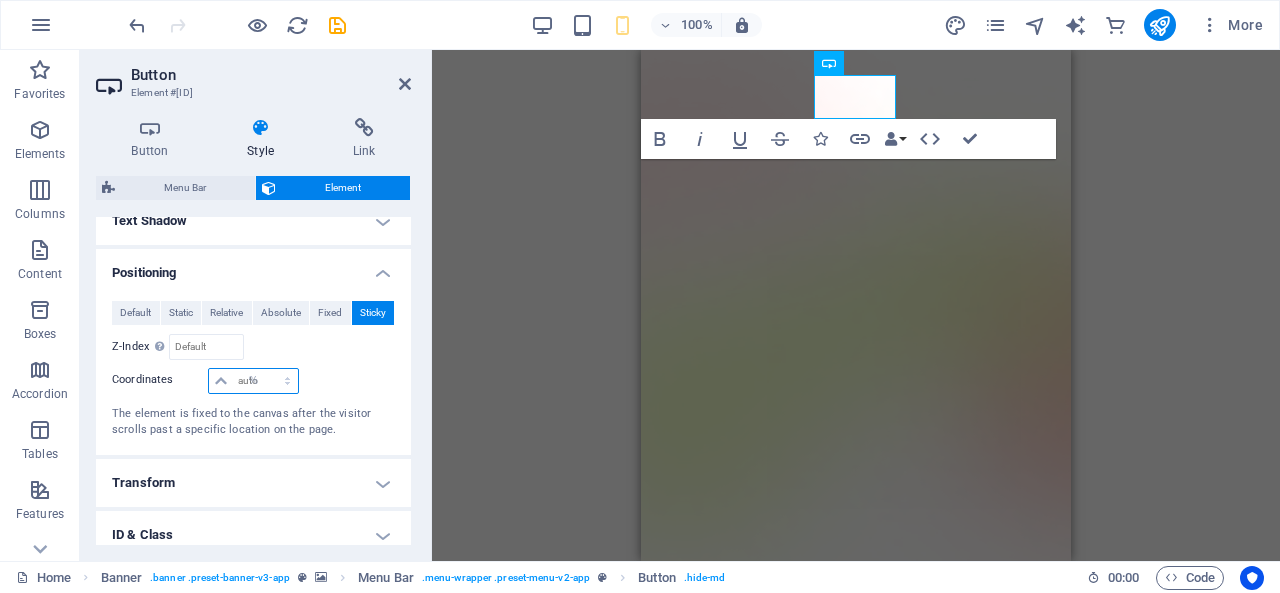 click on "auto px rem % em" at bounding box center (253, 381) 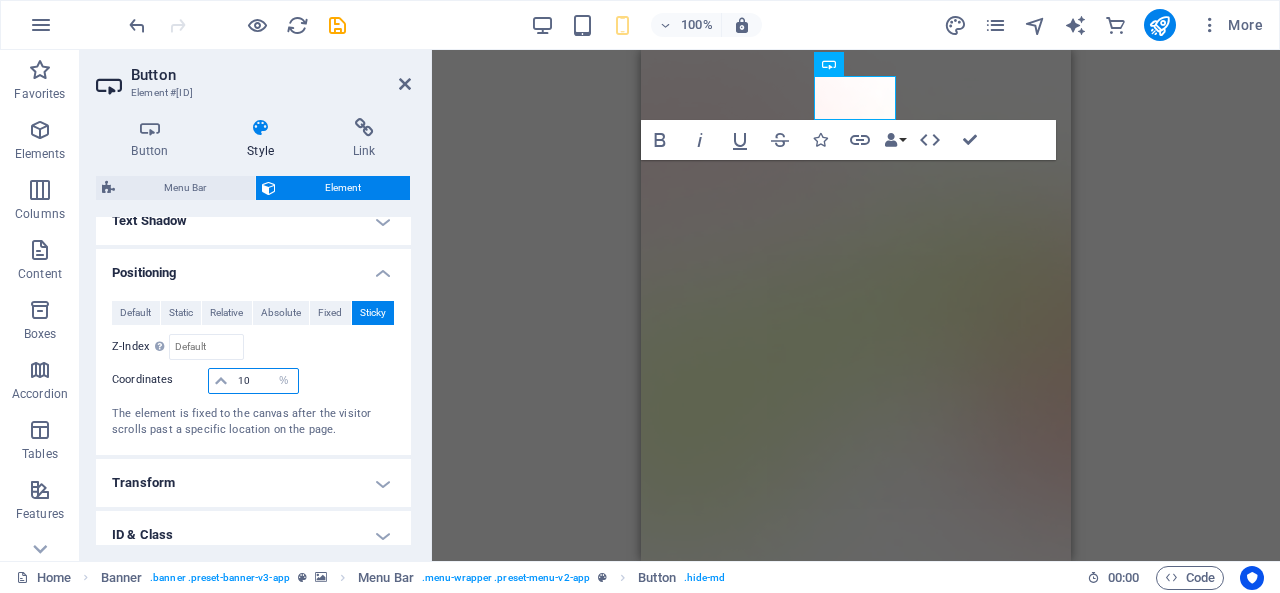 type on "10" 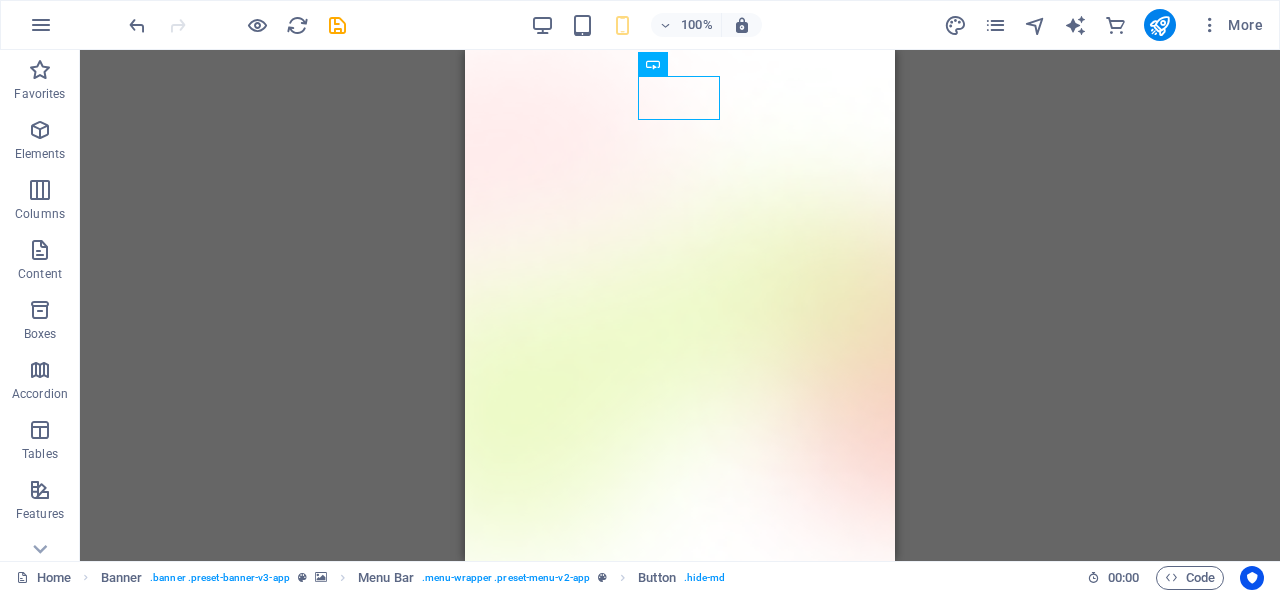 select on "%" 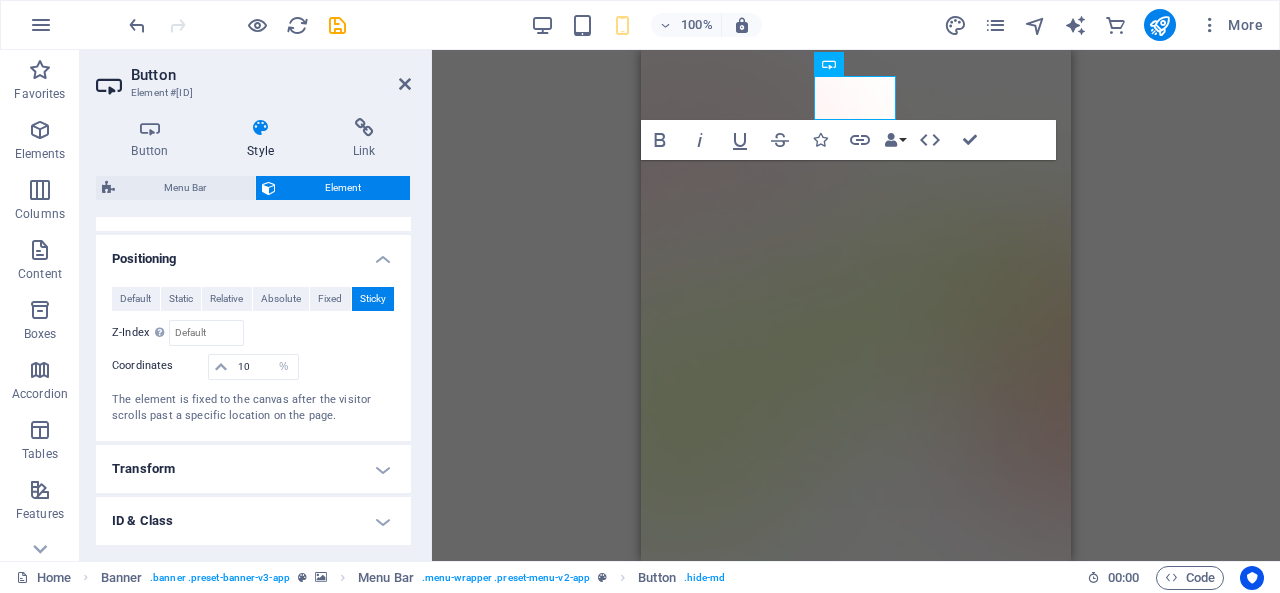 scroll, scrollTop: 252, scrollLeft: 0, axis: vertical 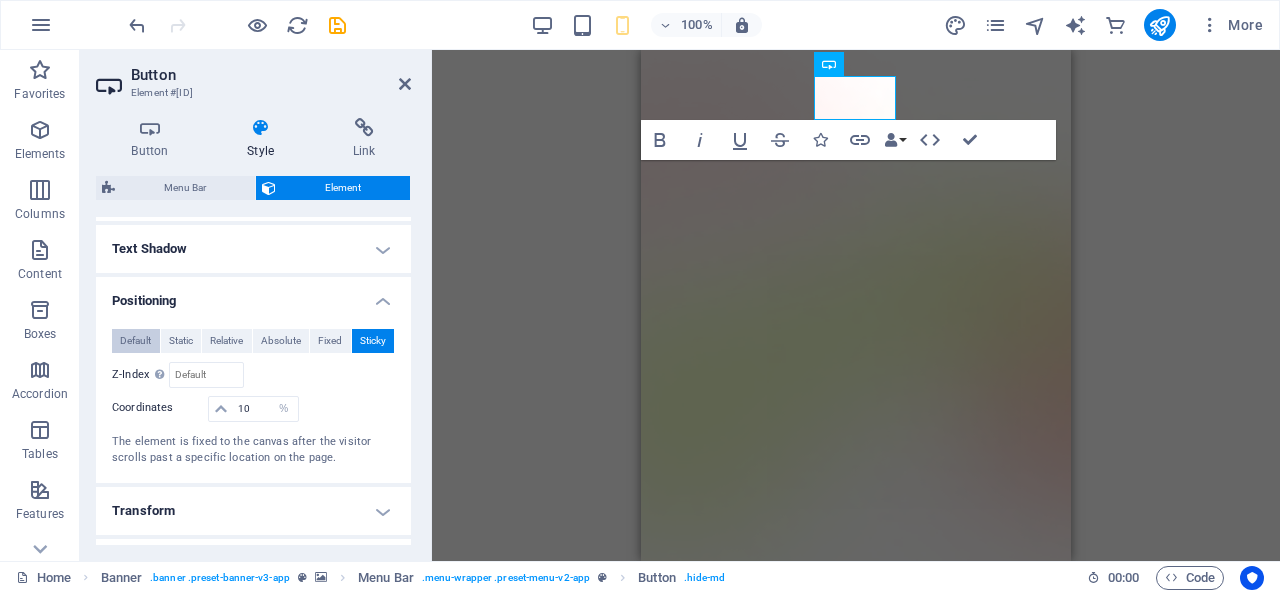 click on "Default" at bounding box center (135, 341) 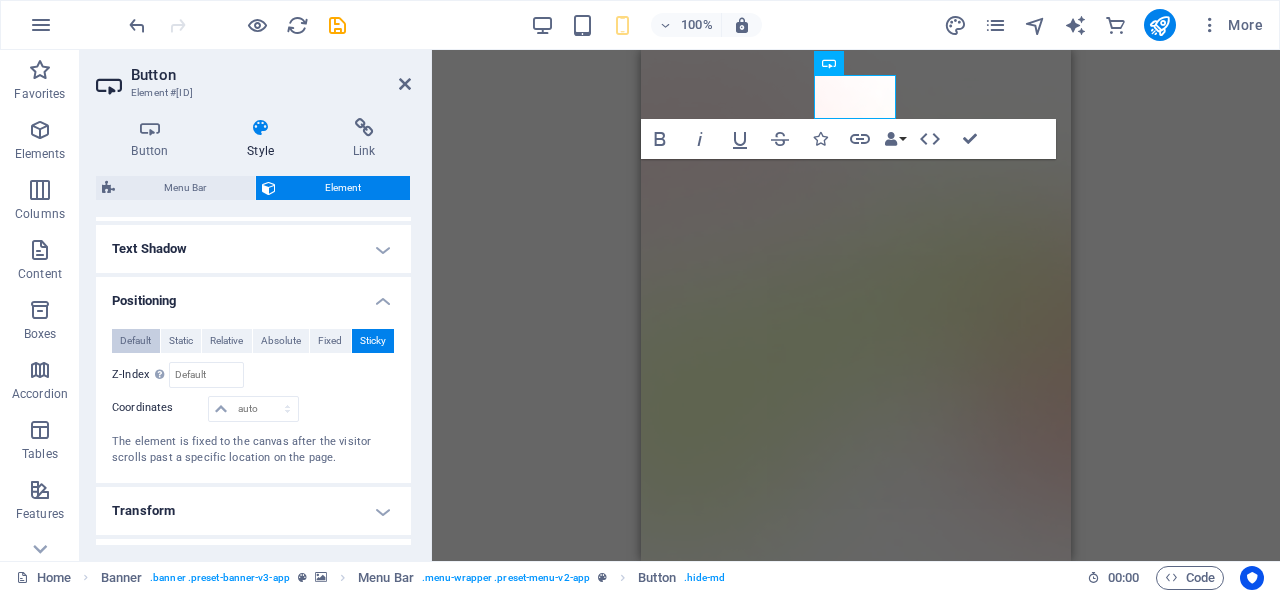 click on "Default" at bounding box center (135, 341) 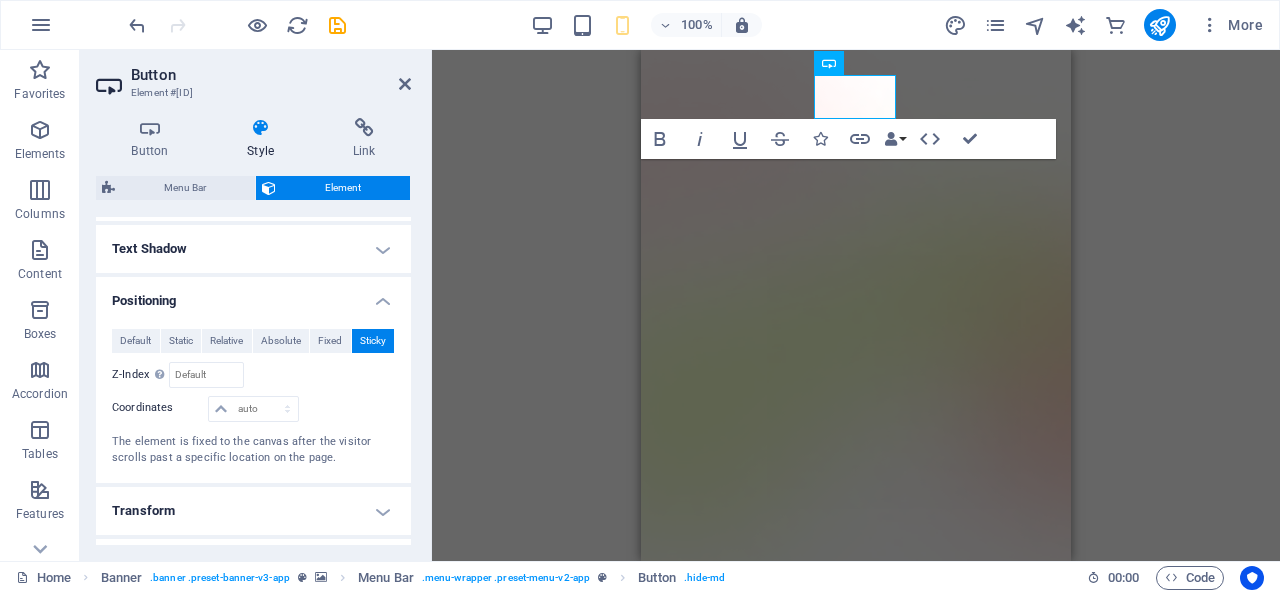click on "Positioning" at bounding box center [253, 295] 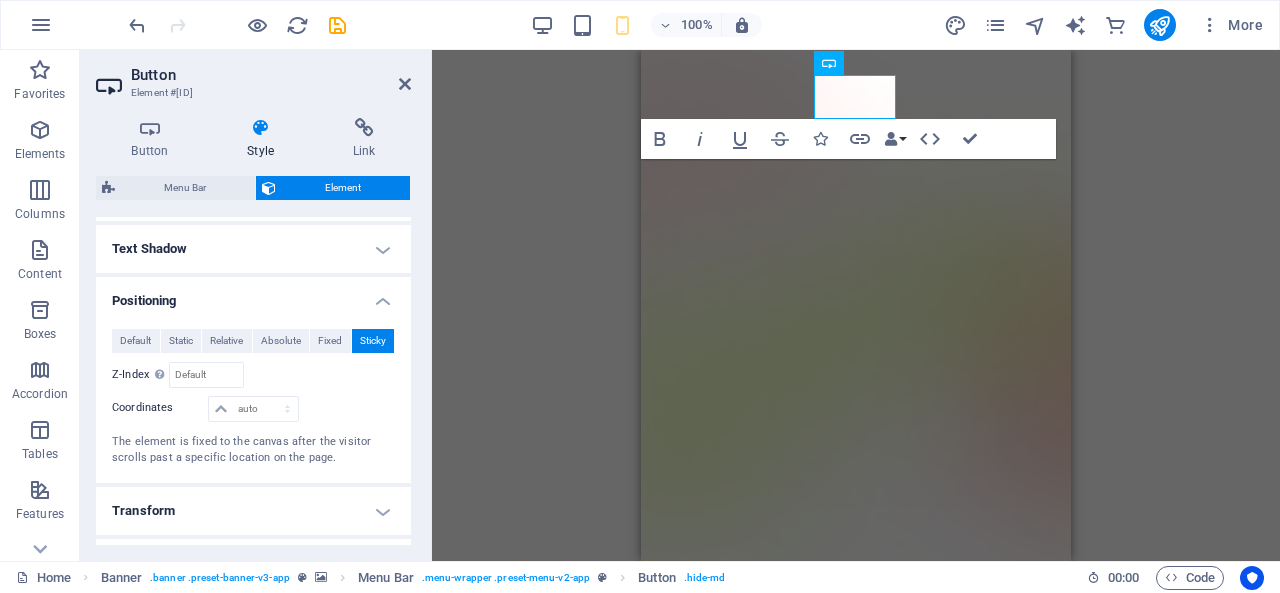 scroll, scrollTop: 239, scrollLeft: 0, axis: vertical 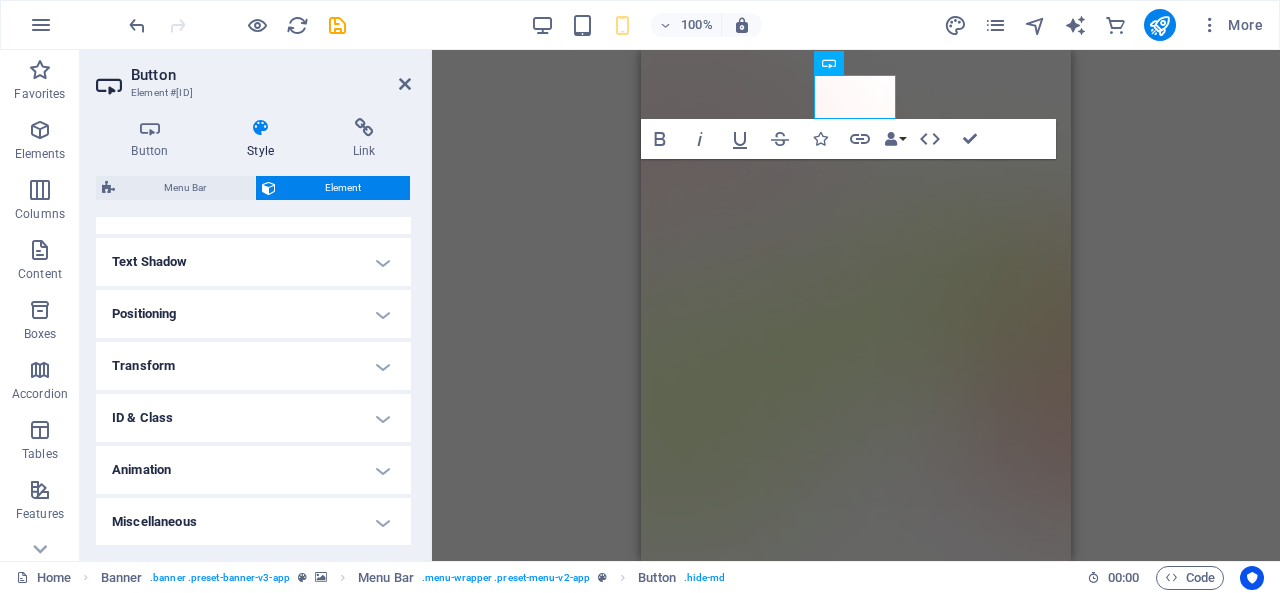 click on "Transform" at bounding box center (253, 366) 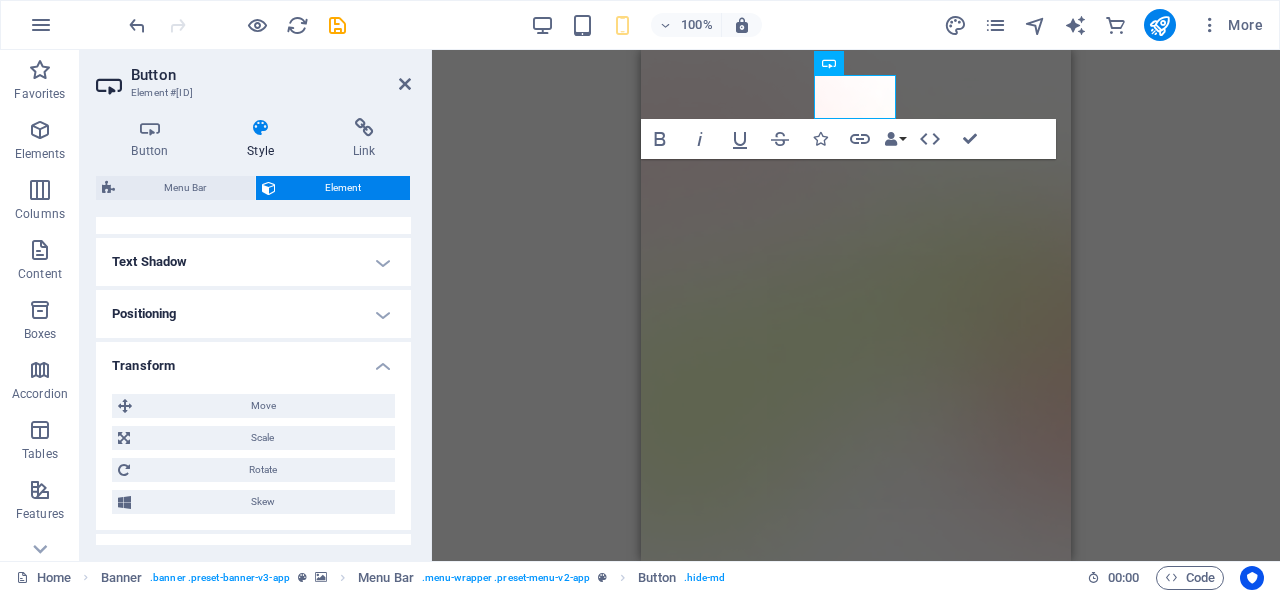 scroll, scrollTop: 252, scrollLeft: 0, axis: vertical 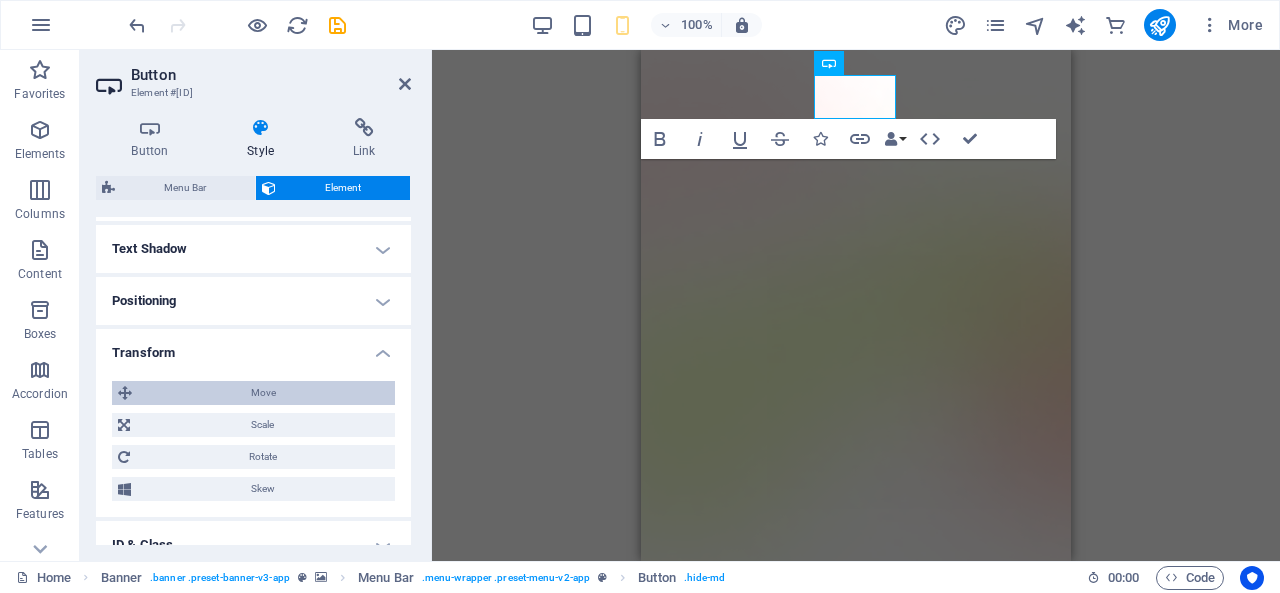 click on "Move" at bounding box center [263, 393] 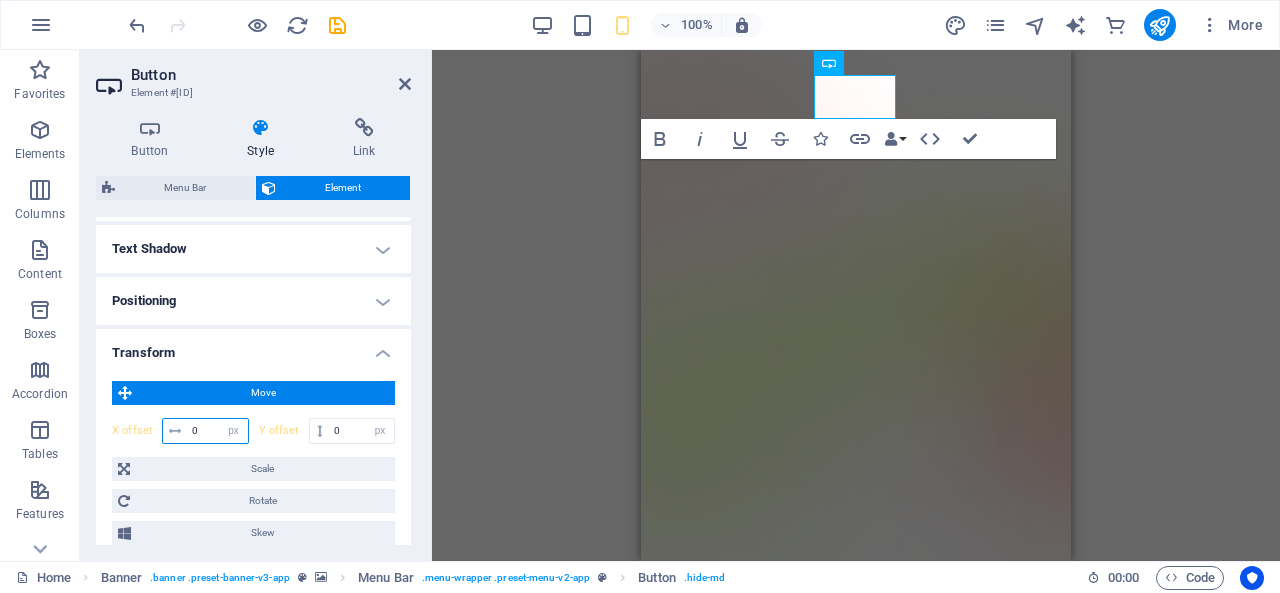click on "0" at bounding box center [217, 431] 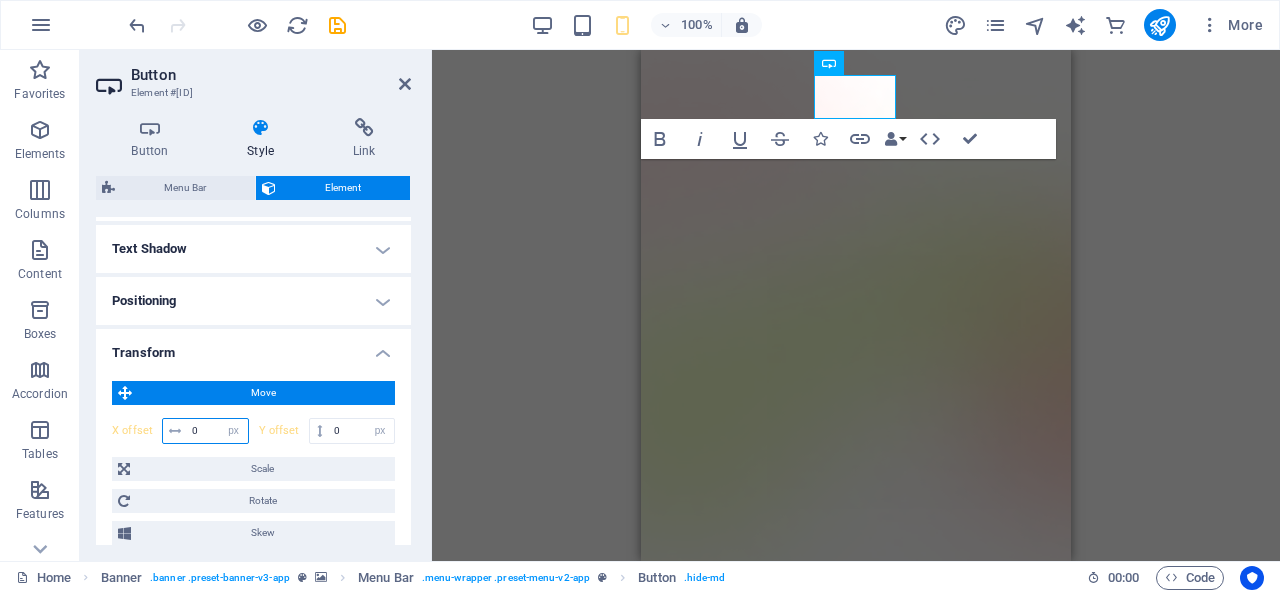 type on "1" 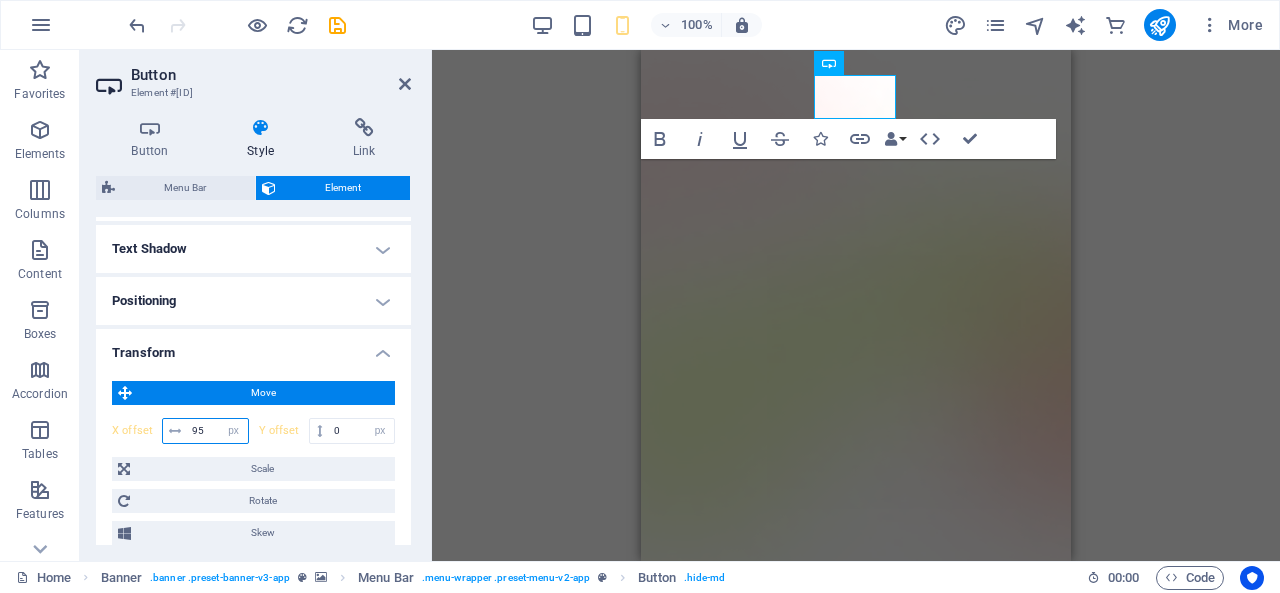 type on "95" 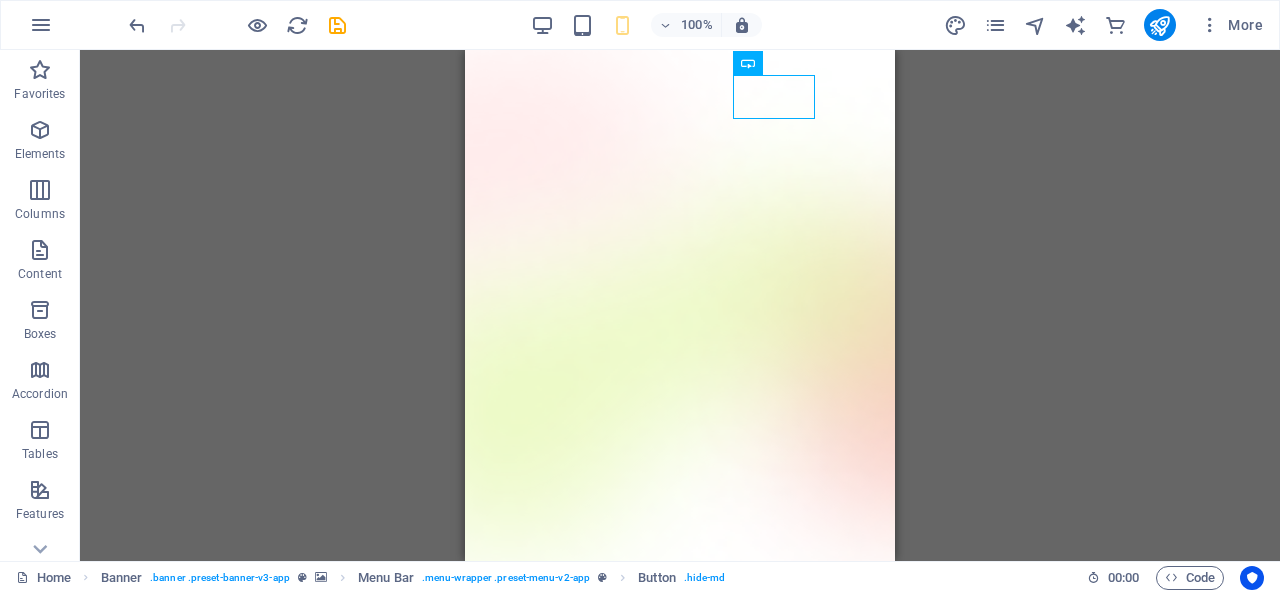 click on "H1   Banner   Container   Banner   Menu Bar   Menu   Spacer   Image   Text   Spacer   Button   Spacer   Text   Container   Banner   Logo" at bounding box center (680, 305) 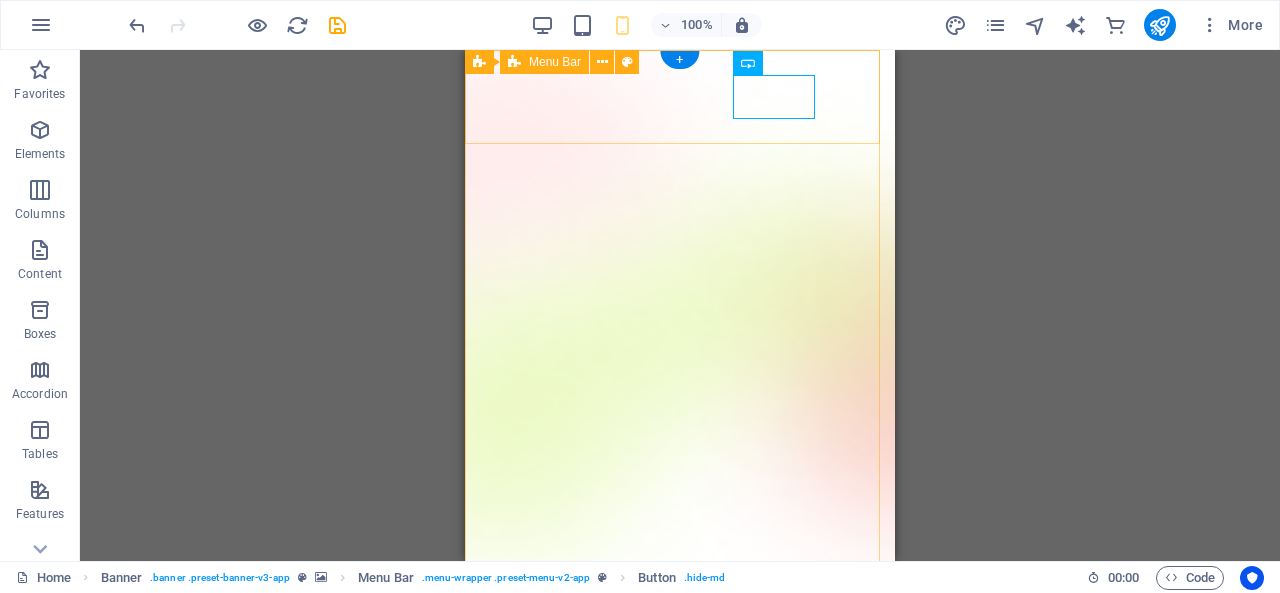 click on "Login Profil Sekolah Layanan Info" at bounding box center [680, 762] 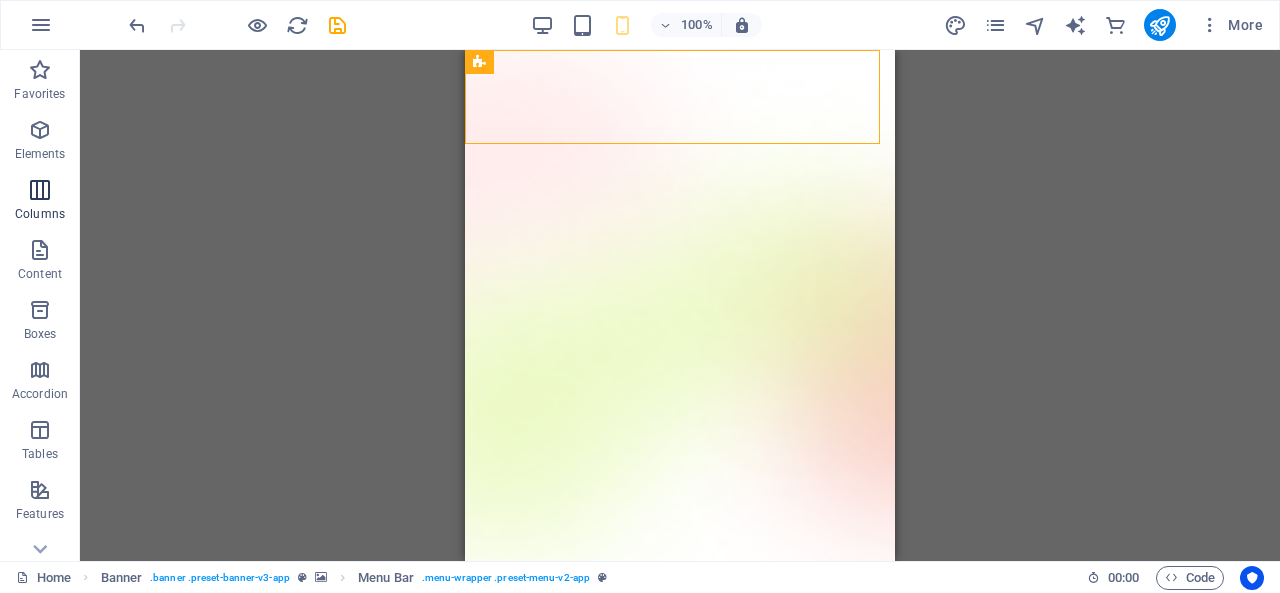 click on "Columns" at bounding box center [40, 202] 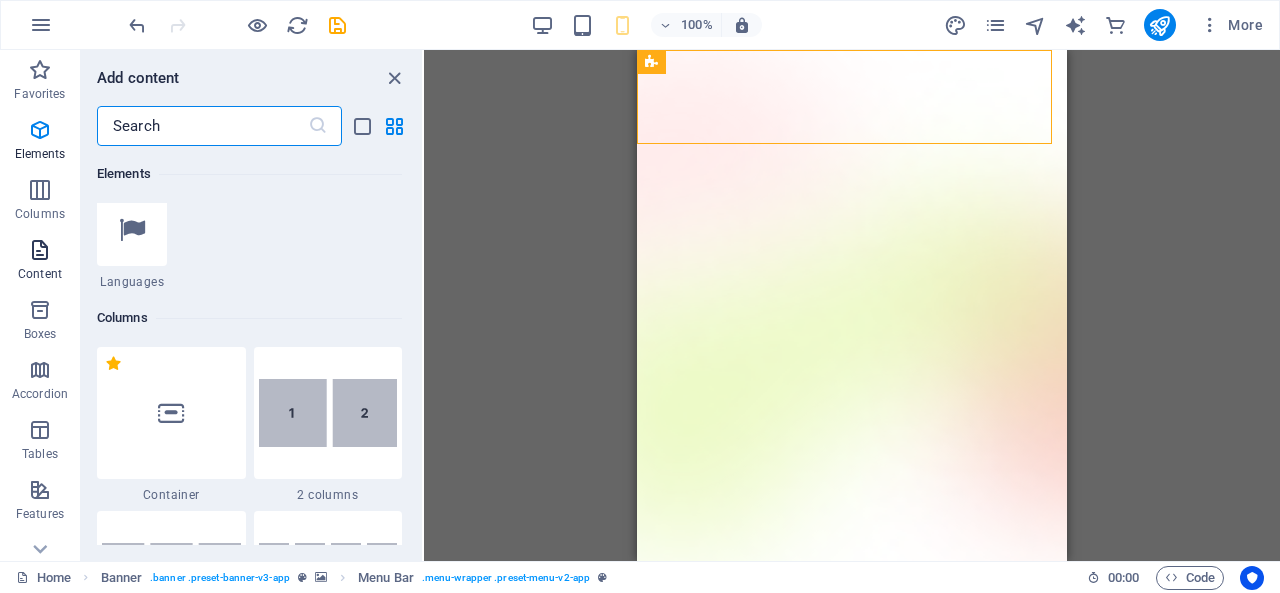 scroll, scrollTop: 990, scrollLeft: 0, axis: vertical 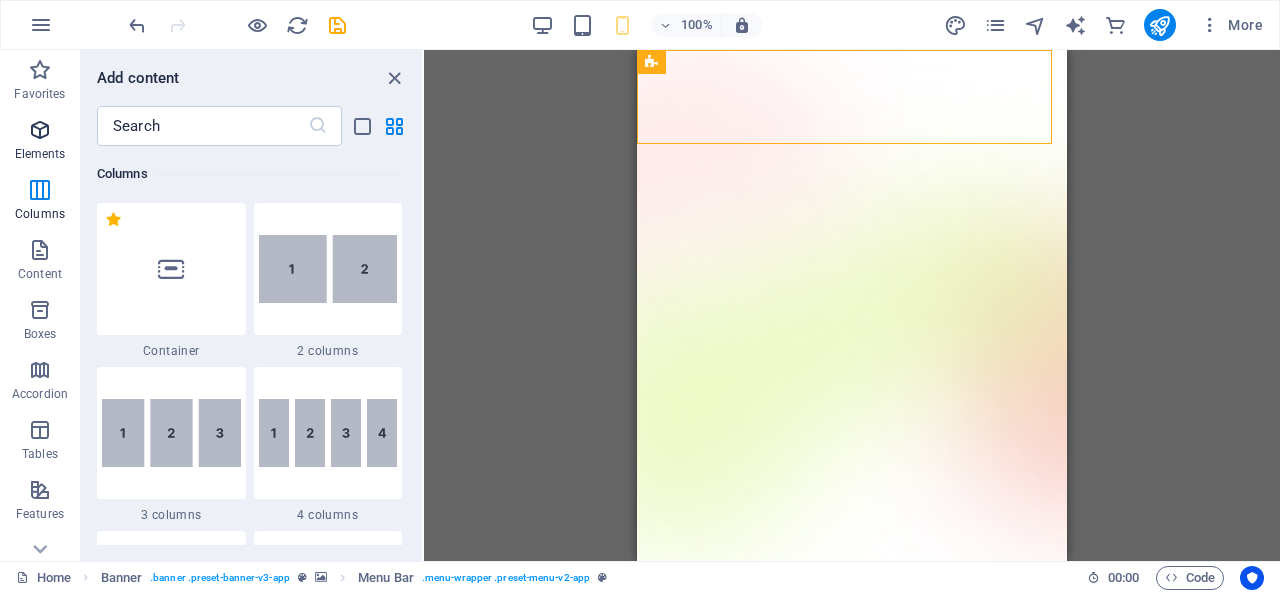 click at bounding box center (40, 130) 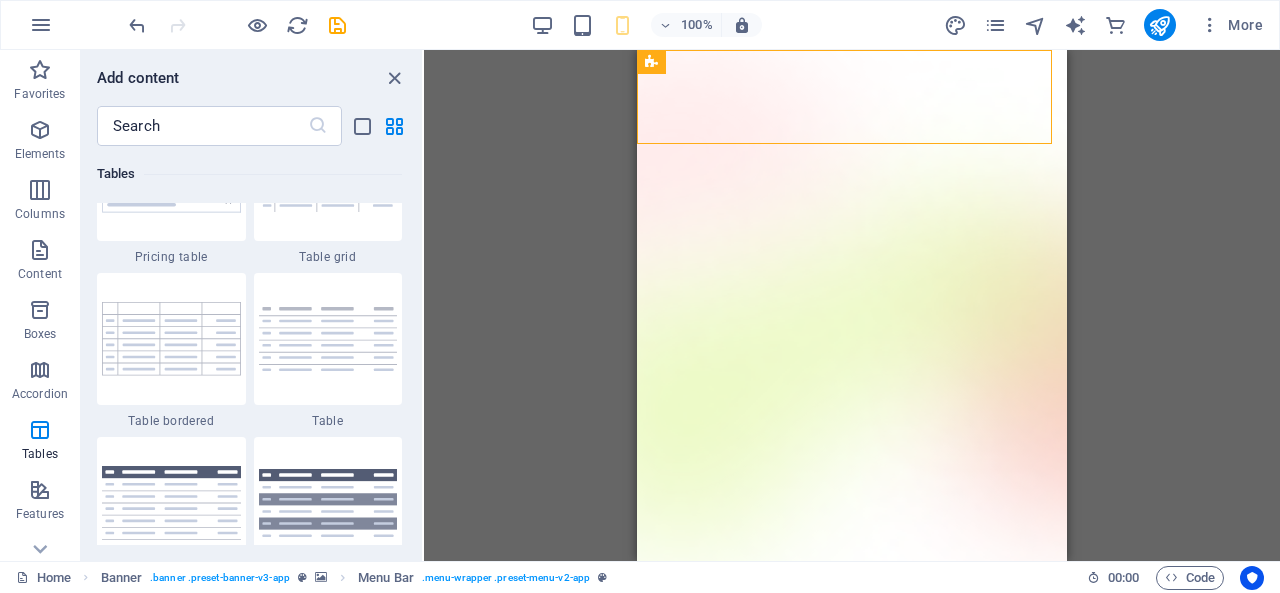scroll, scrollTop: 7380, scrollLeft: 0, axis: vertical 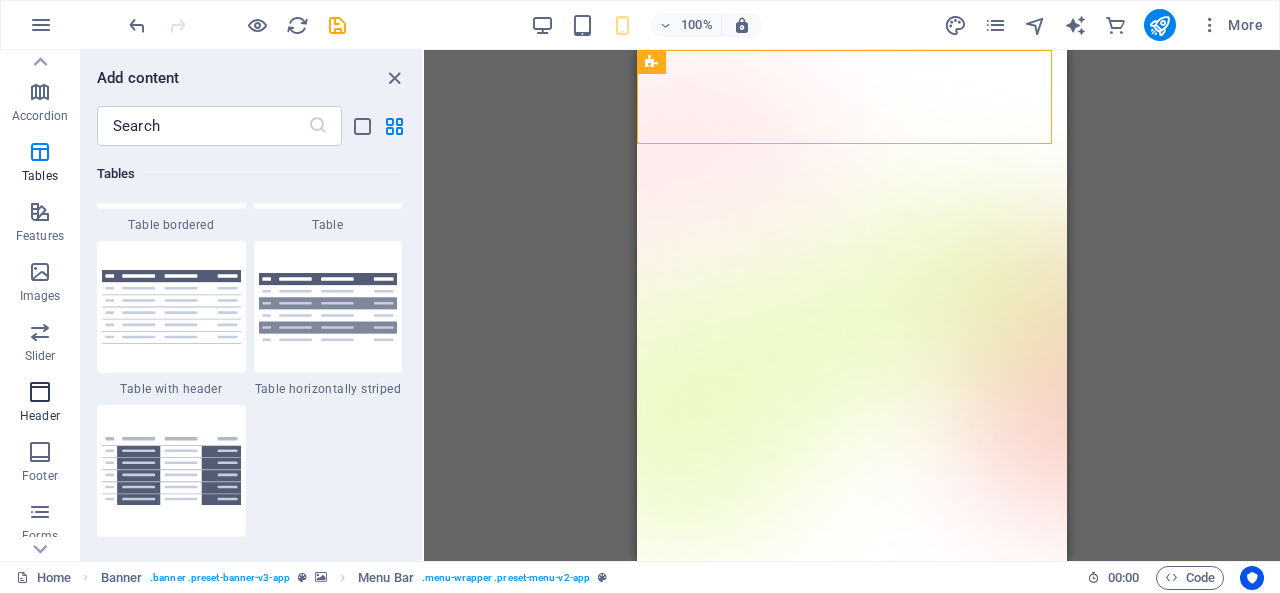 click at bounding box center (40, 392) 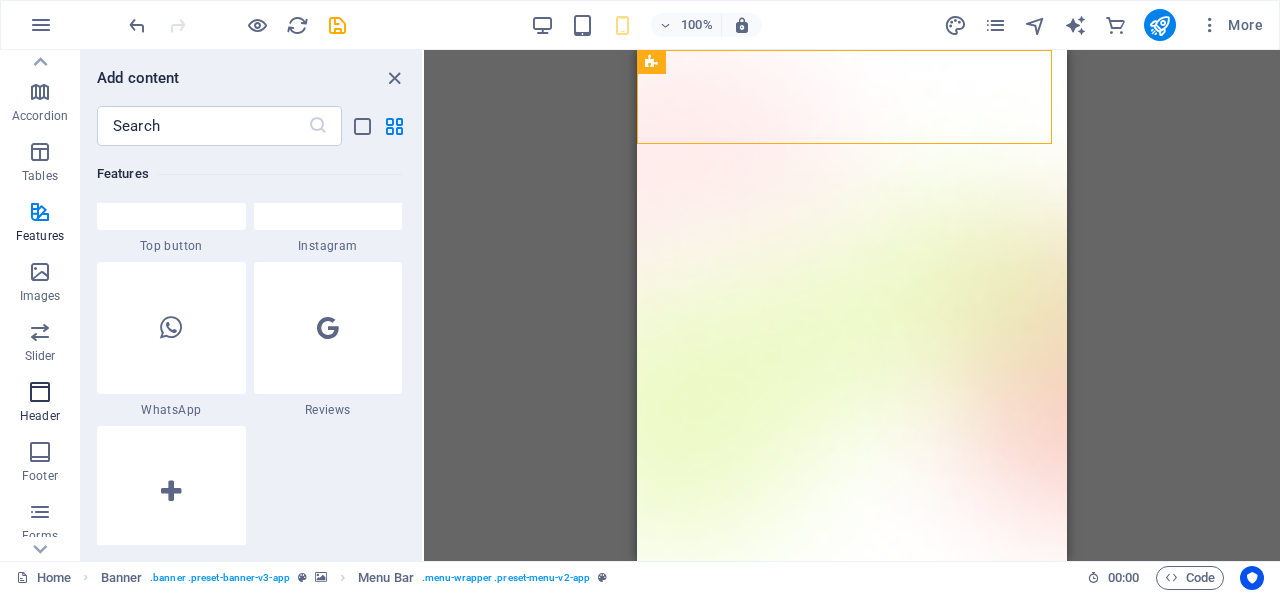 scroll, scrollTop: 12042, scrollLeft: 0, axis: vertical 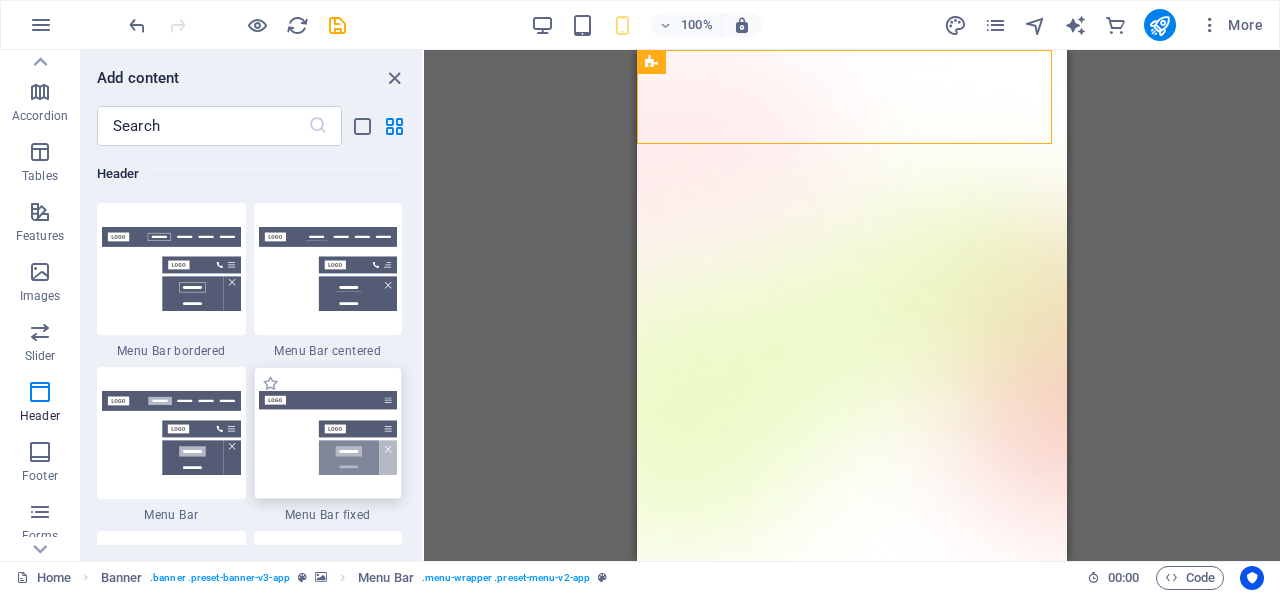 click at bounding box center (328, 433) 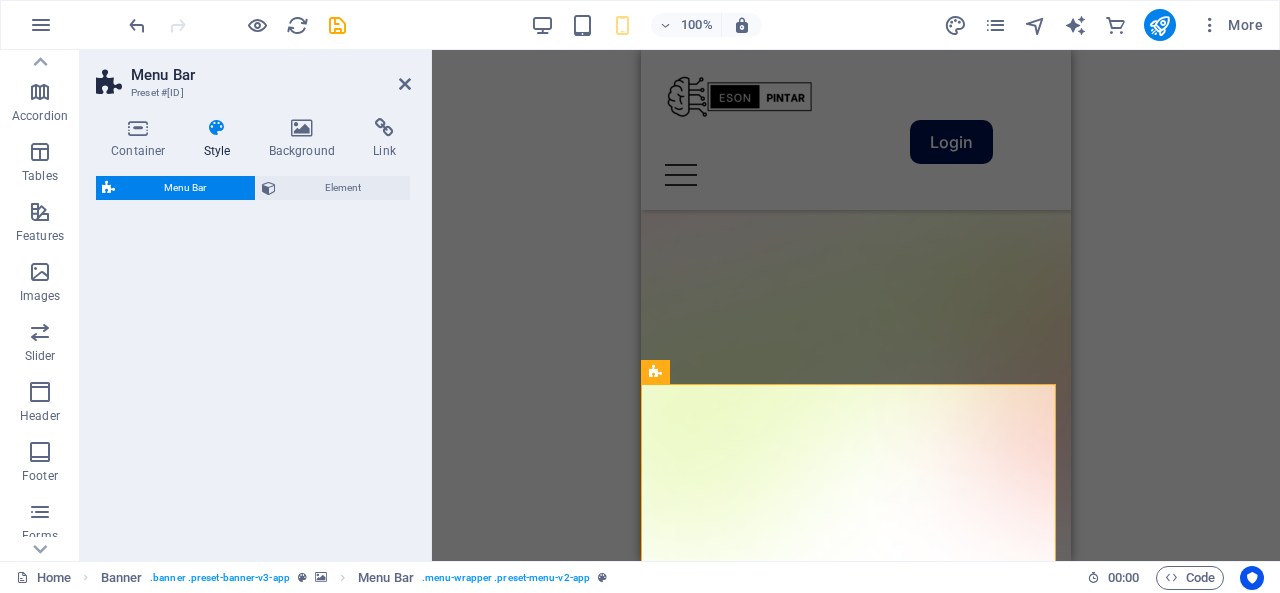 select on "rem" 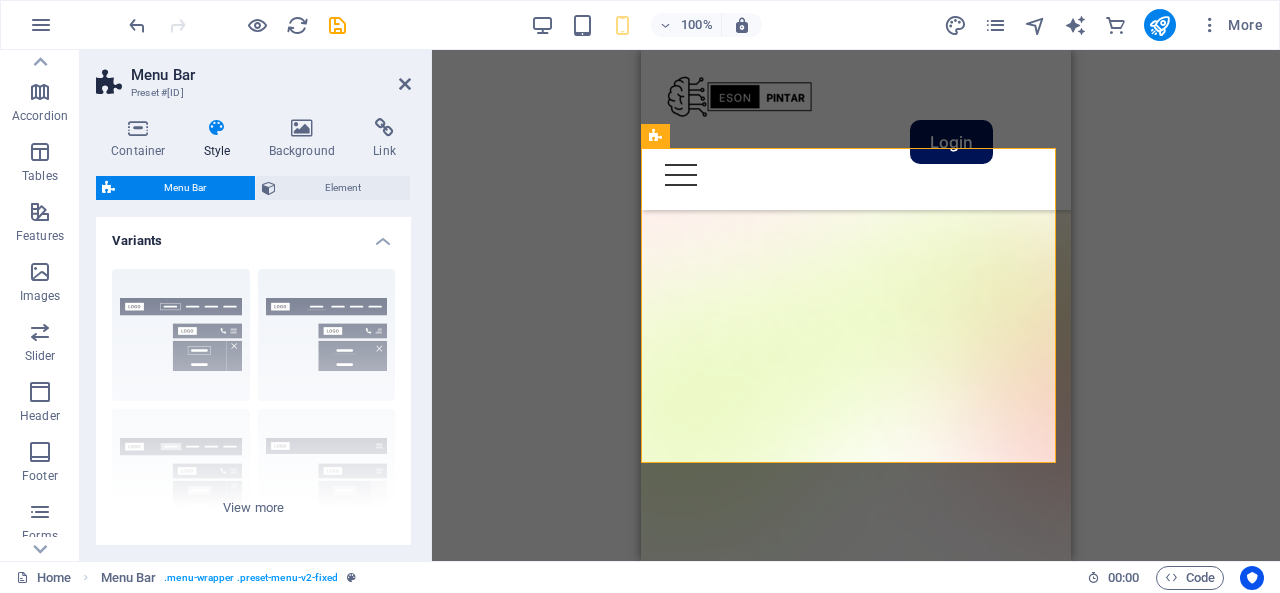 scroll, scrollTop: 534, scrollLeft: 0, axis: vertical 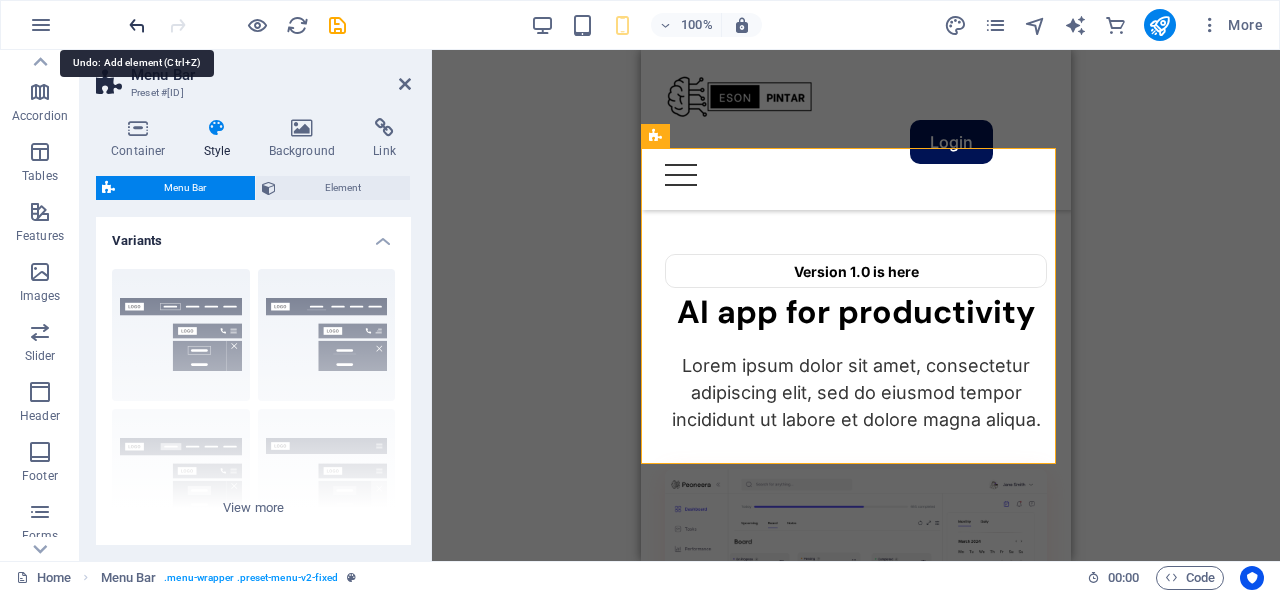 click at bounding box center (137, 25) 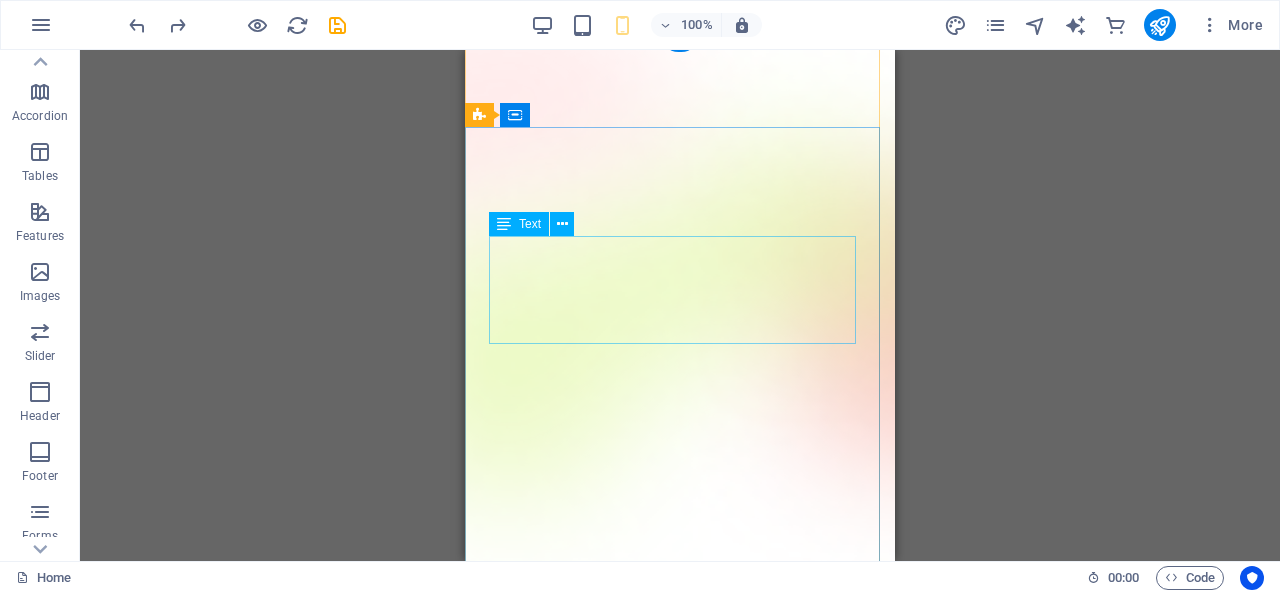 scroll, scrollTop: 0, scrollLeft: 0, axis: both 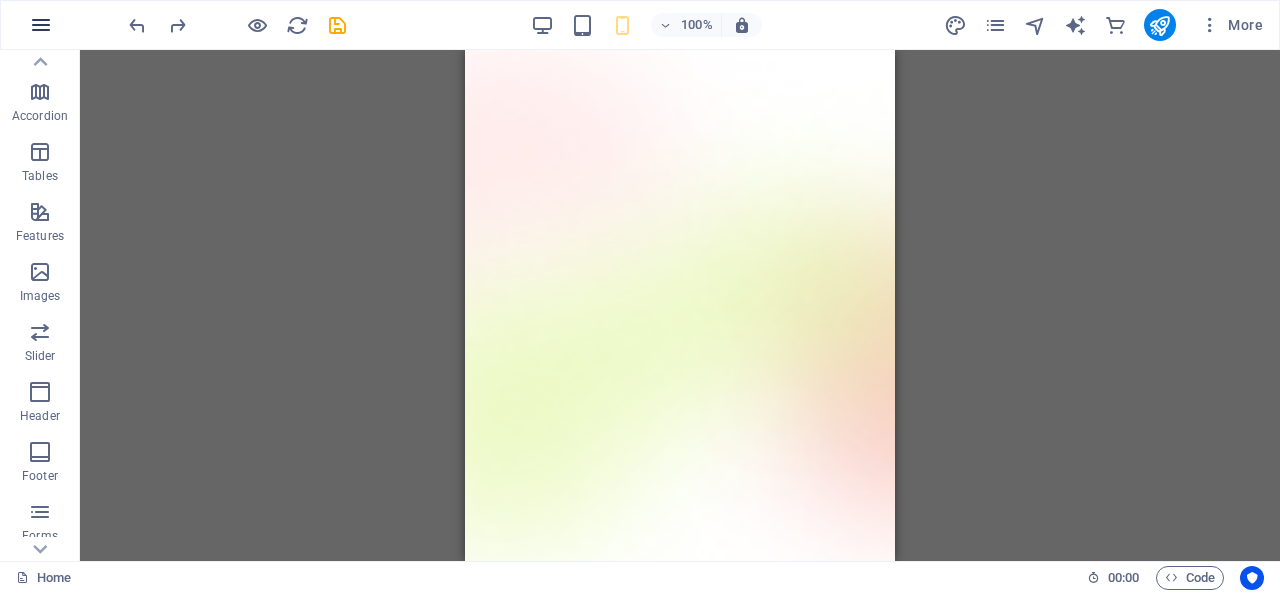 click at bounding box center [41, 25] 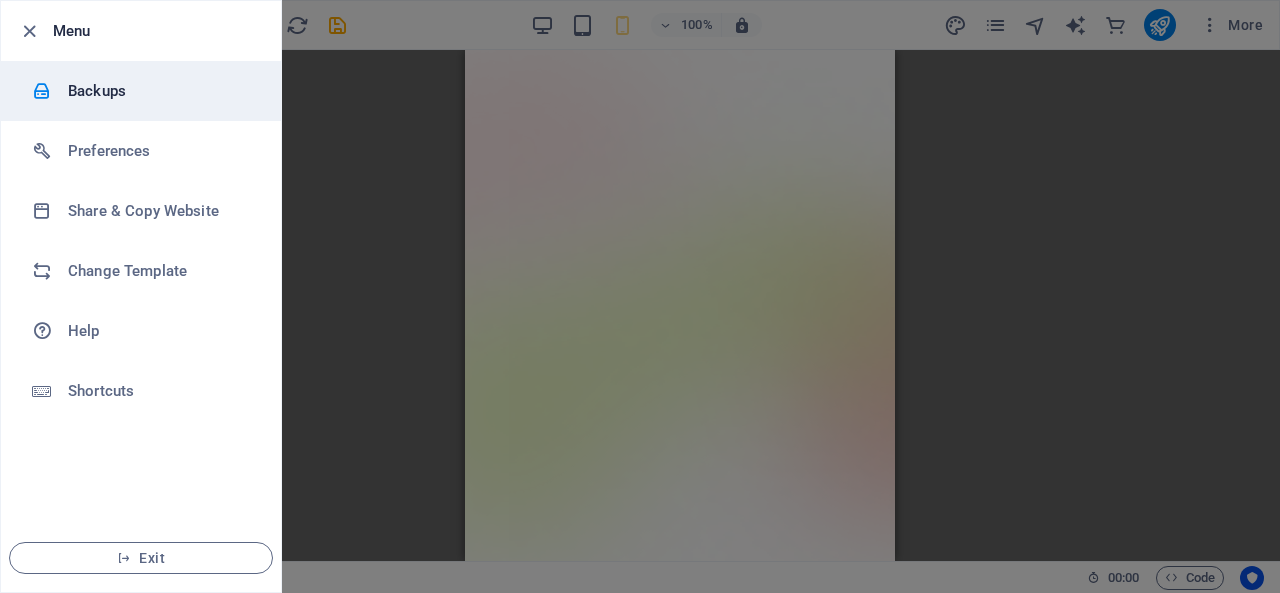 click on "Backups" at bounding box center (141, 91) 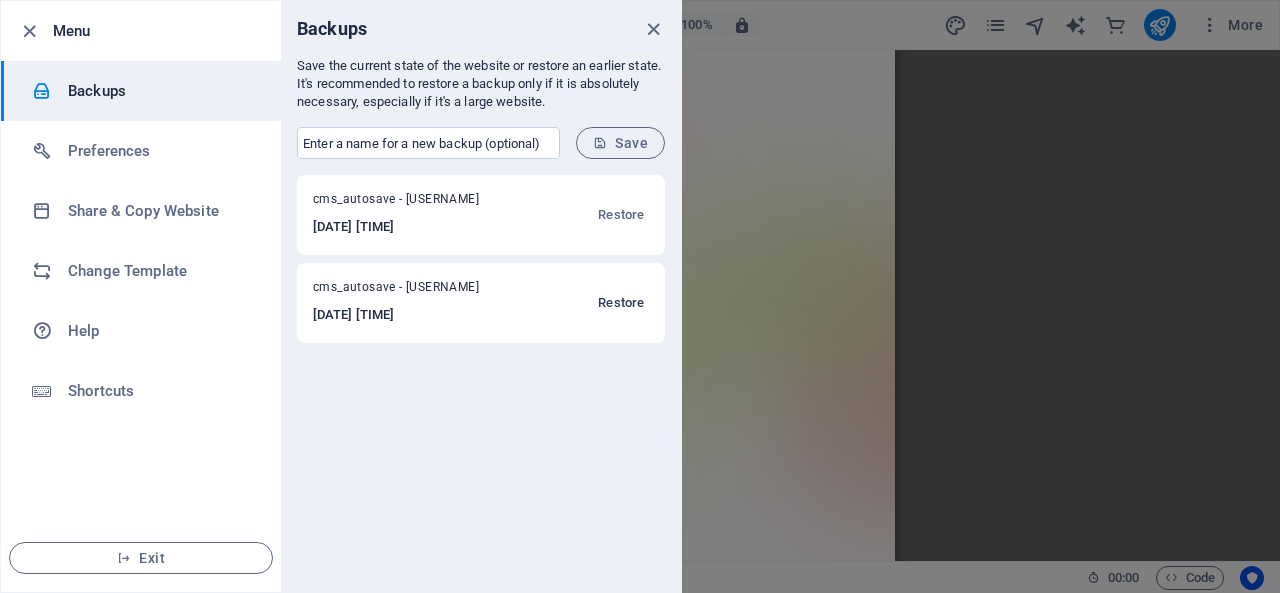 click on "Restore" at bounding box center (621, 303) 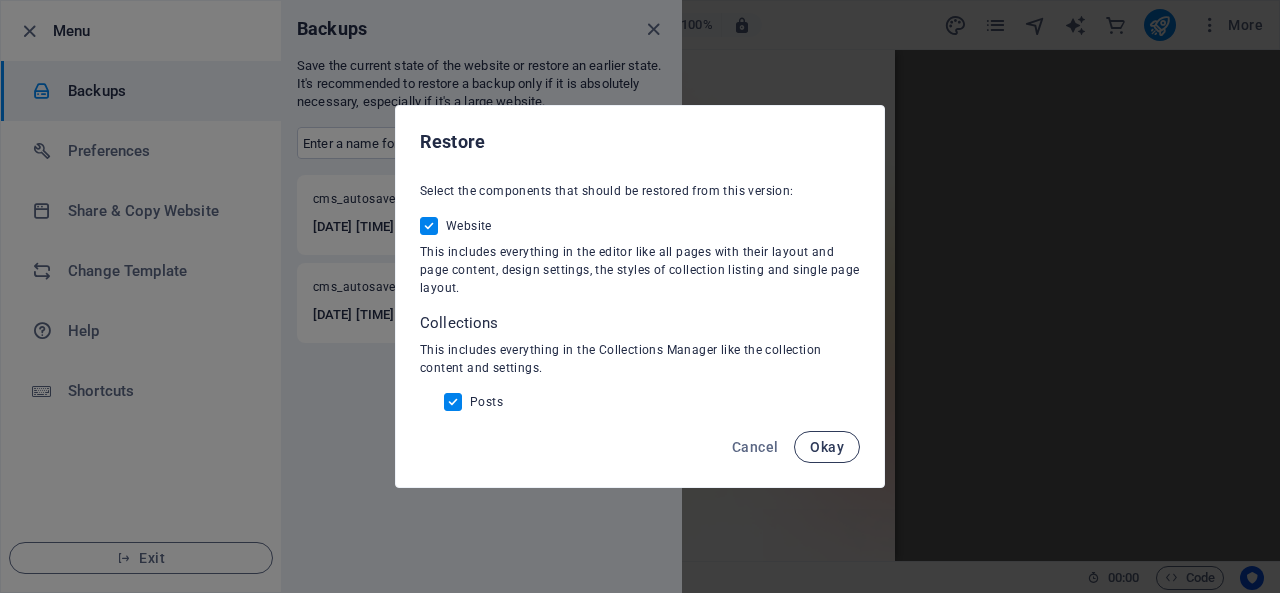 click on "Okay" at bounding box center [827, 447] 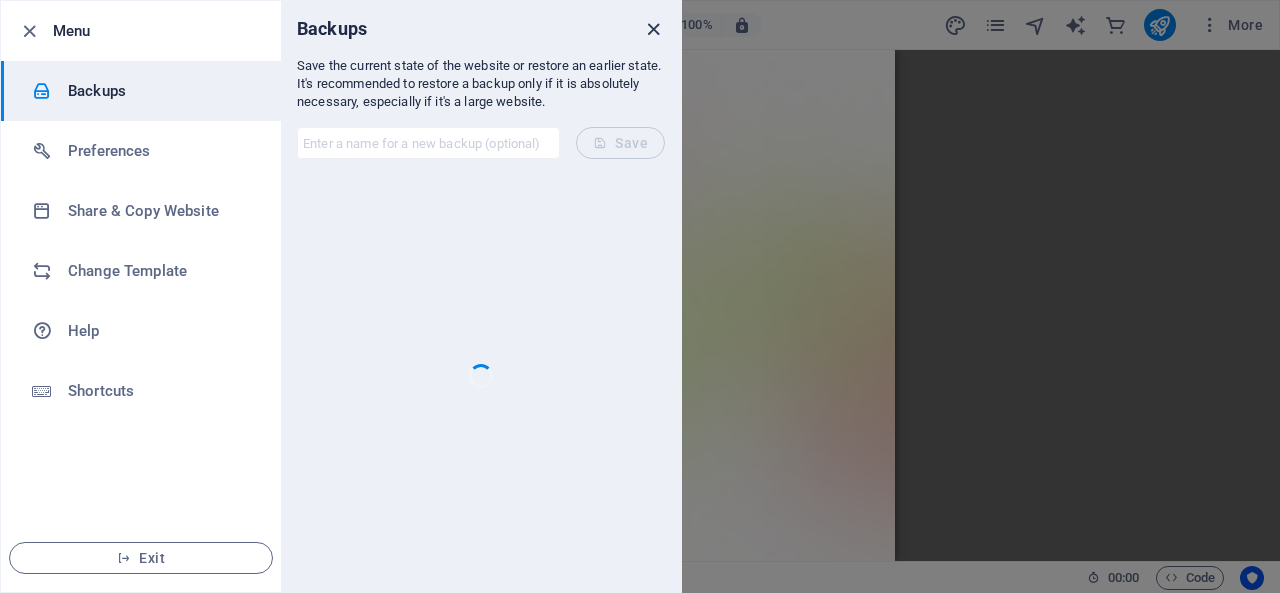 click at bounding box center [653, 29] 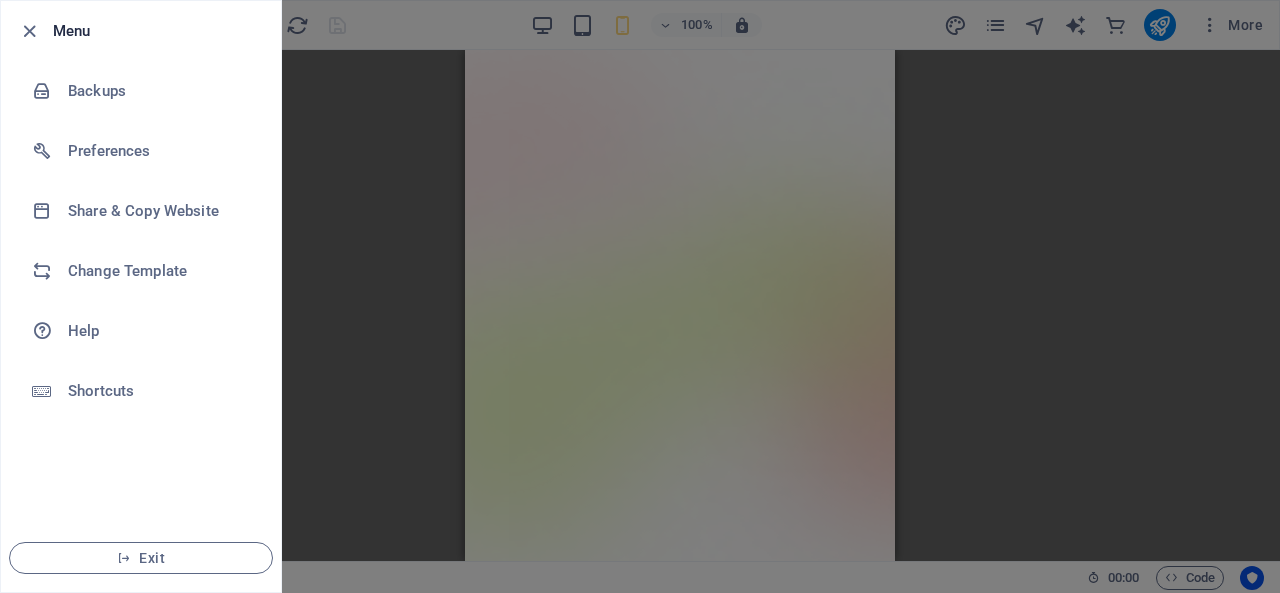 click at bounding box center (640, 296) 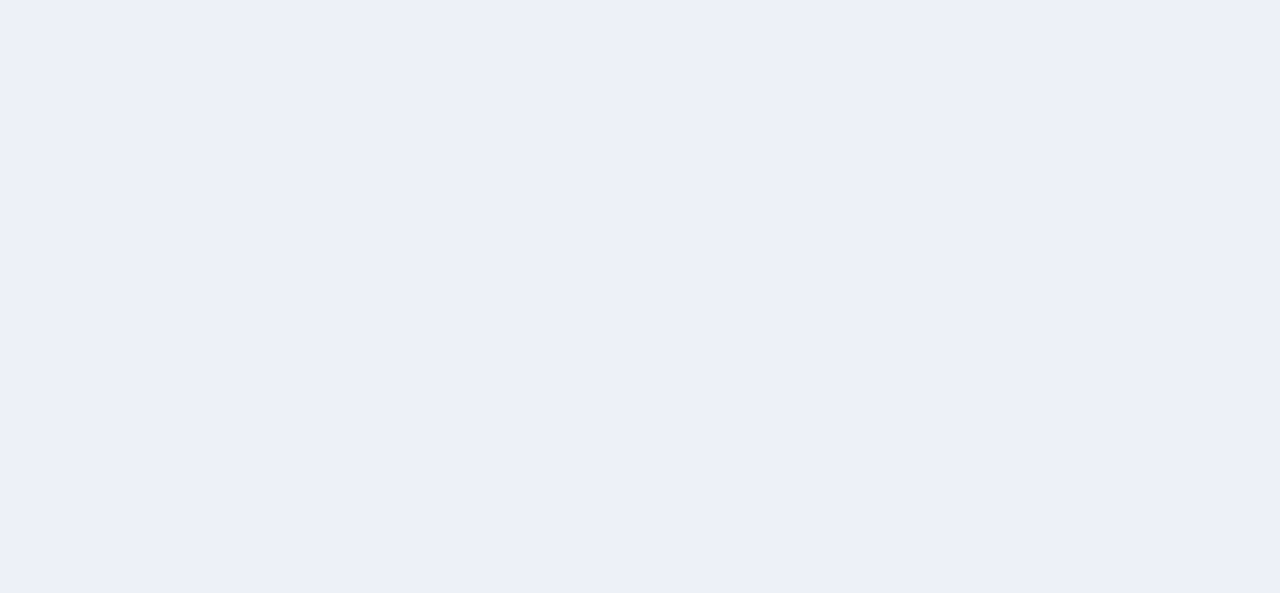 scroll, scrollTop: 0, scrollLeft: 0, axis: both 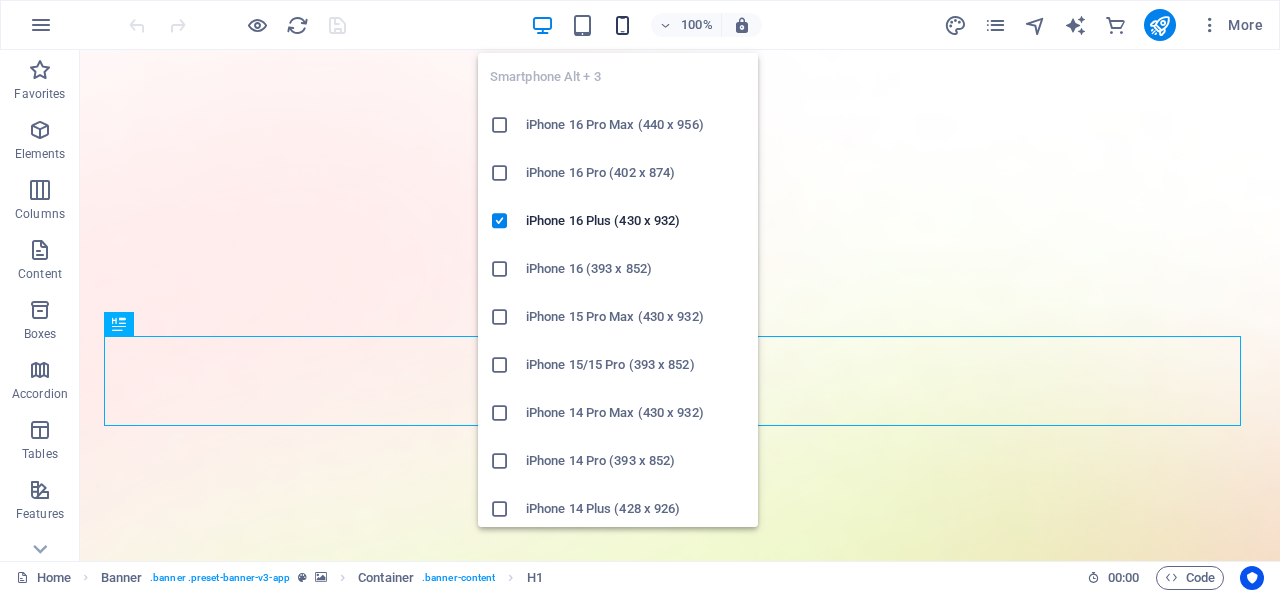 click at bounding box center (622, 25) 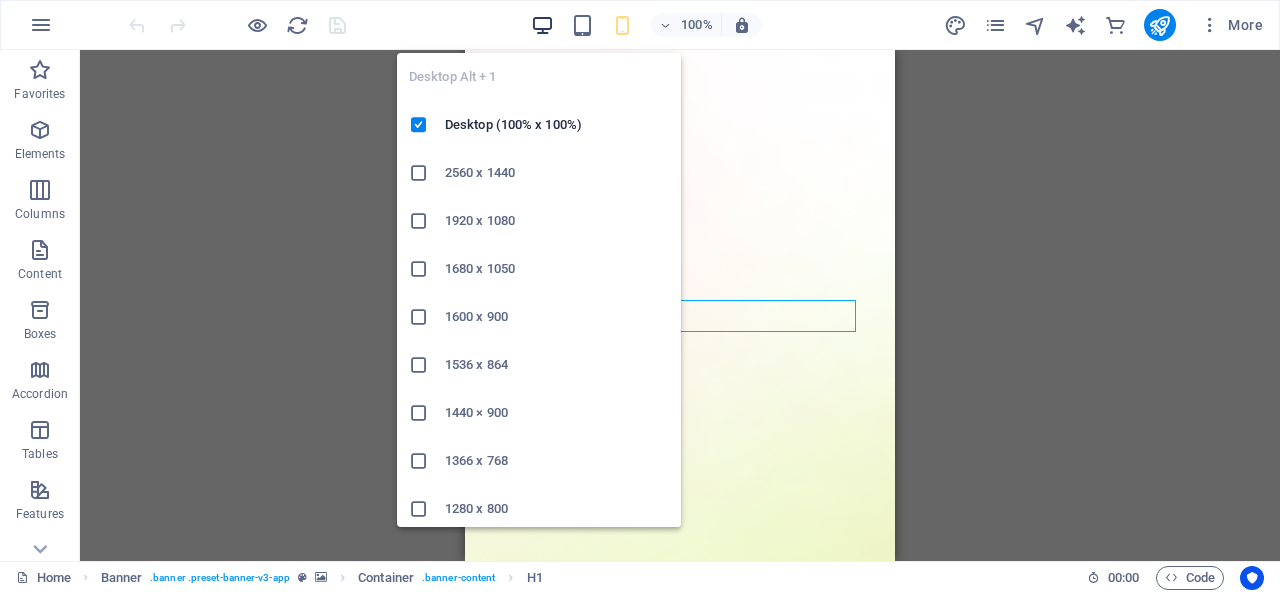 click at bounding box center (542, 25) 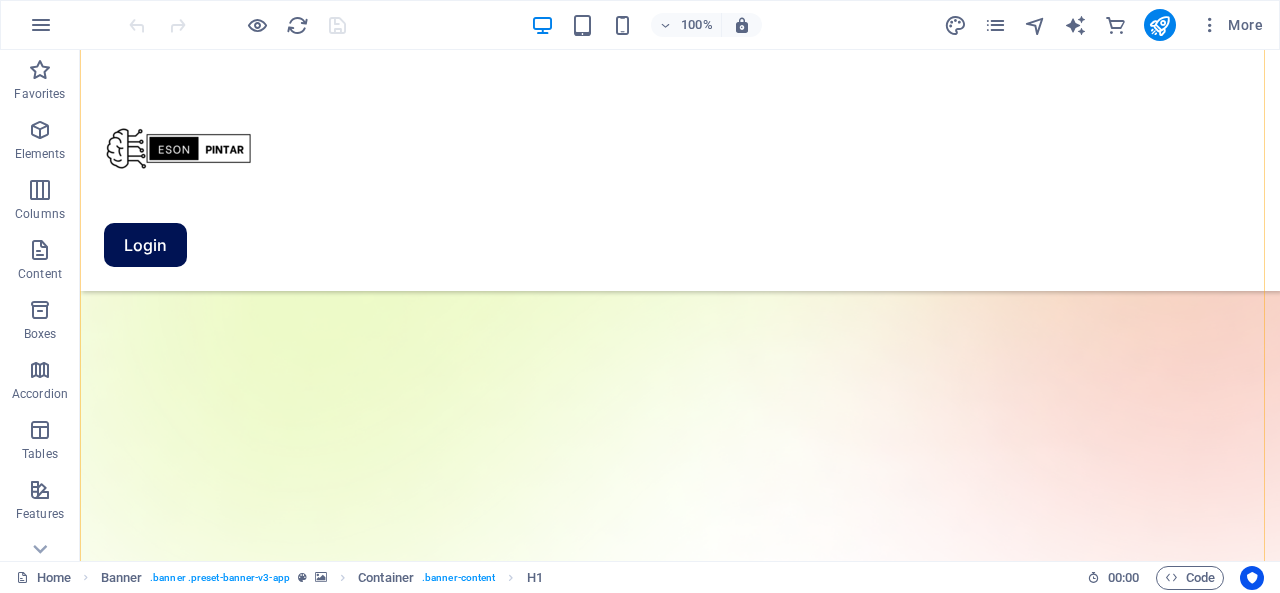 scroll, scrollTop: 0, scrollLeft: 0, axis: both 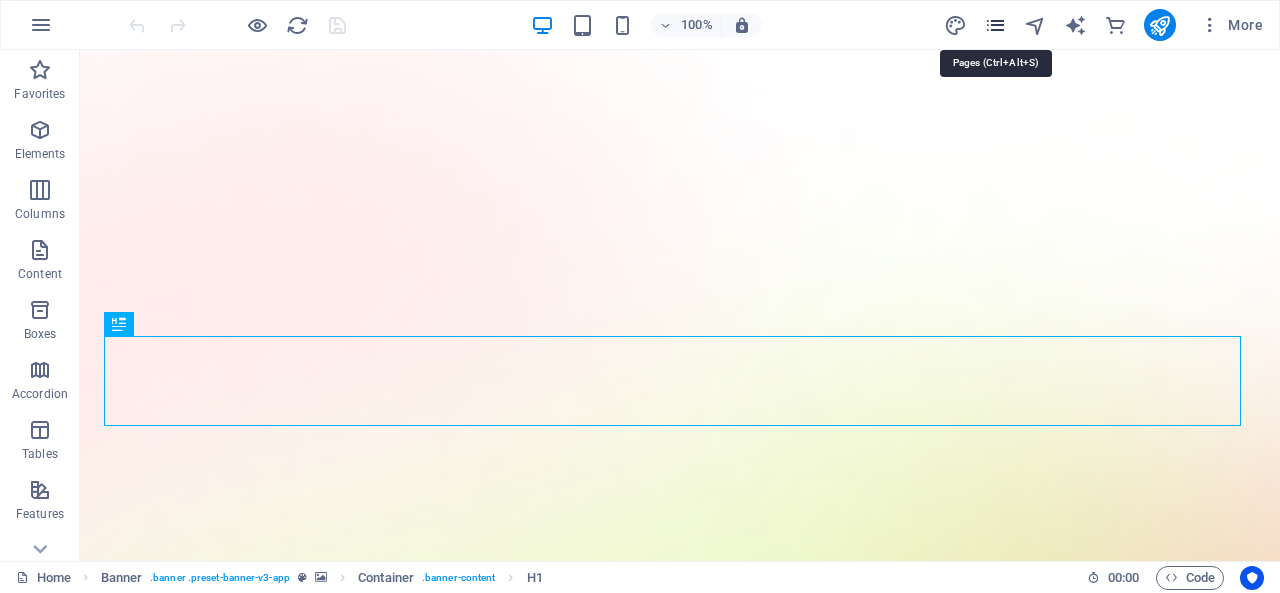 click at bounding box center [995, 25] 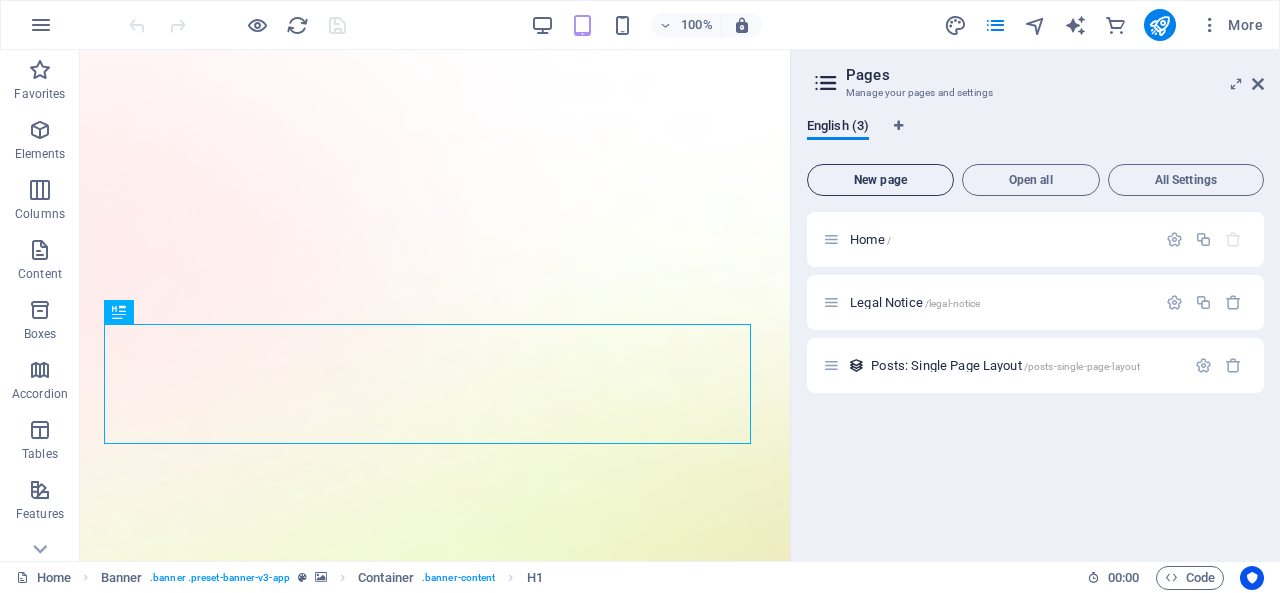 click on "New page" at bounding box center (880, 180) 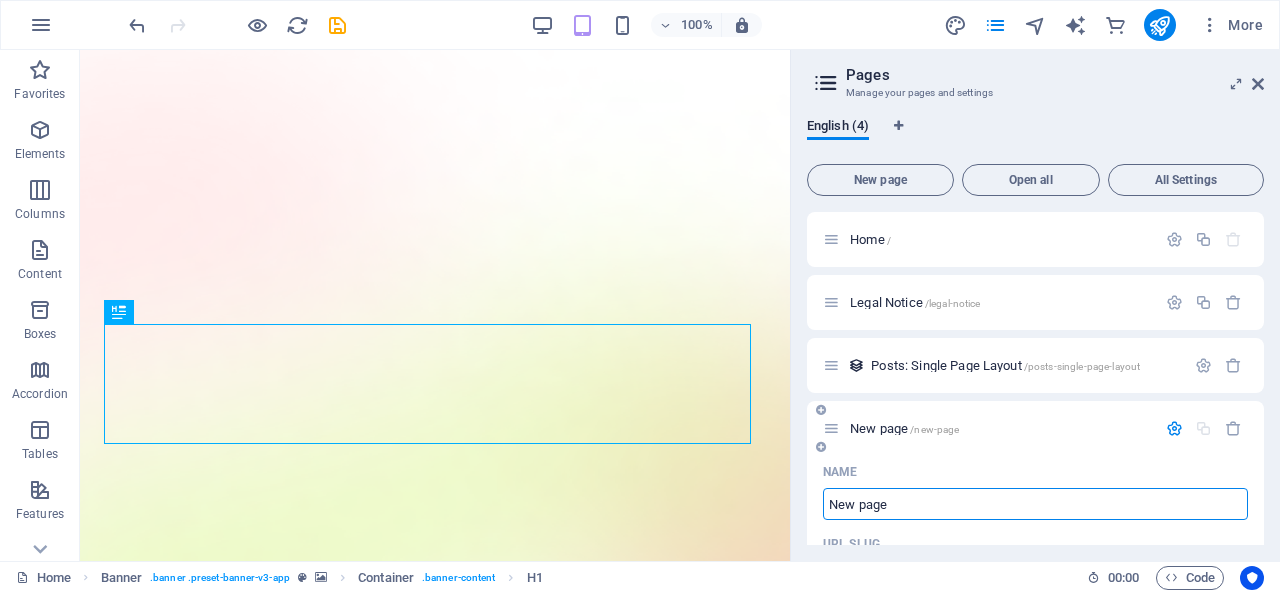scroll, scrollTop: 166, scrollLeft: 0, axis: vertical 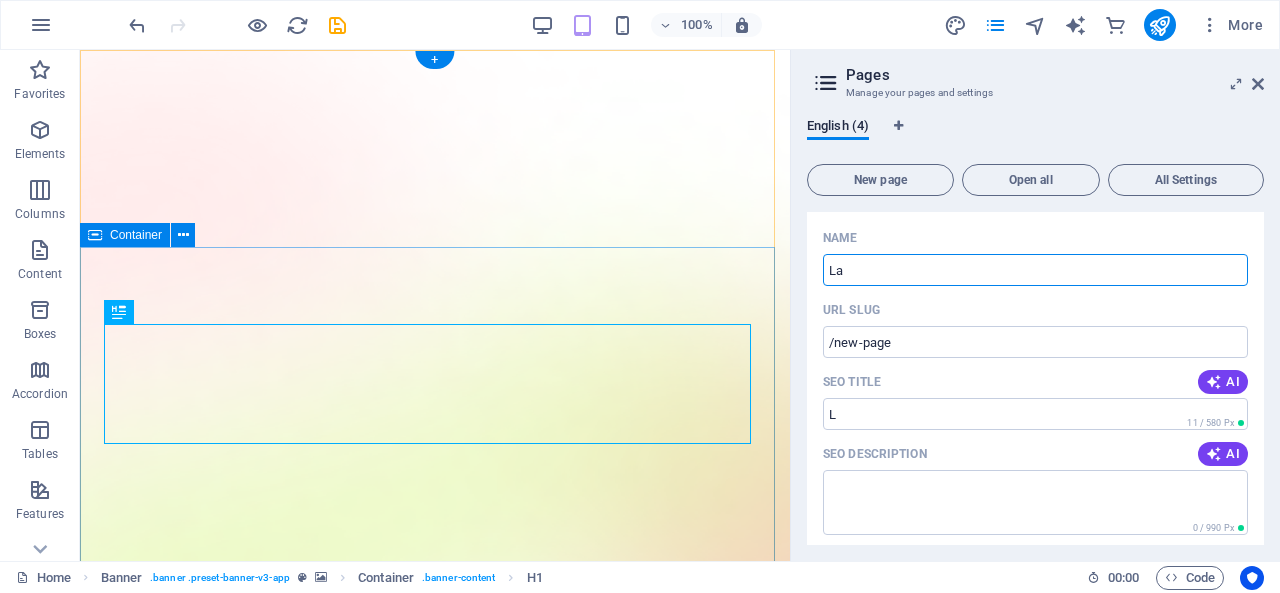 type on "Lay" 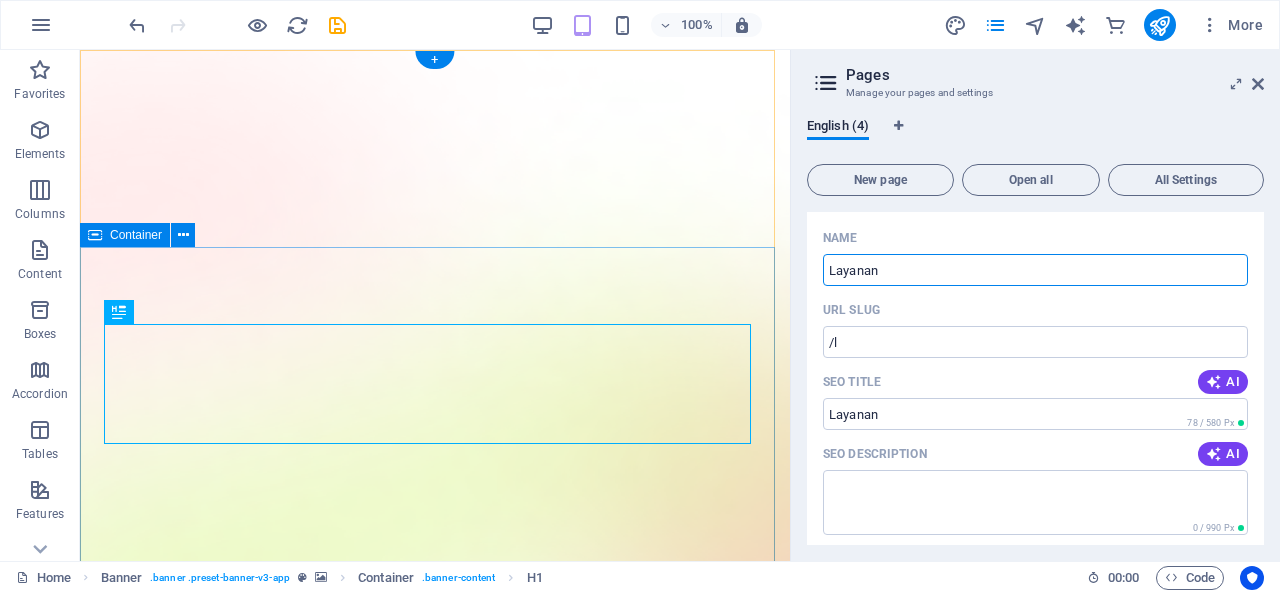 type on "Layanan" 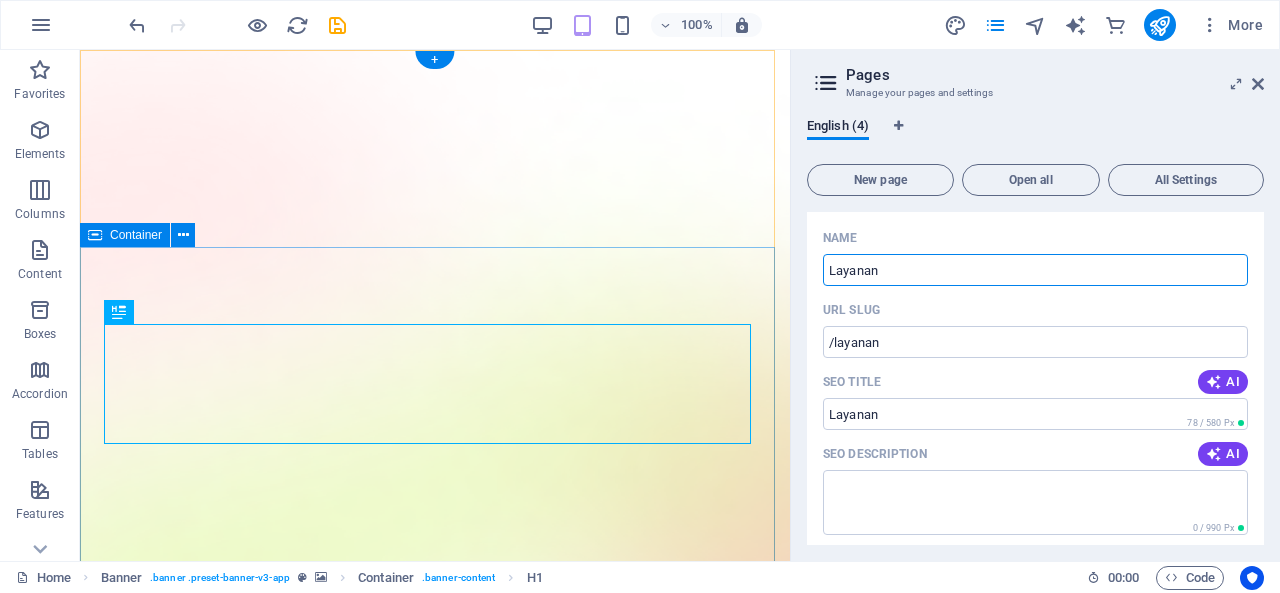 type on "Layanan" 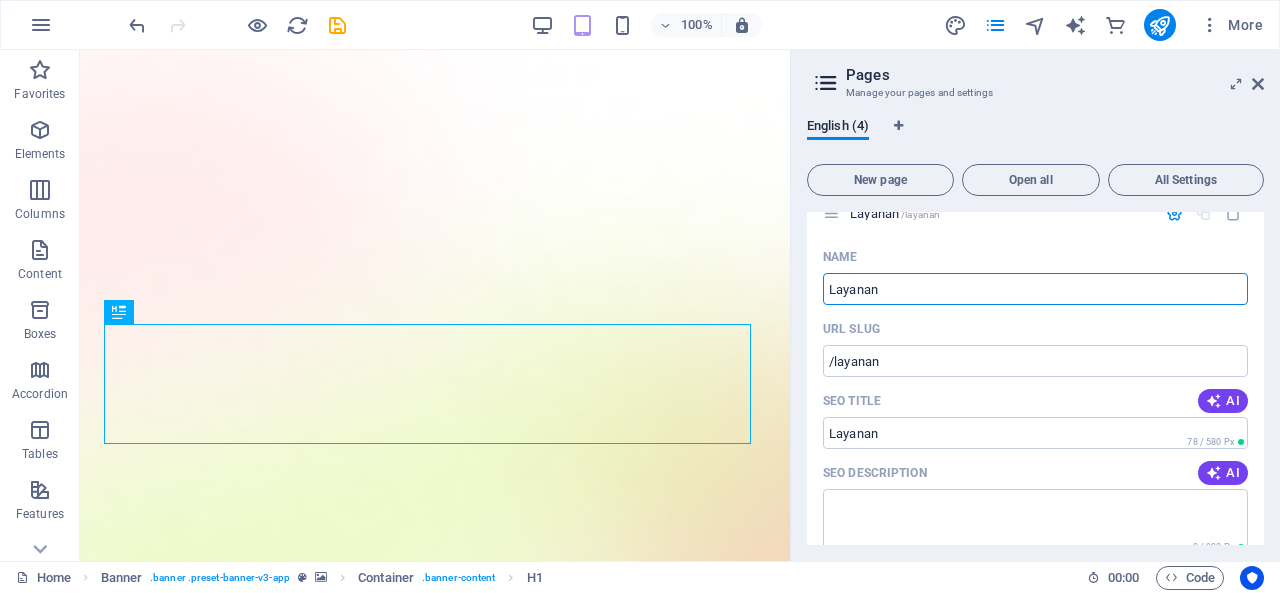 scroll, scrollTop: 214, scrollLeft: 0, axis: vertical 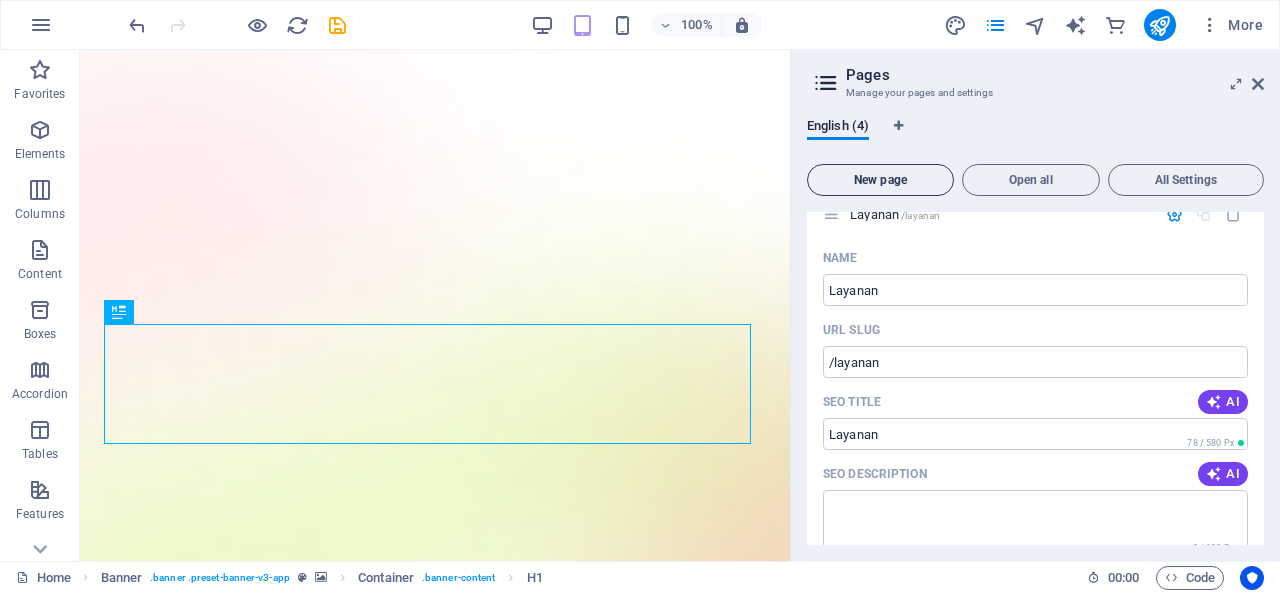 click on "New page" at bounding box center [880, 180] 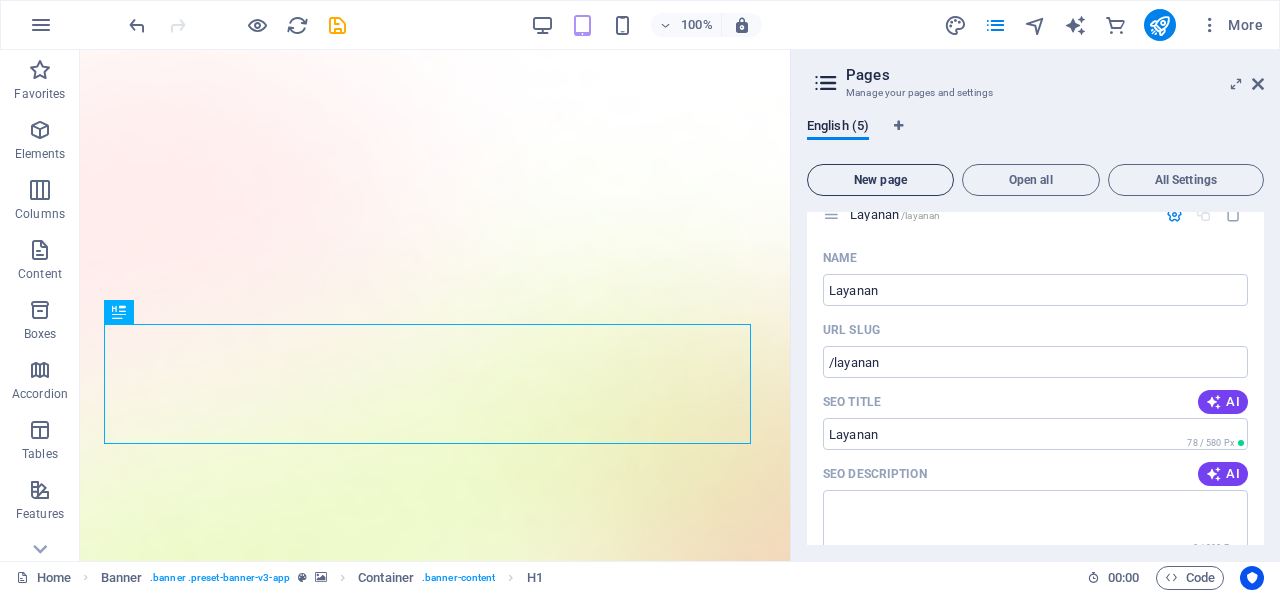 scroll, scrollTop: 885, scrollLeft: 0, axis: vertical 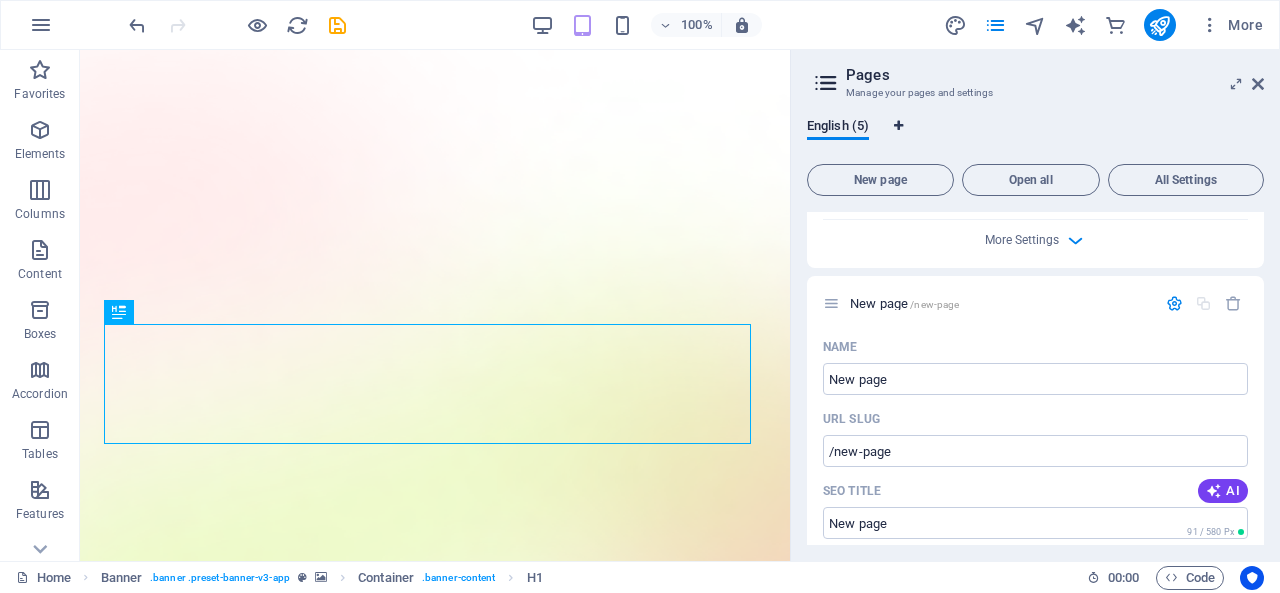 click at bounding box center (898, 126) 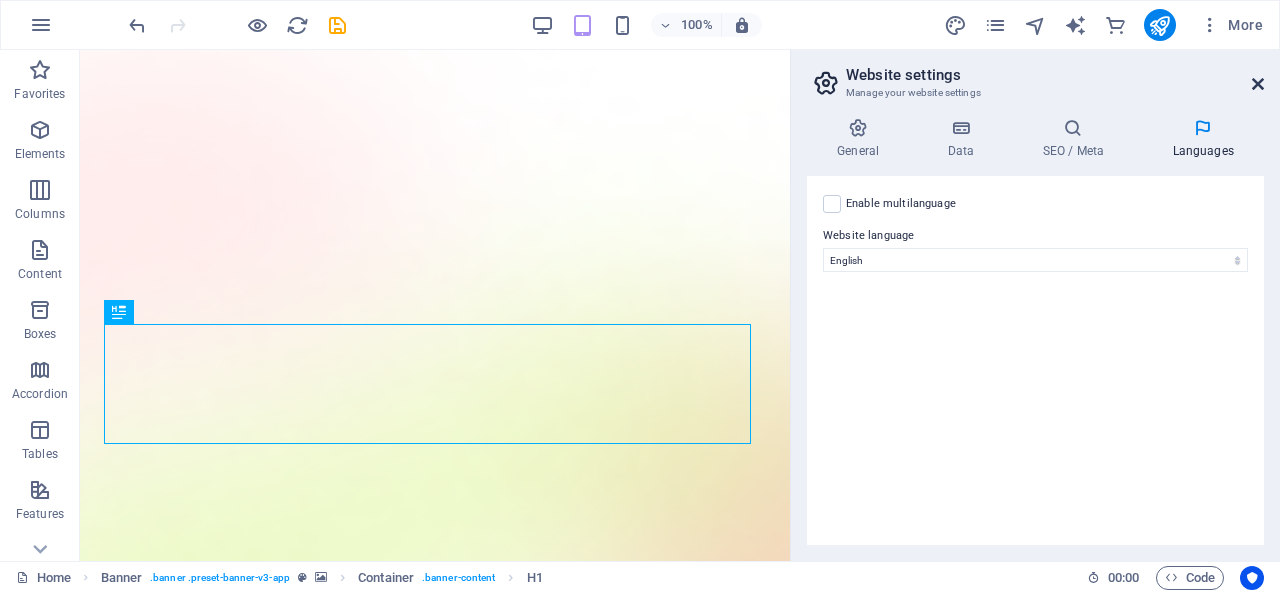 click at bounding box center (1258, 84) 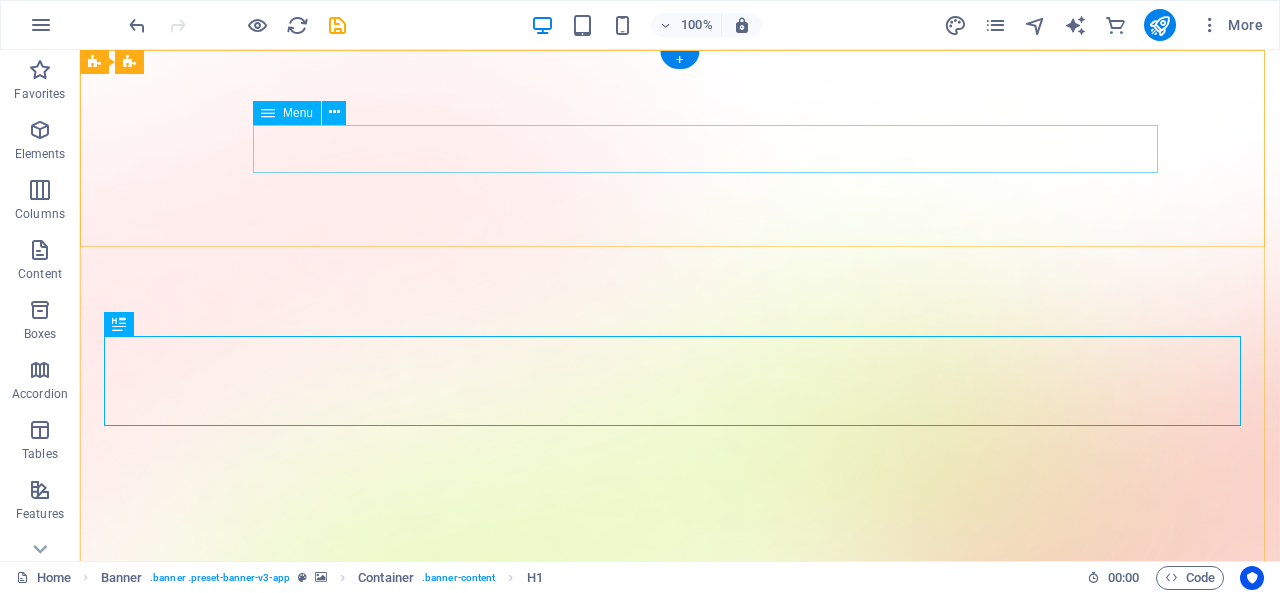 click on "Layanan New page" at bounding box center [680, 1286] 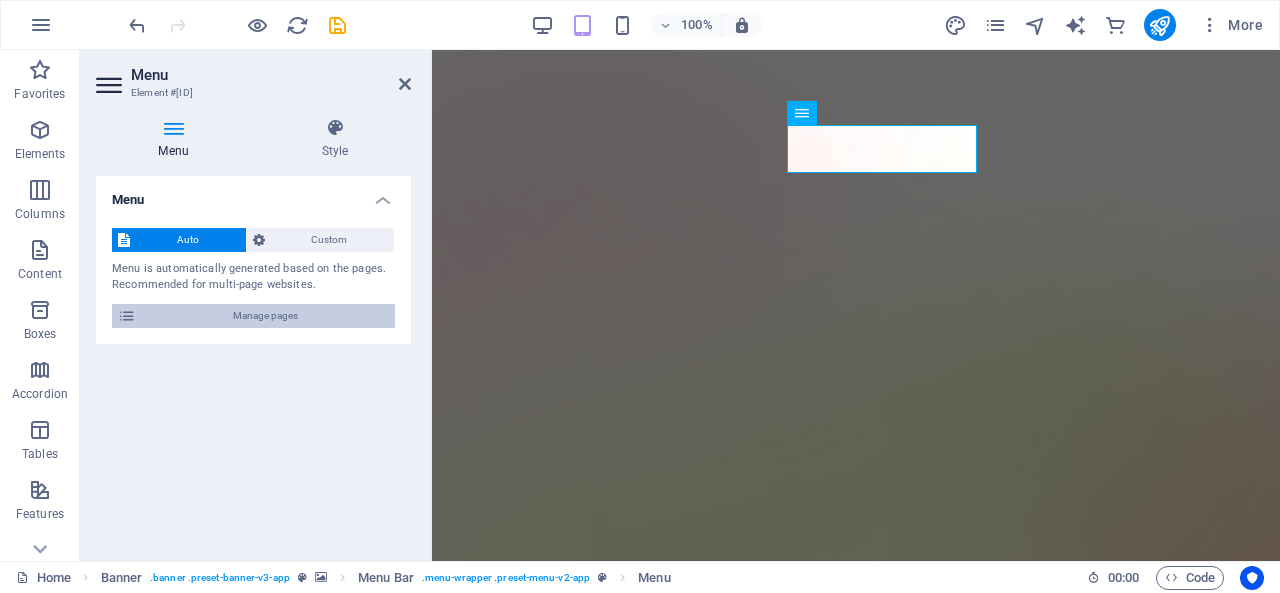 click on "Manage pages" at bounding box center (265, 316) 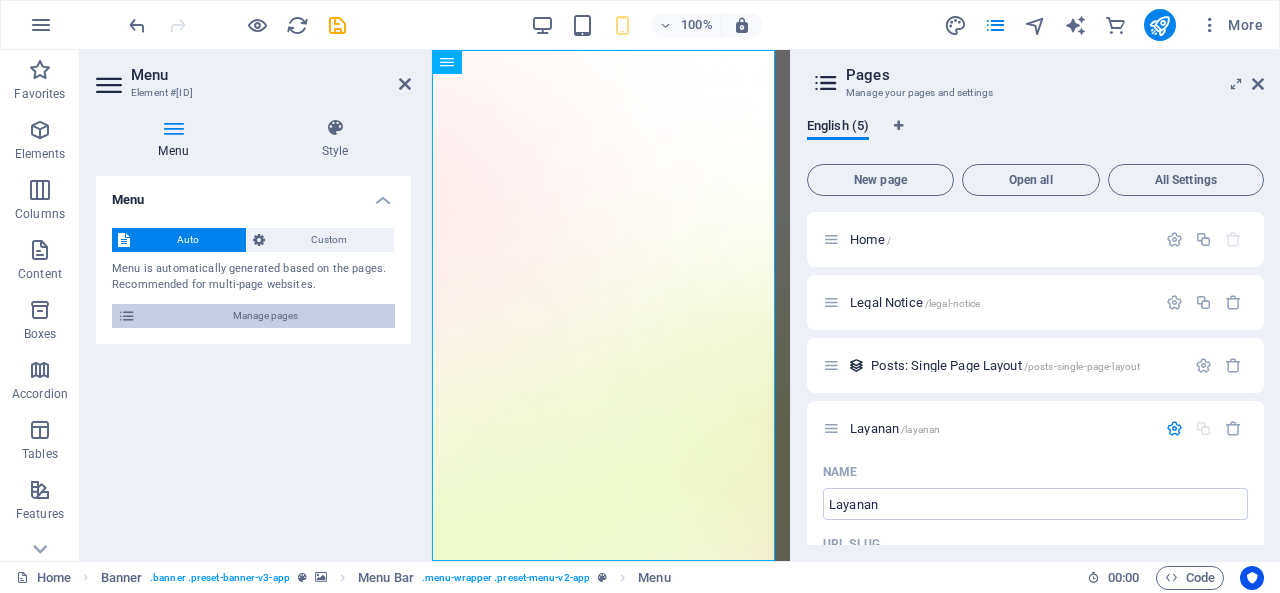 scroll, scrollTop: 933, scrollLeft: 0, axis: vertical 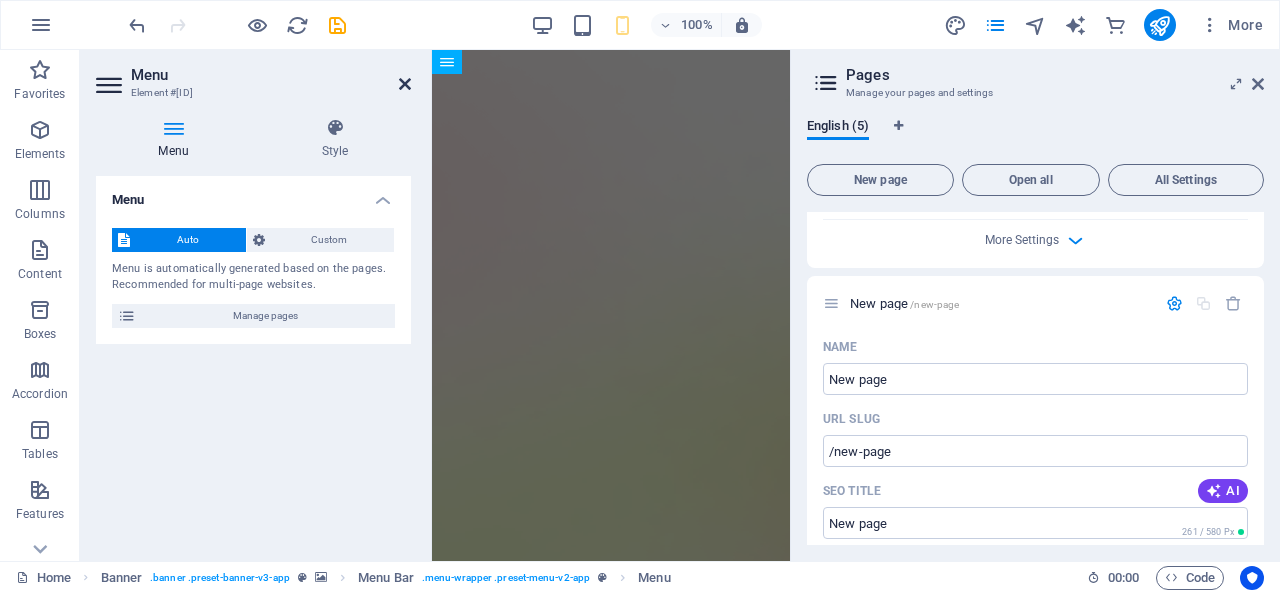 click at bounding box center [405, 84] 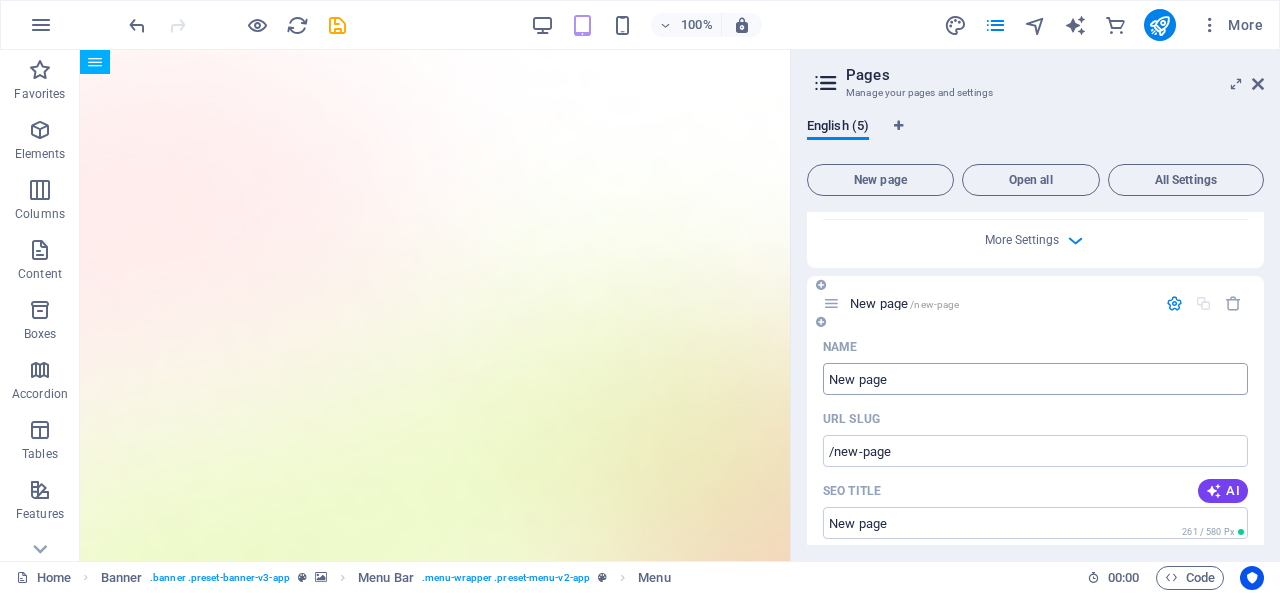 click on "New page" at bounding box center (1035, -429) 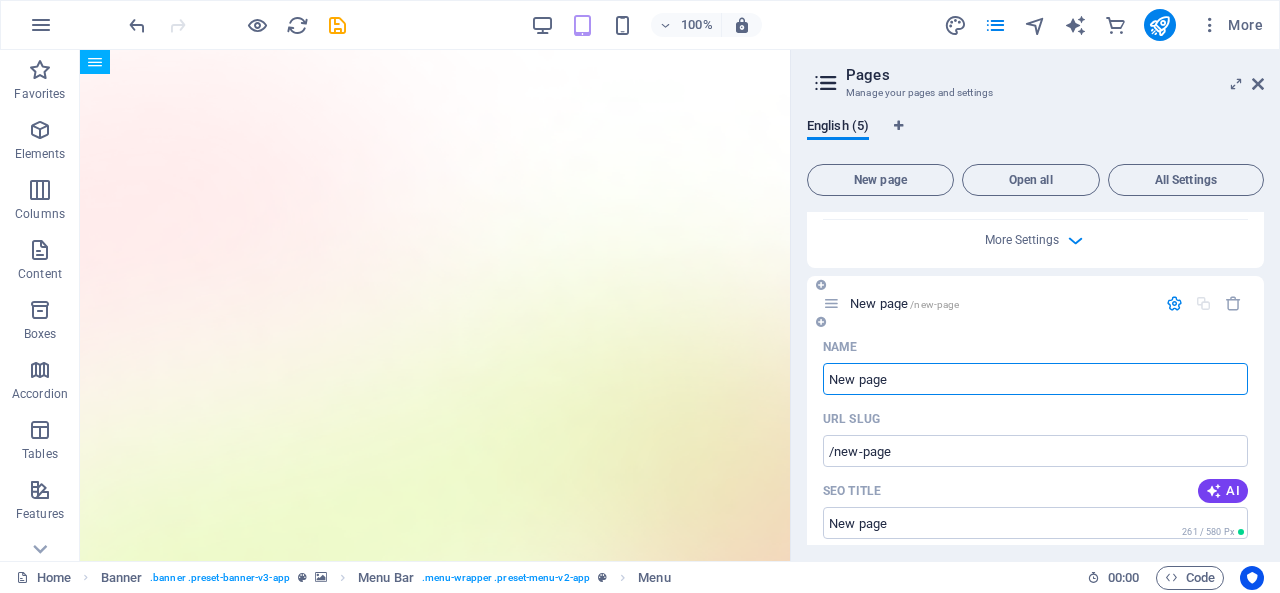 click on "New page" at bounding box center (1035, 379) 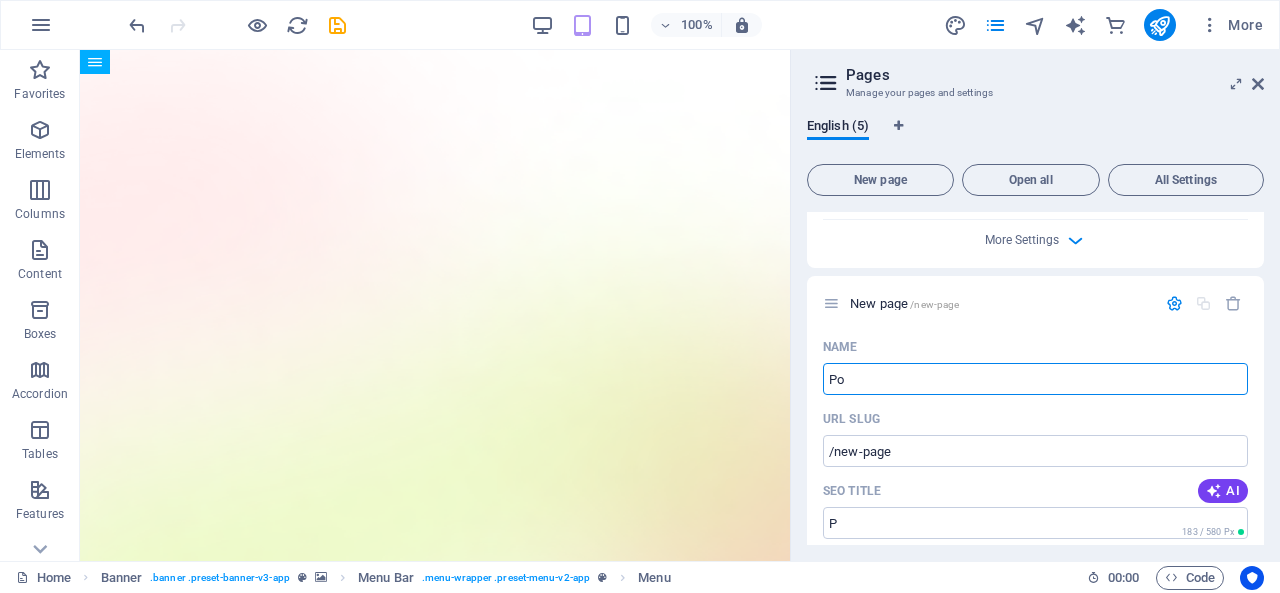 type on "Por" 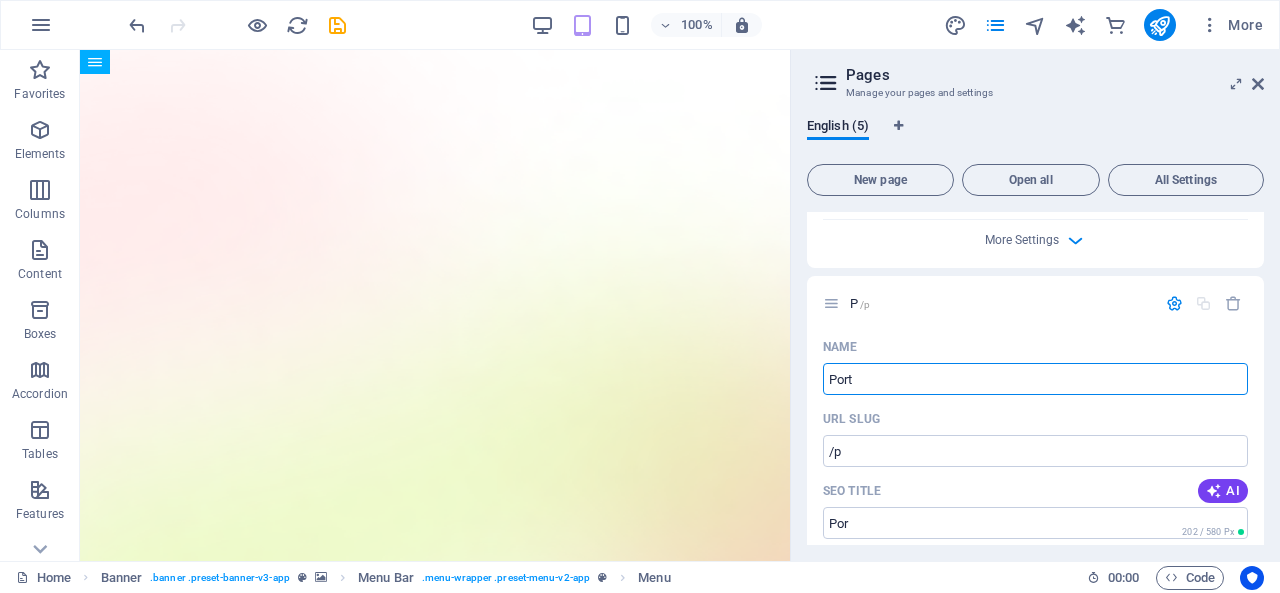 type on "Porto" 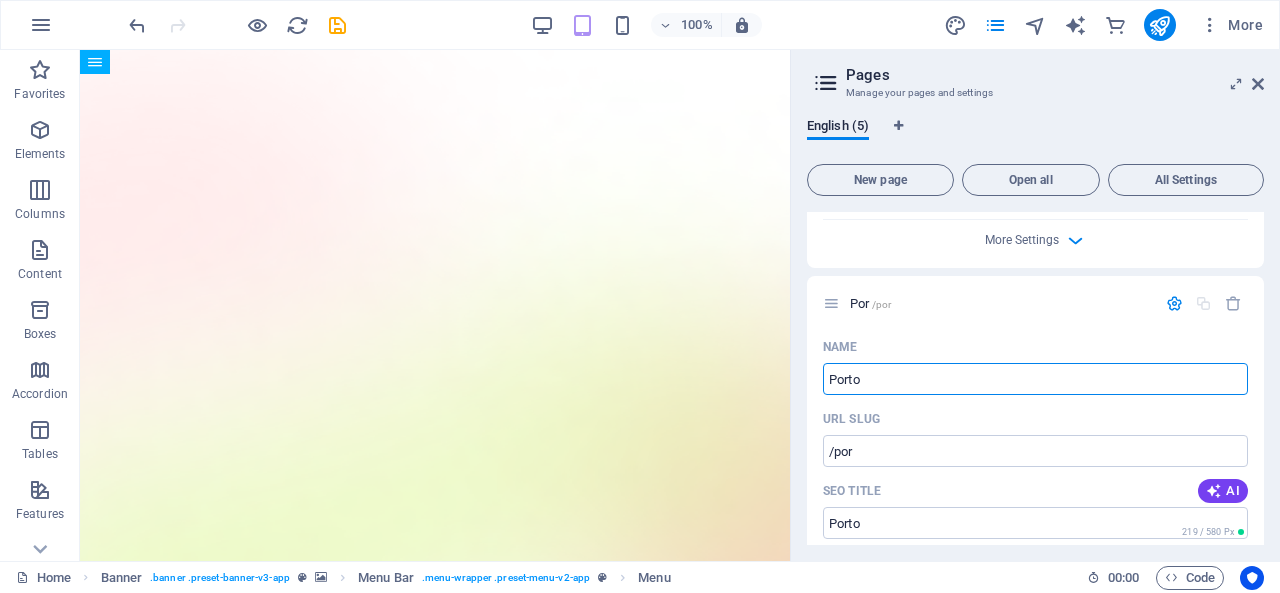 type on "Portof" 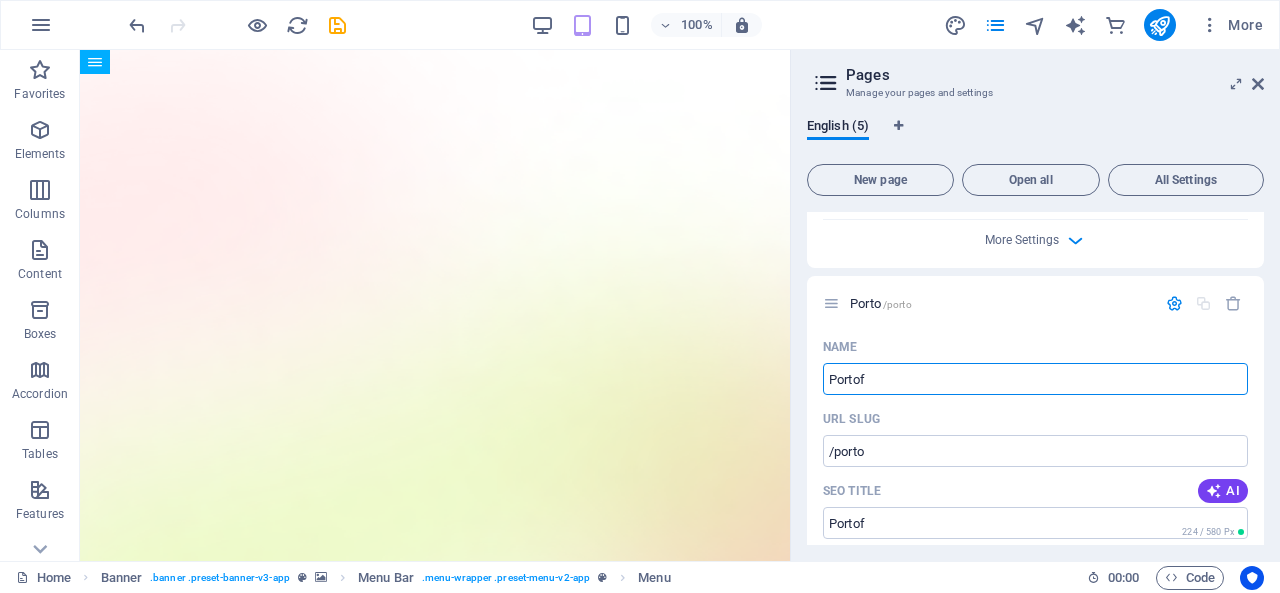 type on "Portofo" 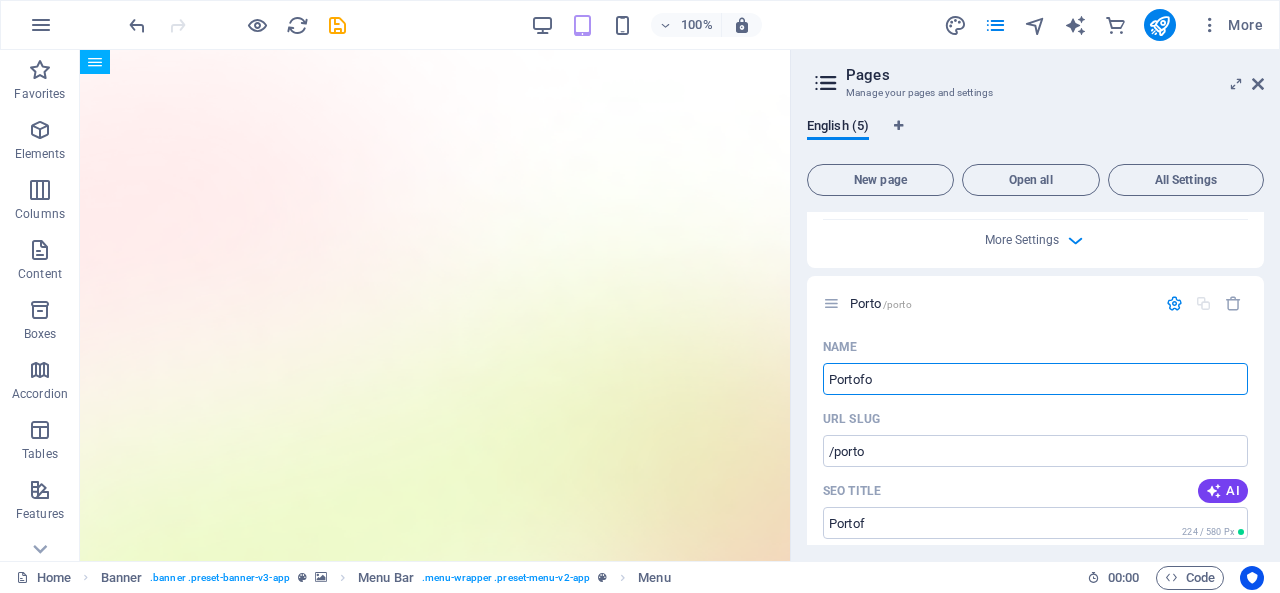 type on "/portof" 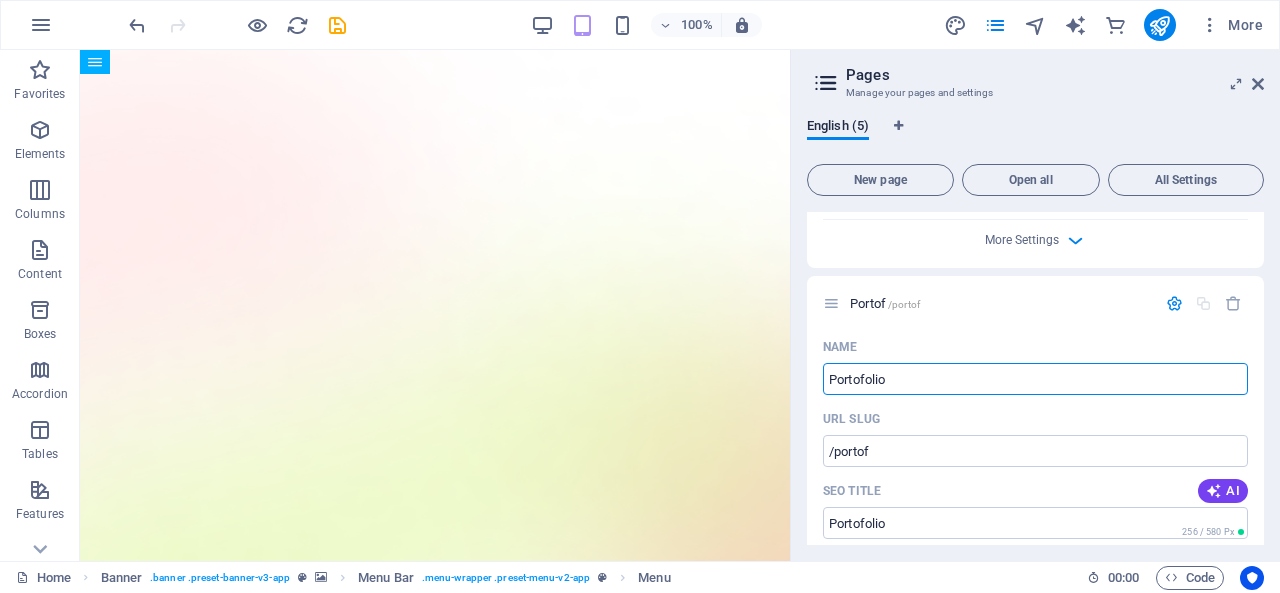 type on "Portofolio" 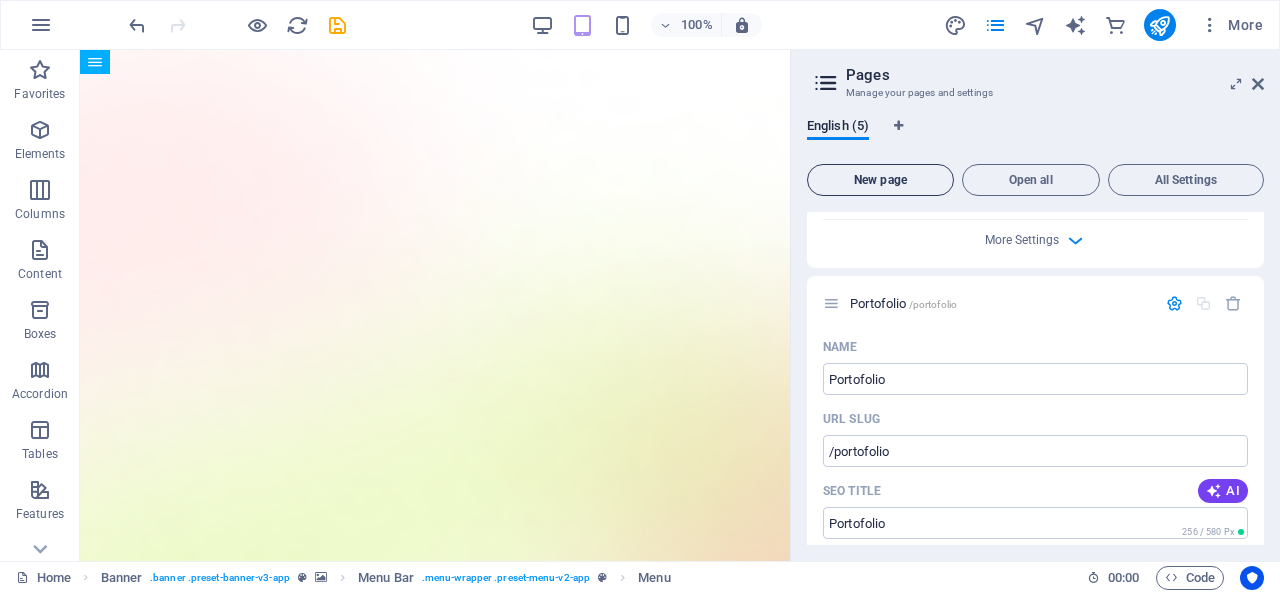 click on "New page" at bounding box center (880, 180) 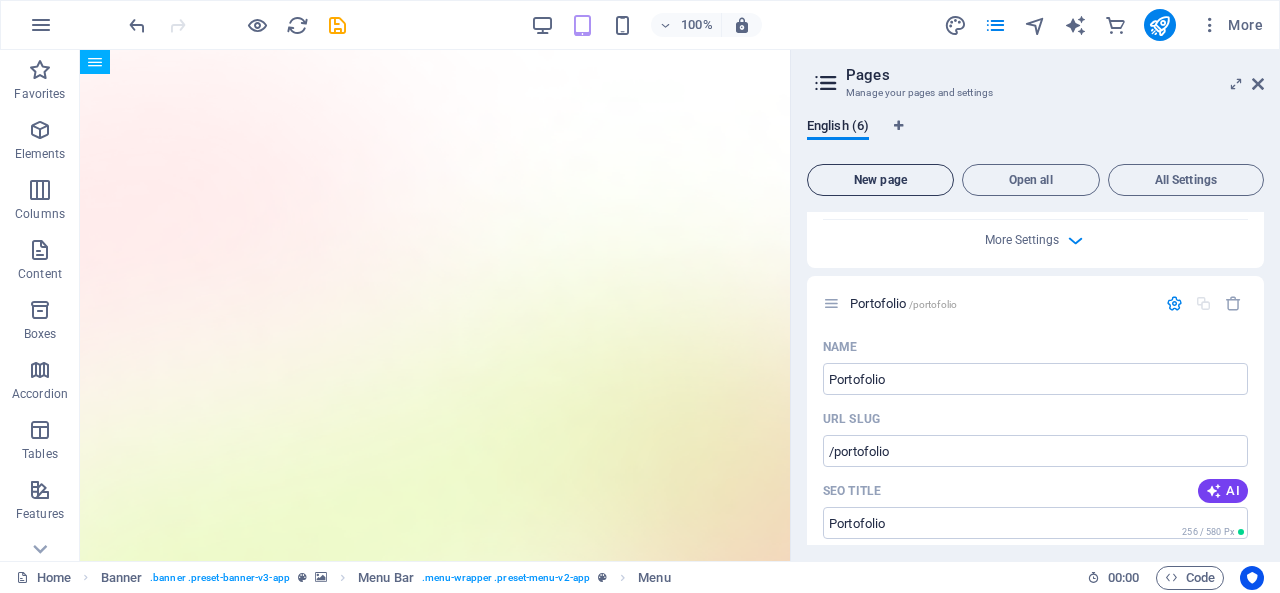 scroll, scrollTop: 1740, scrollLeft: 0, axis: vertical 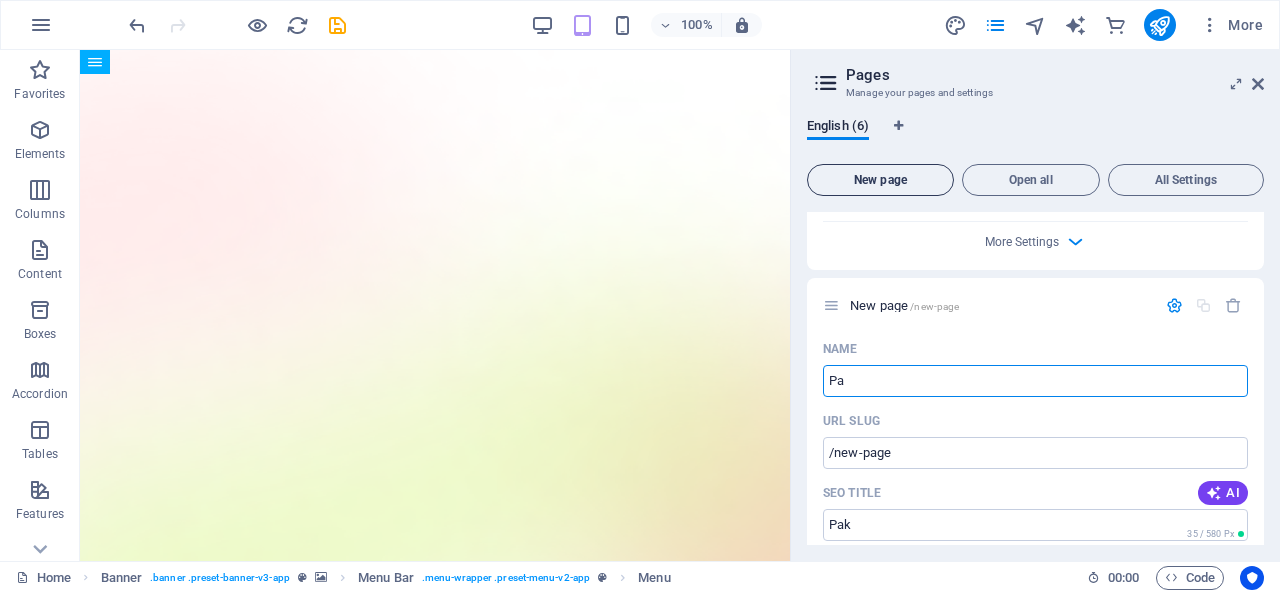 type on "P" 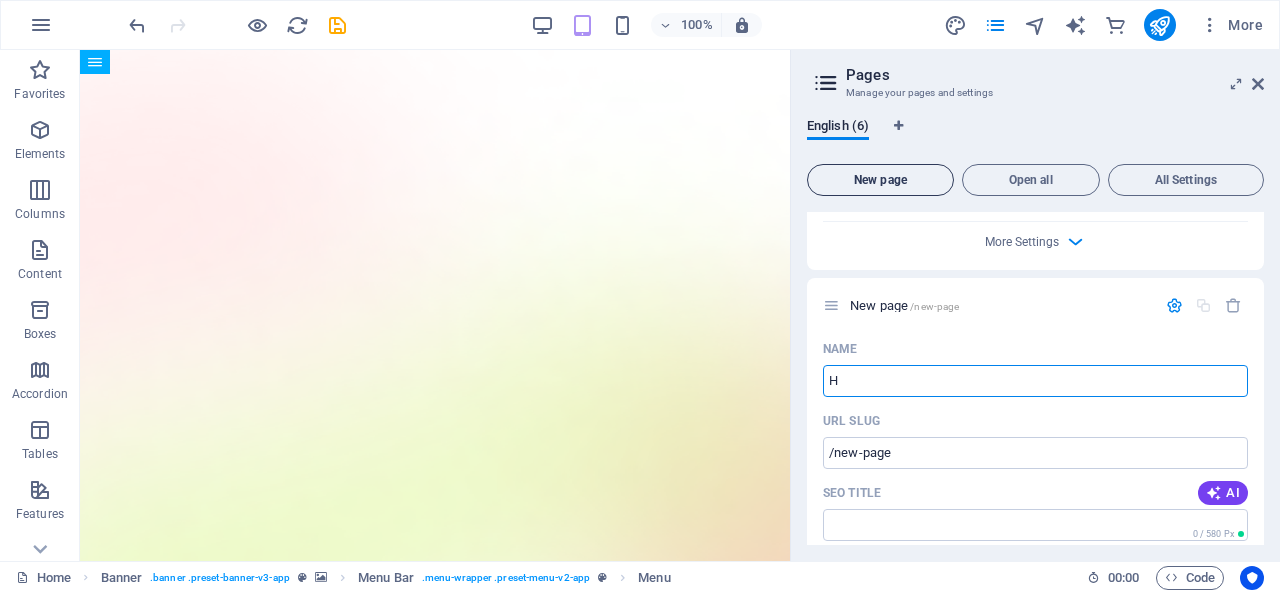 type on "Ha" 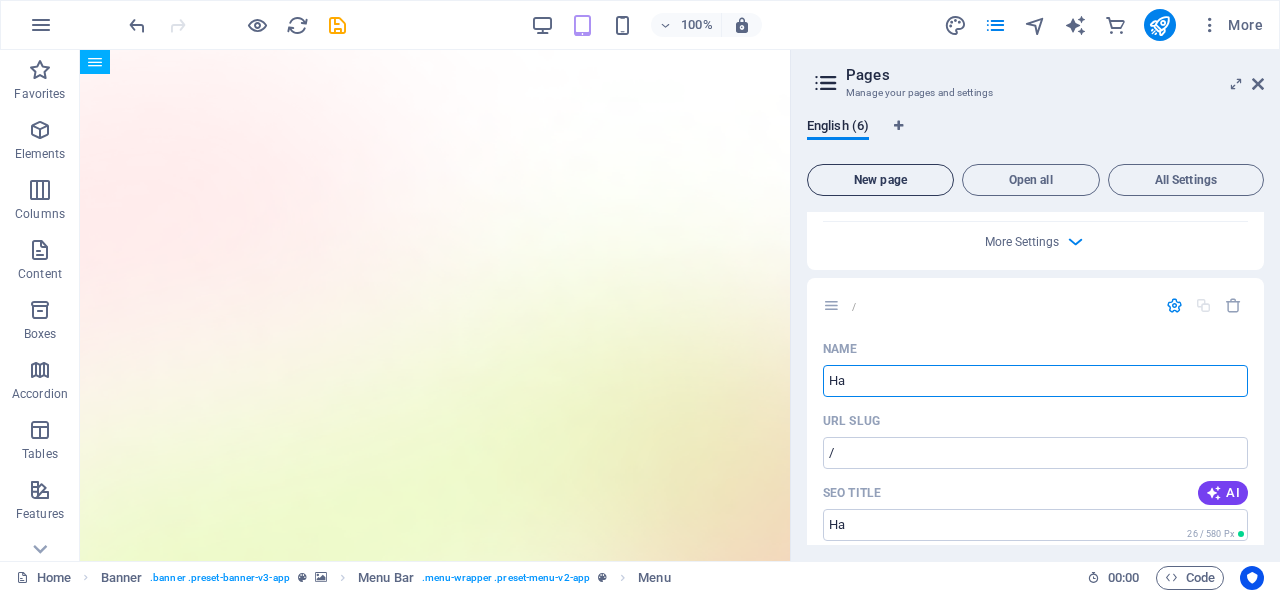 type on "/" 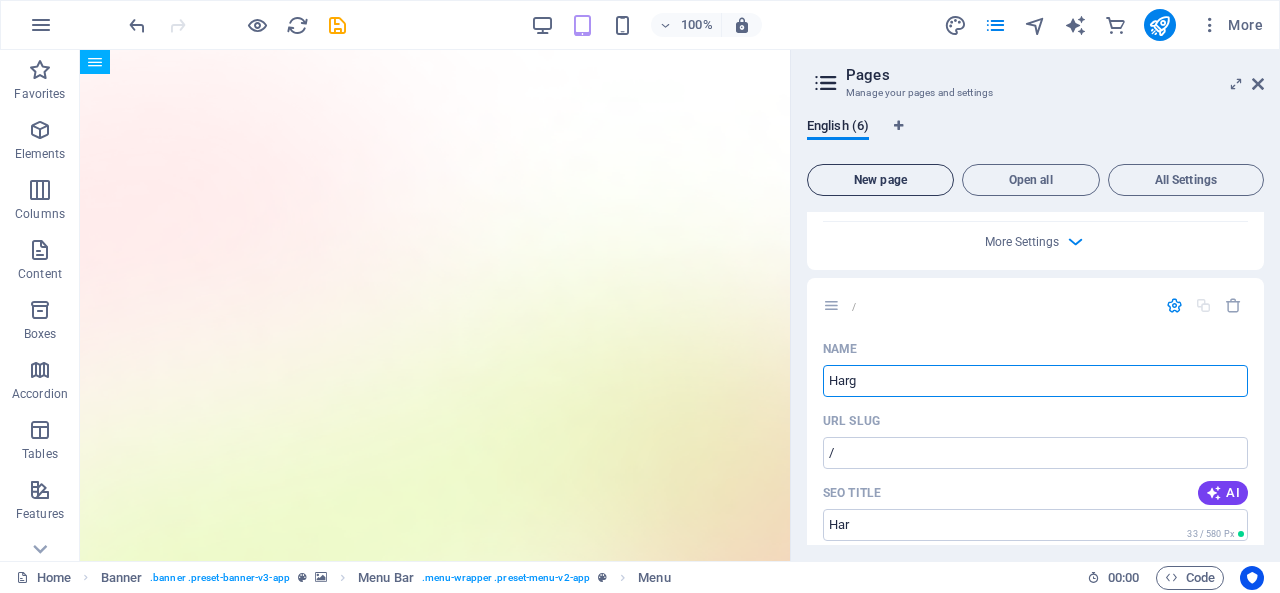 type on "Harga" 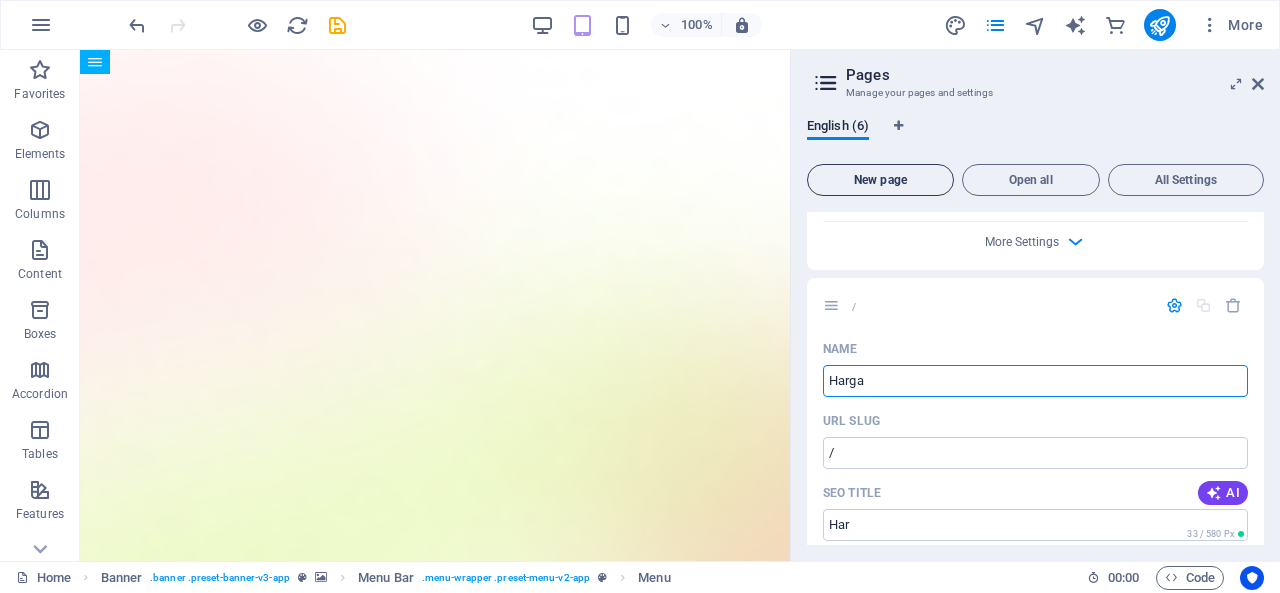 type on "/har" 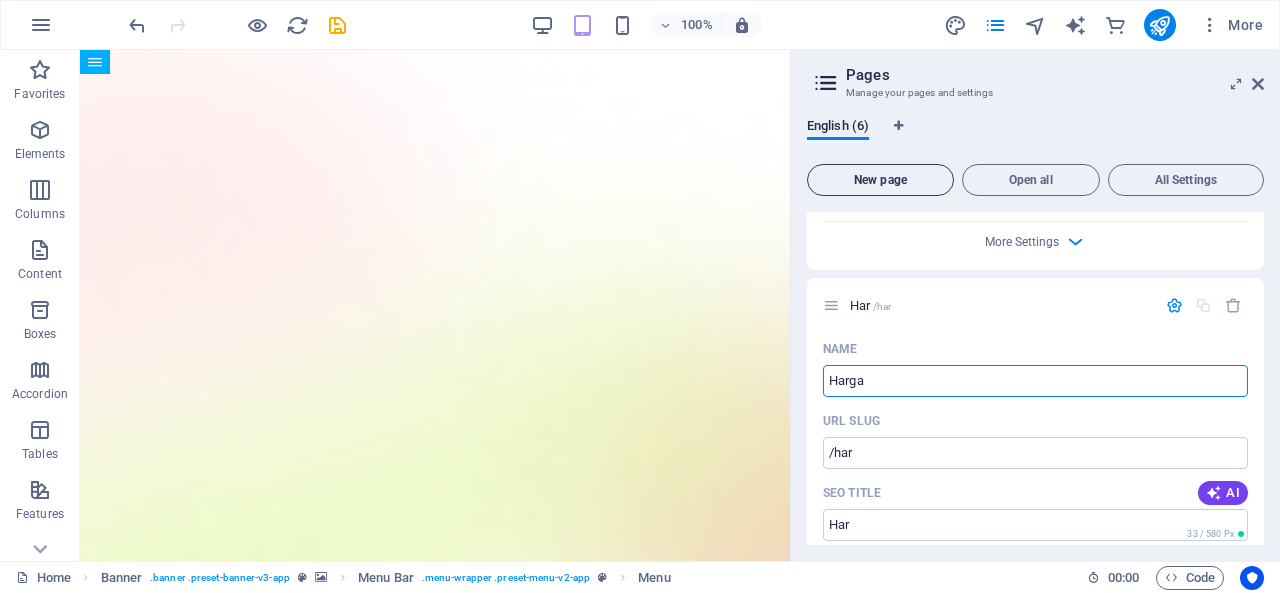 type on "Harga" 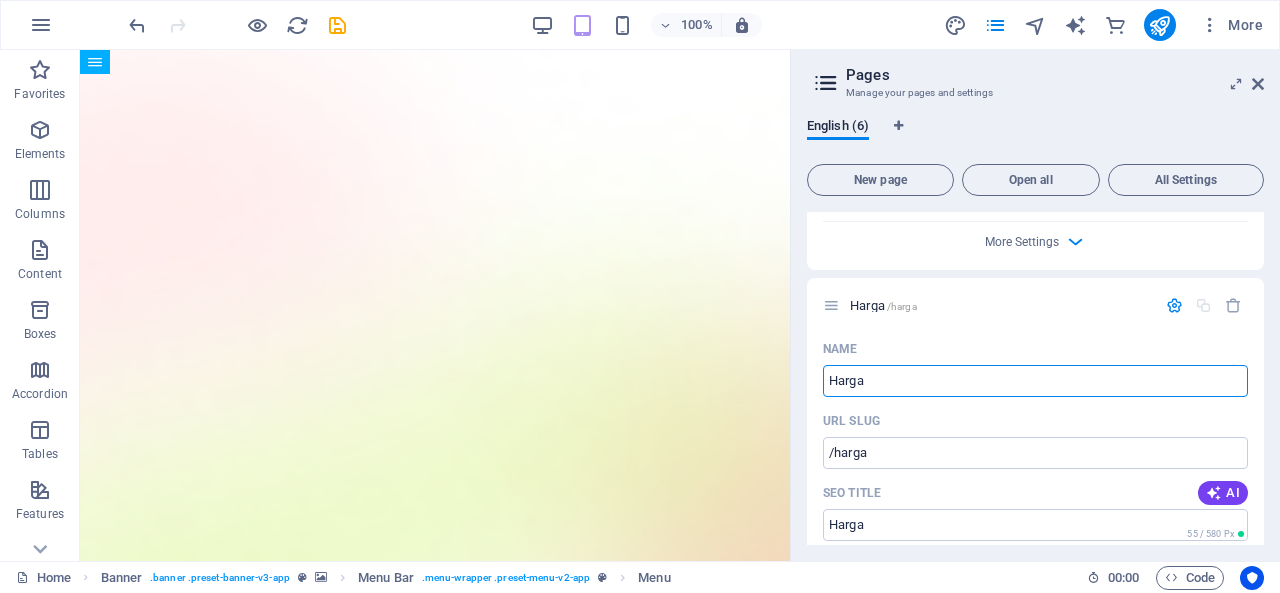 type on "Harga" 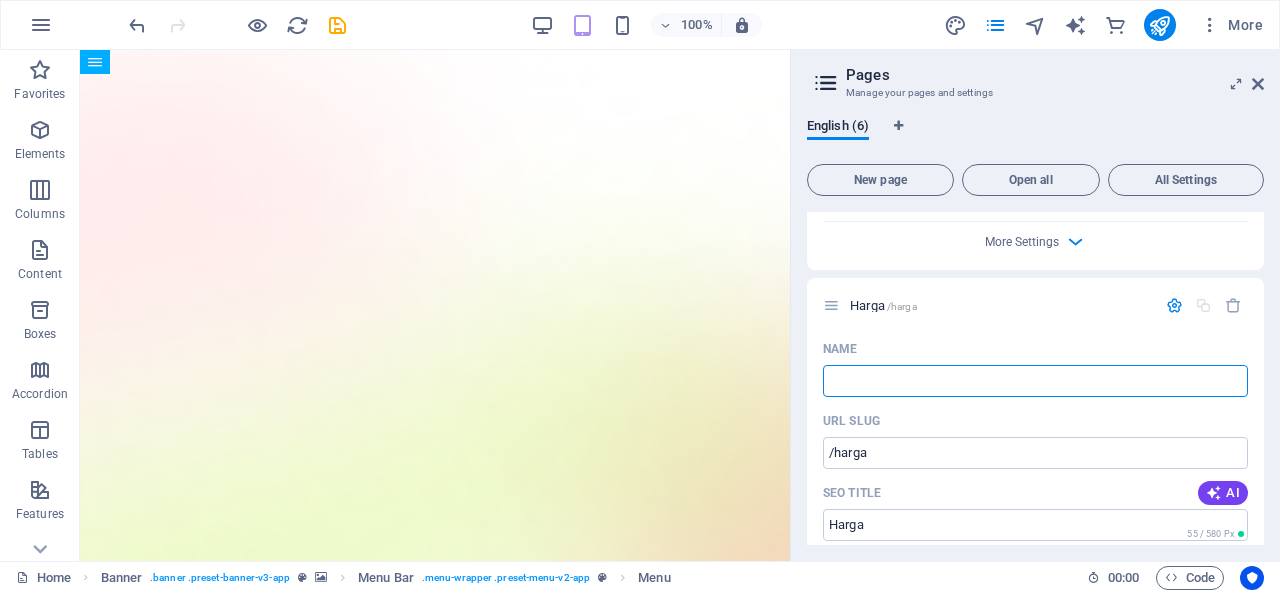 type 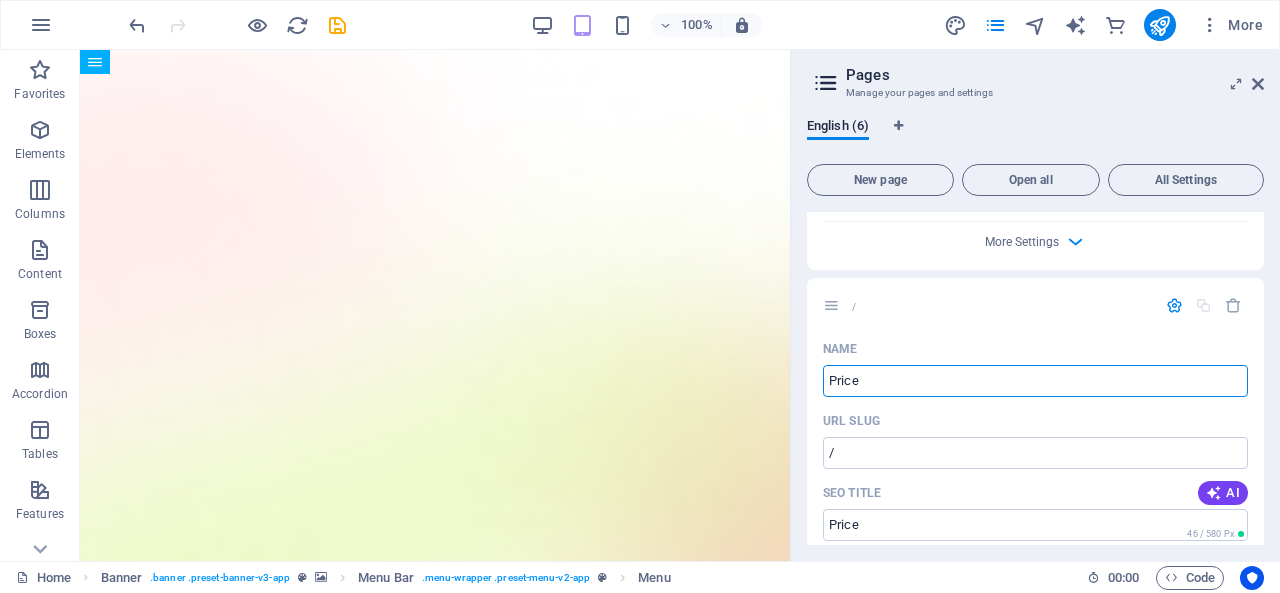 type on "Price" 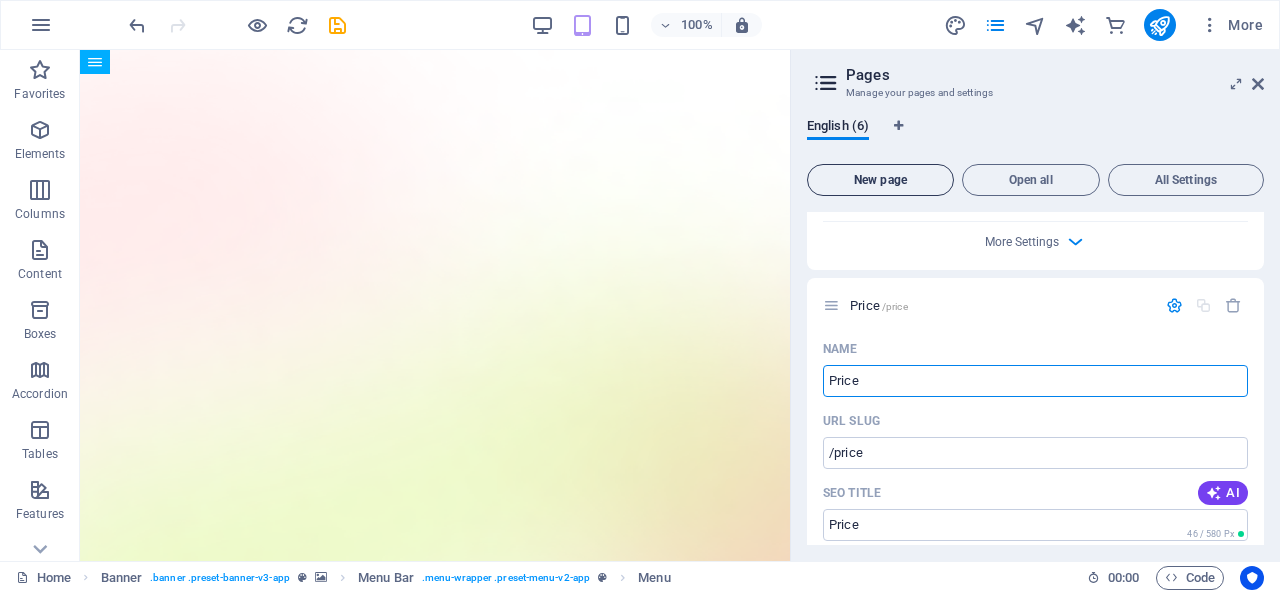 type on "Price" 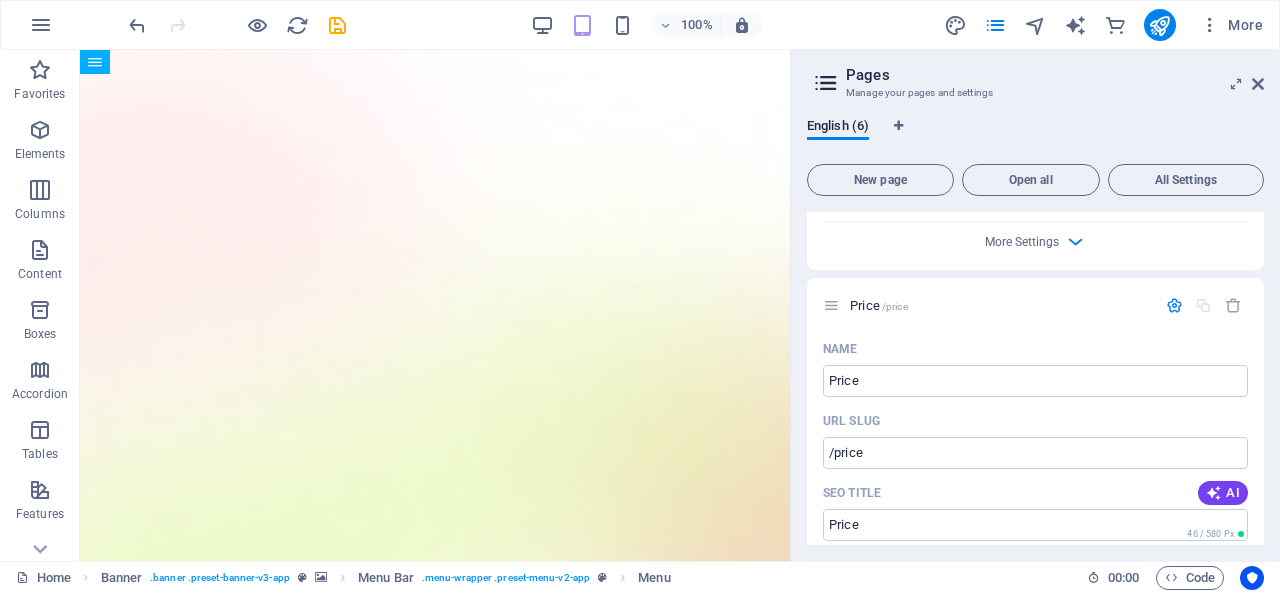 click on "Pages Manage your pages and settings English (6) New page Open all All Settings Home / Legal Notice /legal-notice Posts: Single Page Layout /posts-single-page-layout Layanan /layanan Name Layanan ​ URL SLUG /layanan ​ SEO Title AI ​ 248 / 580 Px SEO Description AI ​ 107 / 990 Px SEO Keywords AI ​ Settings Menu Noindex Preview Mobile Desktop www.example.com layanan Layanan - pintar.eson.my.id pintar.eson.my.id Meta tags ​ Preview Image (Open Graph) Drag files here, click to choose files or select files from Files or our free stock photos & videos More Settings Portofolio /portofolio Name Portofolio ​ URL SLUG /portofolio ​ SEO Title AI ​ 256 / 580 Px SEO Description AI ​ 107 / 990 Px SEO Keywords AI ​ Settings Menu Noindex Preview Mobile Desktop www.example.com portofolio Portofolio - pintar.eson.my.id pintar.eson.my.id Meta tags ​ Preview Image (Open Graph) Drag files here, click to choose files or select files from Files or our free stock photos & videos More Settings Price /price ​" at bounding box center [1035, 305] 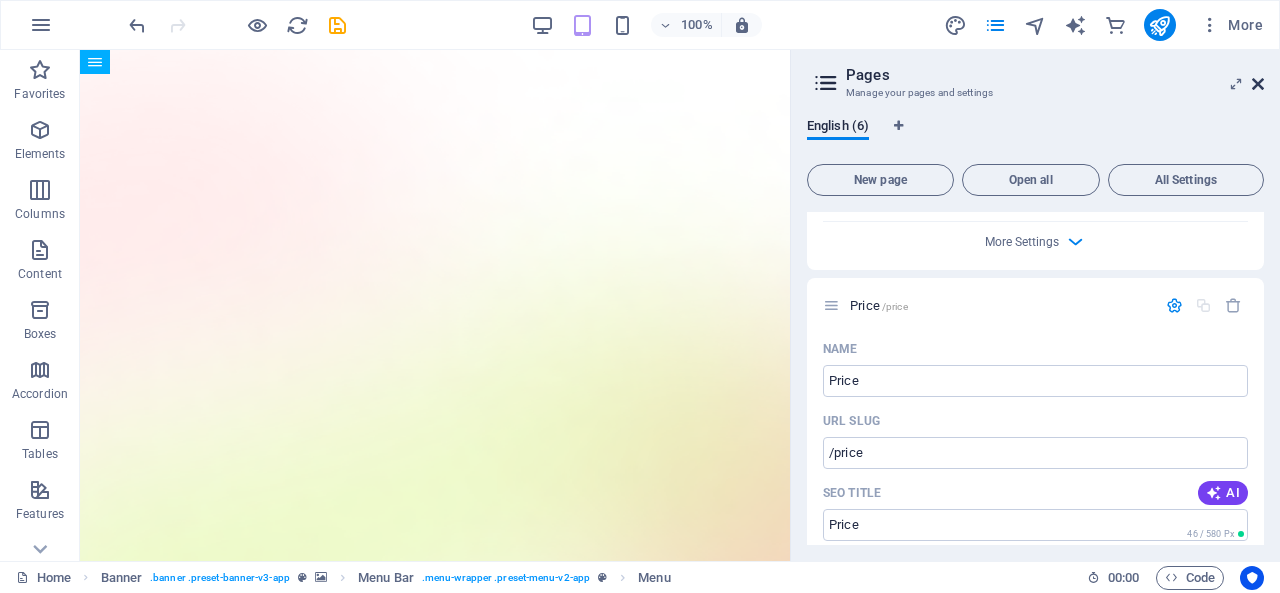 click at bounding box center (1258, 84) 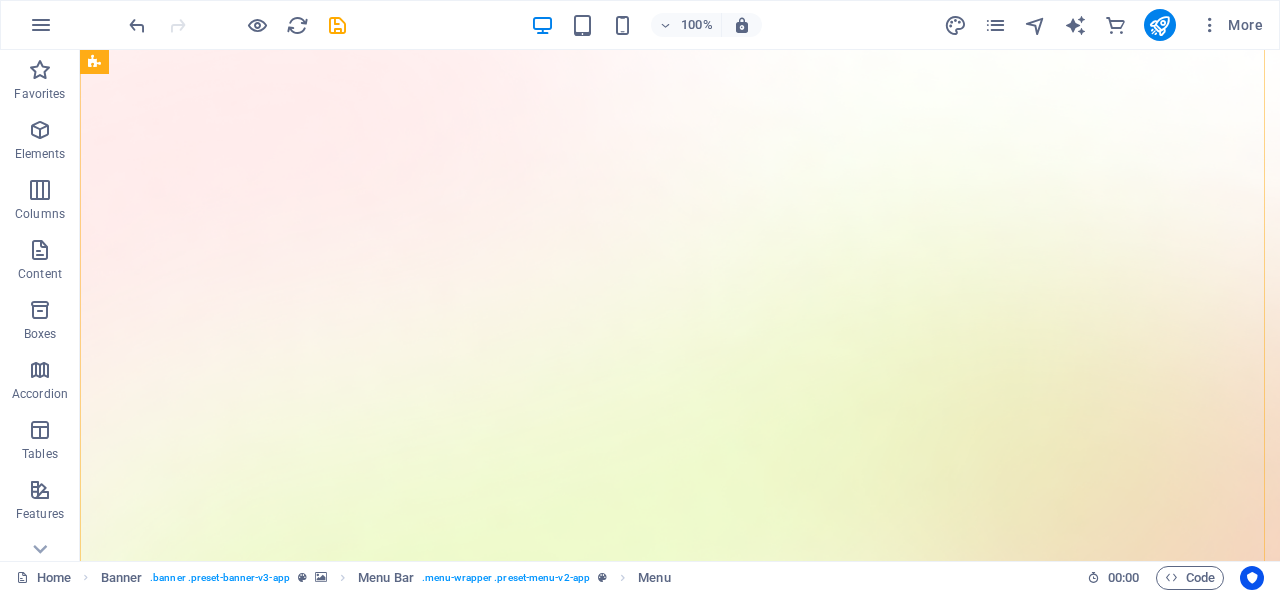 scroll, scrollTop: 0, scrollLeft: 0, axis: both 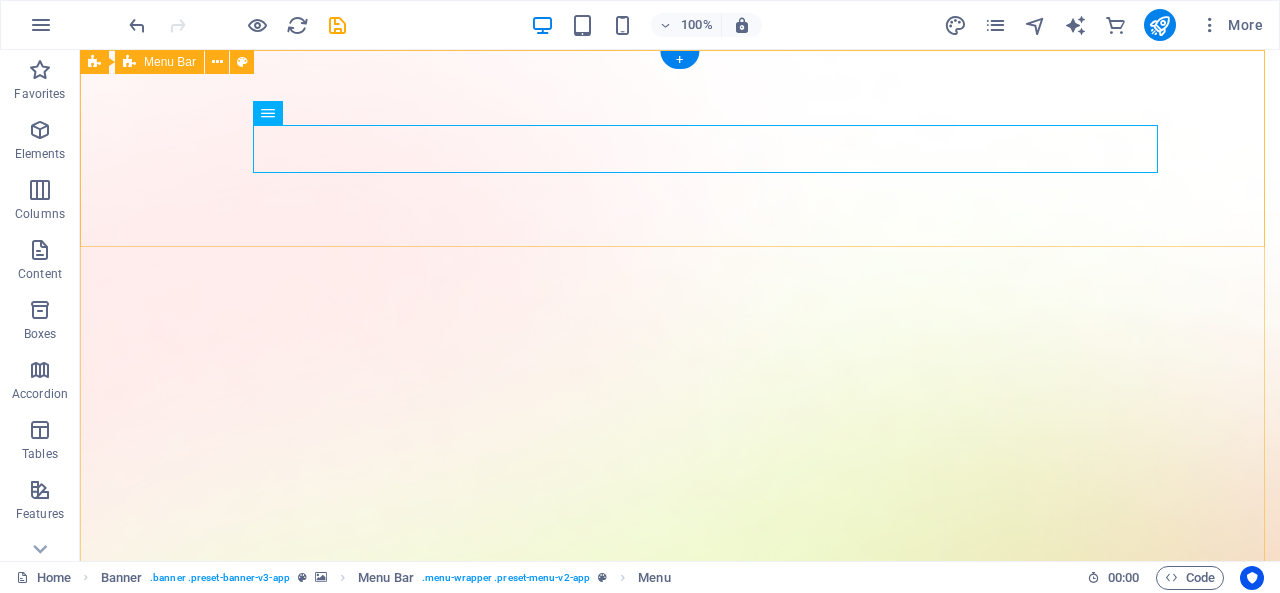 click on "Layanan Portofolio Price Login" at bounding box center (680, 1597) 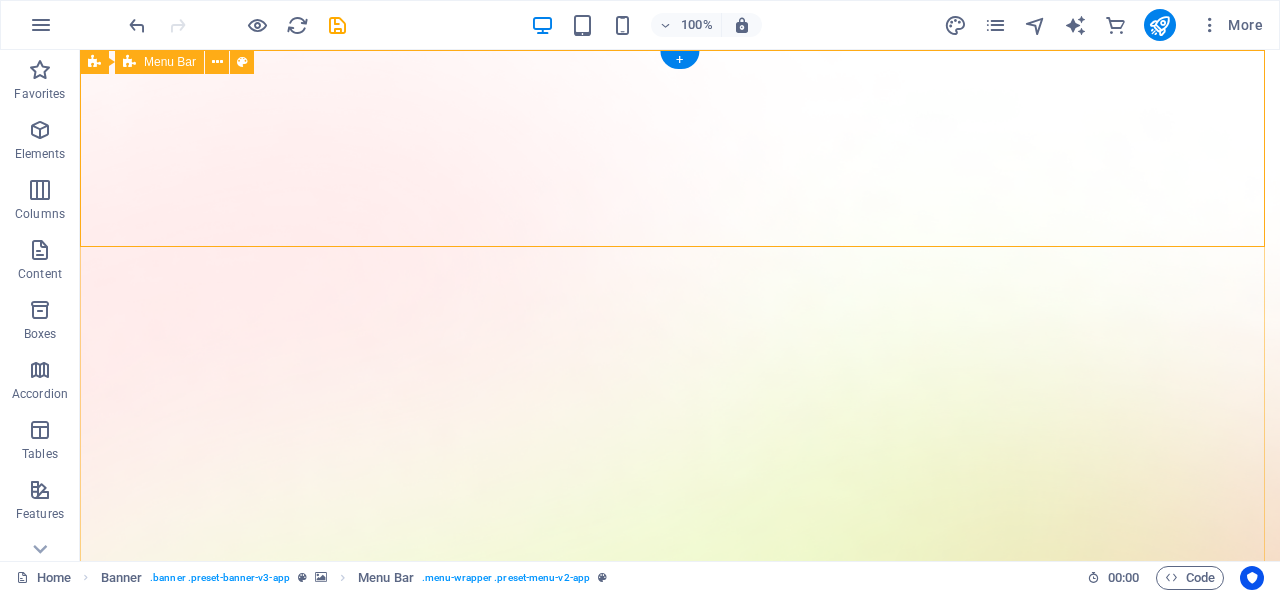 click on "Layanan Portofolio Price Login" at bounding box center [680, 1597] 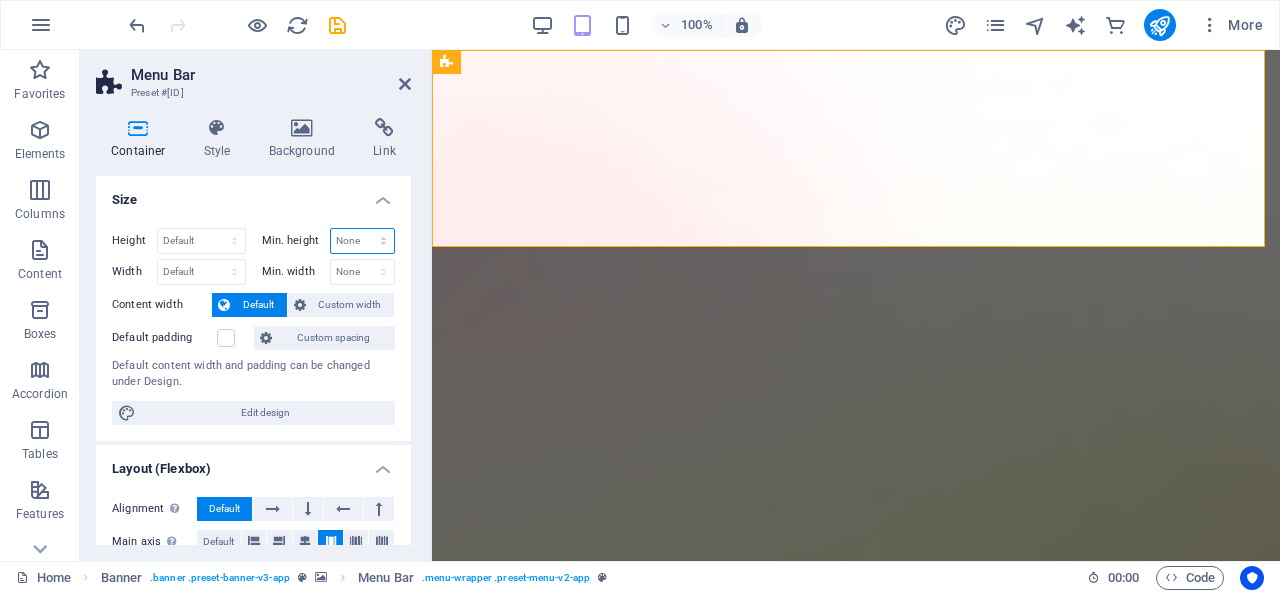 click on "None px rem % vh vw" at bounding box center (363, 241) 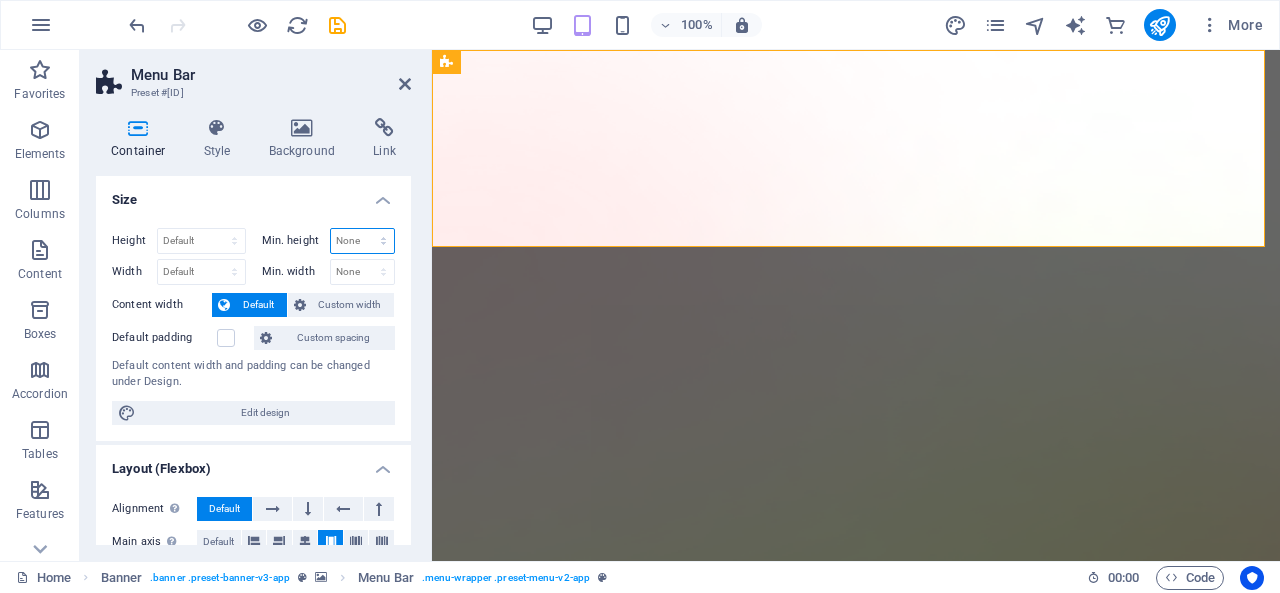 click on "None px rem % vh vw" at bounding box center [363, 241] 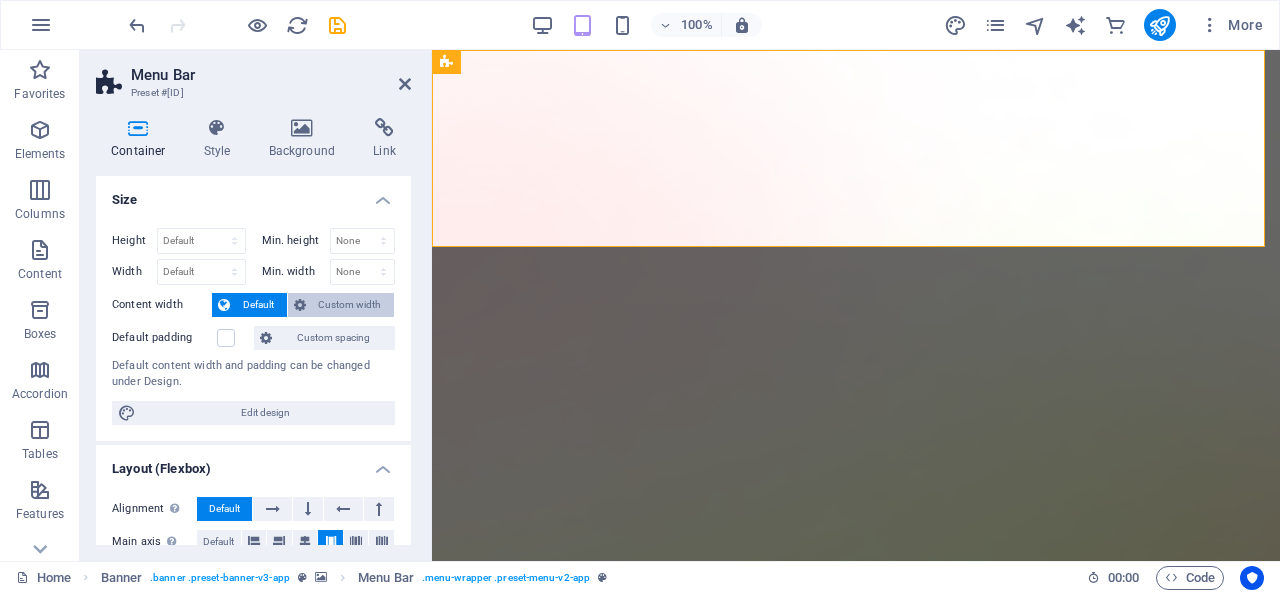 click on "Custom width" at bounding box center (350, 305) 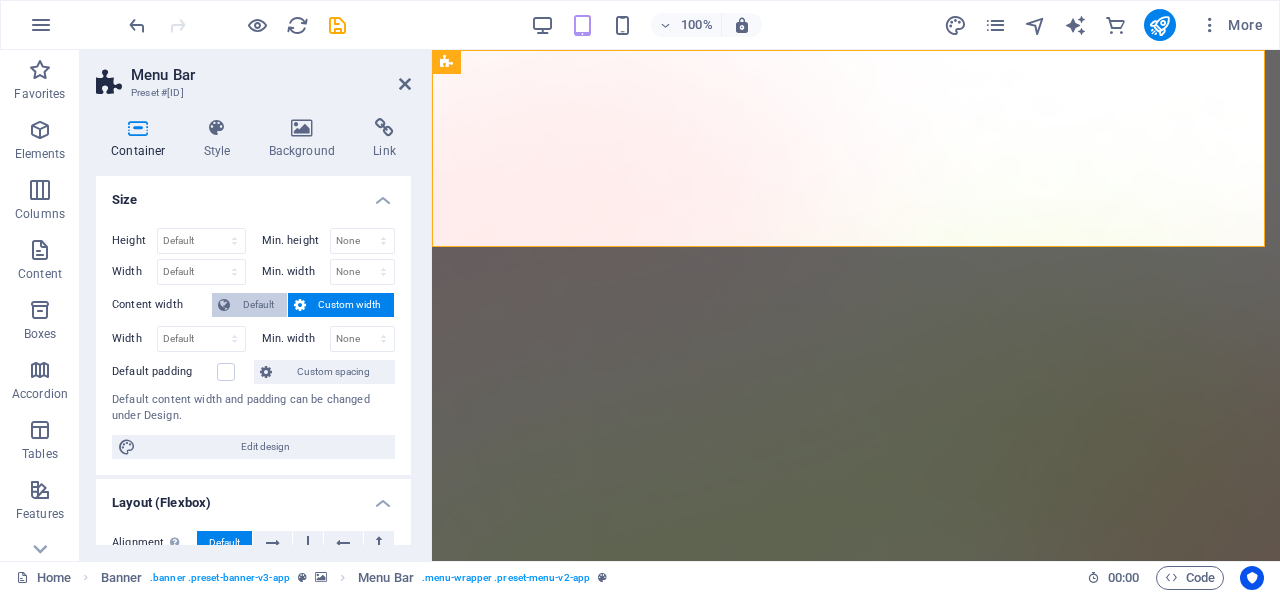 click on "Default" at bounding box center (249, 305) 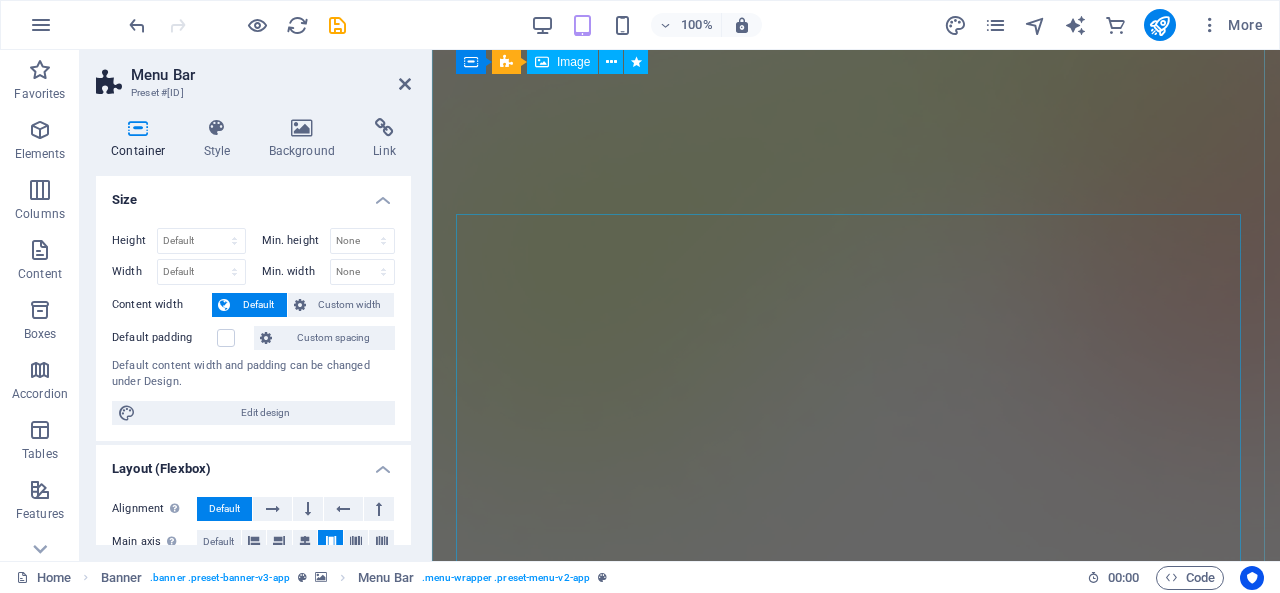 scroll, scrollTop: 0, scrollLeft: 0, axis: both 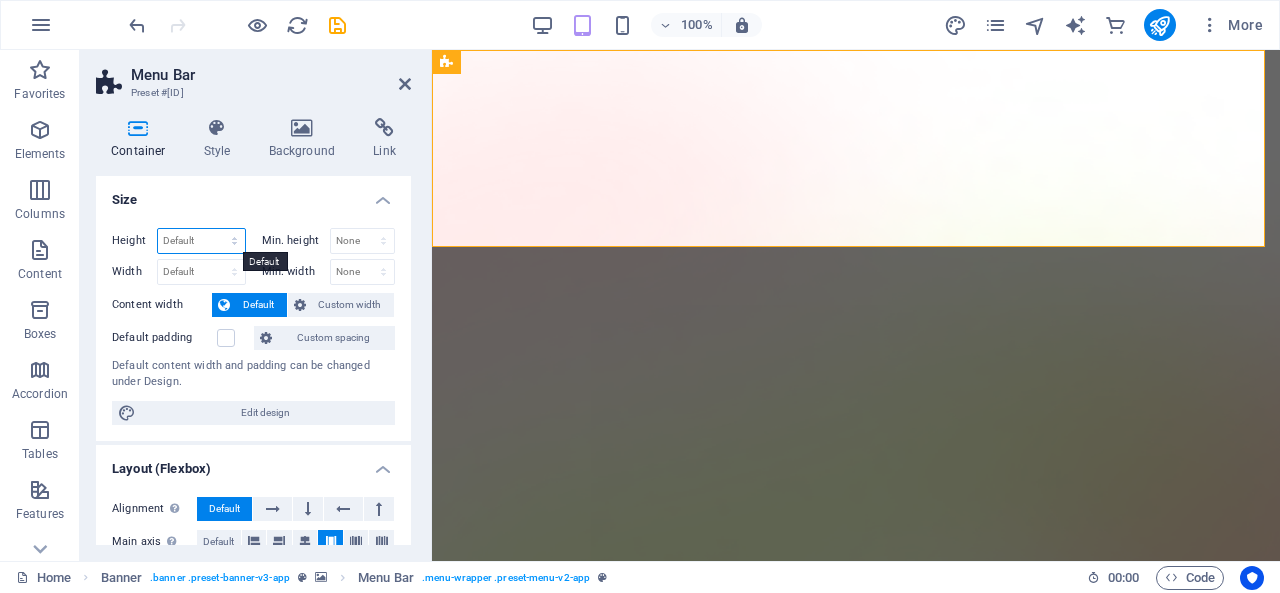 click on "Default px rem % vh vw" at bounding box center [201, 241] 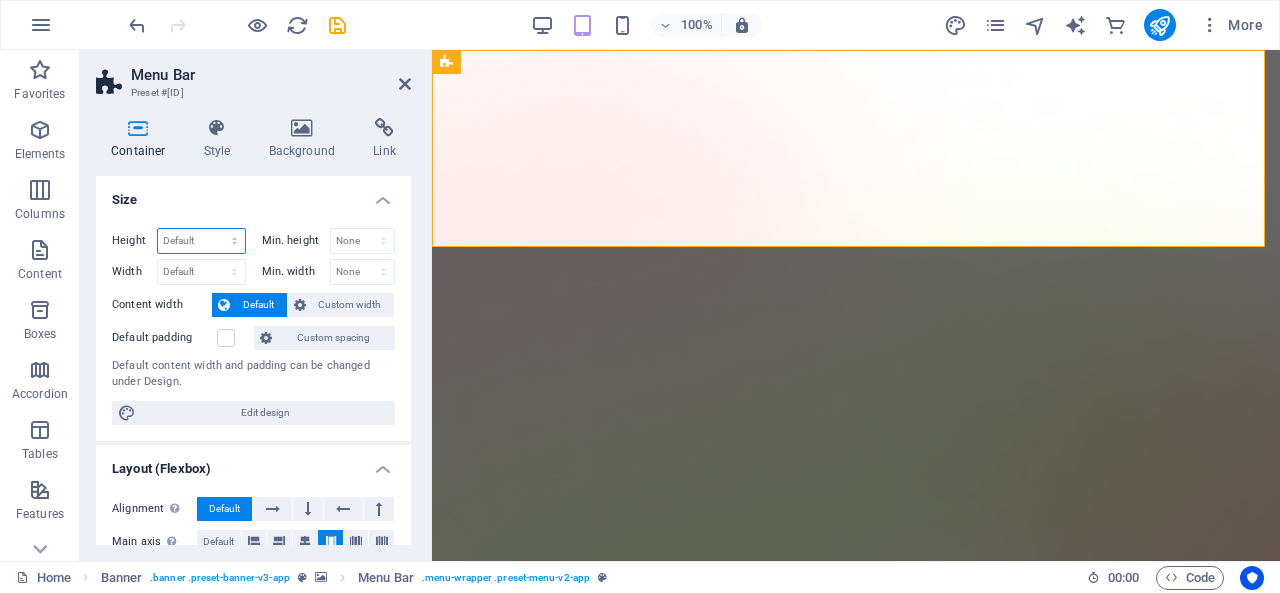 select on "%" 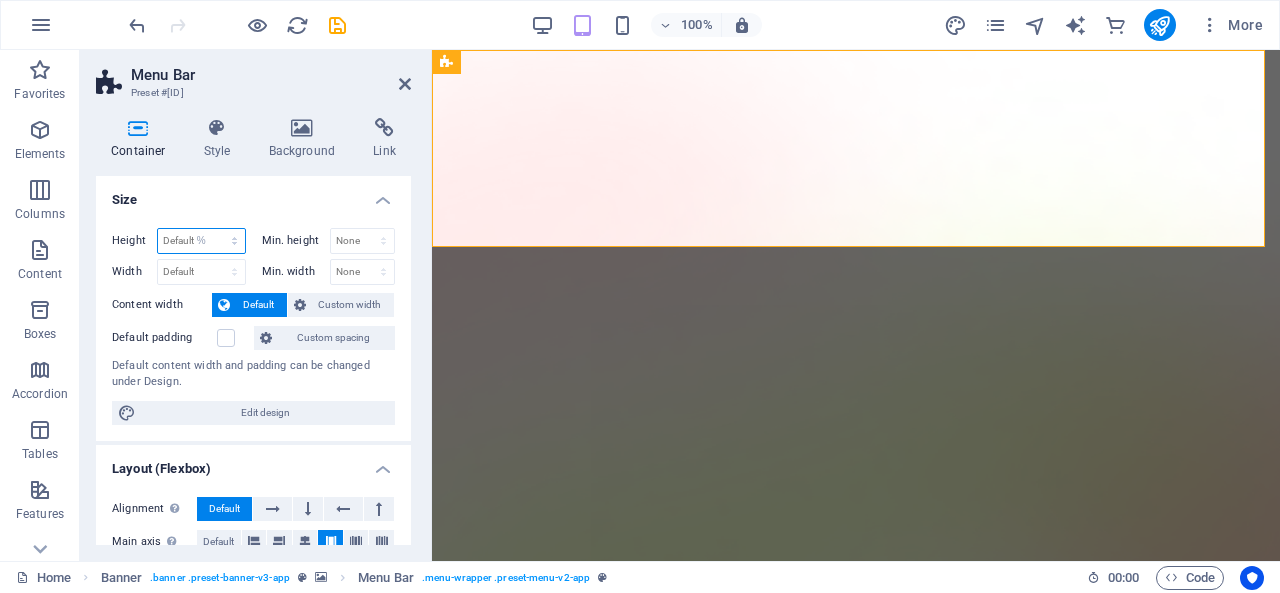 click on "Default px rem % vh vw" at bounding box center (201, 241) 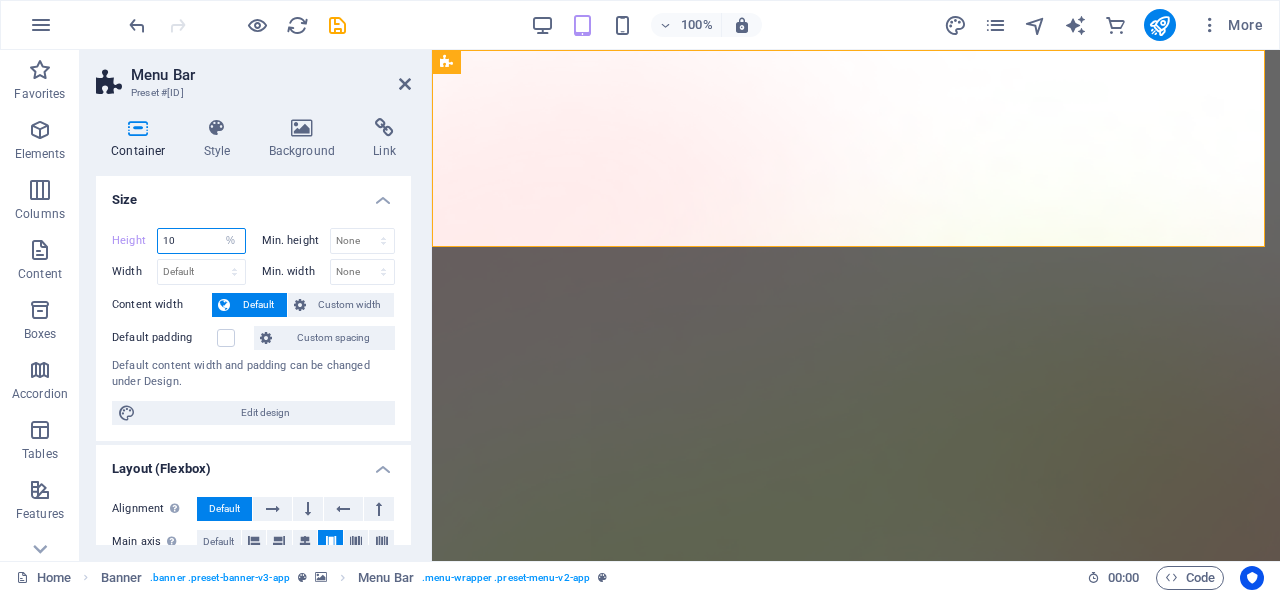 click on "10" at bounding box center (201, 241) 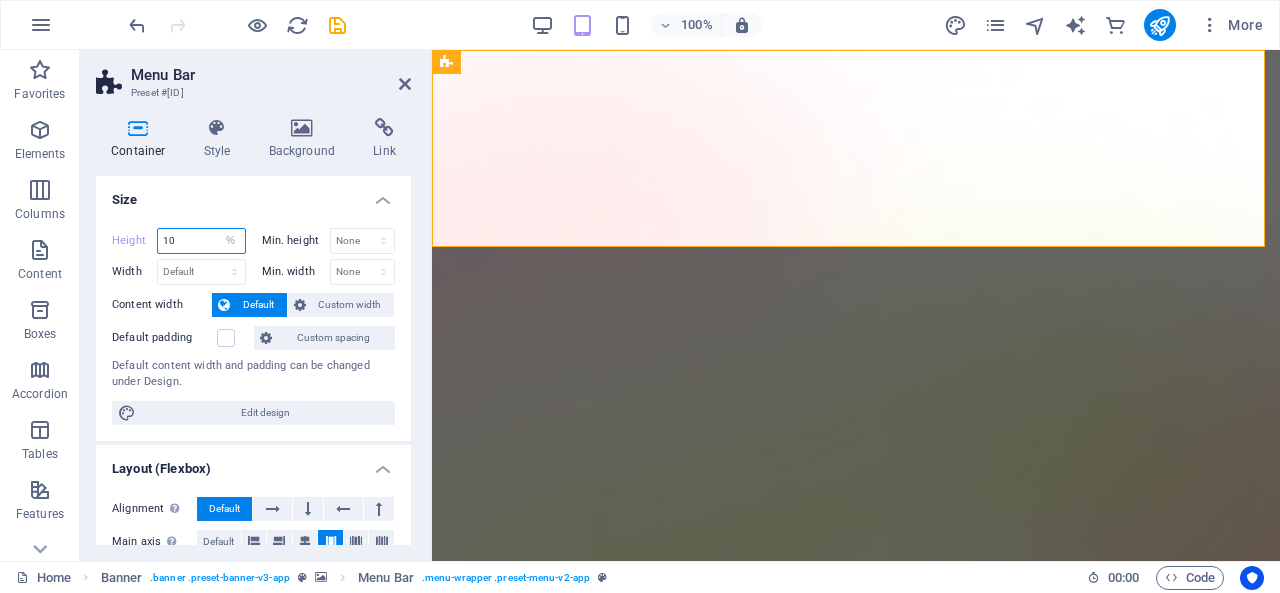 click on "10" at bounding box center [201, 241] 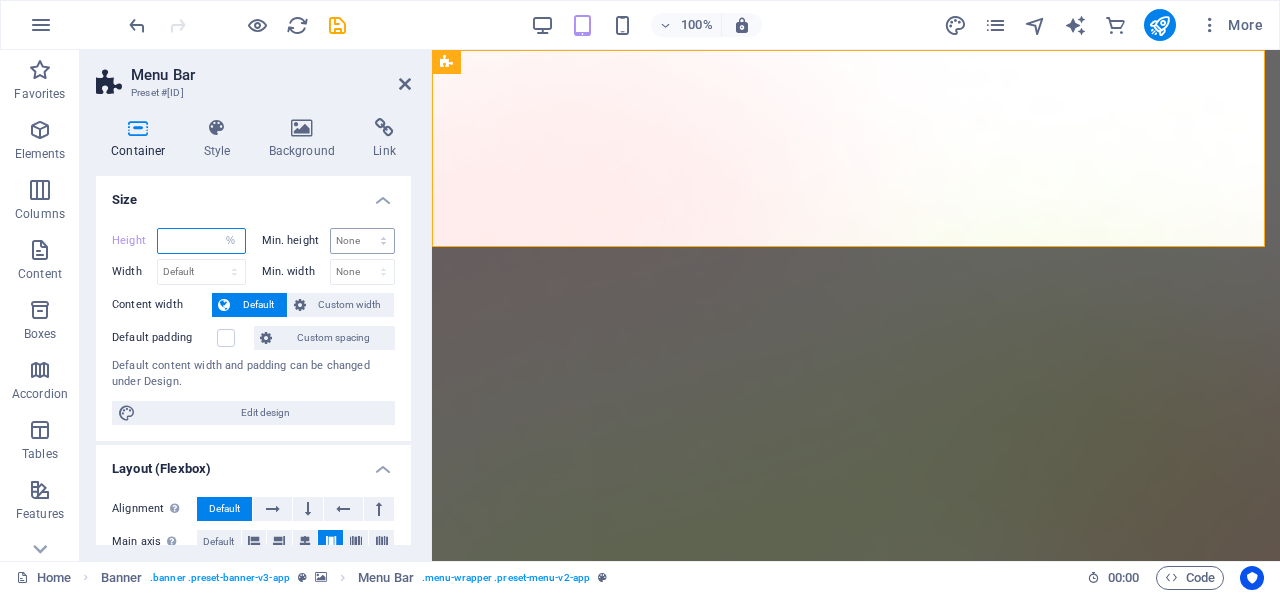 type 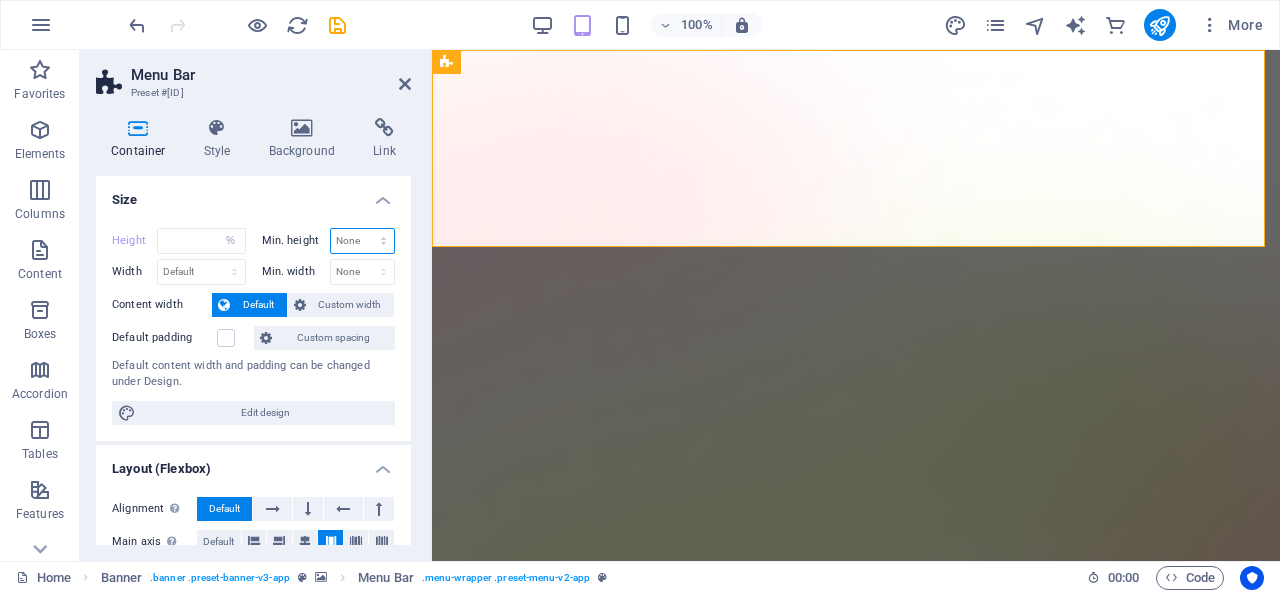 click on "None px rem % vh vw" at bounding box center [363, 241] 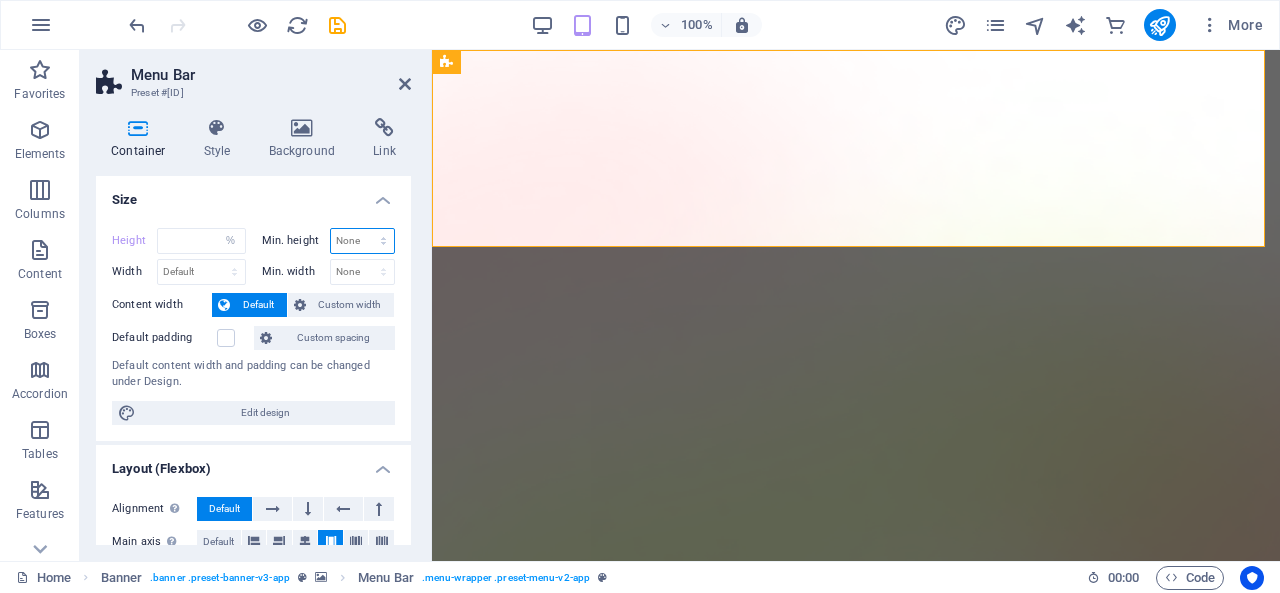 select on "px" 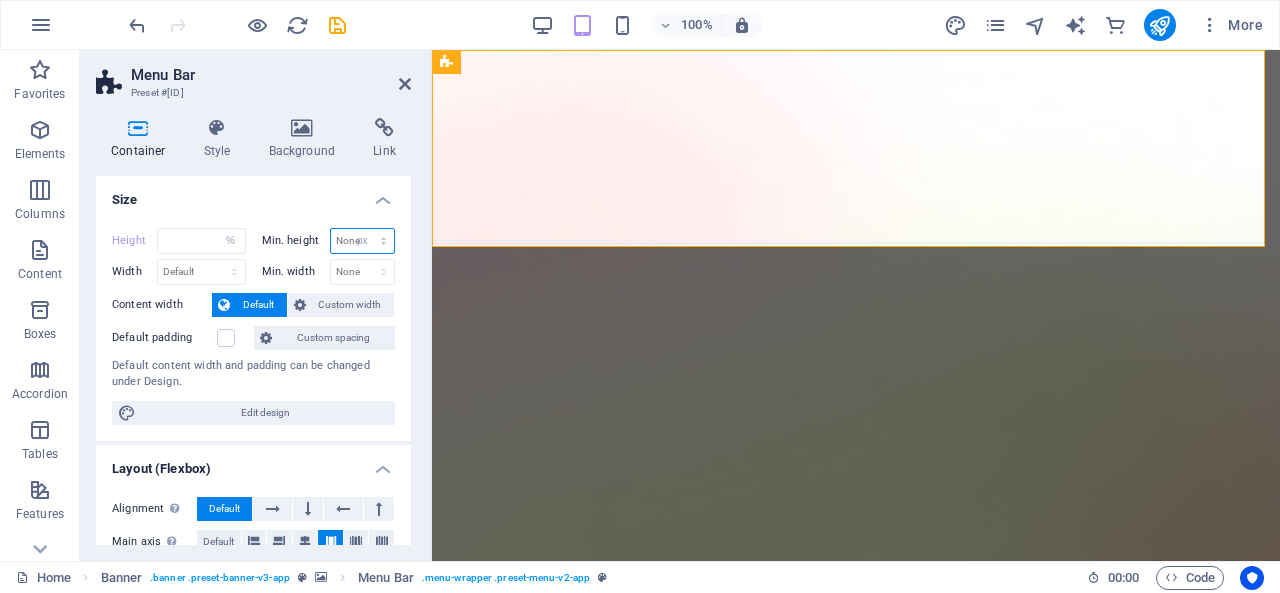 click on "None px rem % vh vw" at bounding box center (363, 241) 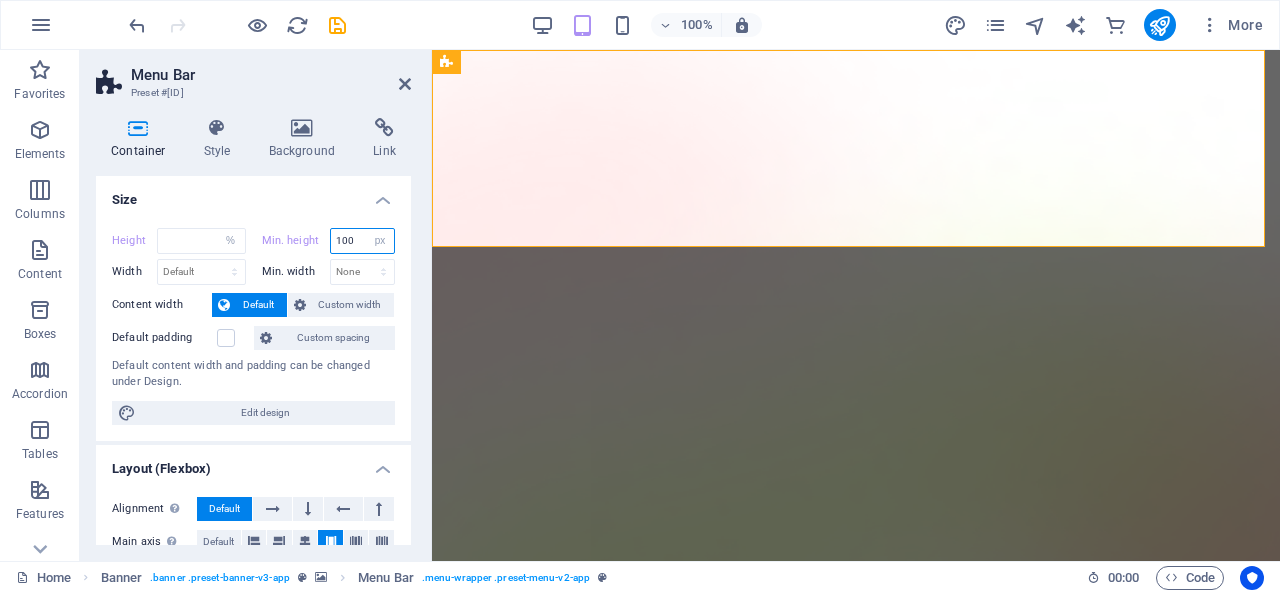 type on "100" 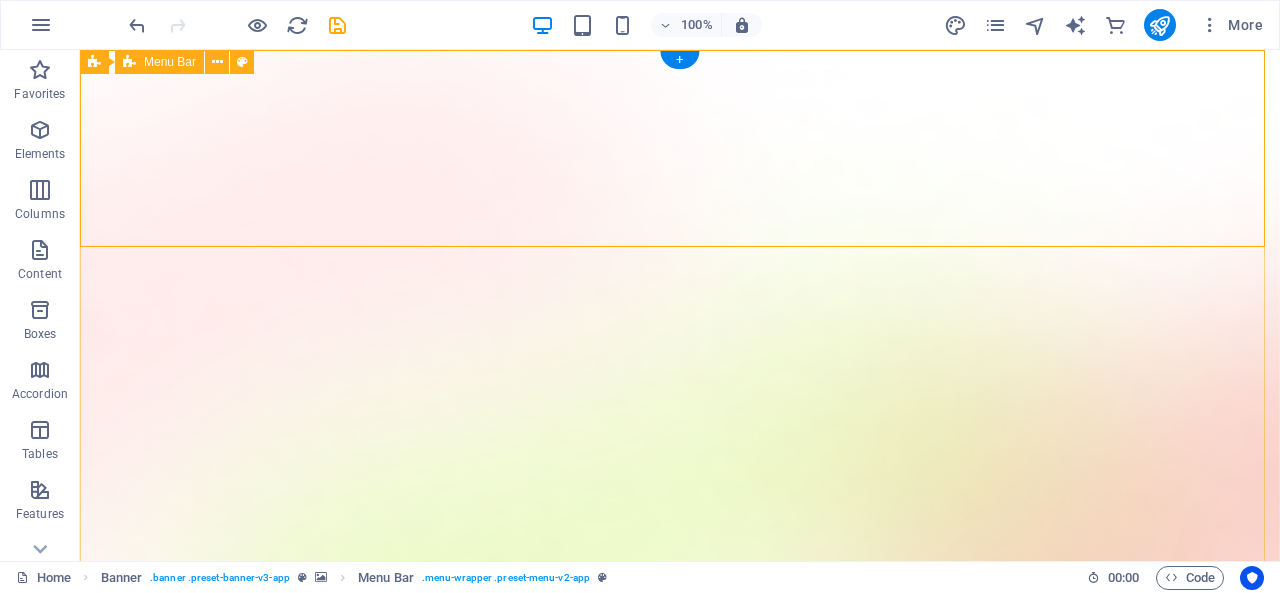 click on "Layanan Portofolio Price Login" at bounding box center [680, 1245] 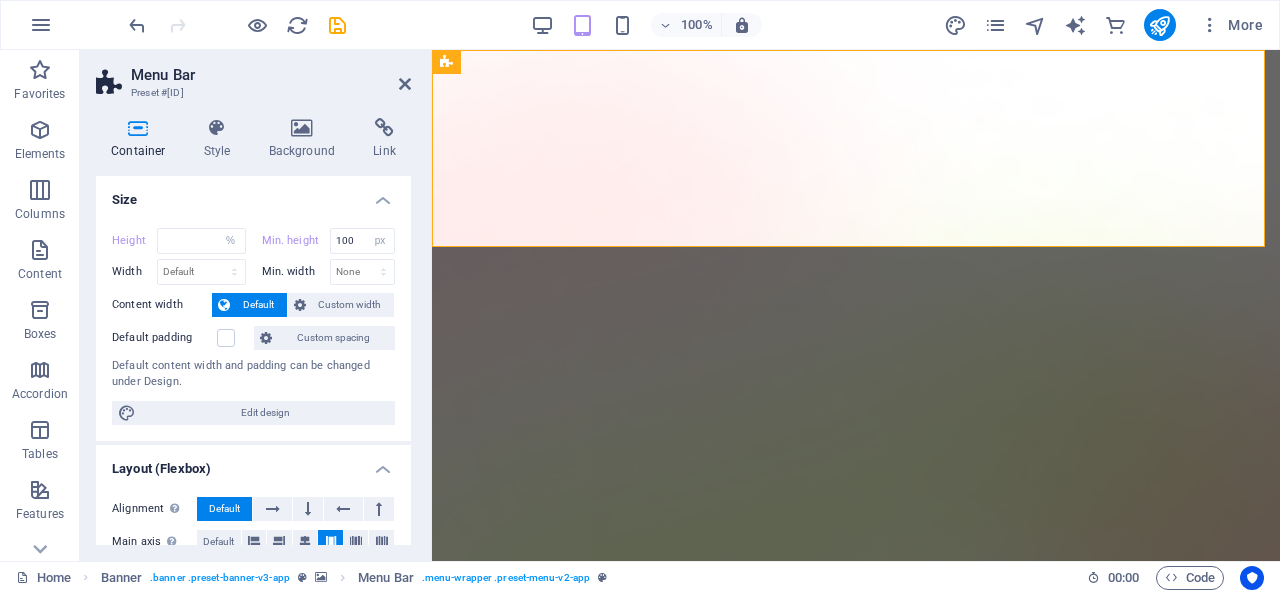 type on "10" 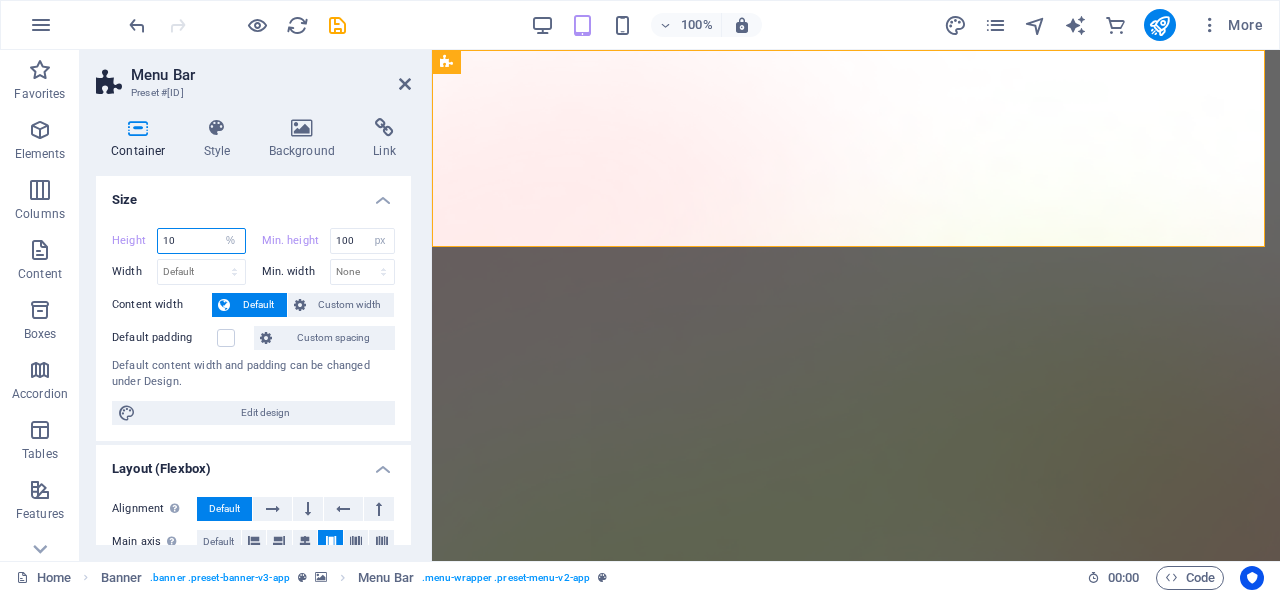 click on "10" at bounding box center (201, 241) 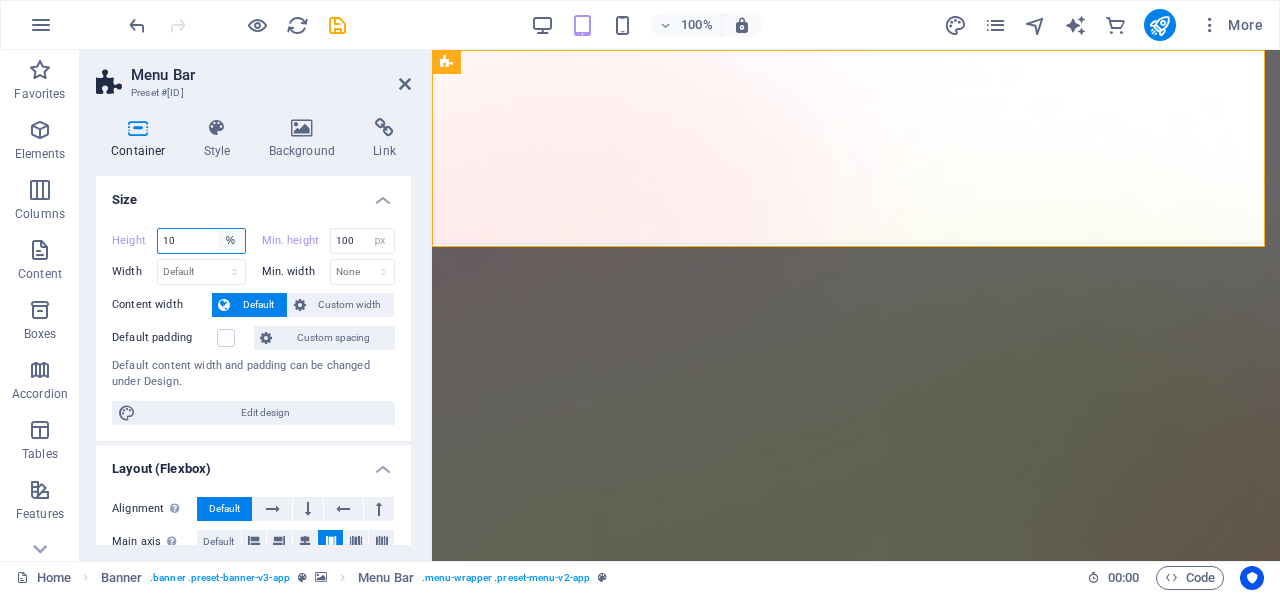 click on "Default px rem % vh vw" at bounding box center (231, 241) 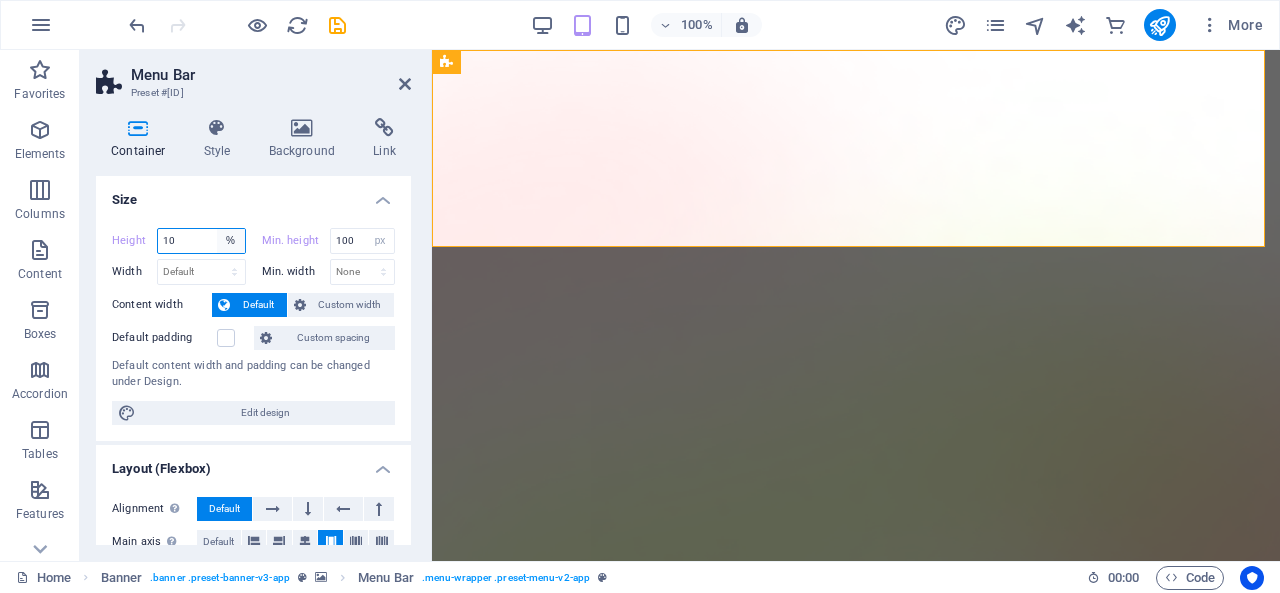 select on "default" 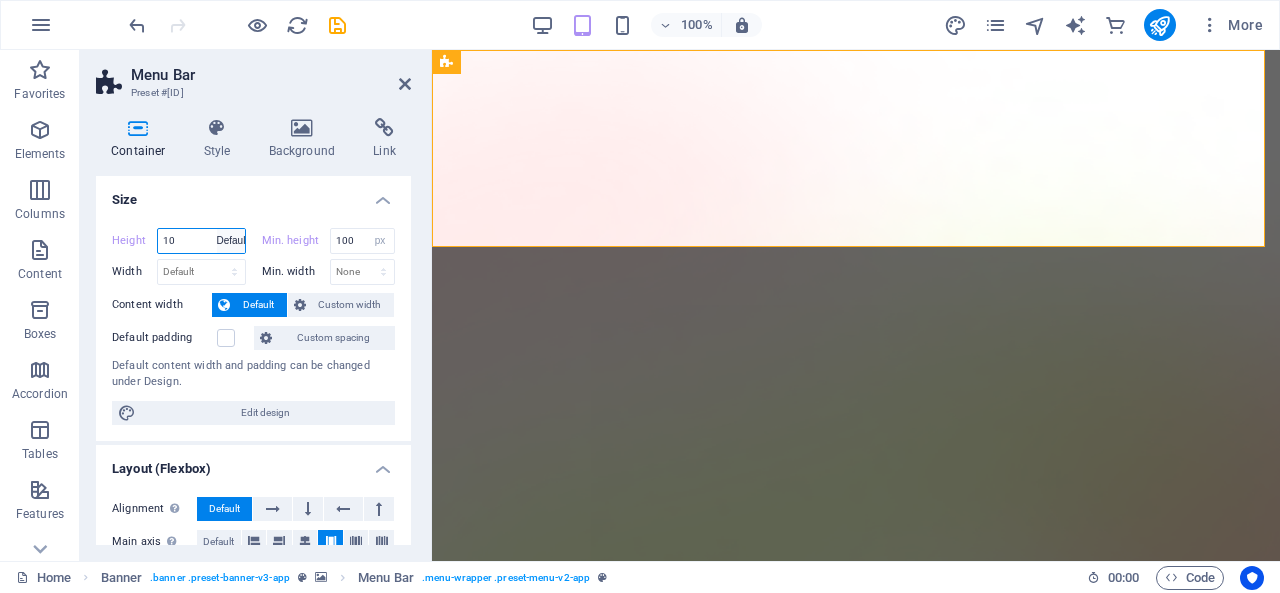 click on "Default px rem % vh vw" at bounding box center (231, 241) 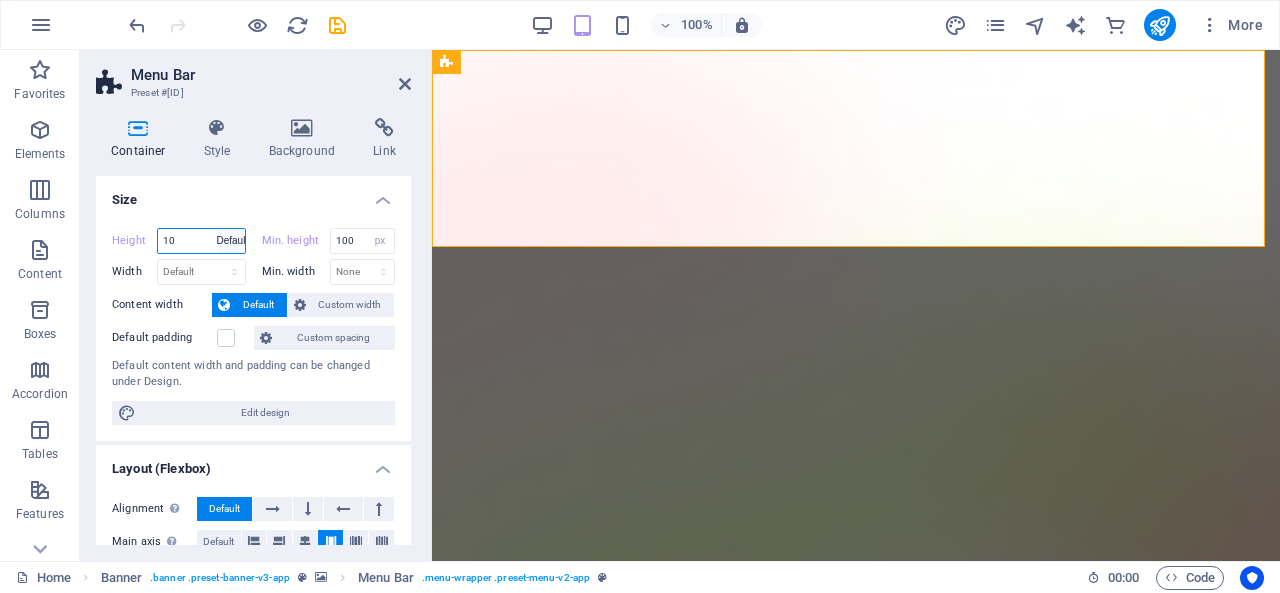 type on "10" 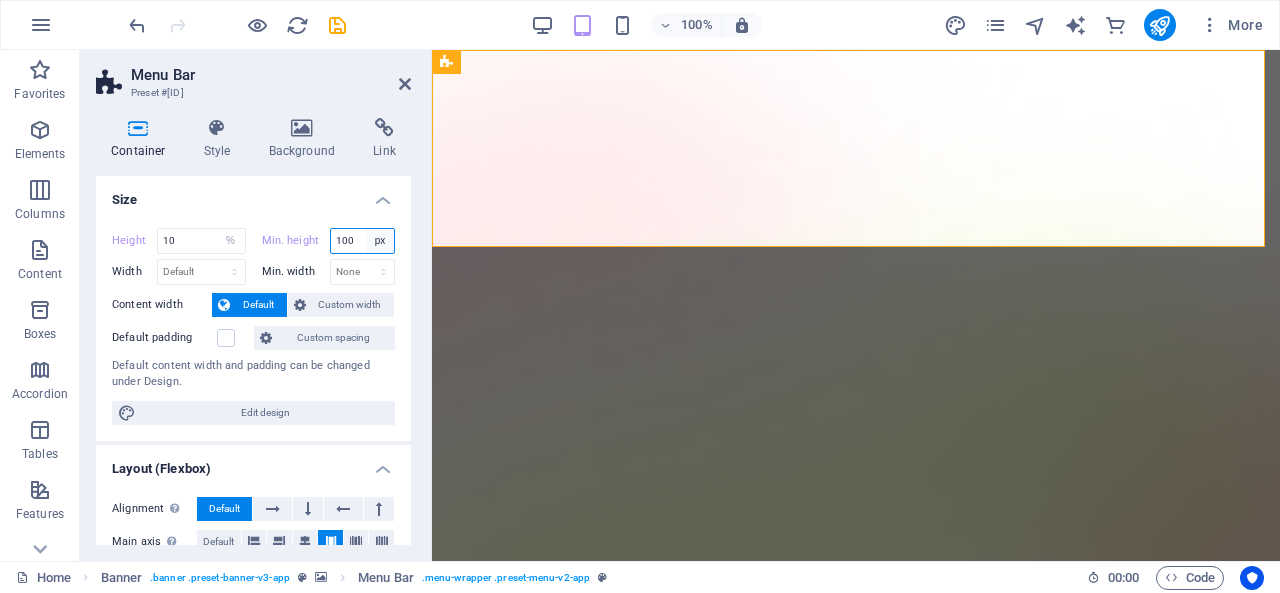 click on "None px rem % vh vw" at bounding box center [380, 241] 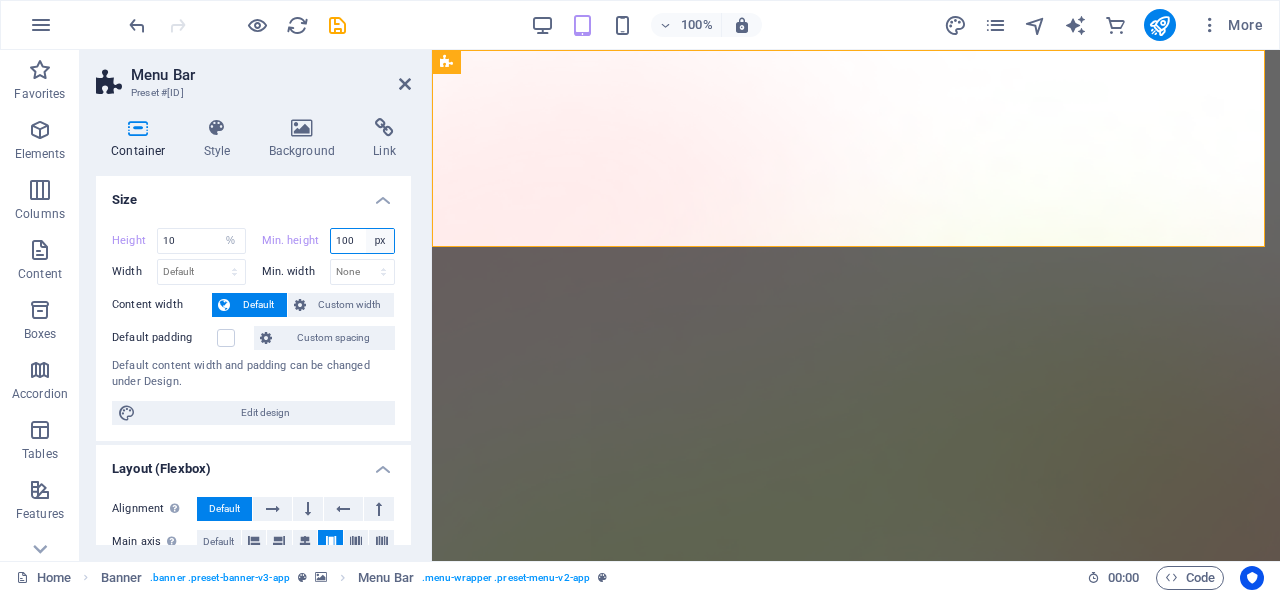 select on "9u0bldsct8k" 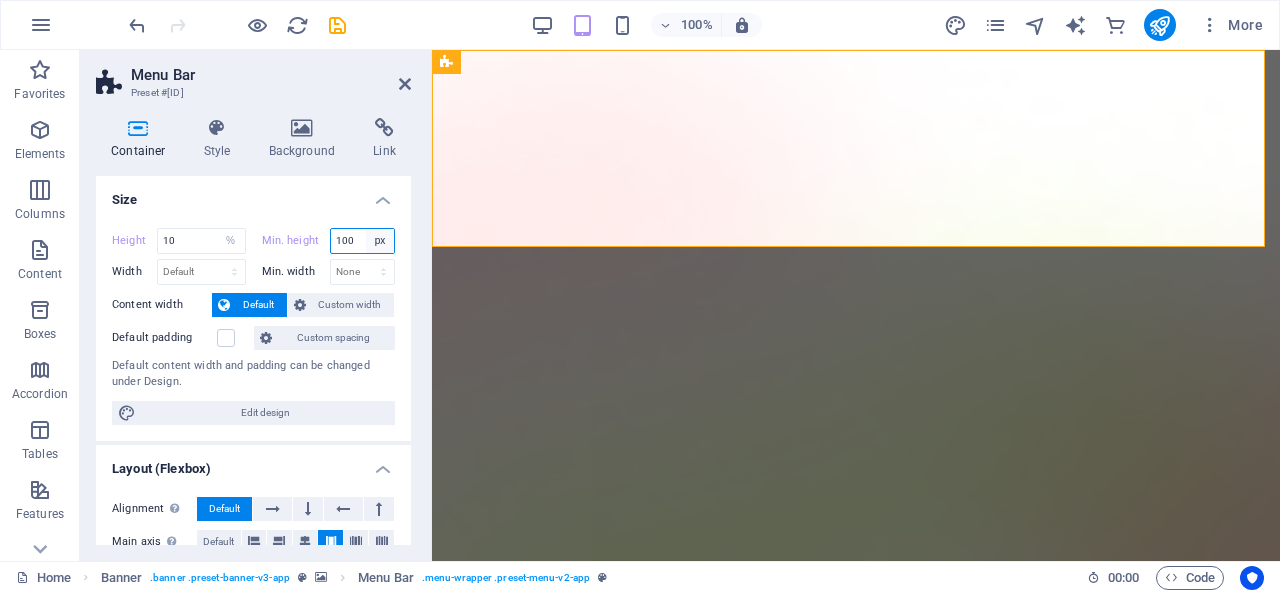 click on "None px rem % vh vw" at bounding box center [380, 241] 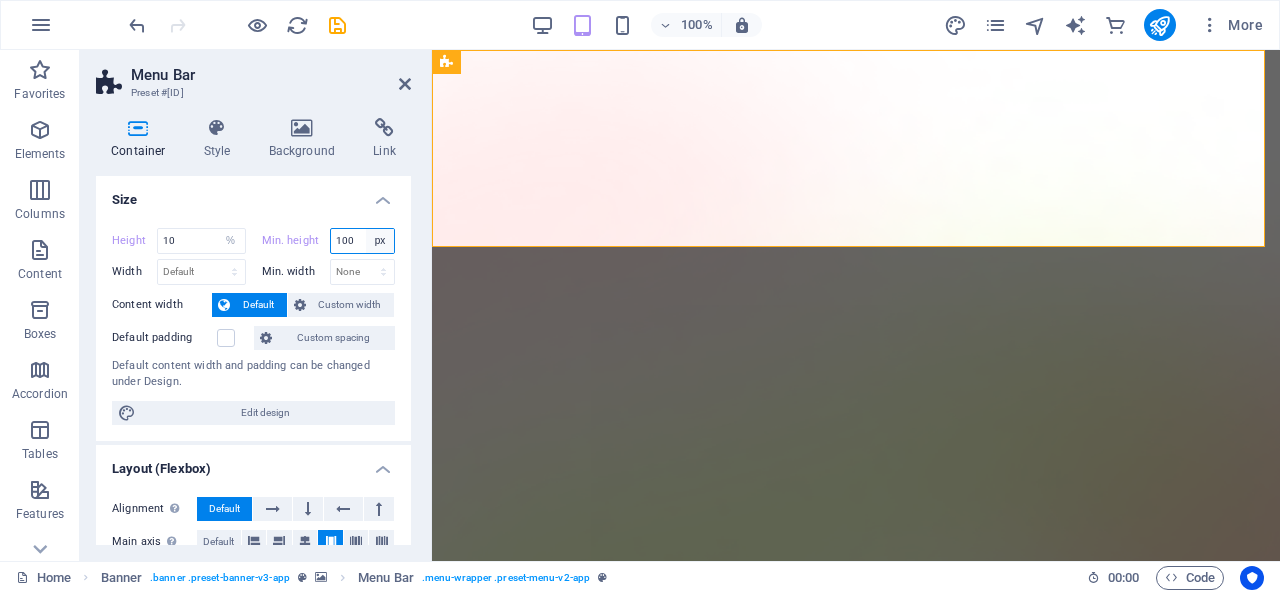 click on "None px rem % vh vw" at bounding box center (380, 241) 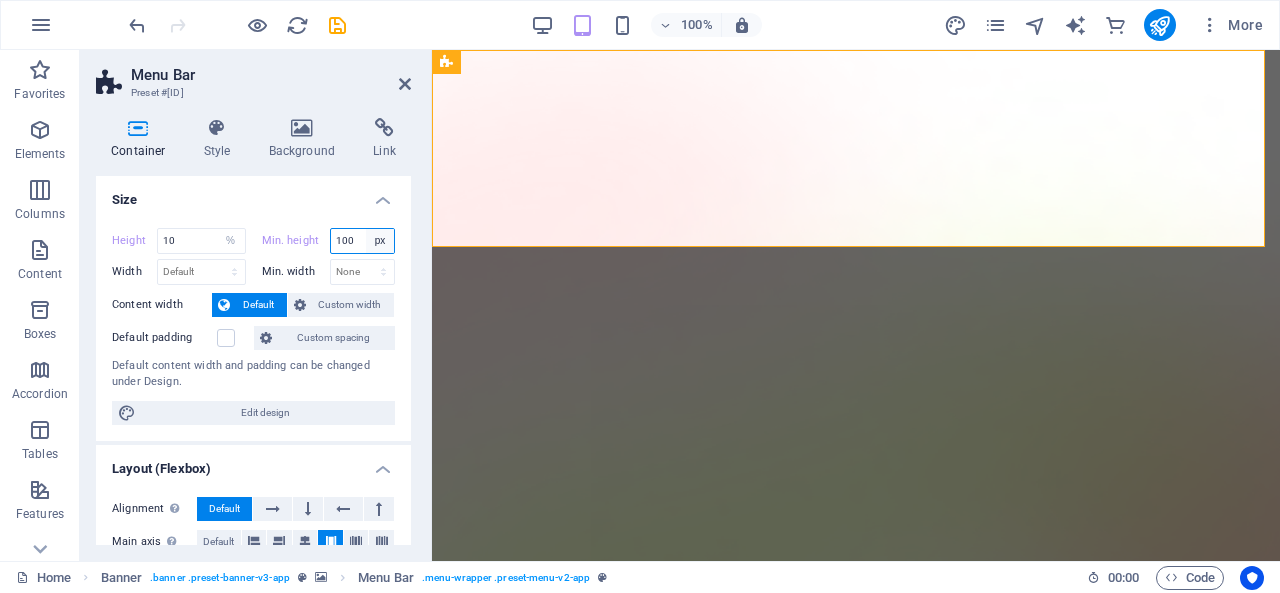 click on "None px rem % vh vw" at bounding box center (380, 241) 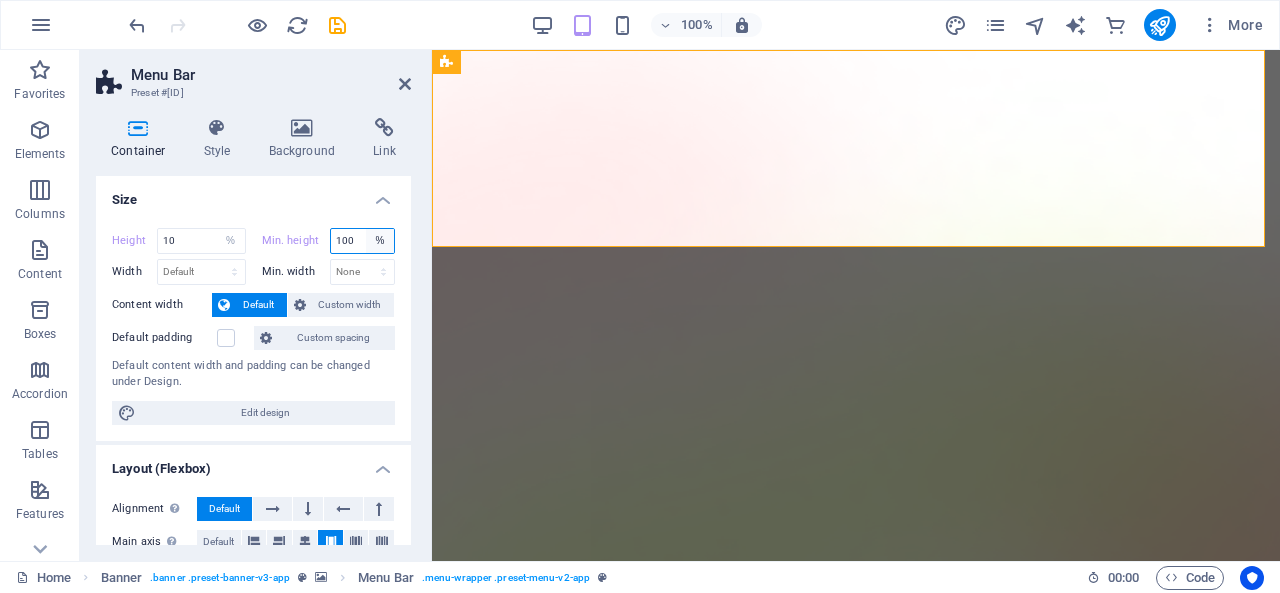 click on "None px rem % vh vw" at bounding box center (380, 241) 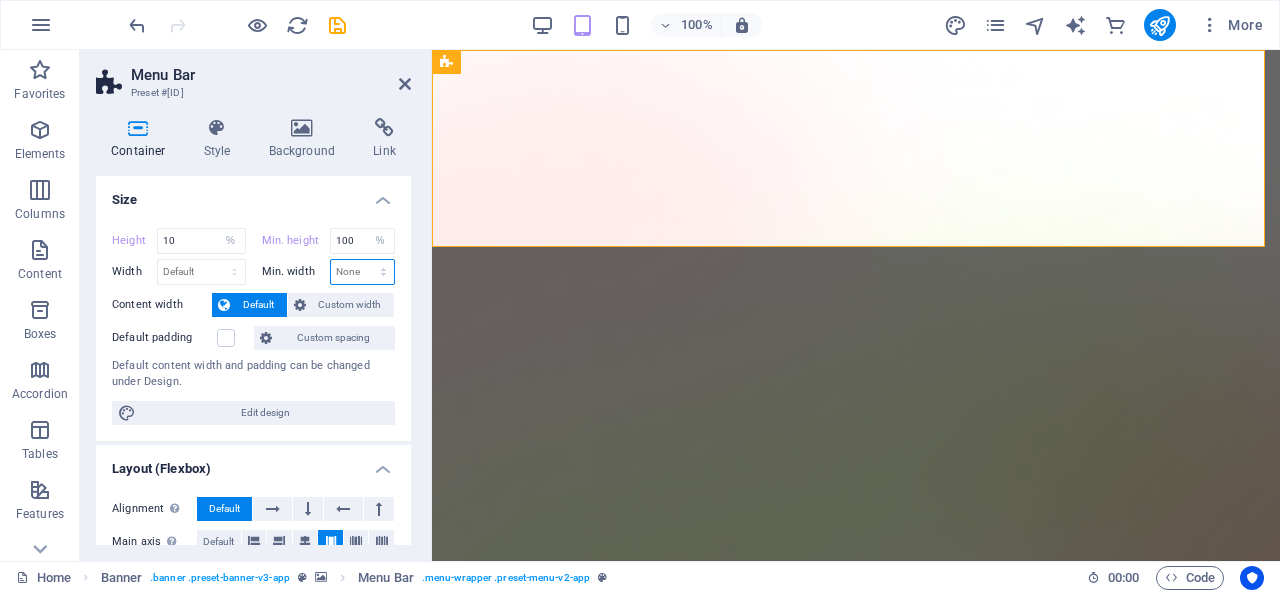 click on "None px rem % vh vw" at bounding box center [363, 272] 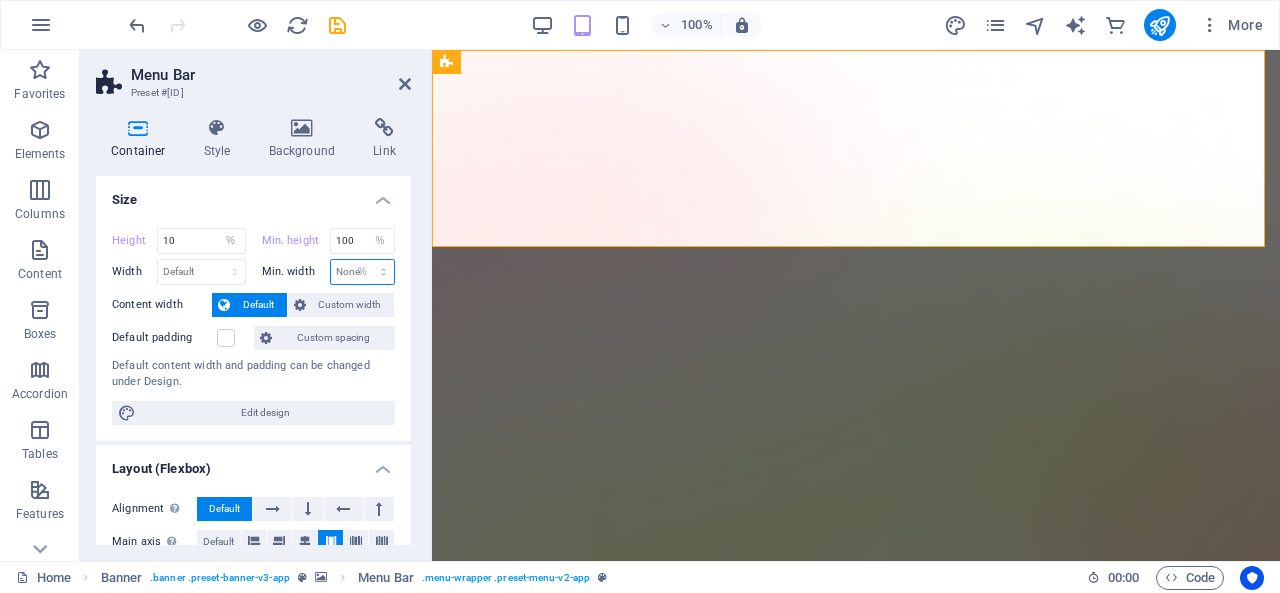 click on "None px rem % vh vw" at bounding box center (363, 272) 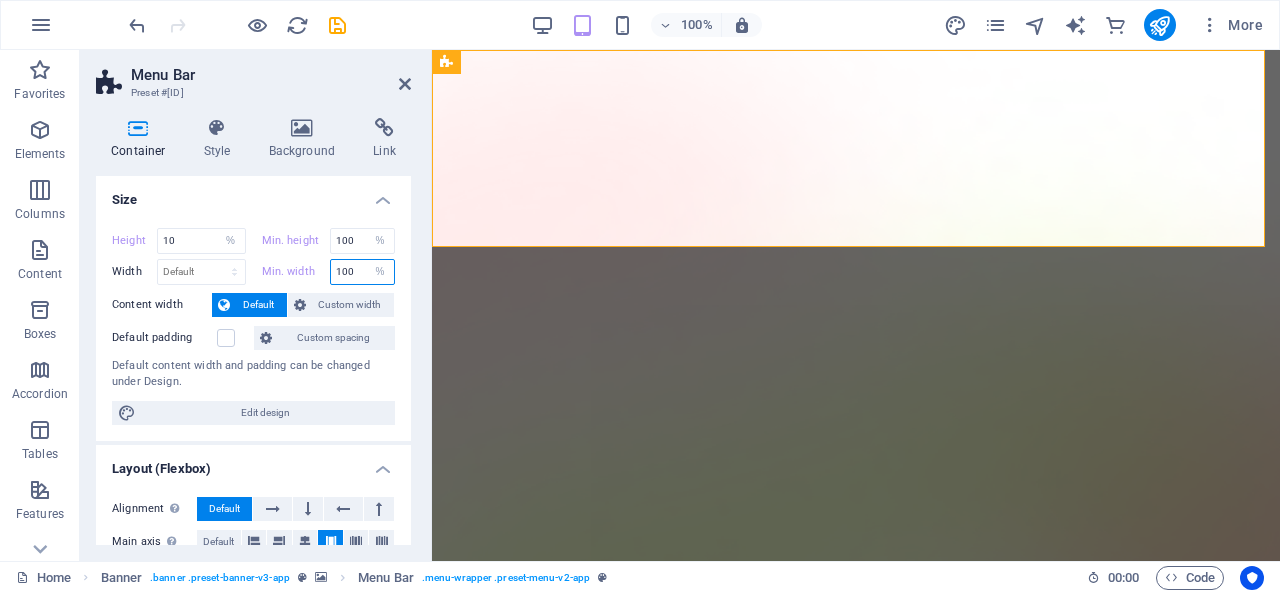 click on "100" at bounding box center (363, 272) 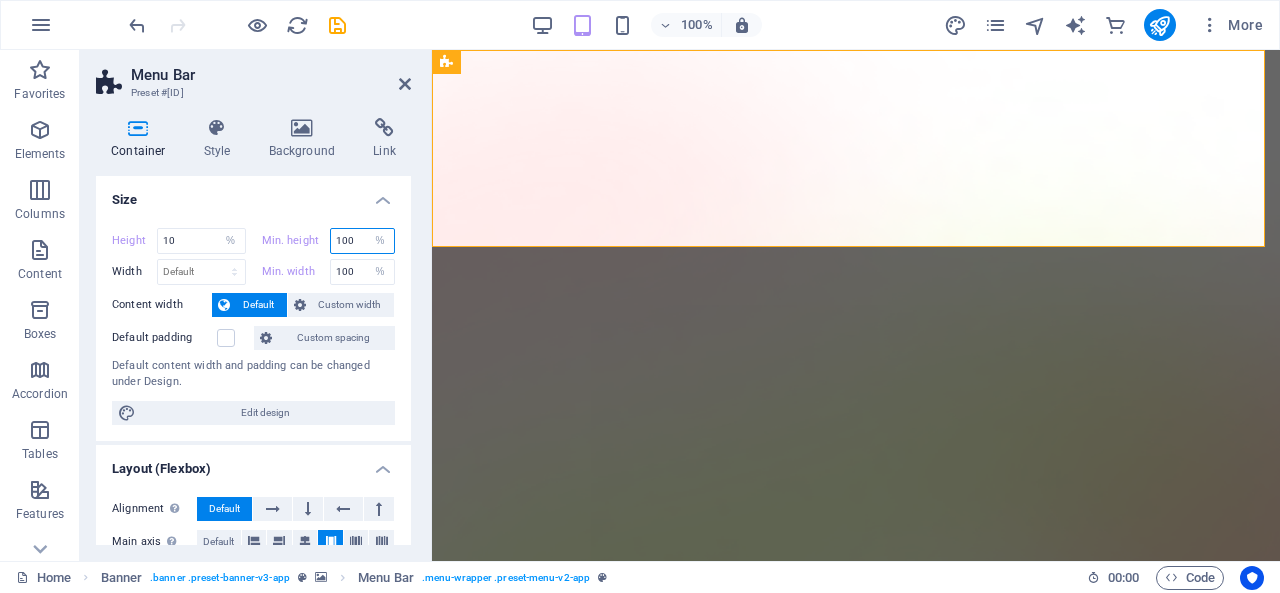 click on "100" at bounding box center [363, 241] 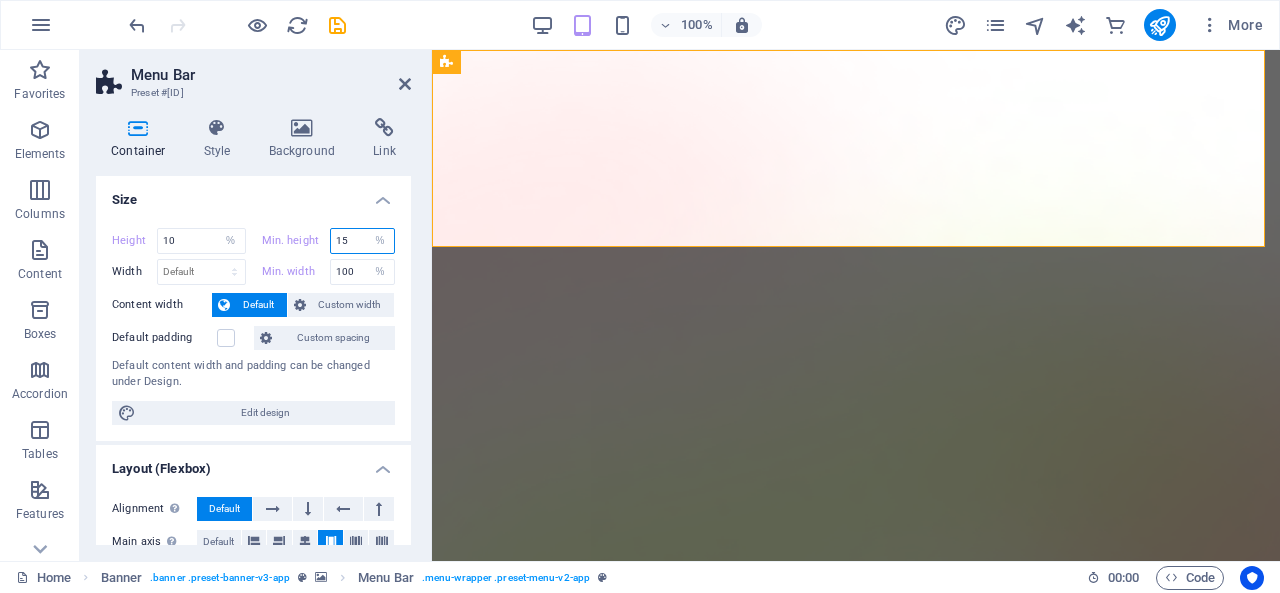 type on "15" 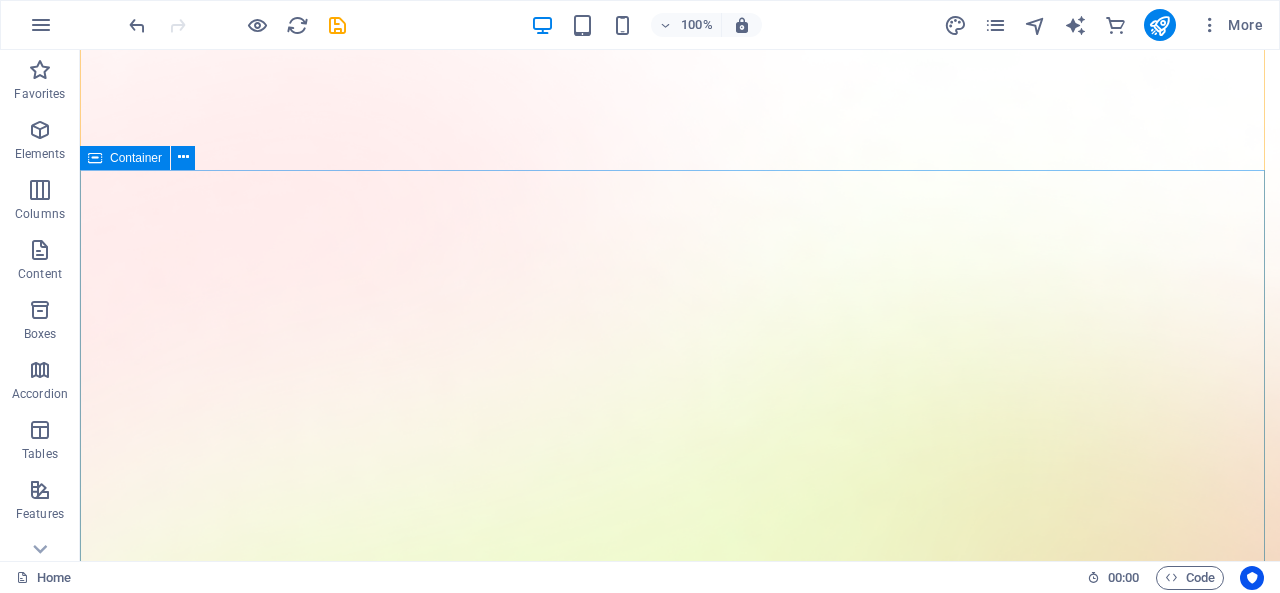 scroll, scrollTop: 0, scrollLeft: 0, axis: both 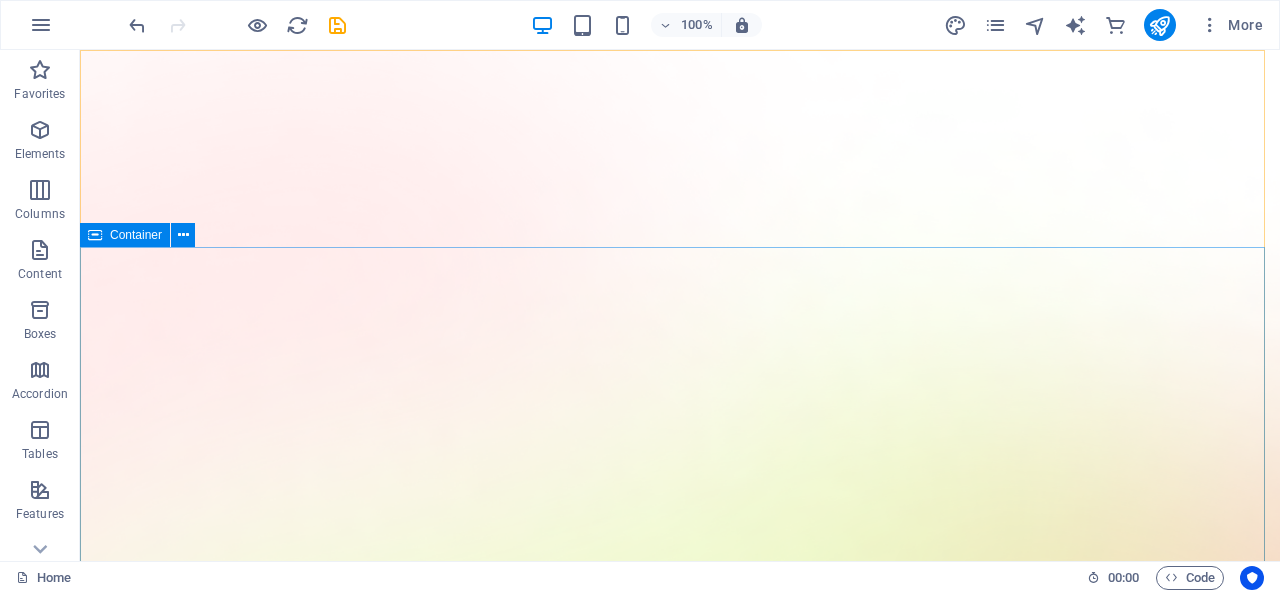 click at bounding box center [95, 235] 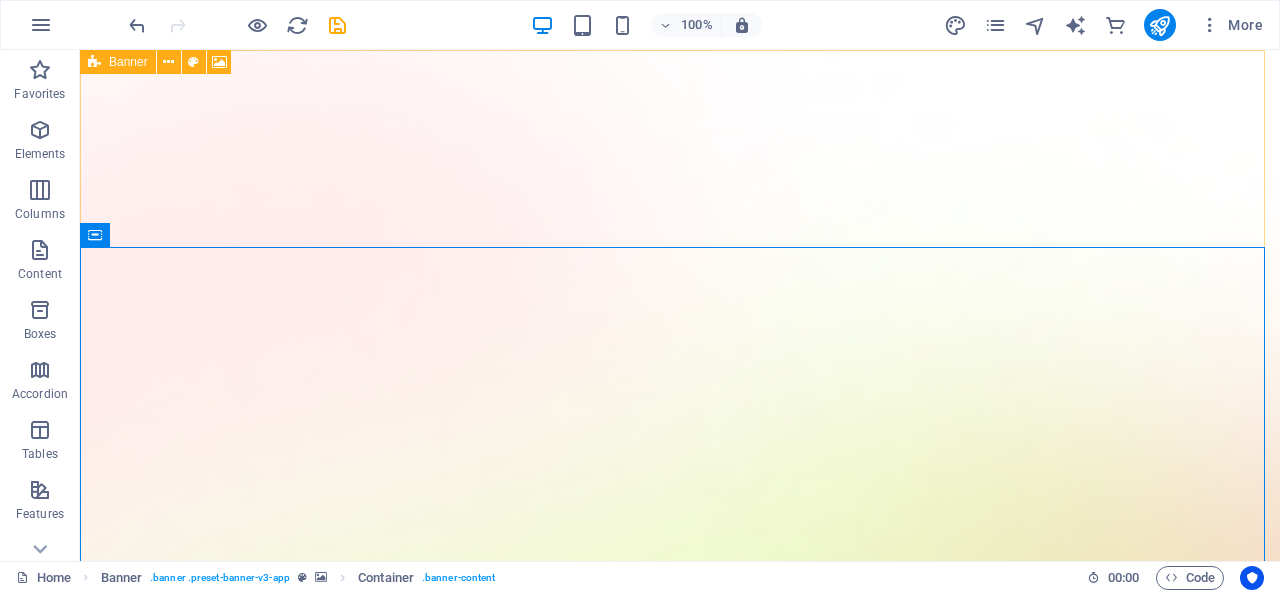 click at bounding box center (94, 62) 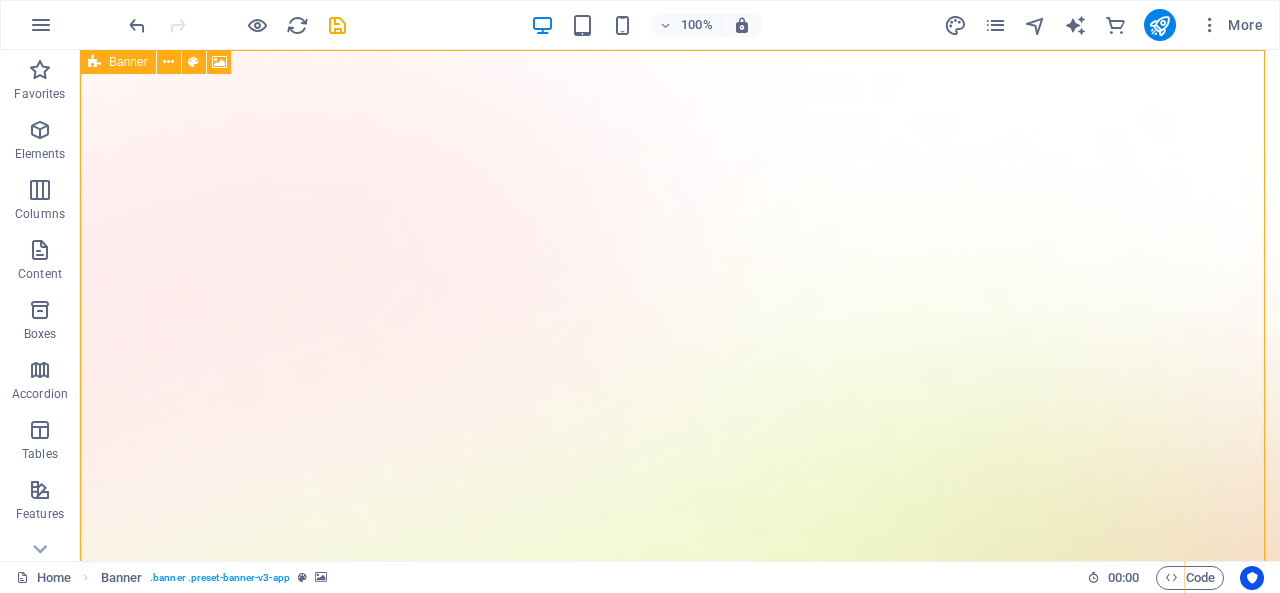 click at bounding box center [94, 62] 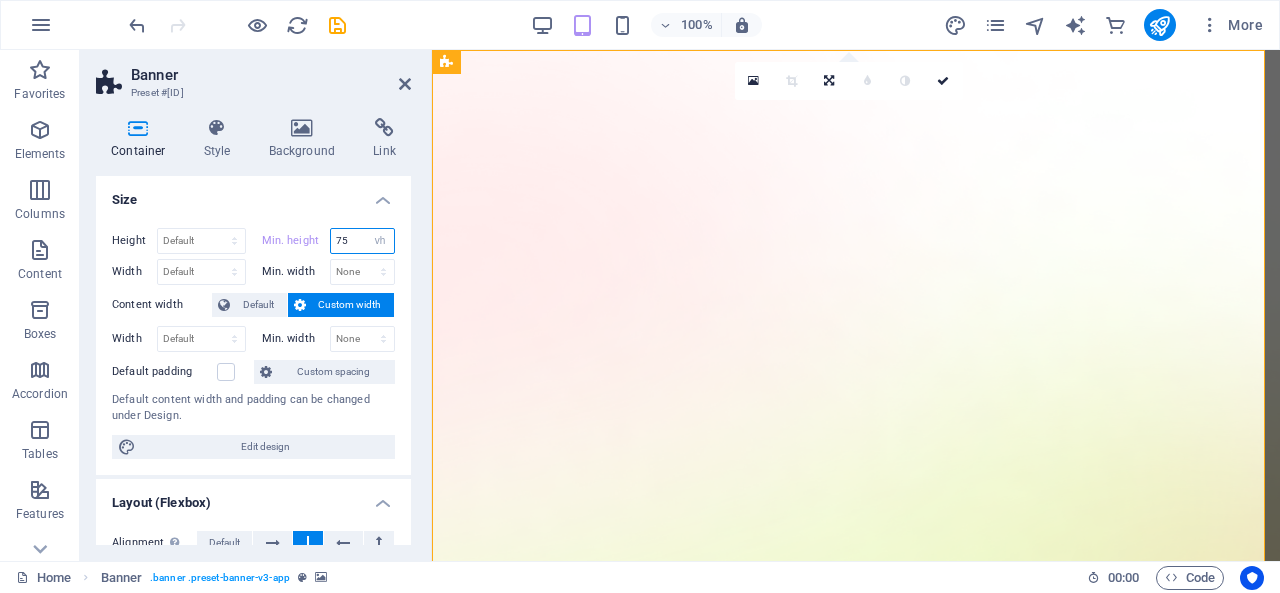 click on "75 None px rem % vh vw" at bounding box center (363, 241) 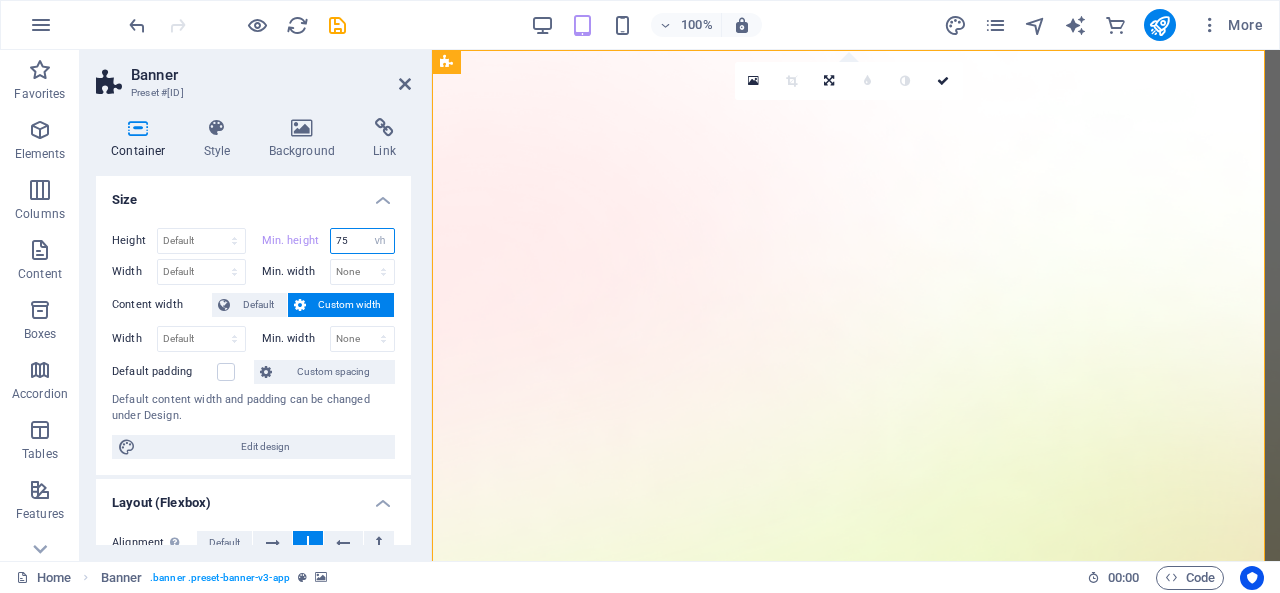 click on "75" at bounding box center [363, 241] 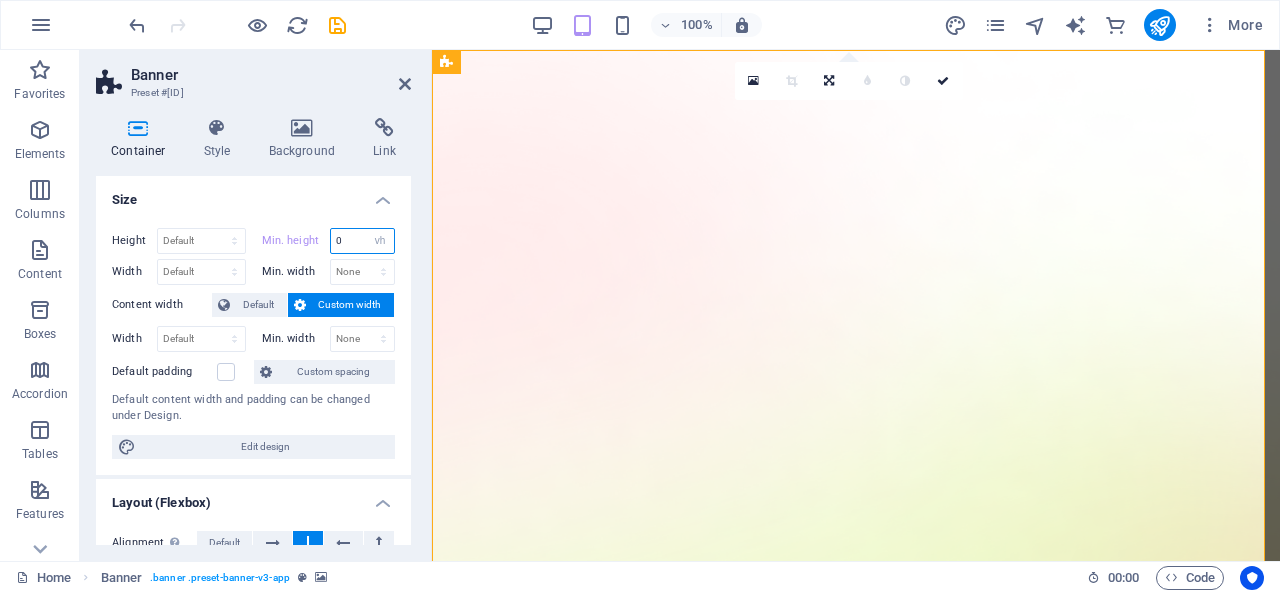 type on "0" 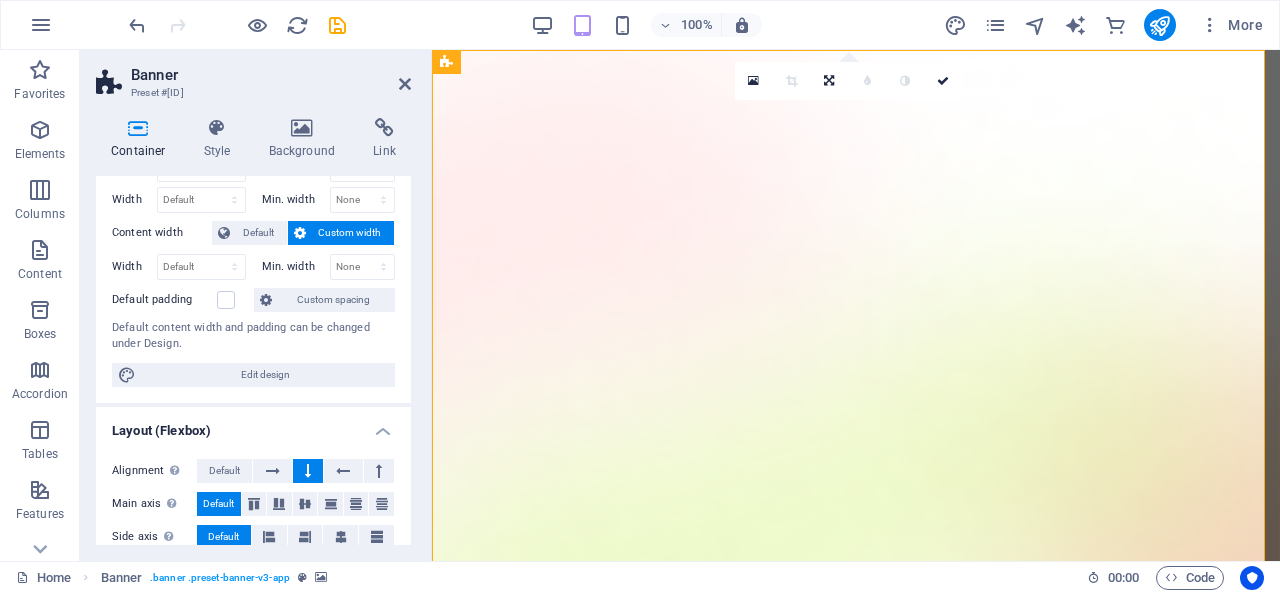 scroll, scrollTop: 74, scrollLeft: 0, axis: vertical 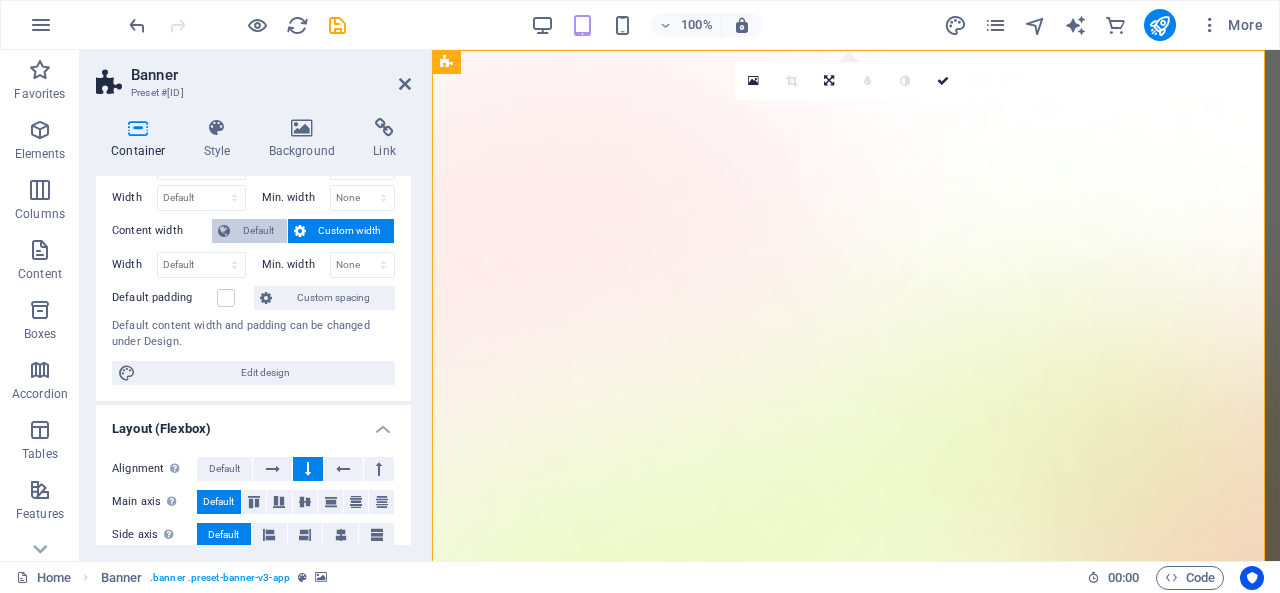 click on "Default" at bounding box center (258, 231) 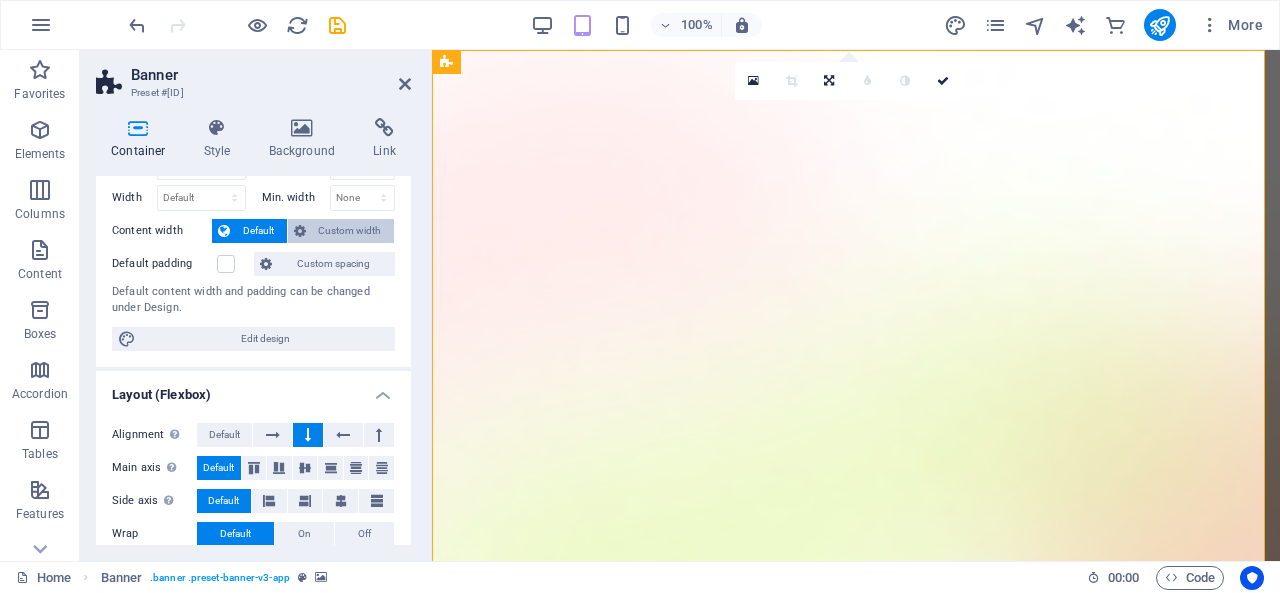 click on "Custom width" at bounding box center (350, 231) 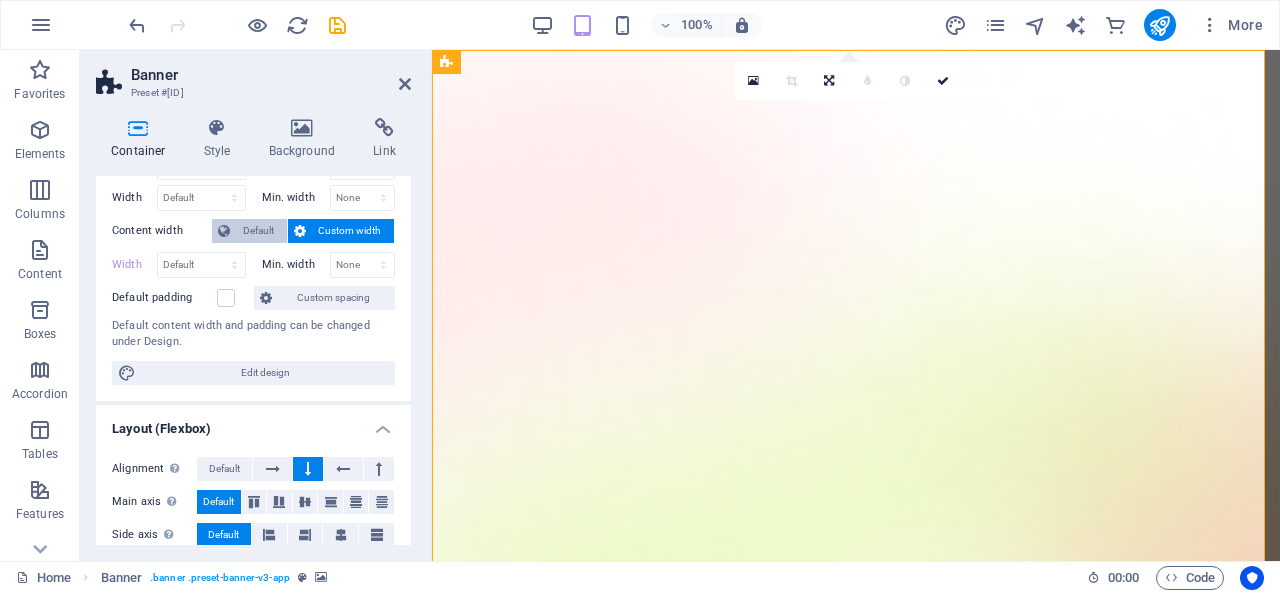 click on "Default" at bounding box center (258, 231) 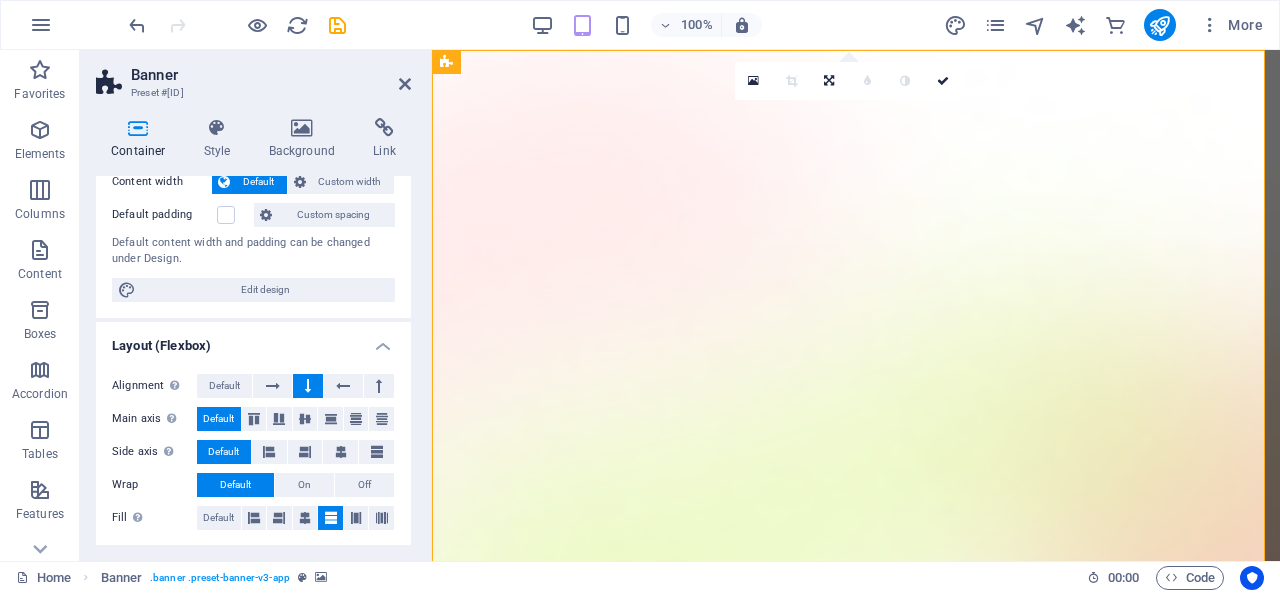 scroll, scrollTop: 124, scrollLeft: 0, axis: vertical 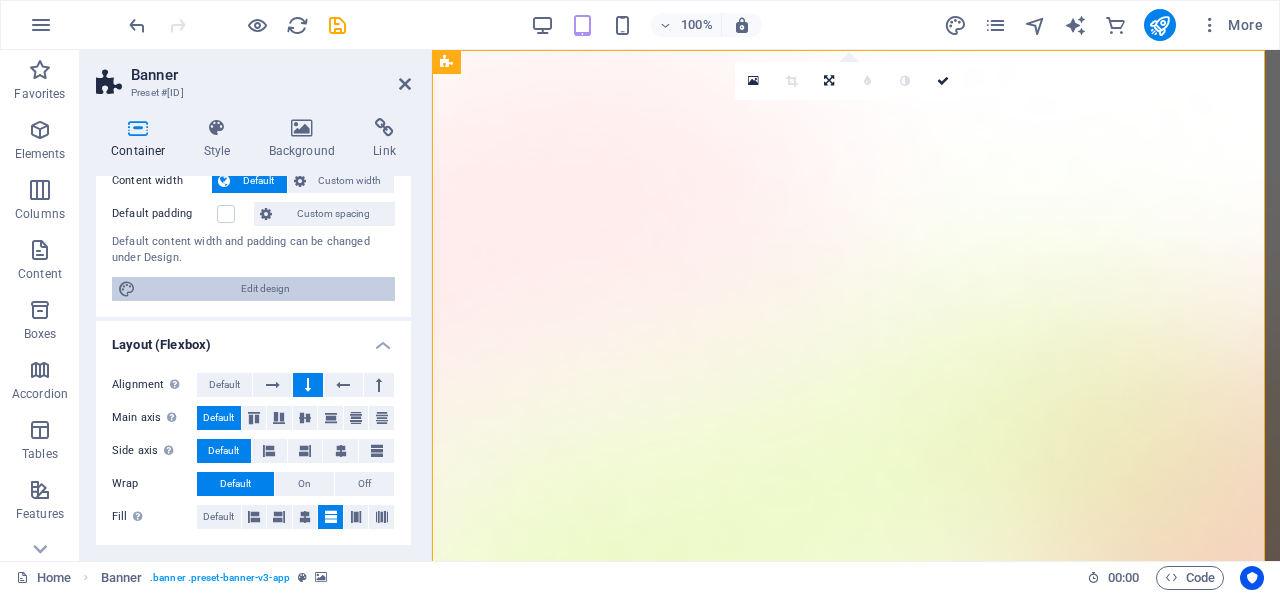 click on "Edit design" at bounding box center [265, 289] 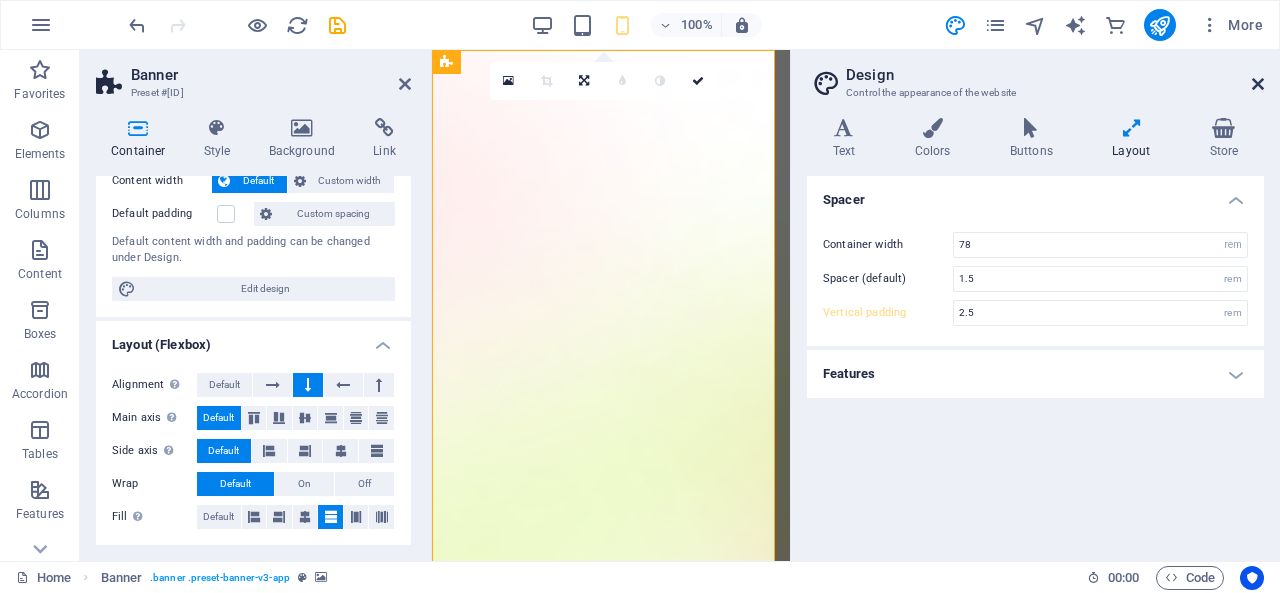 click at bounding box center [1258, 84] 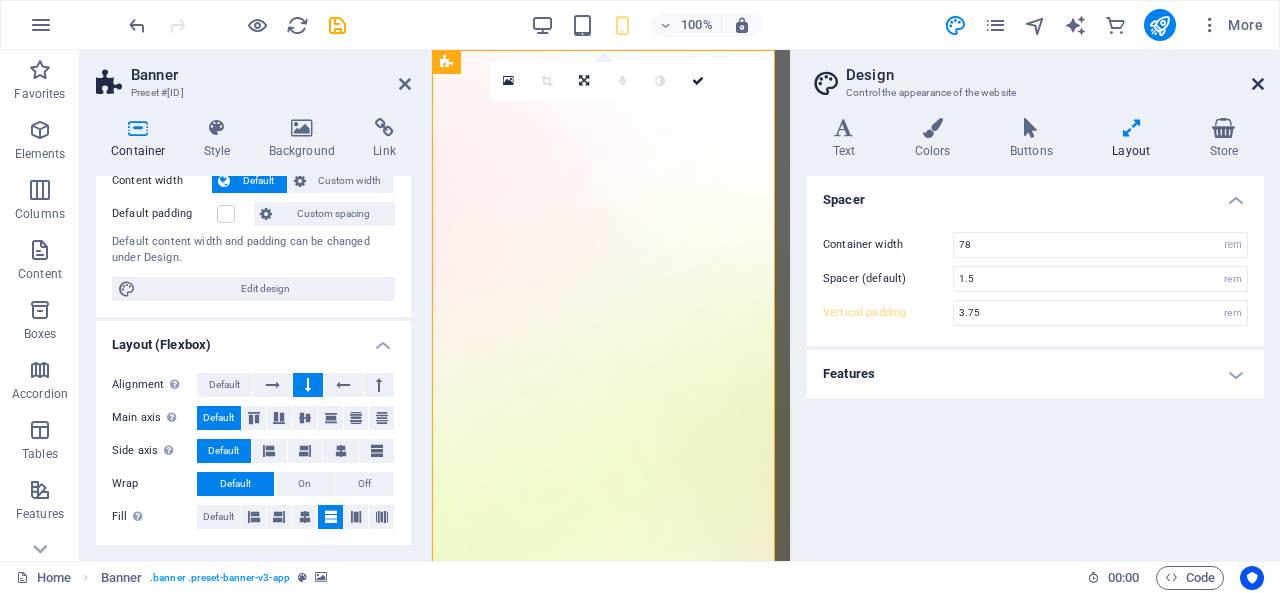 type on "0" 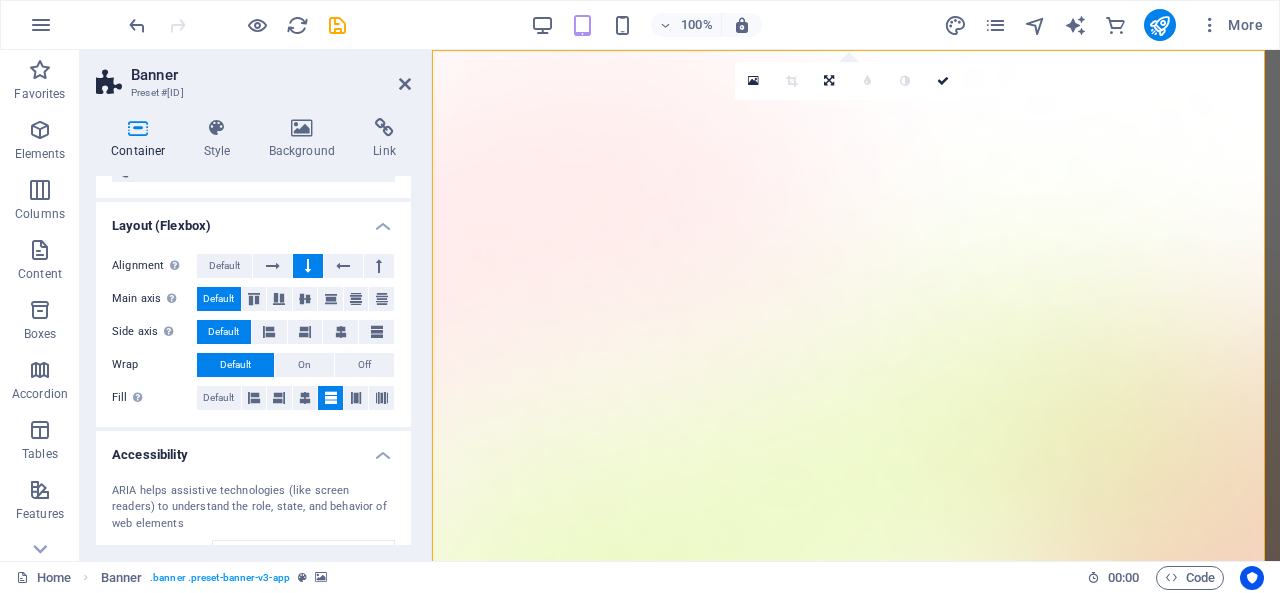 scroll, scrollTop: 244, scrollLeft: 0, axis: vertical 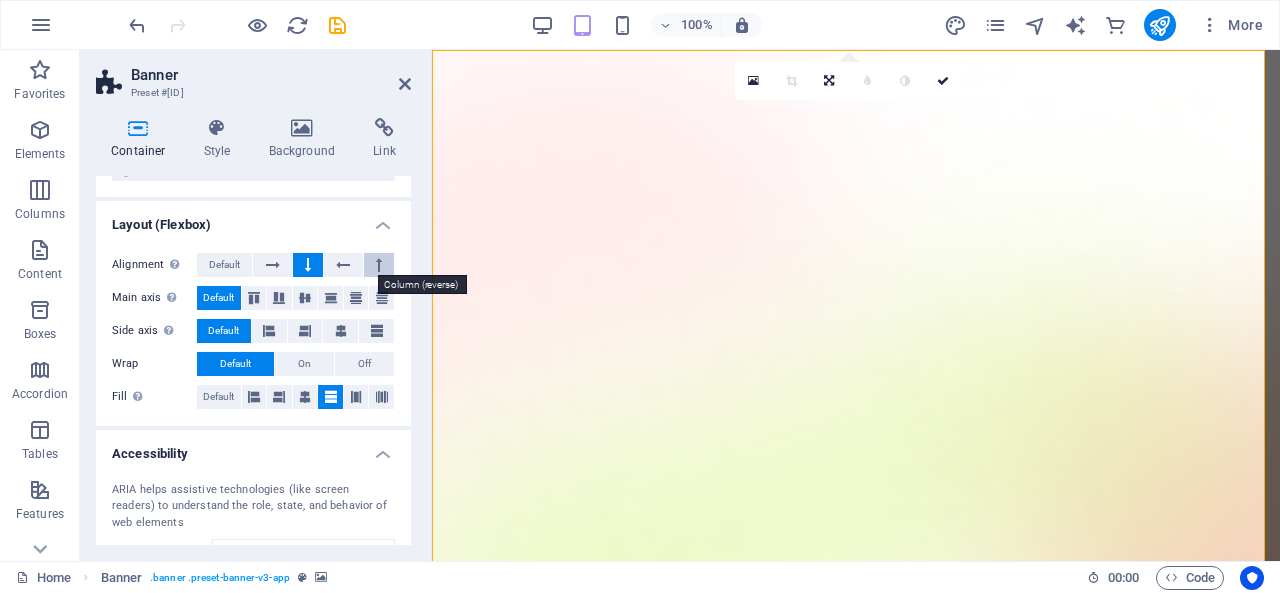 click at bounding box center (379, 265) 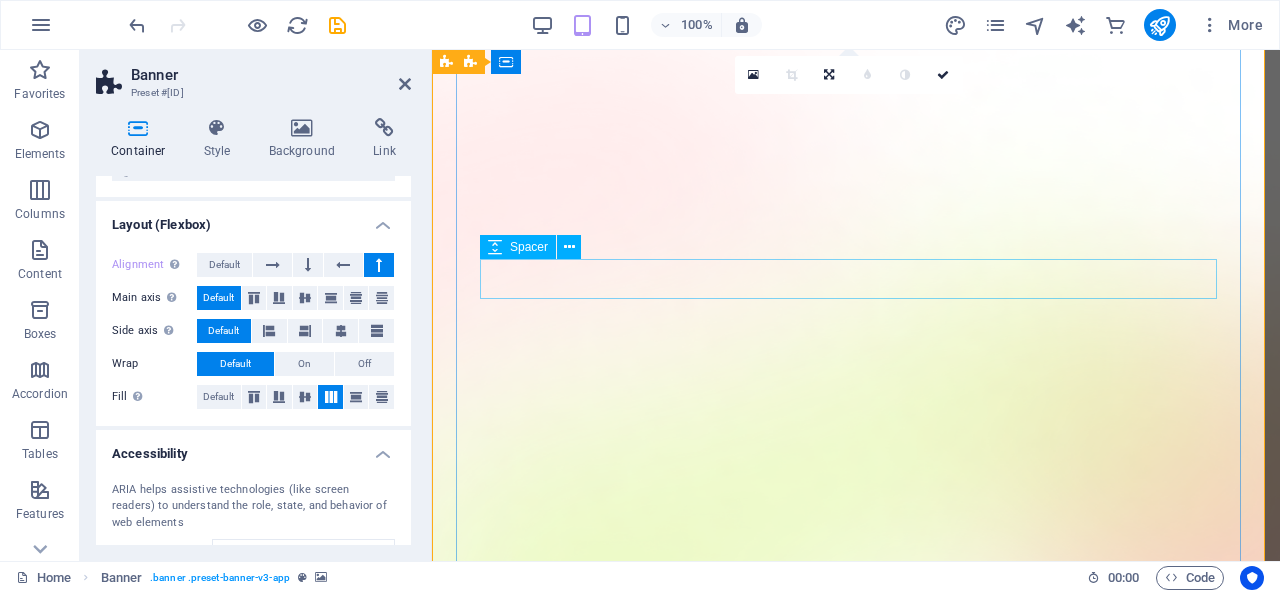 scroll, scrollTop: 0, scrollLeft: 0, axis: both 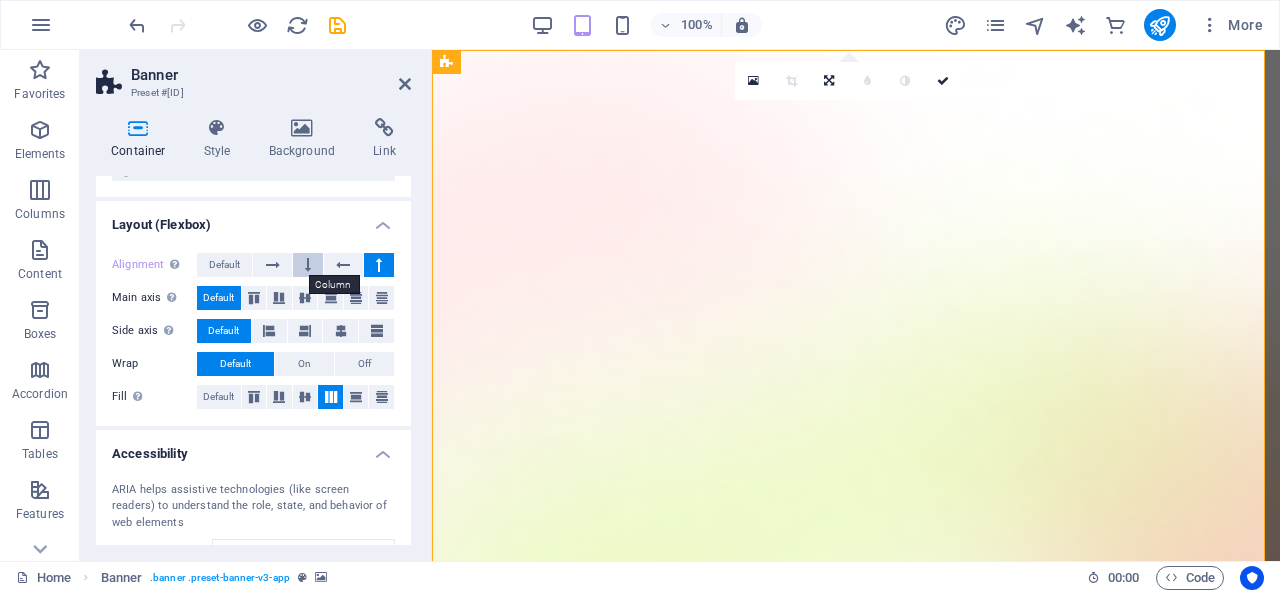 click at bounding box center [308, 265] 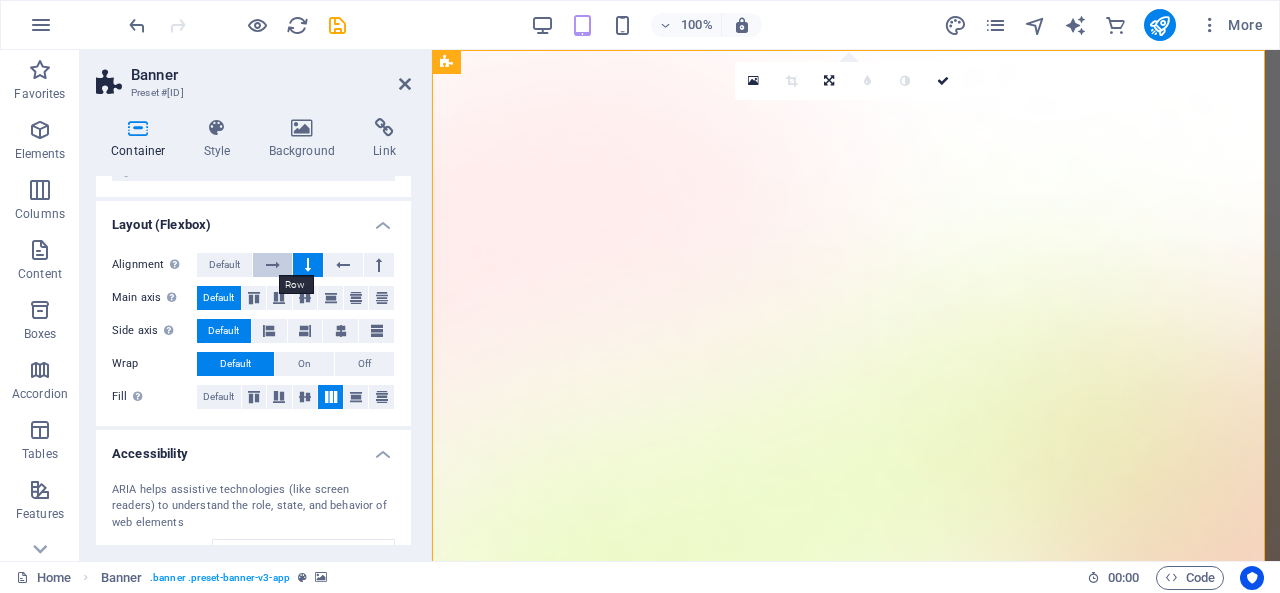 click at bounding box center (273, 265) 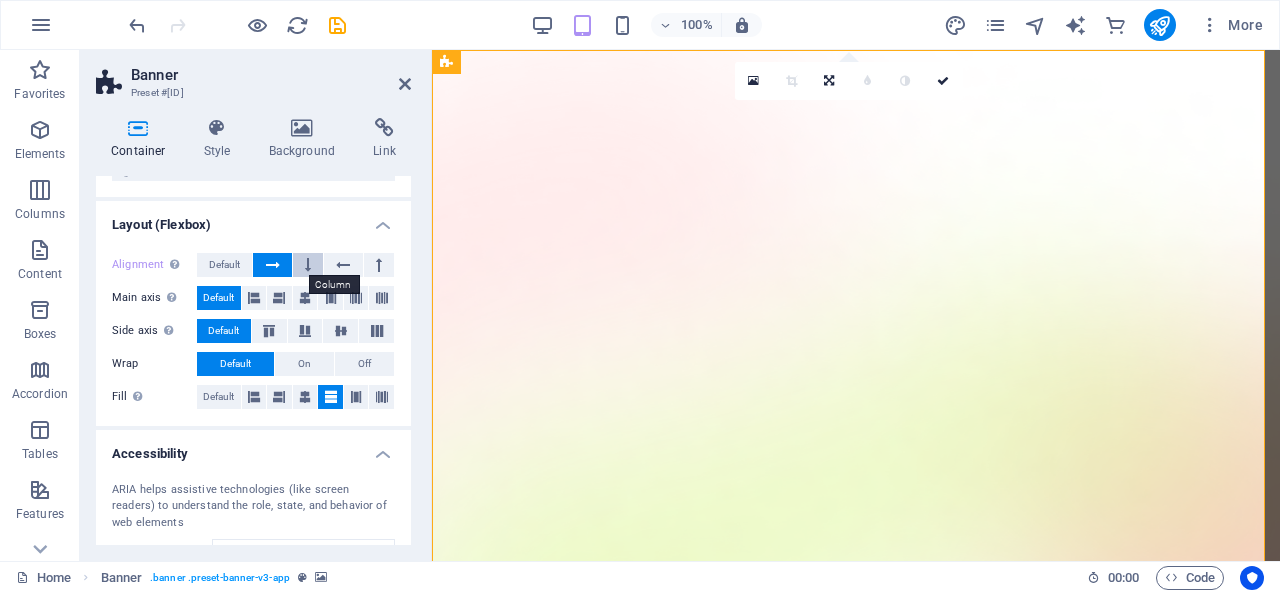 click at bounding box center (308, 265) 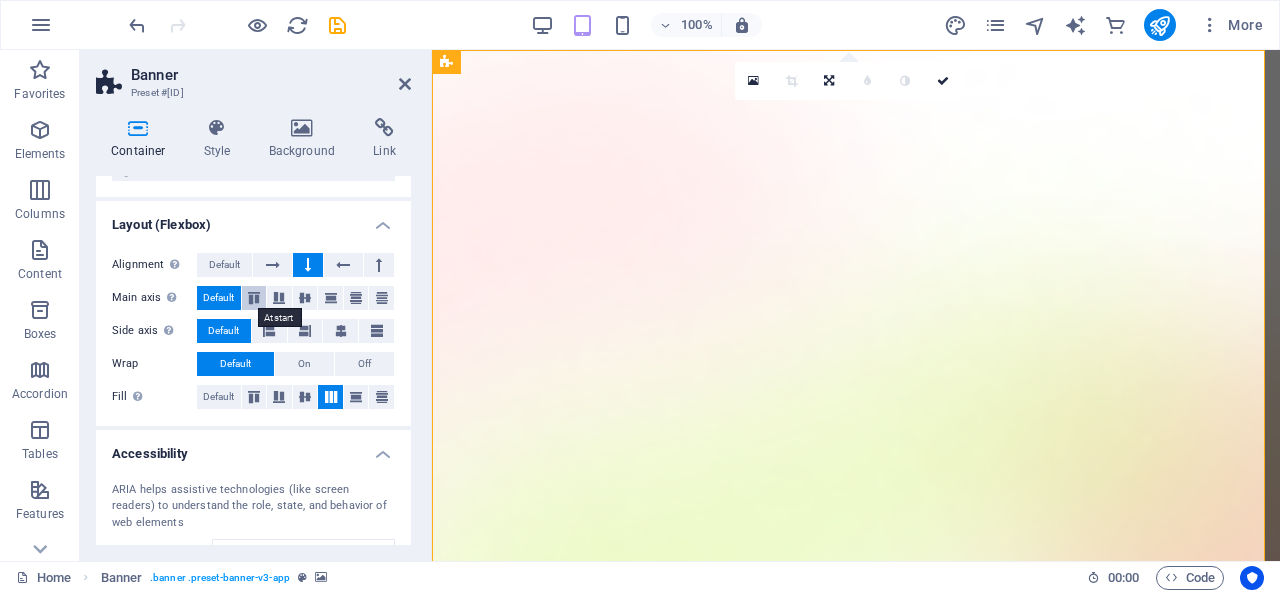 click at bounding box center (254, 298) 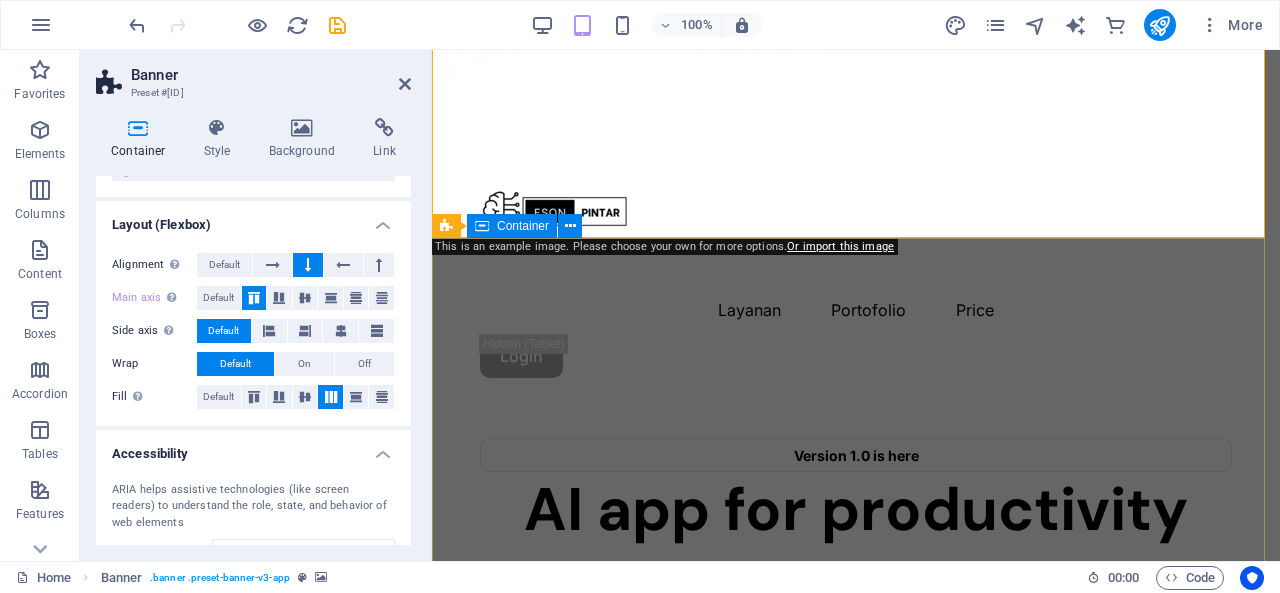 scroll, scrollTop: 0, scrollLeft: 0, axis: both 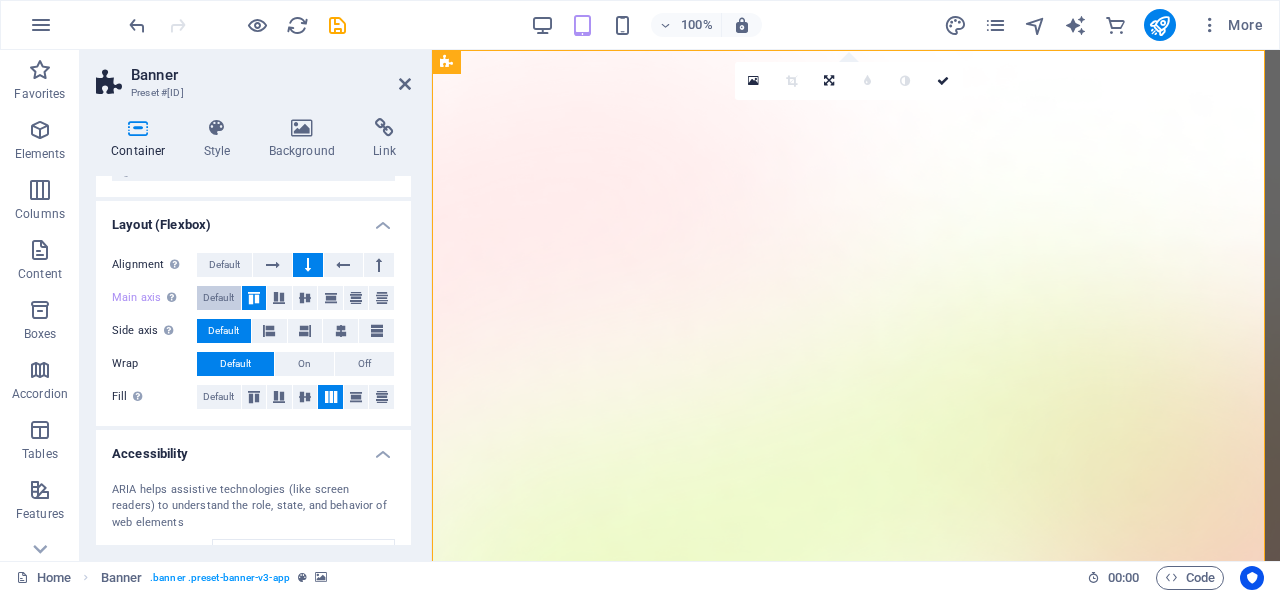 click on "Default" at bounding box center (218, 298) 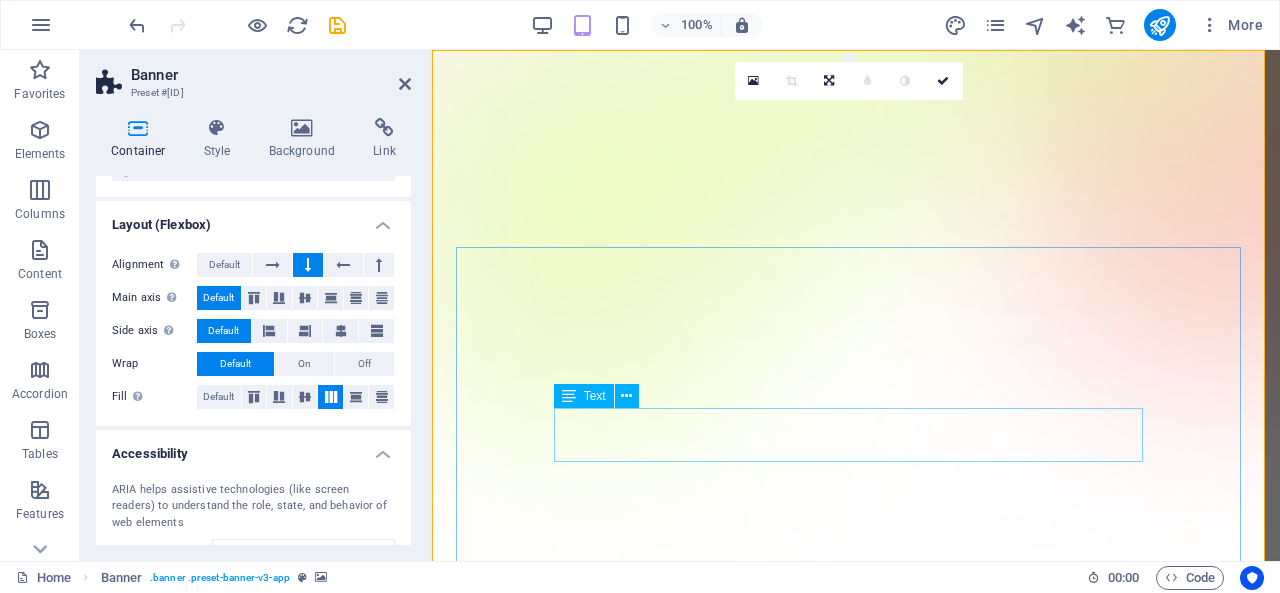 scroll, scrollTop: 0, scrollLeft: 0, axis: both 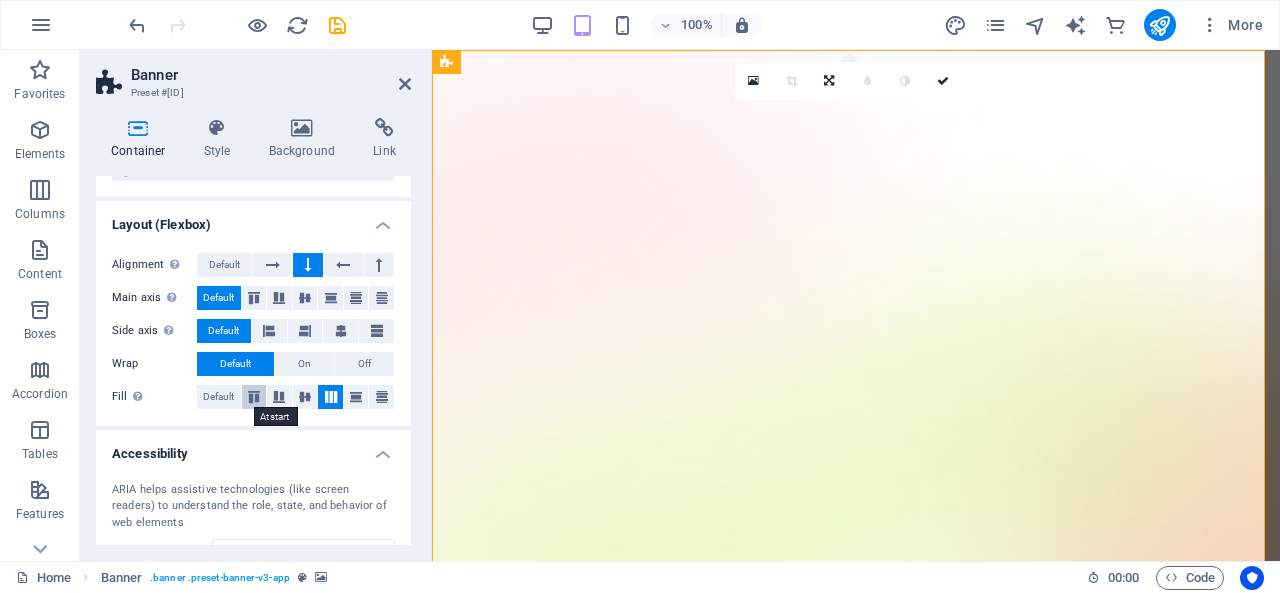 click at bounding box center (254, 397) 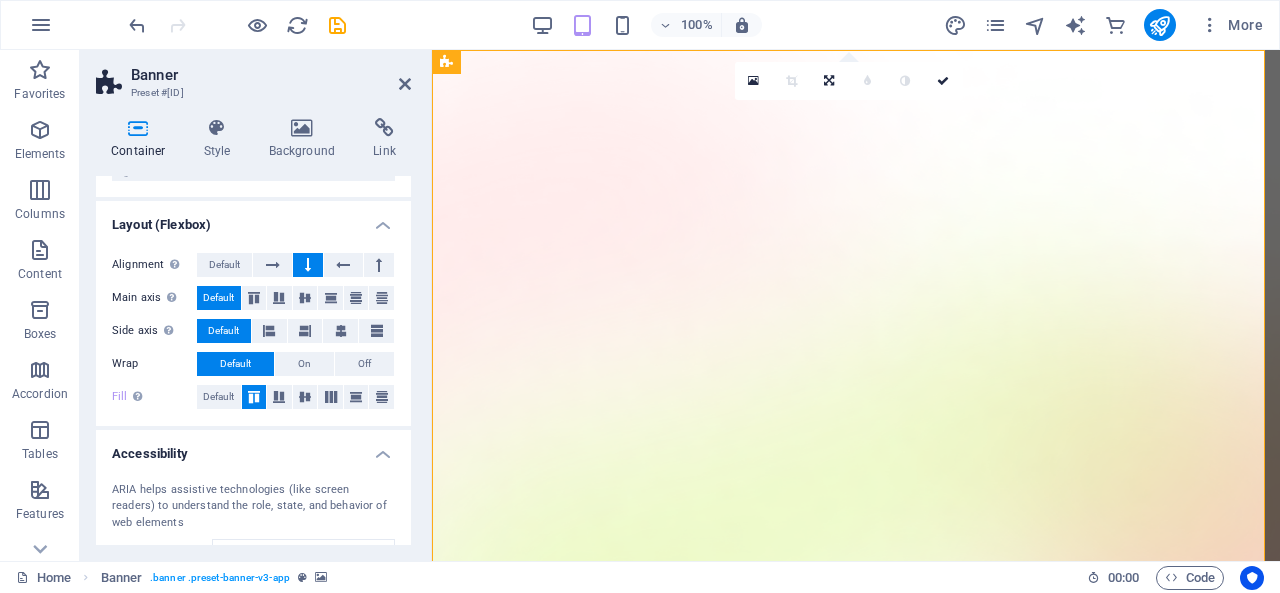 scroll, scrollTop: 404, scrollLeft: 0, axis: vertical 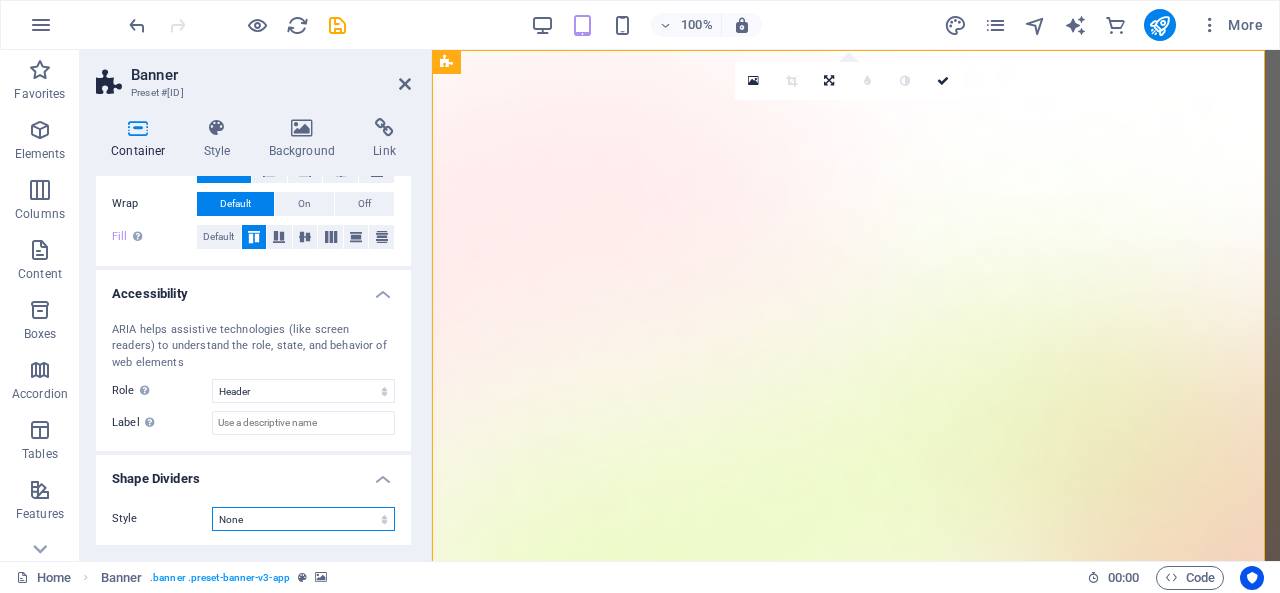 click on "None Triangle Square Diagonal Polygon 1 Polygon 2 Zigzag Multiple Zigzags Waves Multiple Waves Half Circle Circle Circle Shadow Blocks Hexagons Clouds Multiple Clouds Fan Pyramids Book Paint Drip Fire Shredded Paper Arrow" at bounding box center [303, 519] 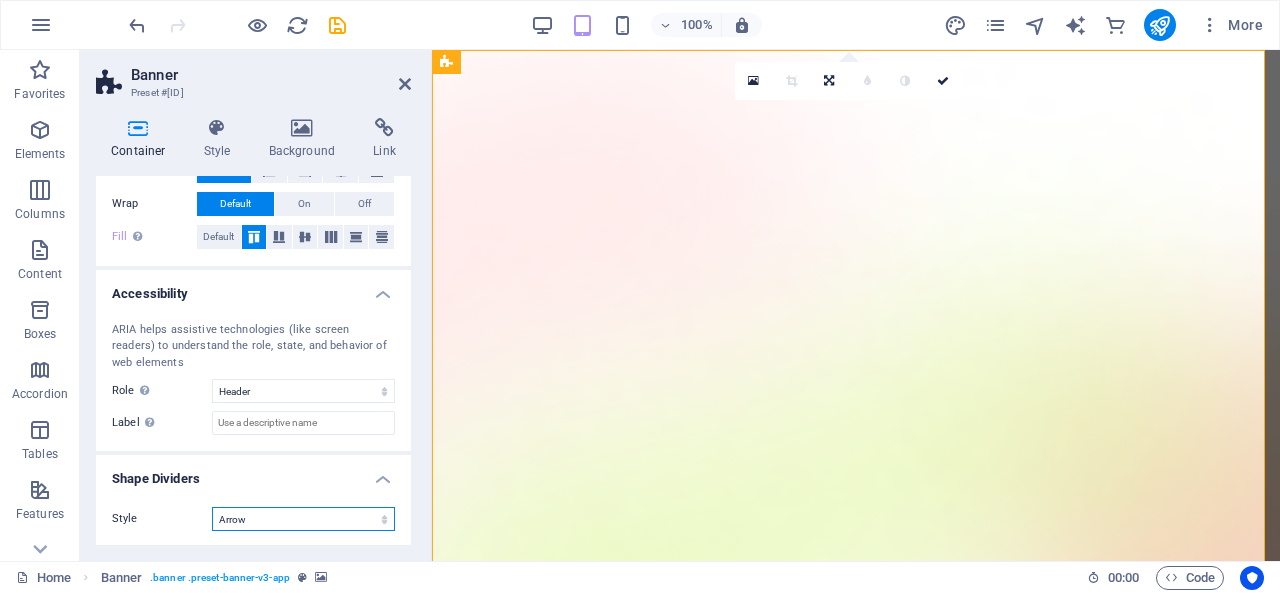 click on "None Triangle Square Diagonal Polygon 1 Polygon 2 Zigzag Multiple Zigzags Waves Multiple Waves Half Circle Circle Circle Shadow Blocks Hexagons Clouds Multiple Clouds Fan Pyramids Book Paint Drip Fire Shredded Paper Arrow" at bounding box center [303, 519] 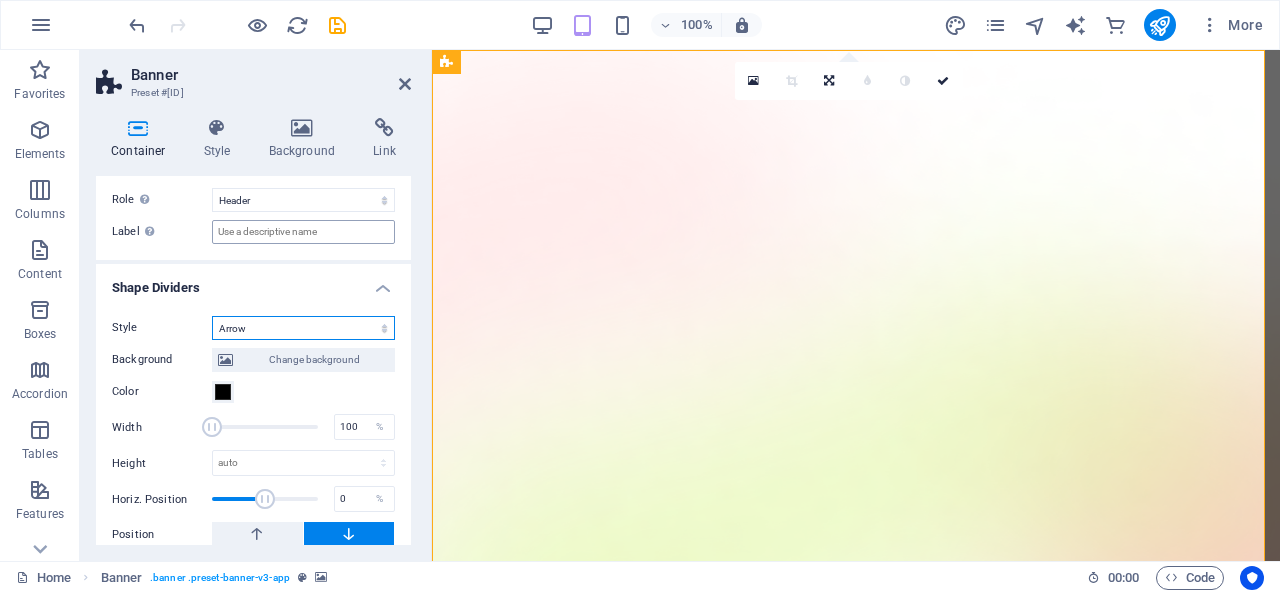 scroll, scrollTop: 593, scrollLeft: 0, axis: vertical 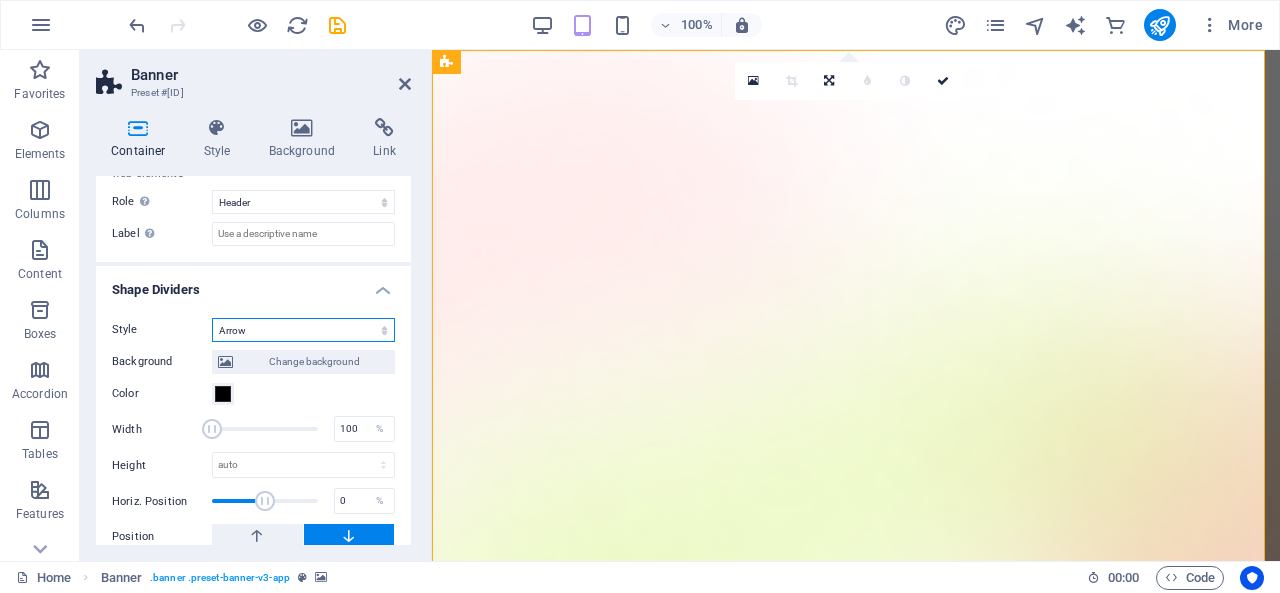 click on "None Triangle Square Diagonal Polygon 1 Polygon 2 Zigzag Multiple Zigzags Waves Multiple Waves Half Circle Circle Circle Shadow Blocks Hexagons Clouds Multiple Clouds Fan Pyramids Book Paint Drip Fire Shredded Paper Arrow" at bounding box center [303, 330] 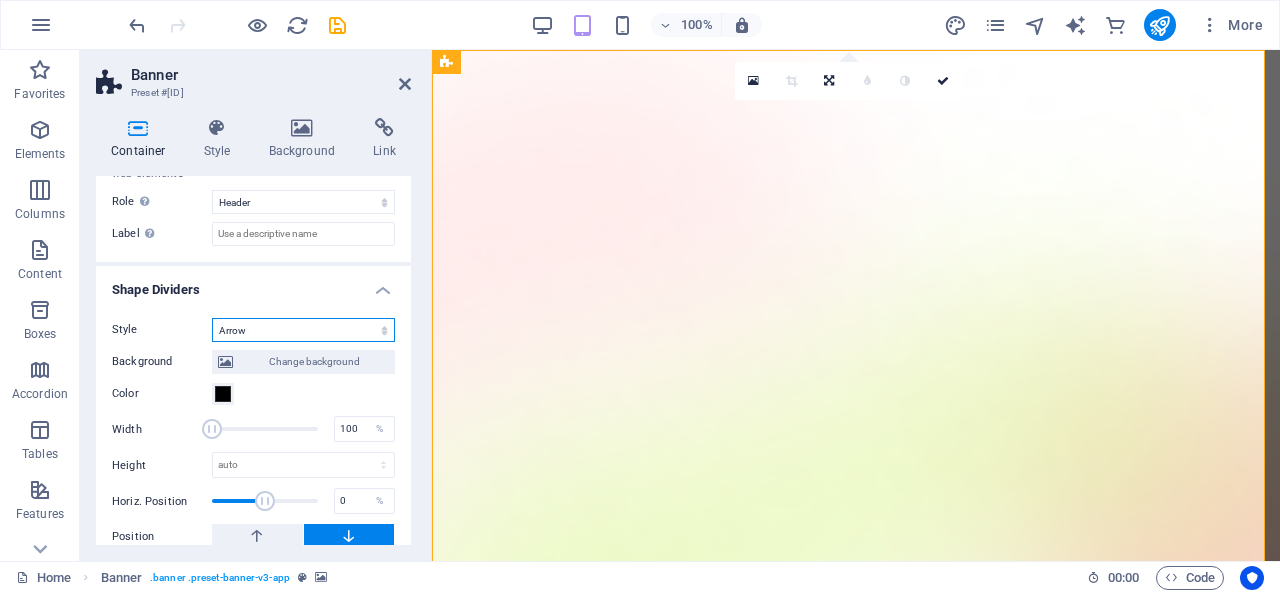 select on "none" 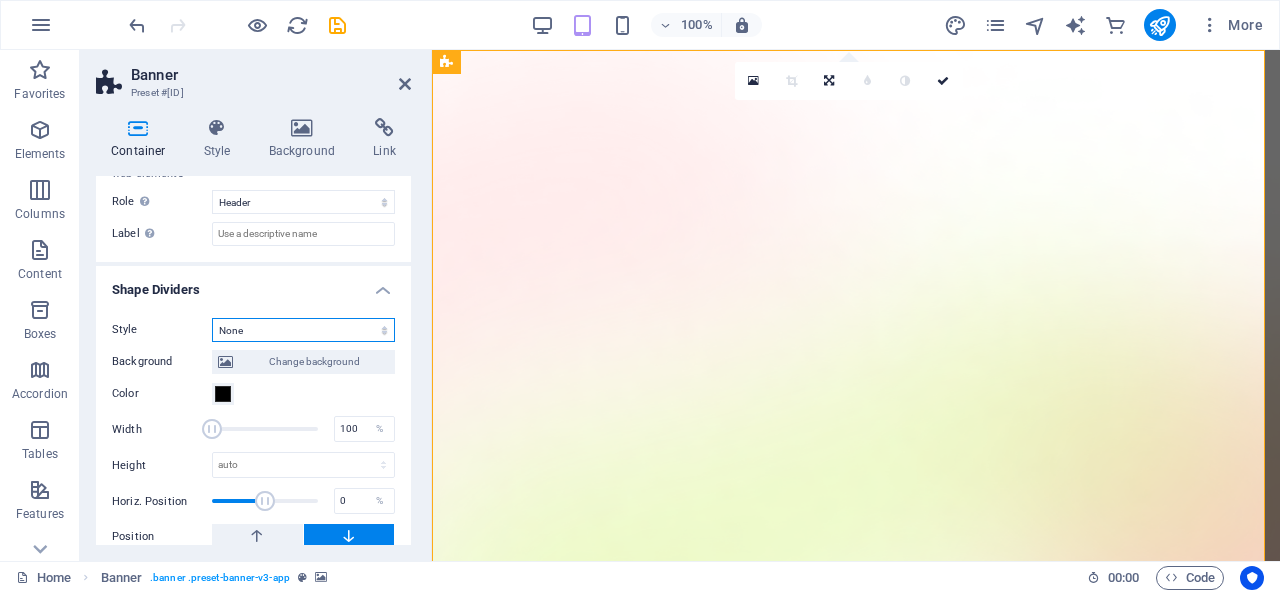 click on "None Triangle Square Diagonal Polygon 1 Polygon 2 Zigzag Multiple Zigzags Waves Multiple Waves Half Circle Circle Circle Shadow Blocks Hexagons Clouds Multiple Clouds Fan Pyramids Book Paint Drip Fire Shredded Paper Arrow" at bounding box center [303, 330] 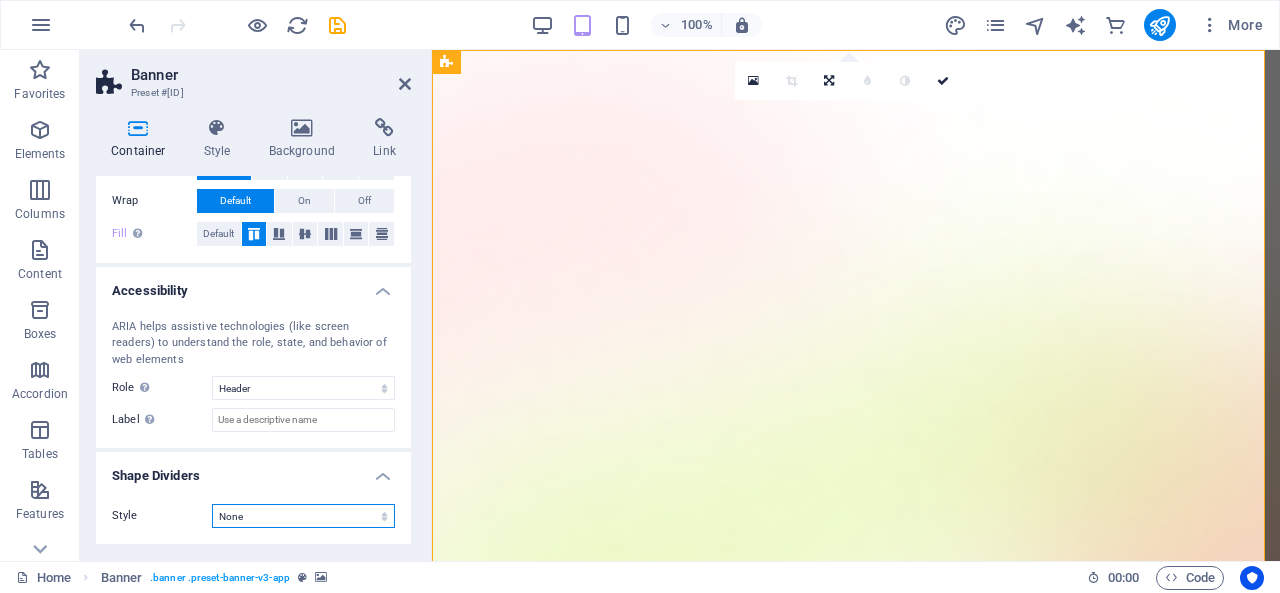 scroll, scrollTop: 404, scrollLeft: 0, axis: vertical 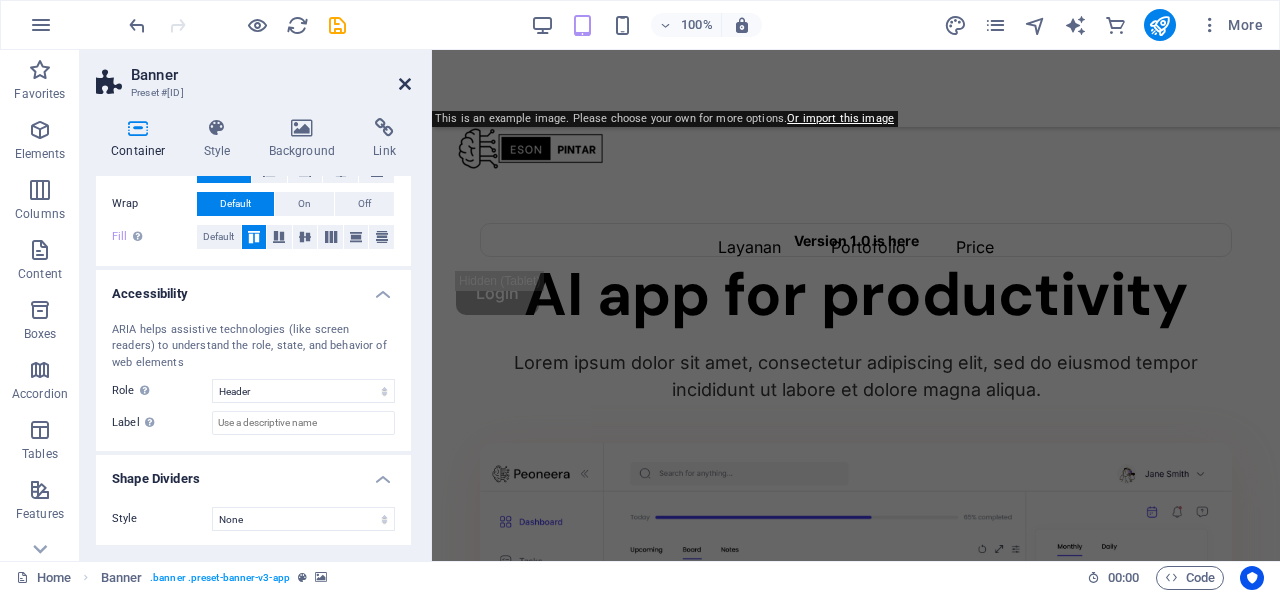 click at bounding box center [405, 84] 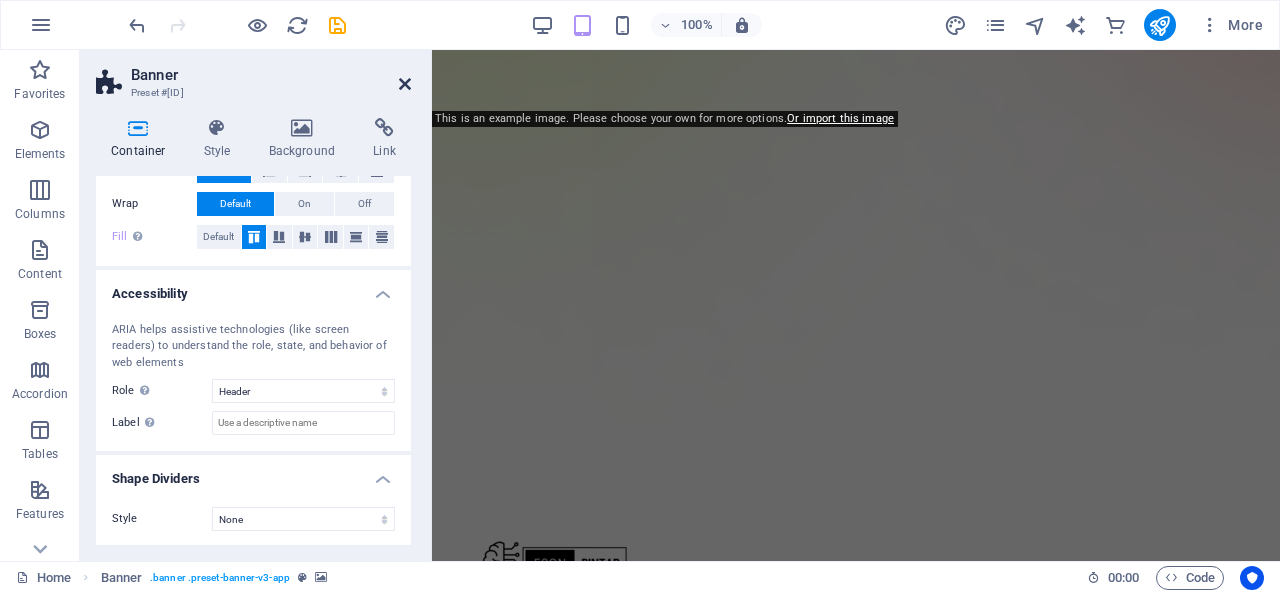 scroll, scrollTop: 369, scrollLeft: 0, axis: vertical 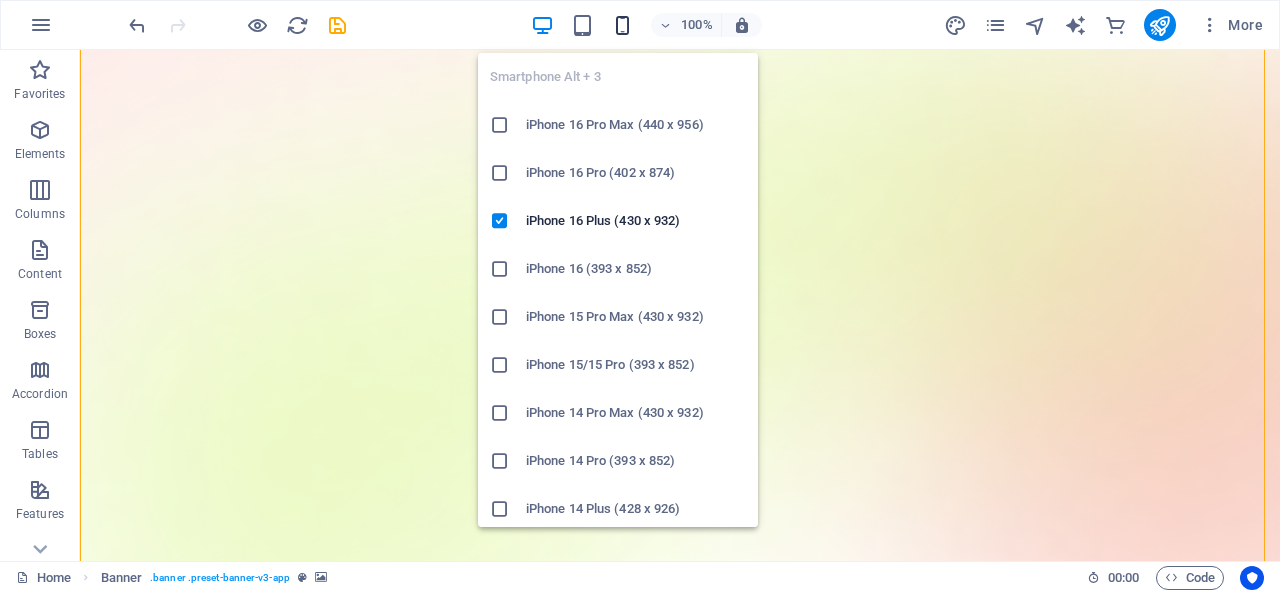 click at bounding box center (622, 25) 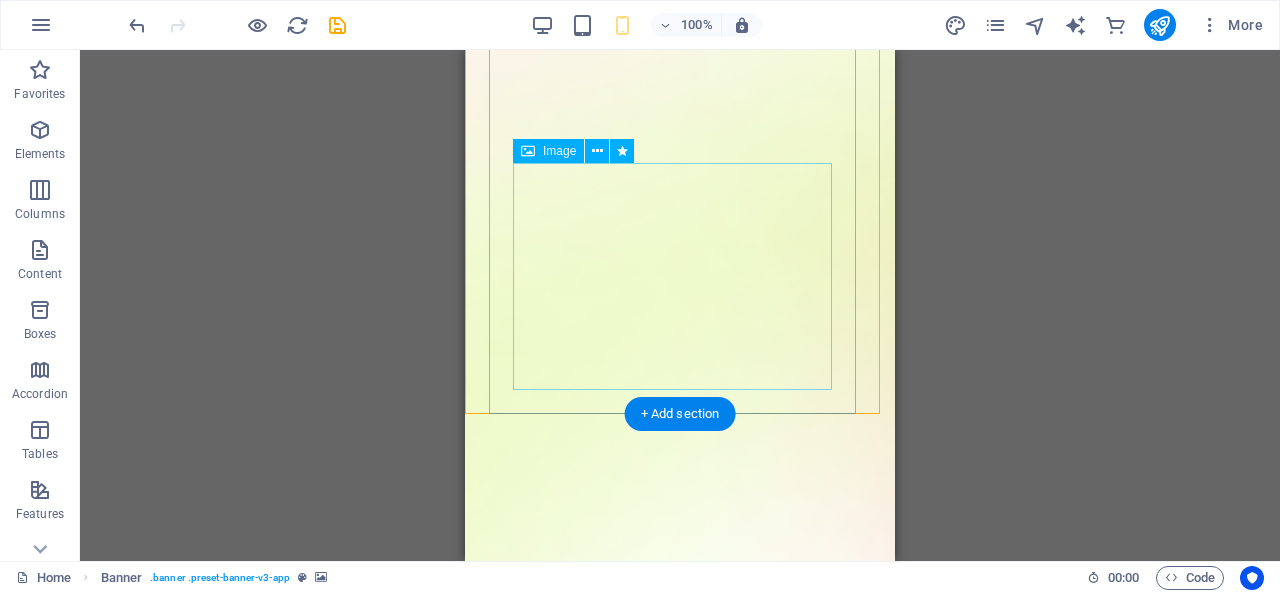 scroll, scrollTop: 0, scrollLeft: 0, axis: both 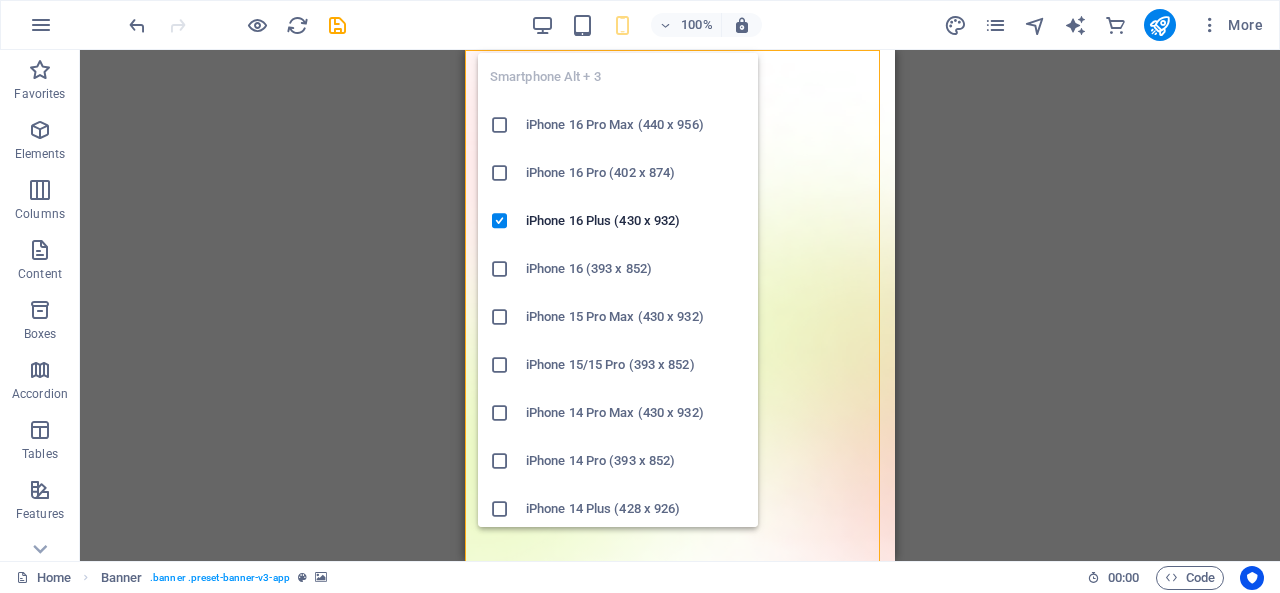 click on "iPhone 16 Pro Max (440 x 956)" at bounding box center [636, 125] 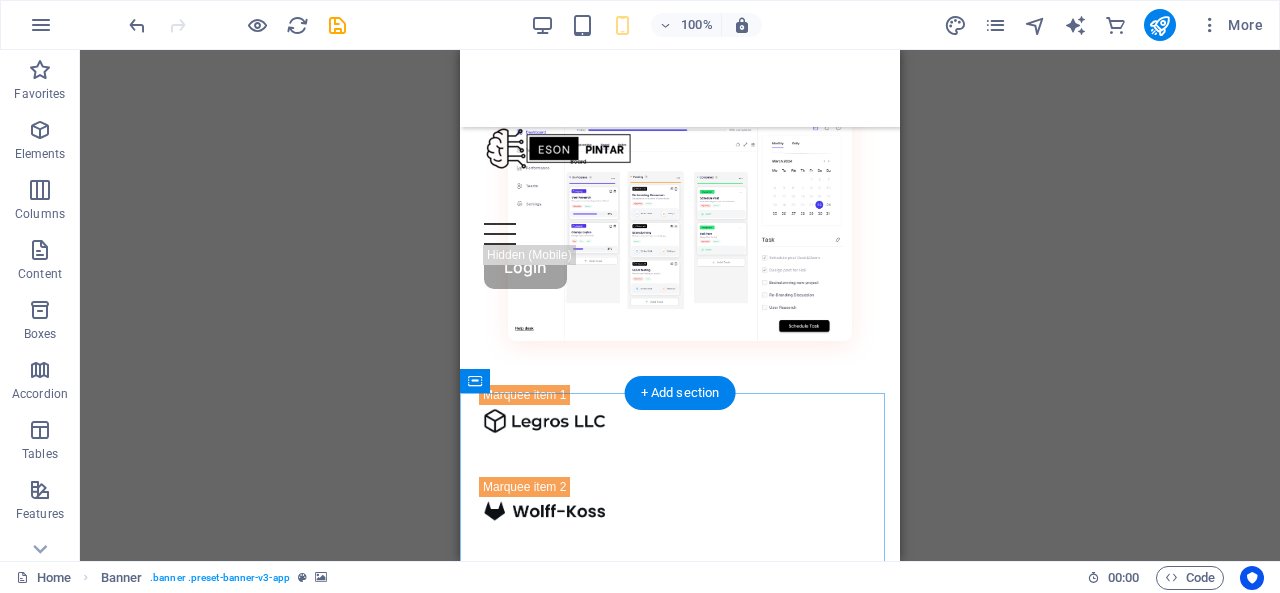 scroll, scrollTop: 0, scrollLeft: 0, axis: both 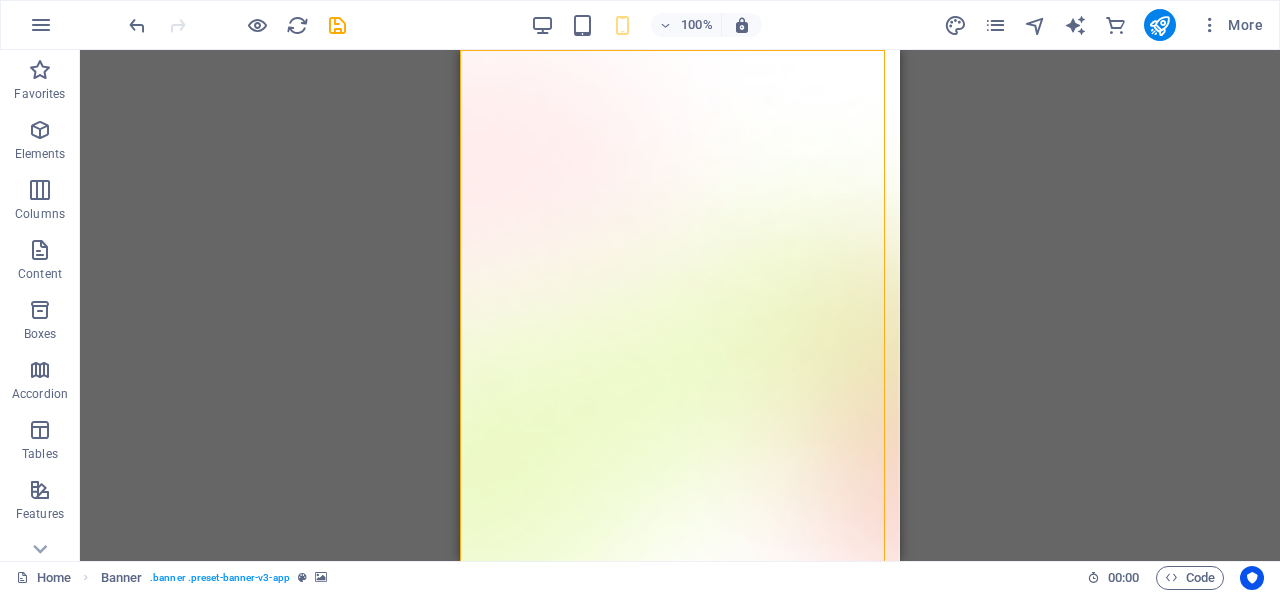 click on "100% More" at bounding box center (640, 25) 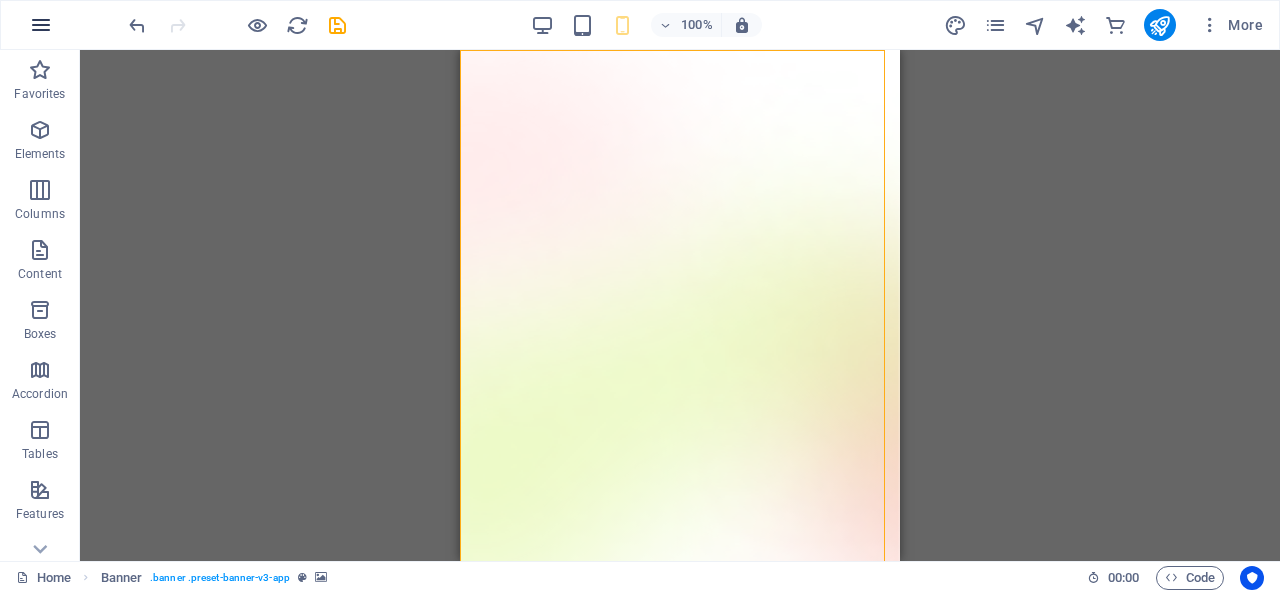 click at bounding box center [41, 25] 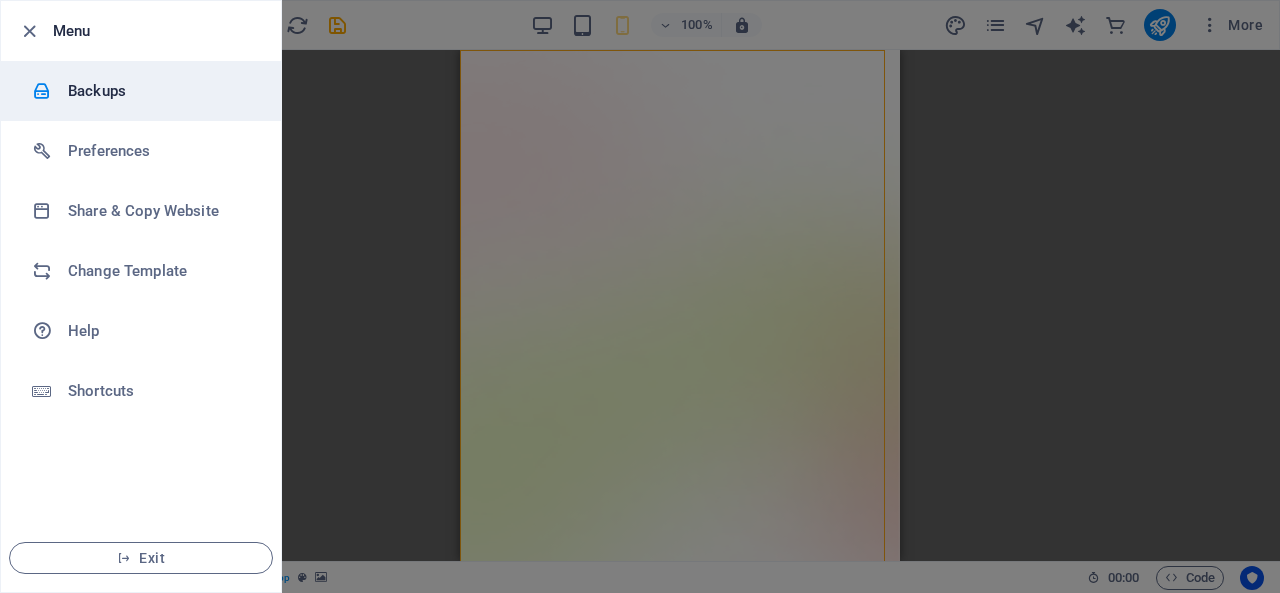 click on "Backups" at bounding box center (160, 91) 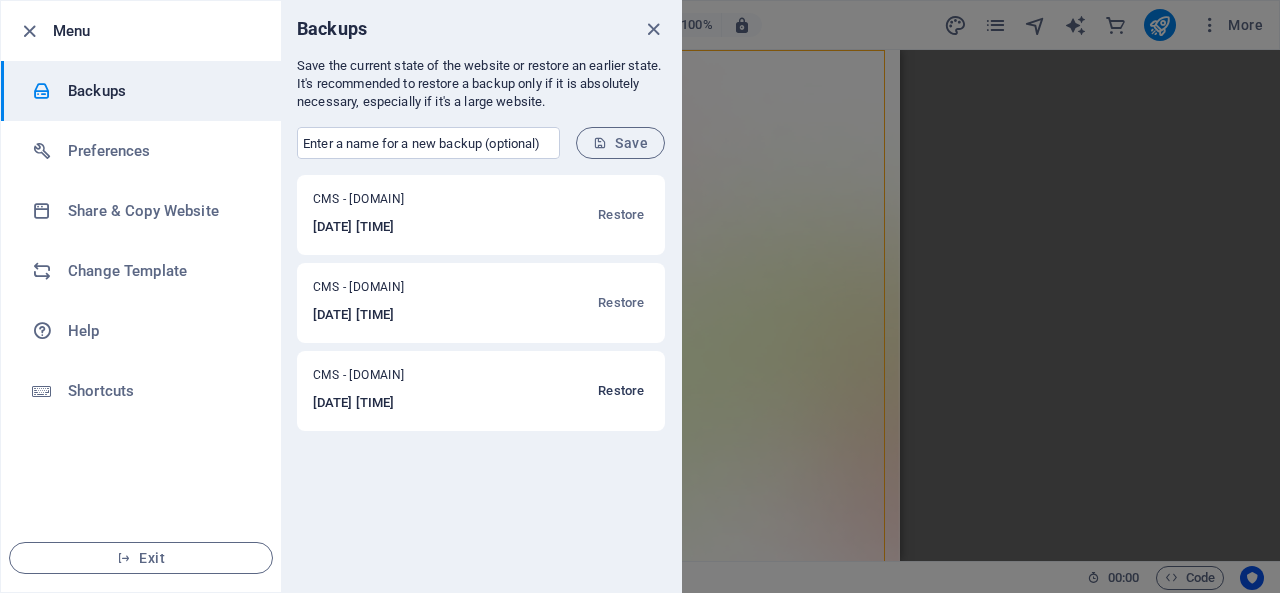 click on "Restore" at bounding box center [621, 391] 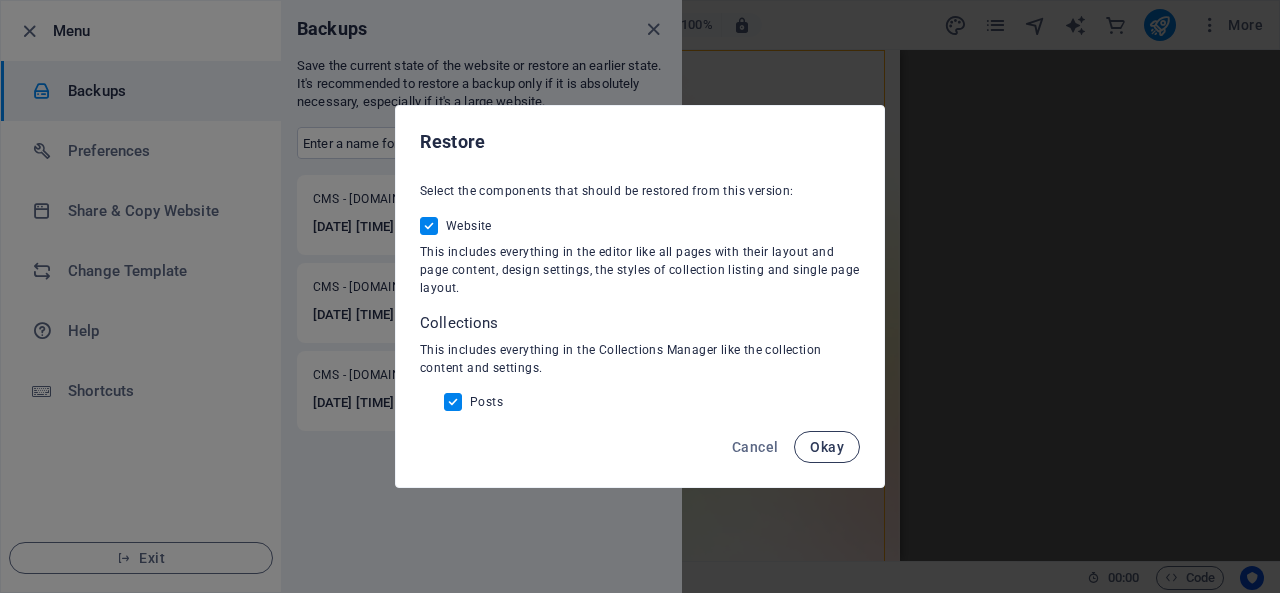 click on "Okay" at bounding box center (827, 447) 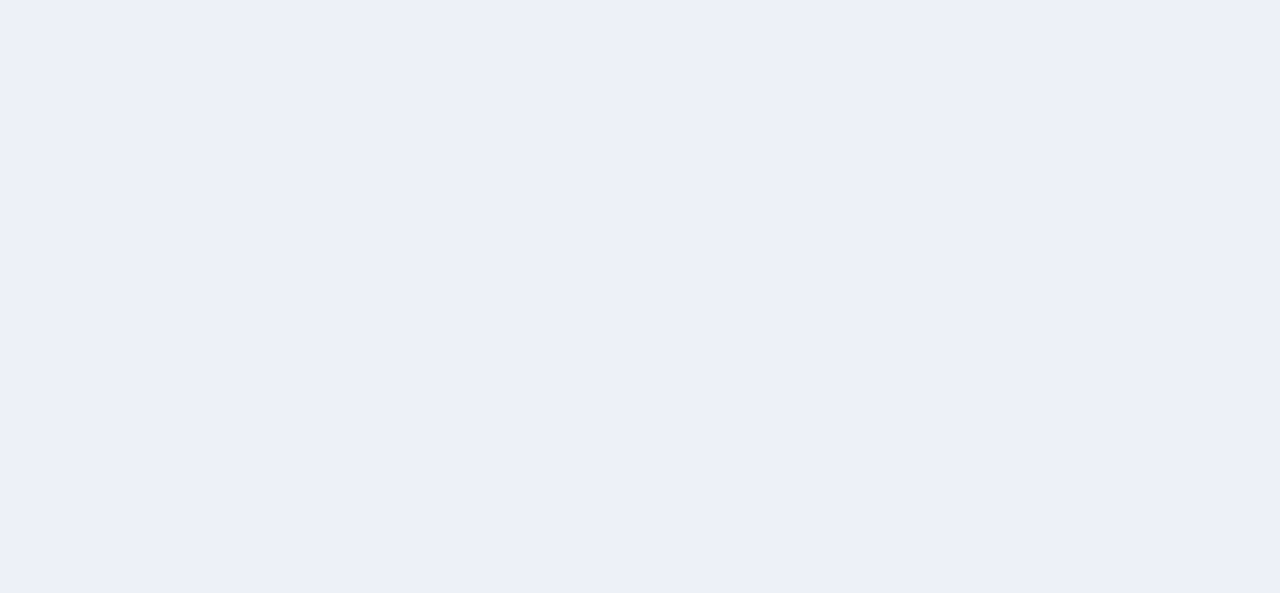 scroll, scrollTop: 0, scrollLeft: 0, axis: both 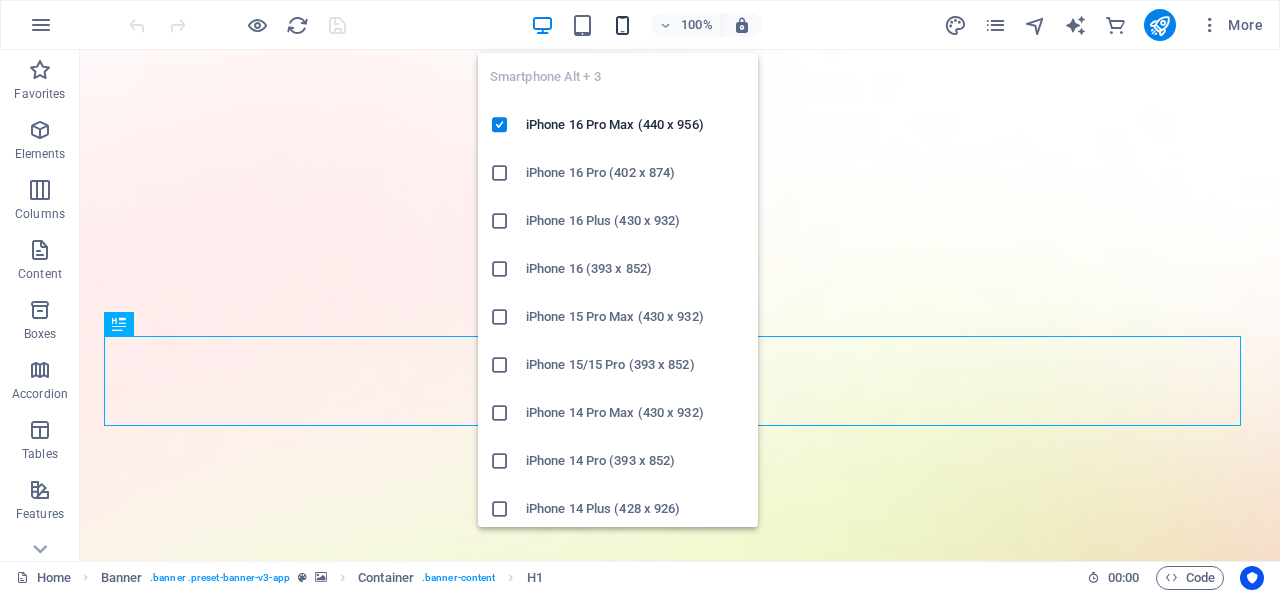 click at bounding box center (622, 25) 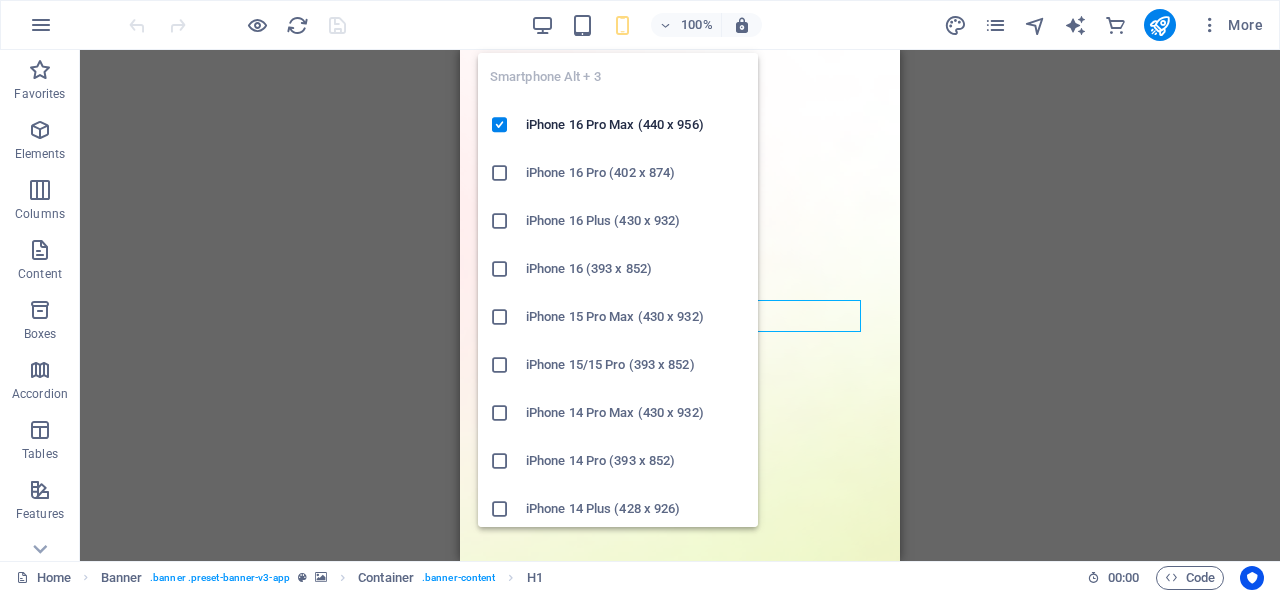 click on "iPhone 16 (393 x 852)" at bounding box center (636, 269) 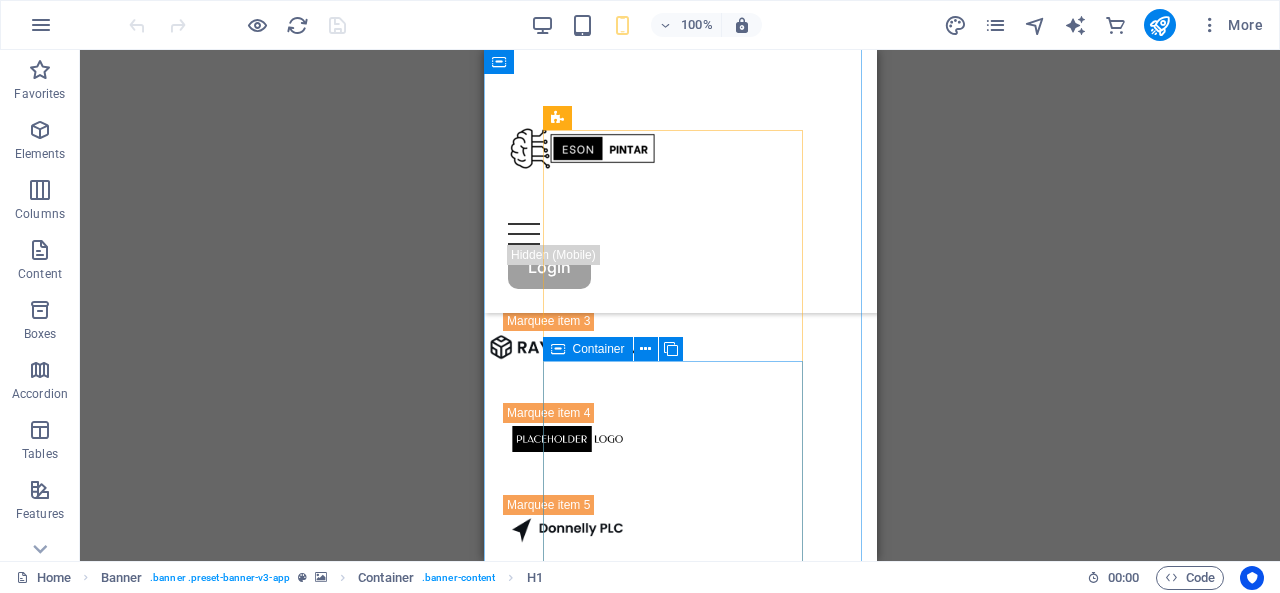 scroll, scrollTop: 1443, scrollLeft: 0, axis: vertical 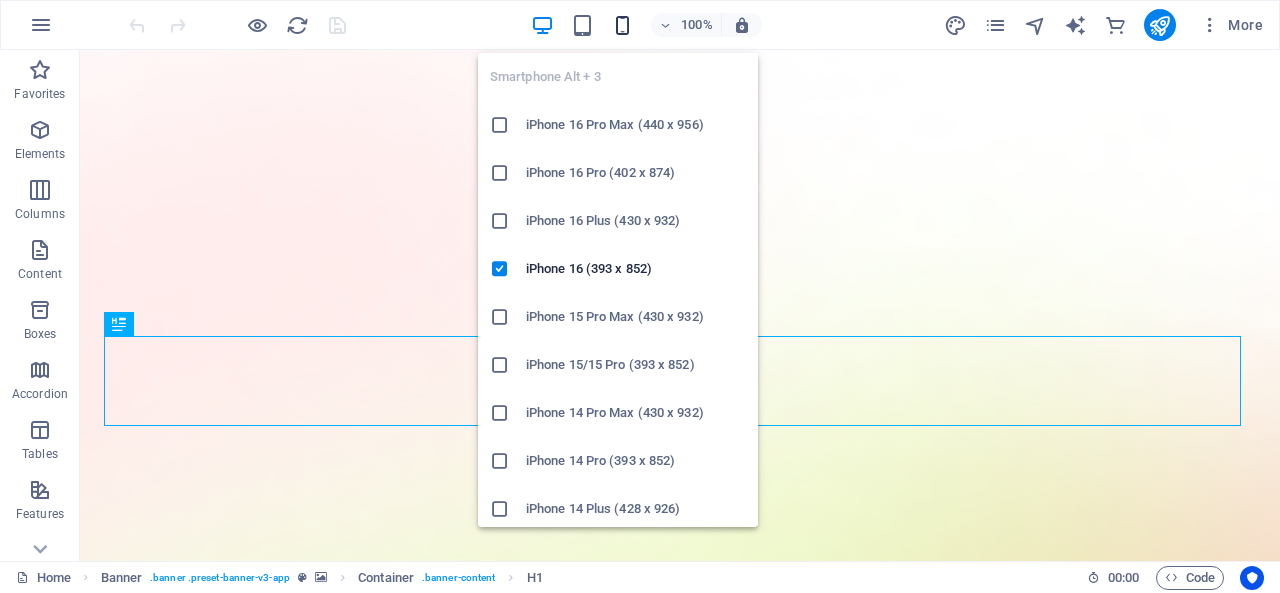 click at bounding box center (622, 25) 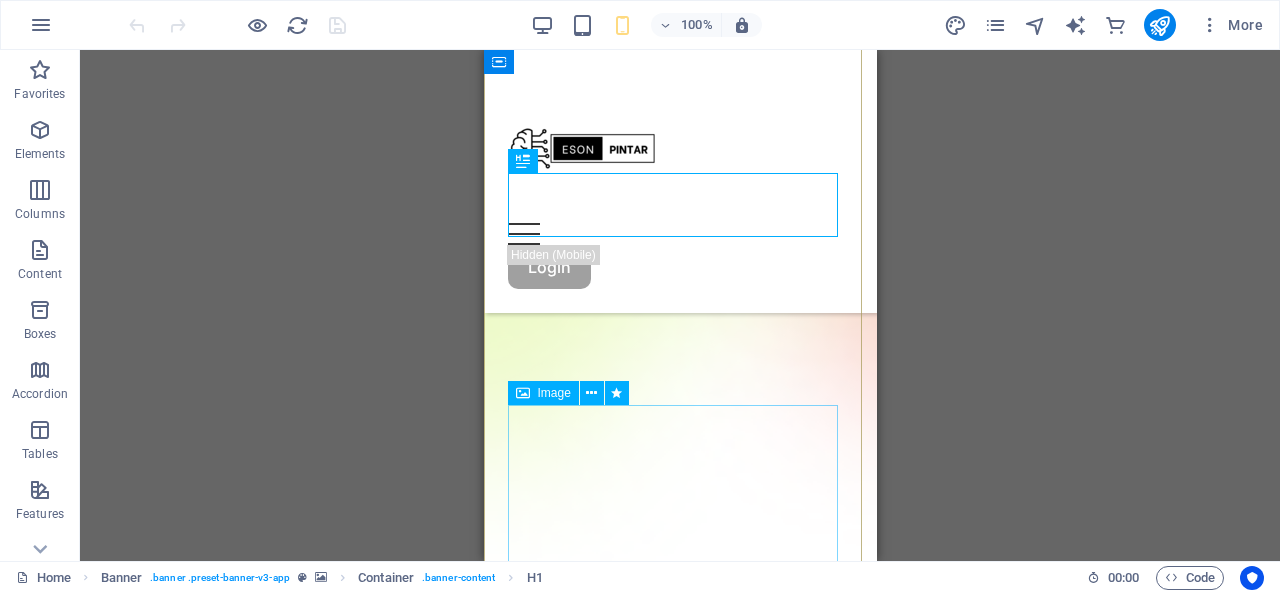 scroll, scrollTop: 0, scrollLeft: 0, axis: both 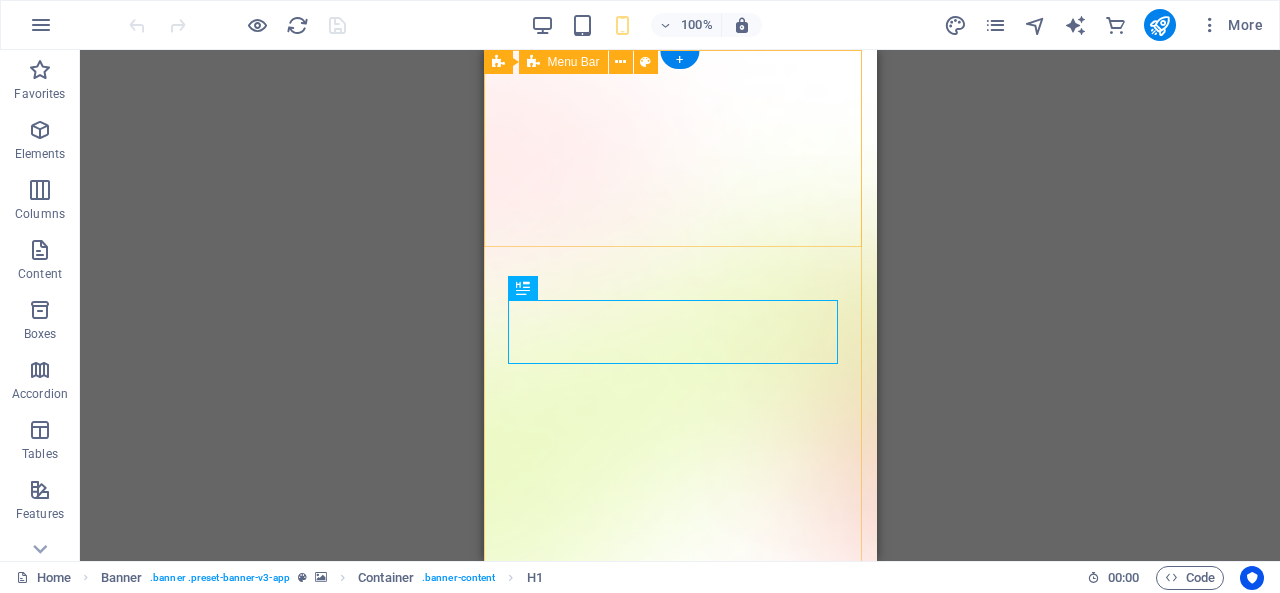 click on "Login" at bounding box center [679, 922] 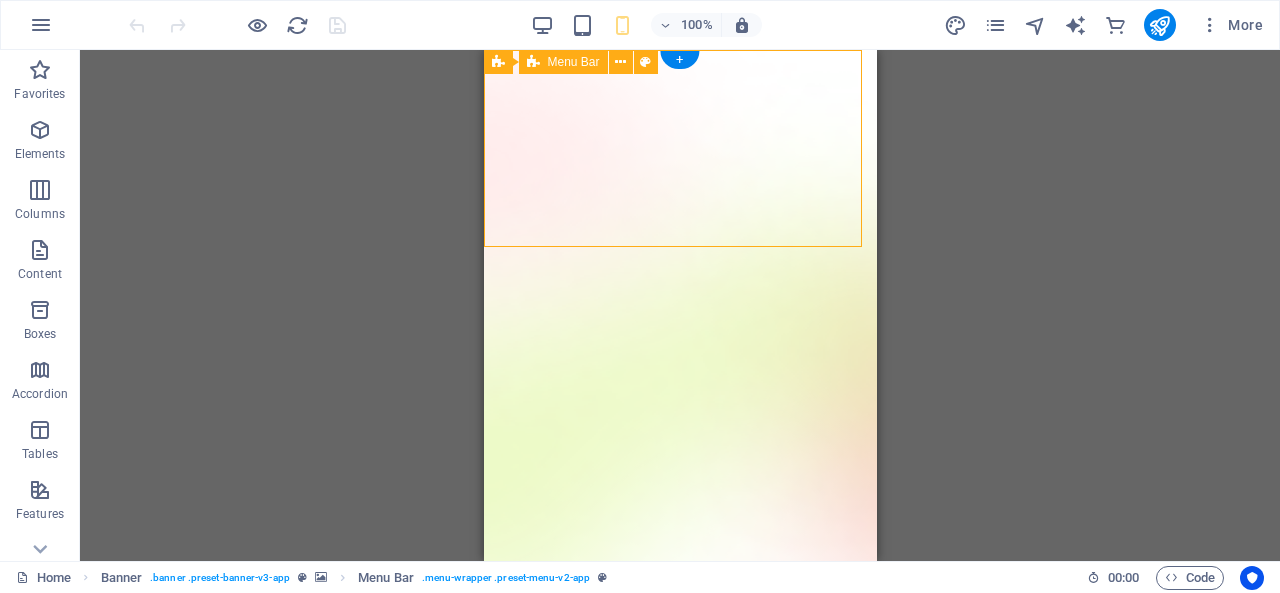 click on "Login" at bounding box center (679, 922) 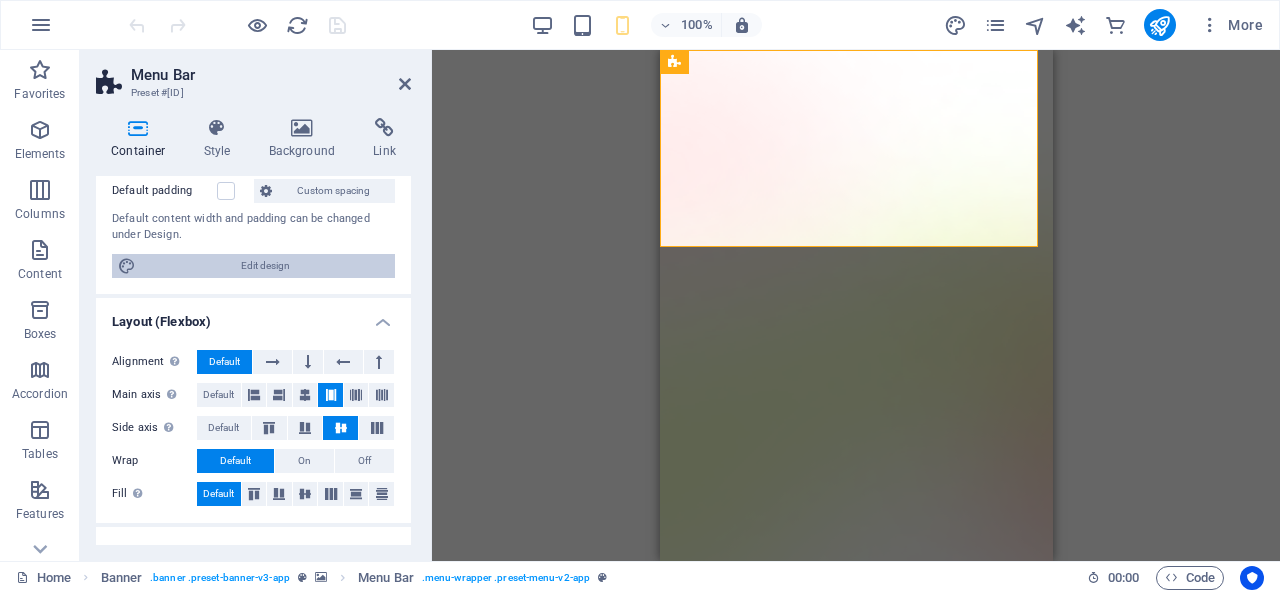 scroll, scrollTop: 148, scrollLeft: 0, axis: vertical 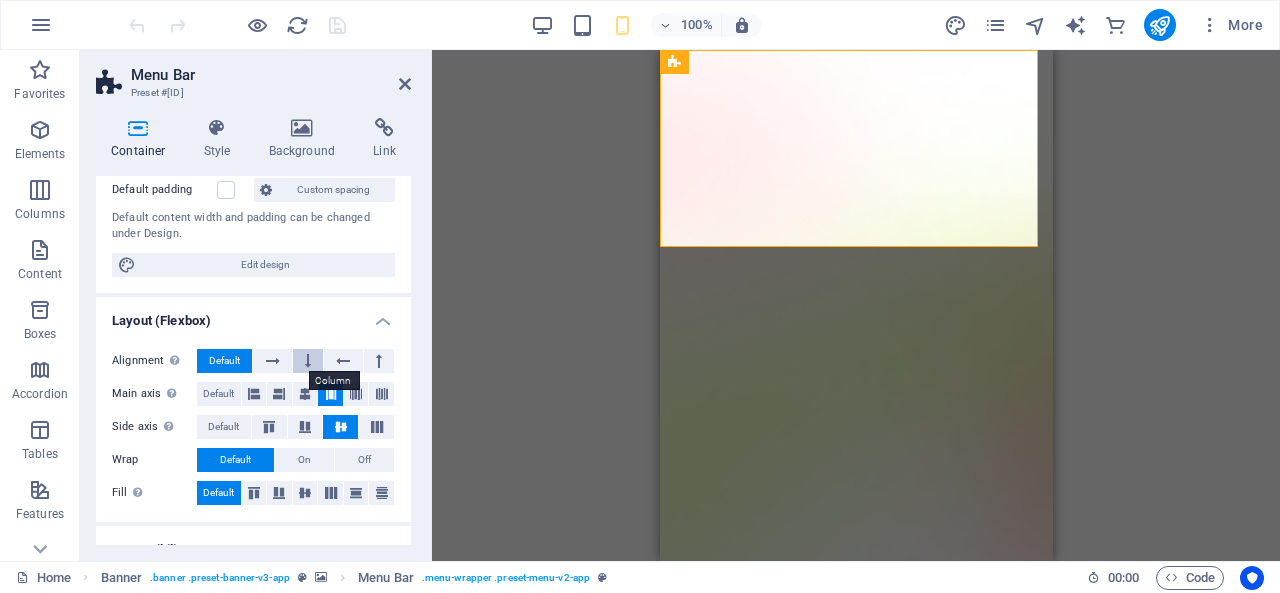 click at bounding box center [308, 361] 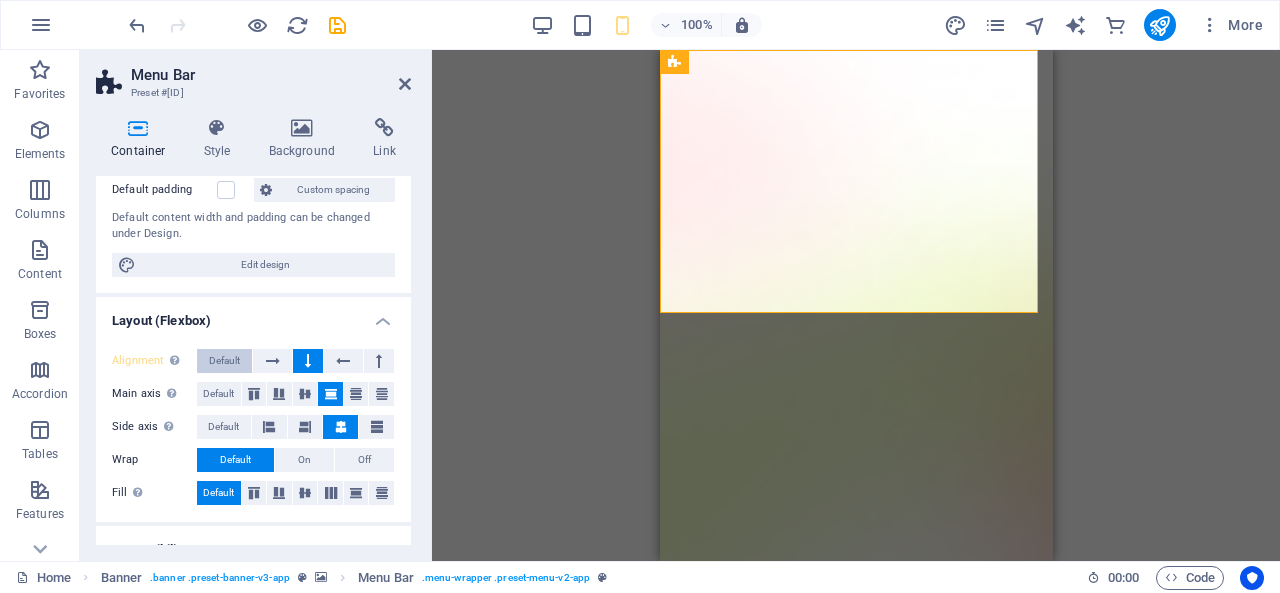 click on "Default" at bounding box center [224, 361] 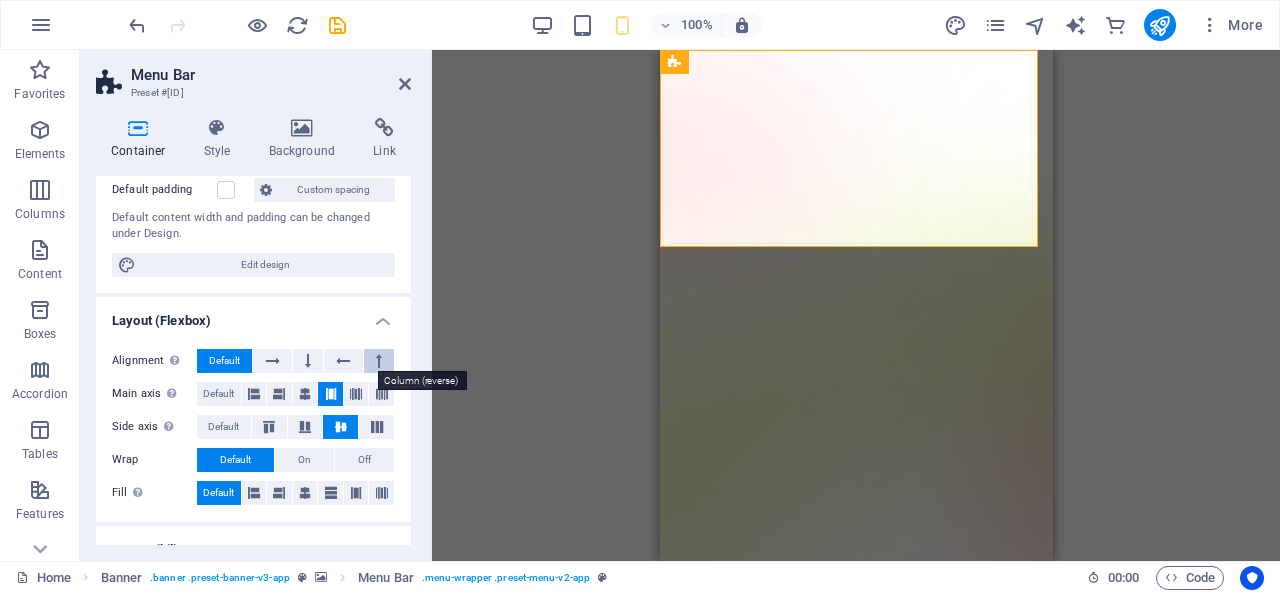 click at bounding box center [379, 361] 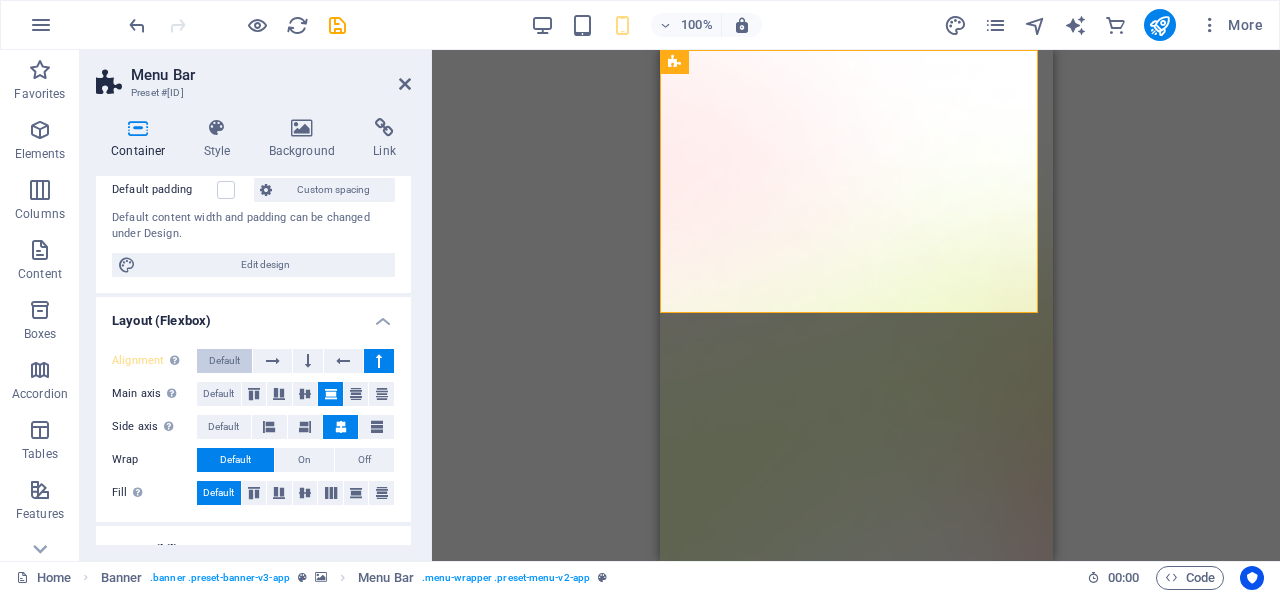 click on "Default" at bounding box center [224, 361] 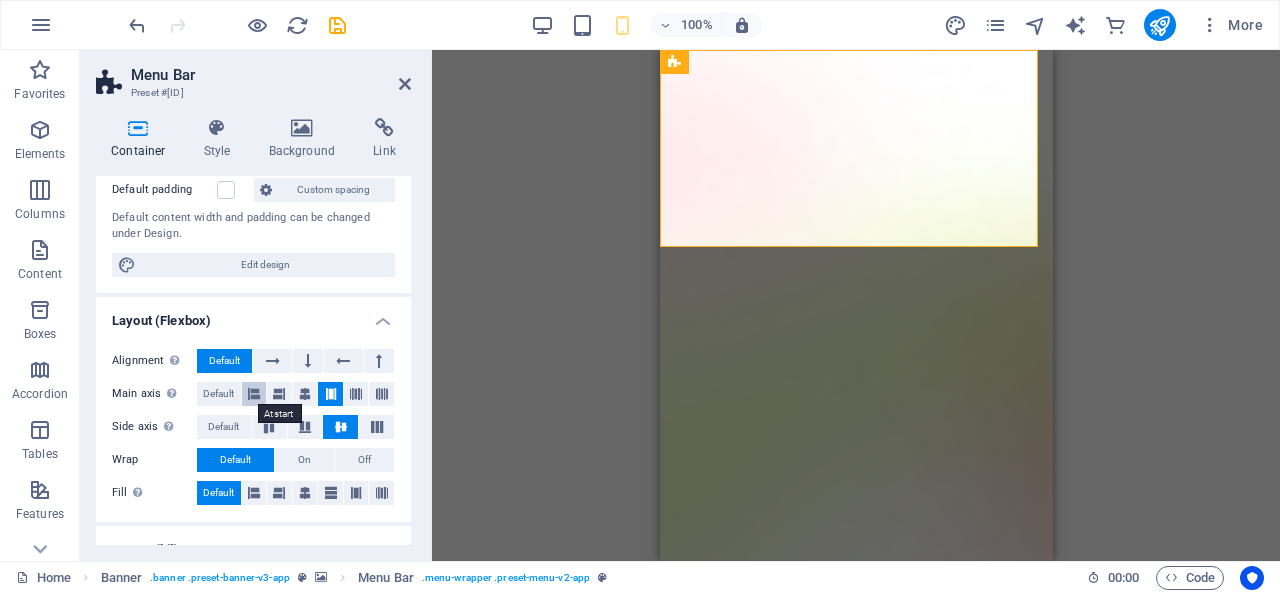click at bounding box center (254, 394) 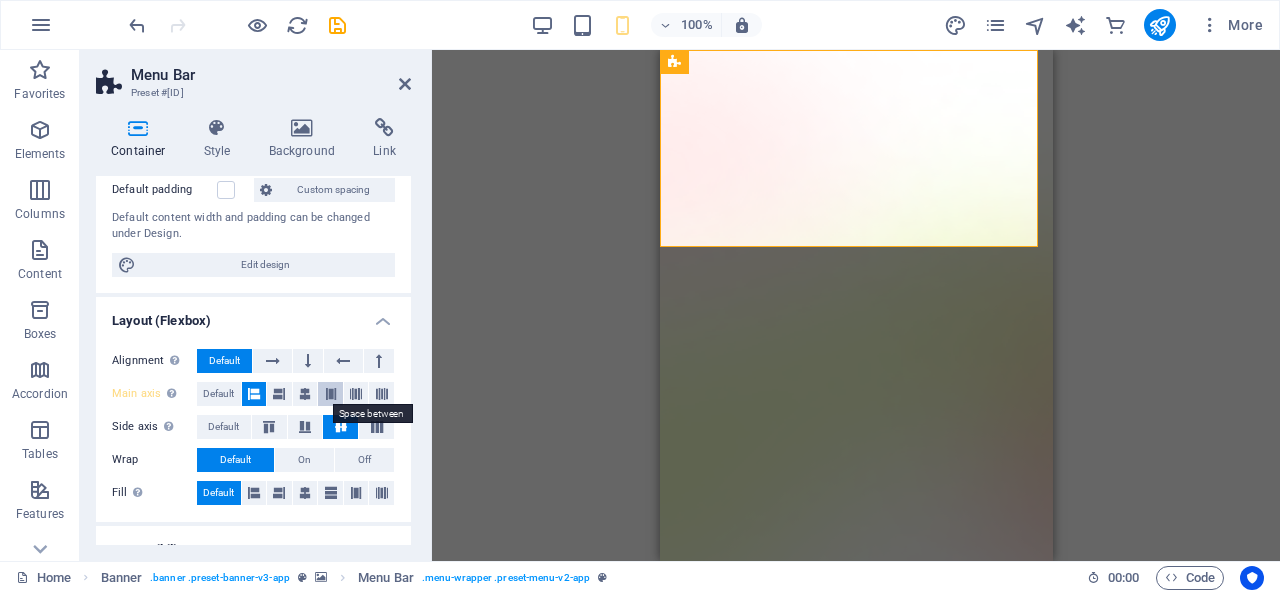 click at bounding box center [331, 394] 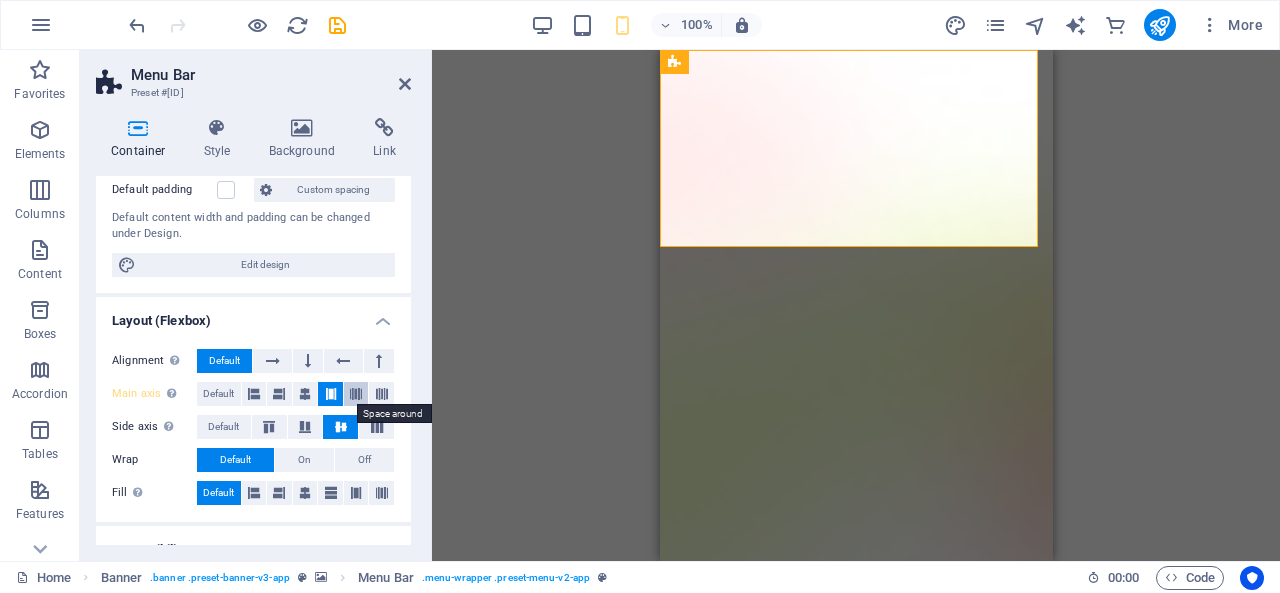 click at bounding box center (356, 394) 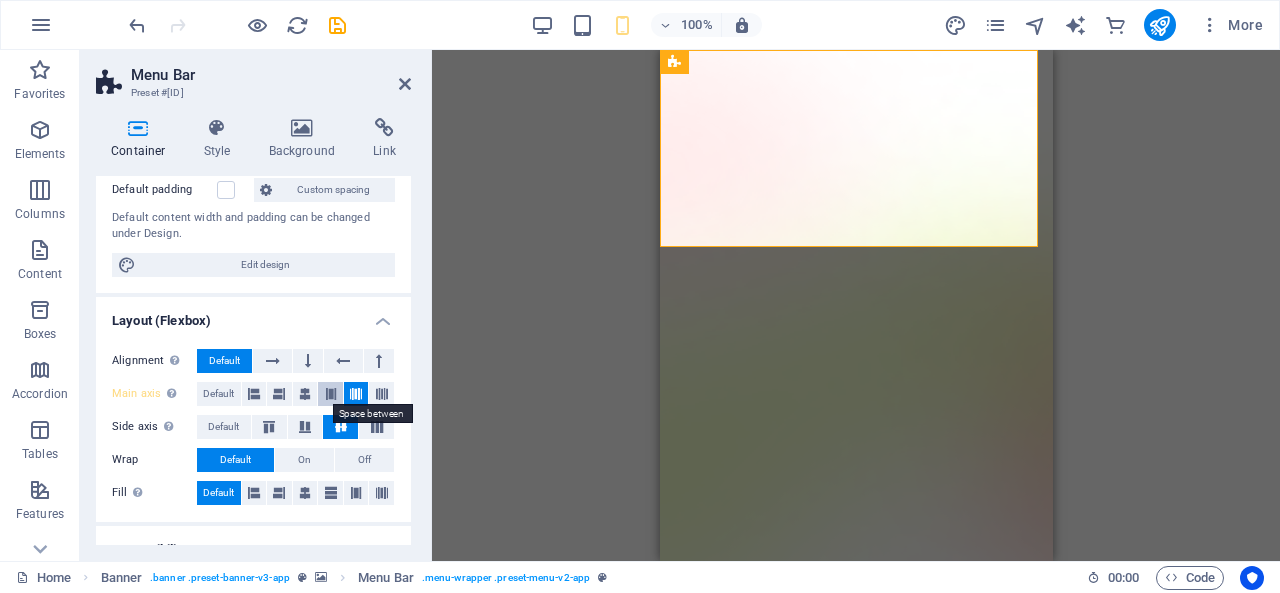 click at bounding box center [331, 394] 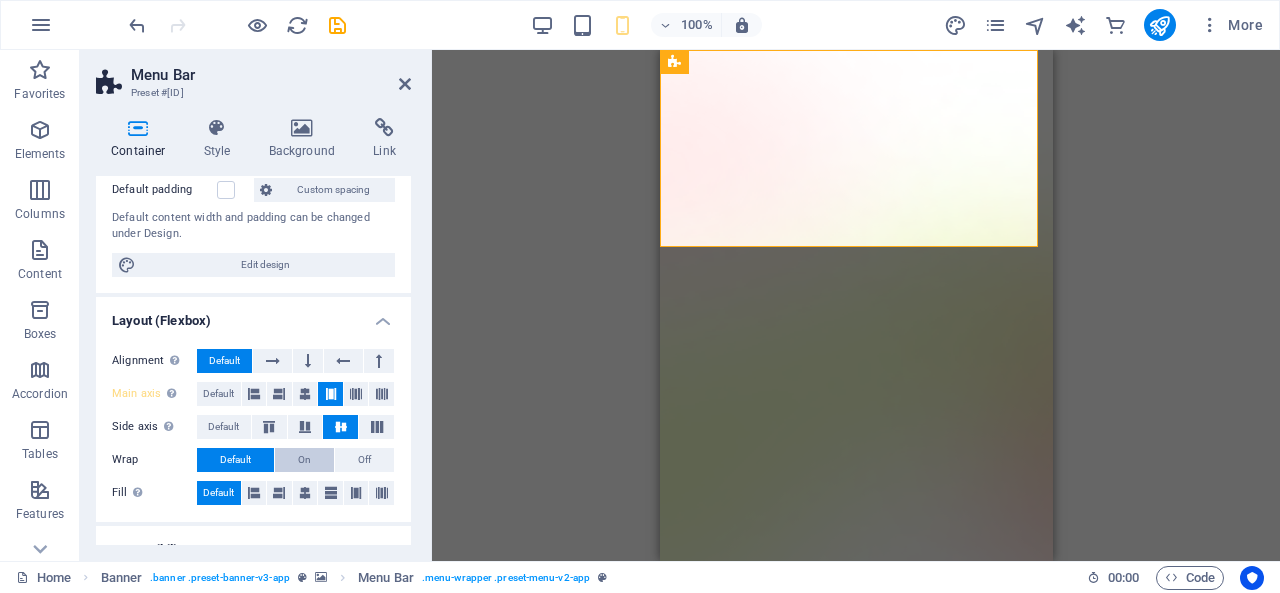 click on "On" at bounding box center (304, 460) 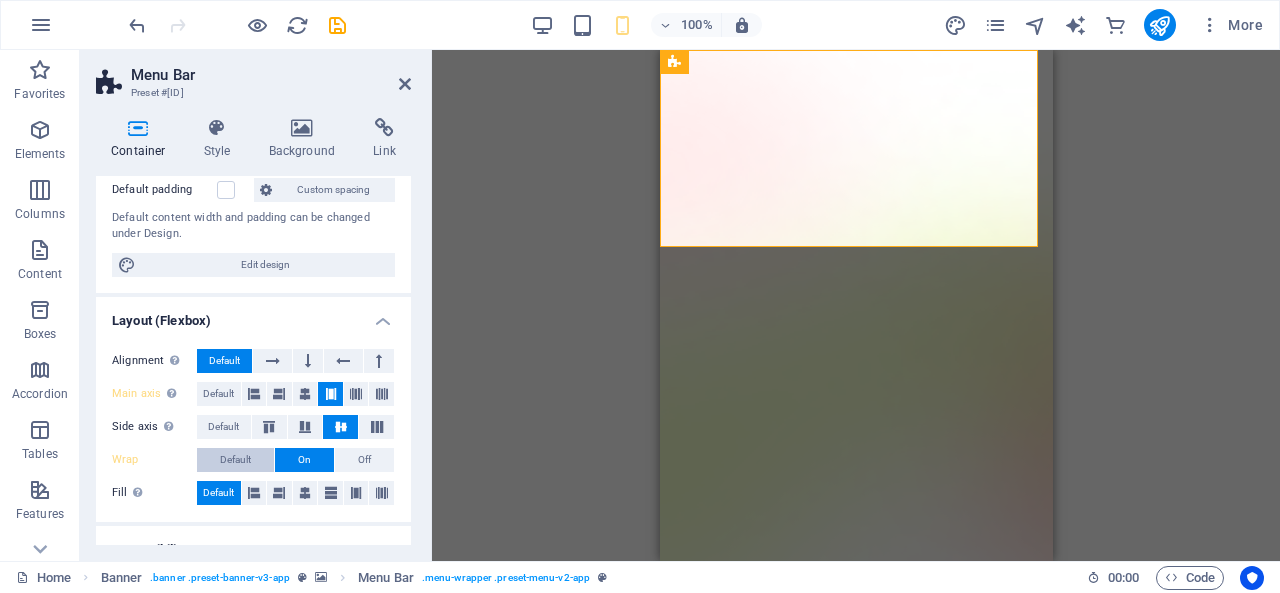 click on "Default" at bounding box center [235, 460] 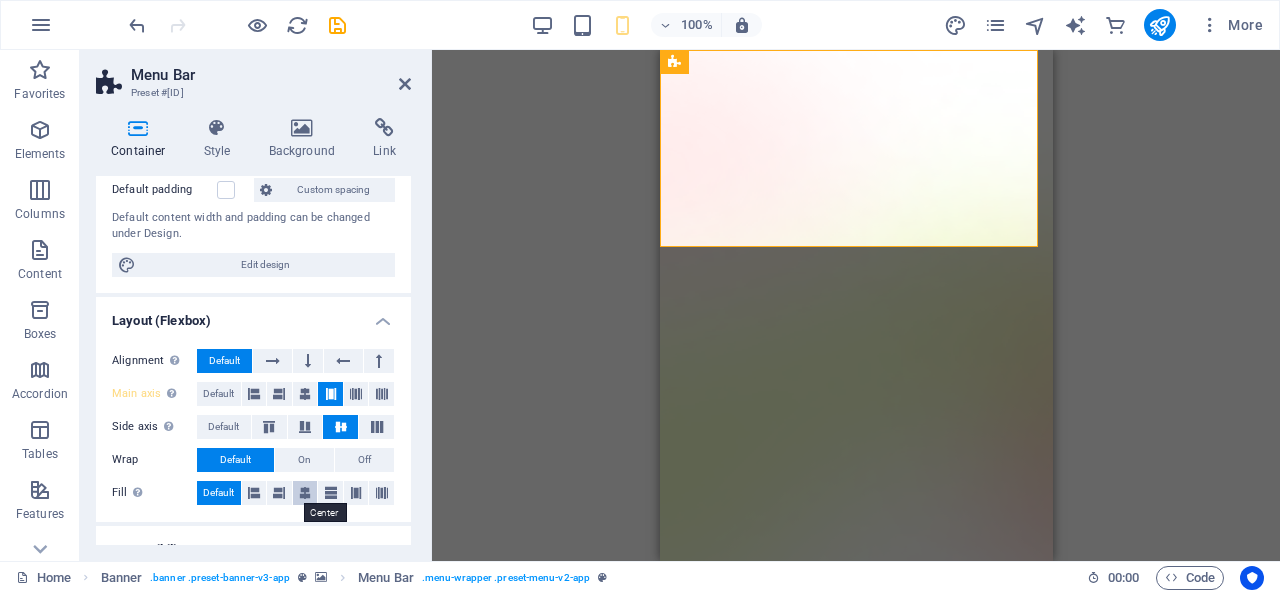 click at bounding box center (305, 493) 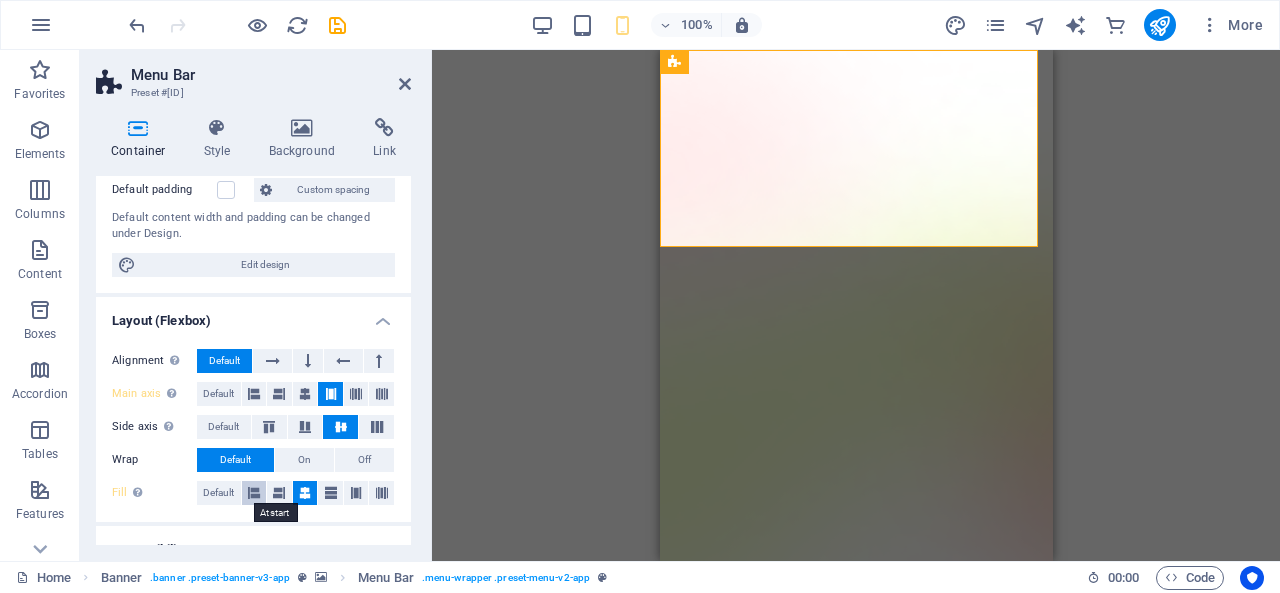 click at bounding box center [254, 493] 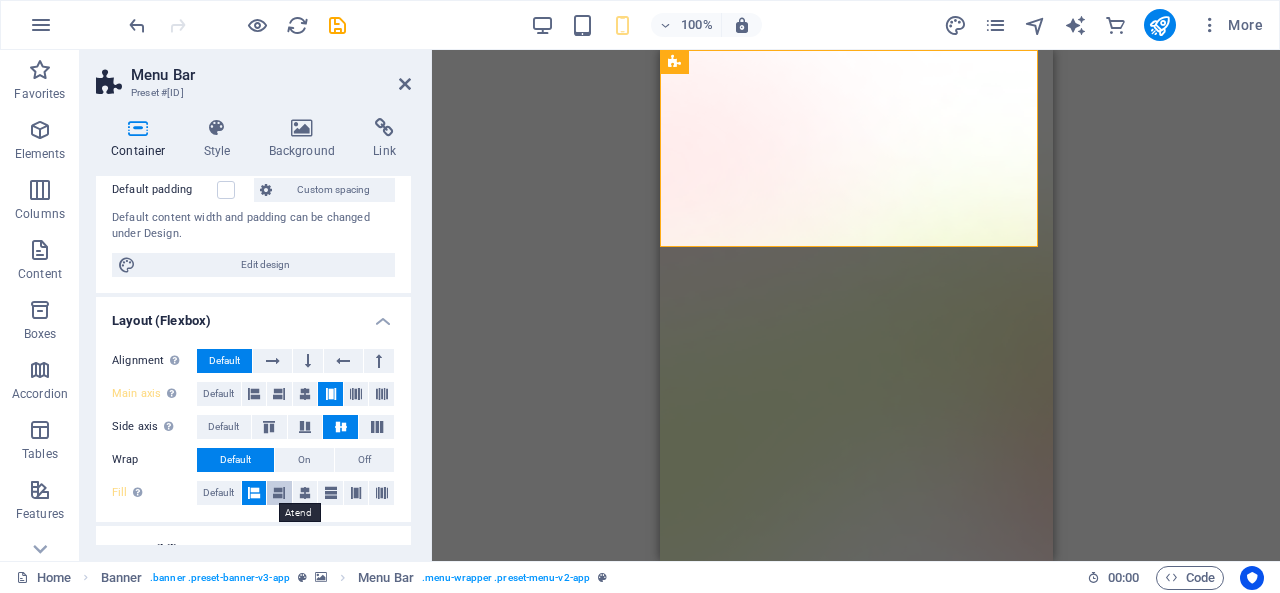 click at bounding box center [279, 493] 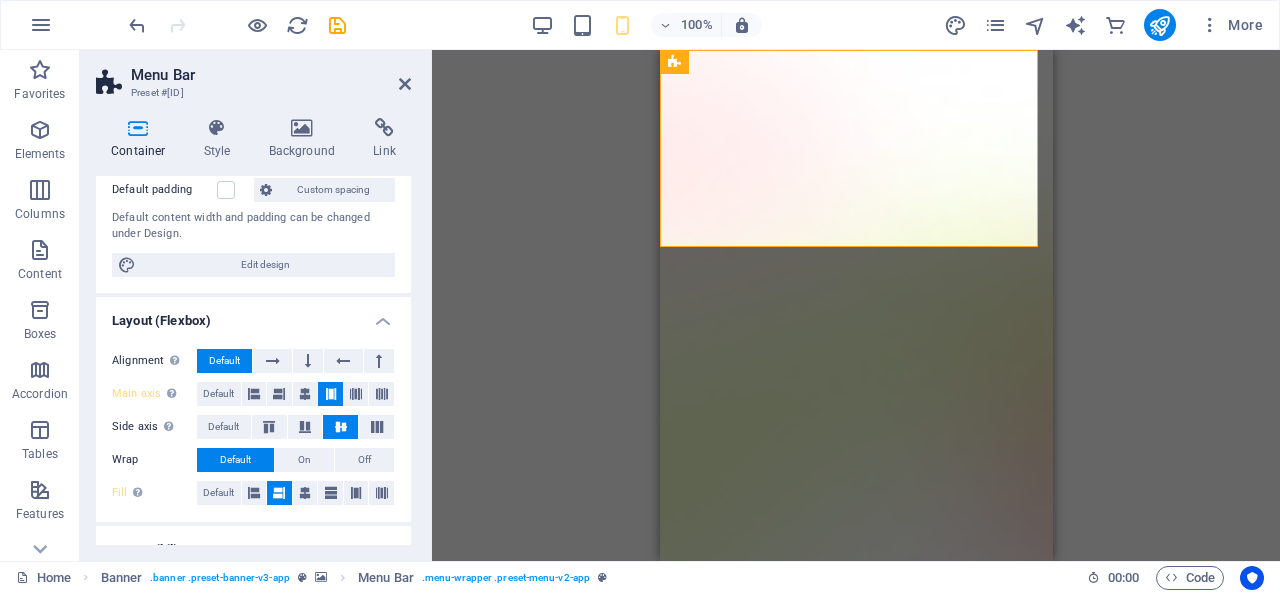 click at bounding box center (279, 493) 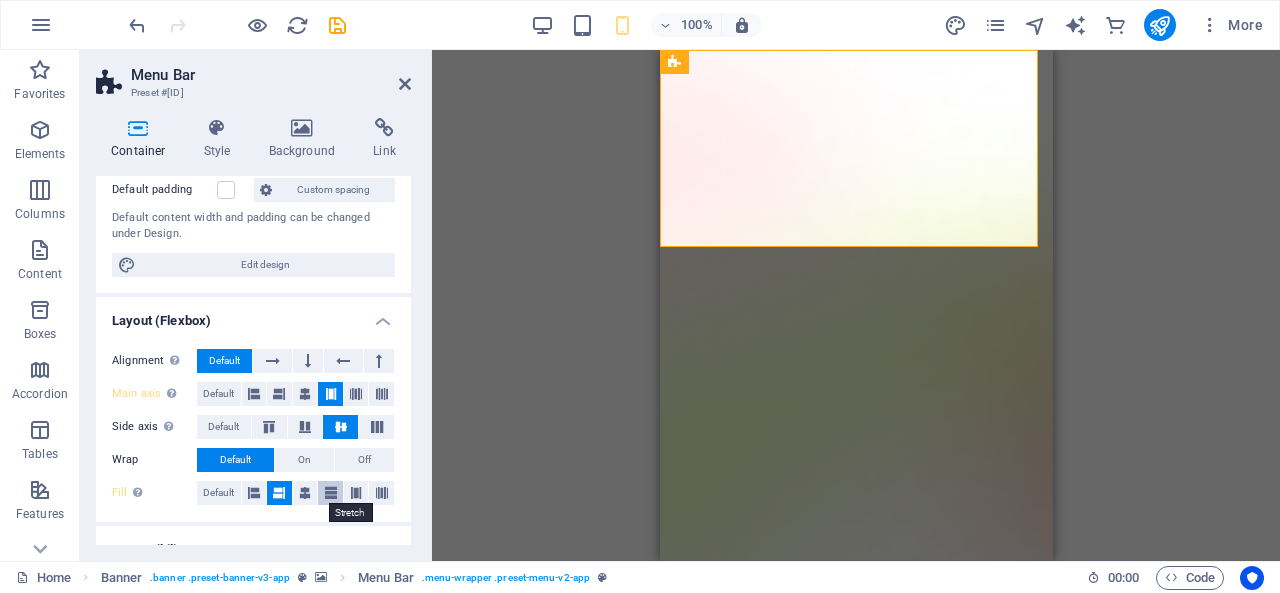 click at bounding box center [330, 493] 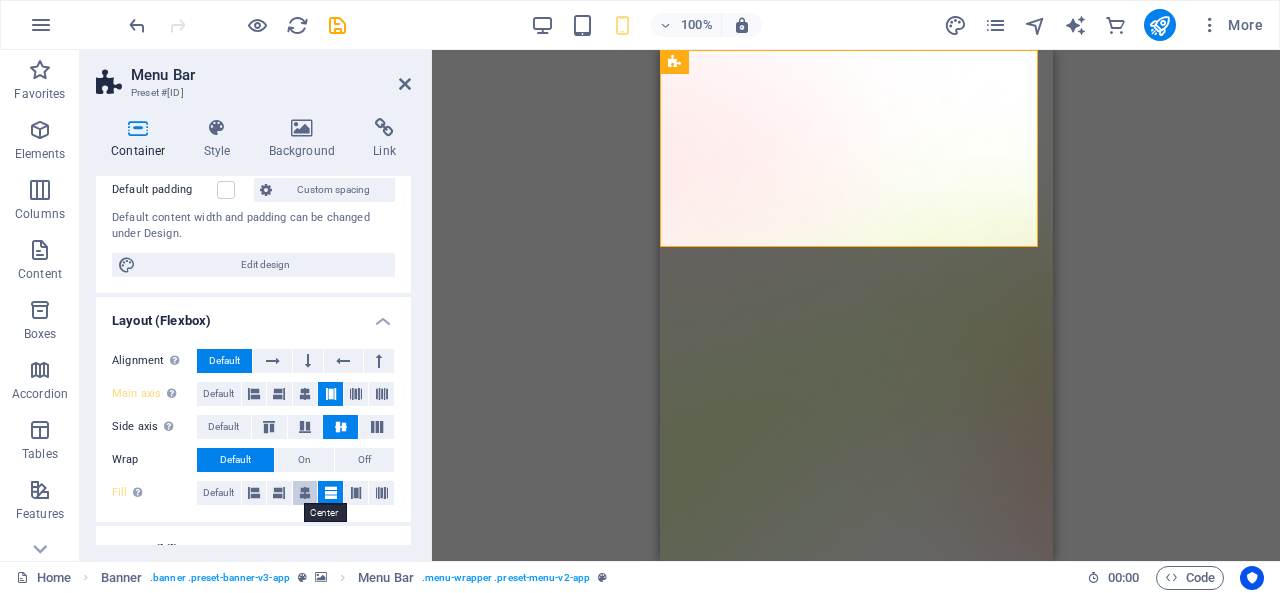 click at bounding box center (305, 493) 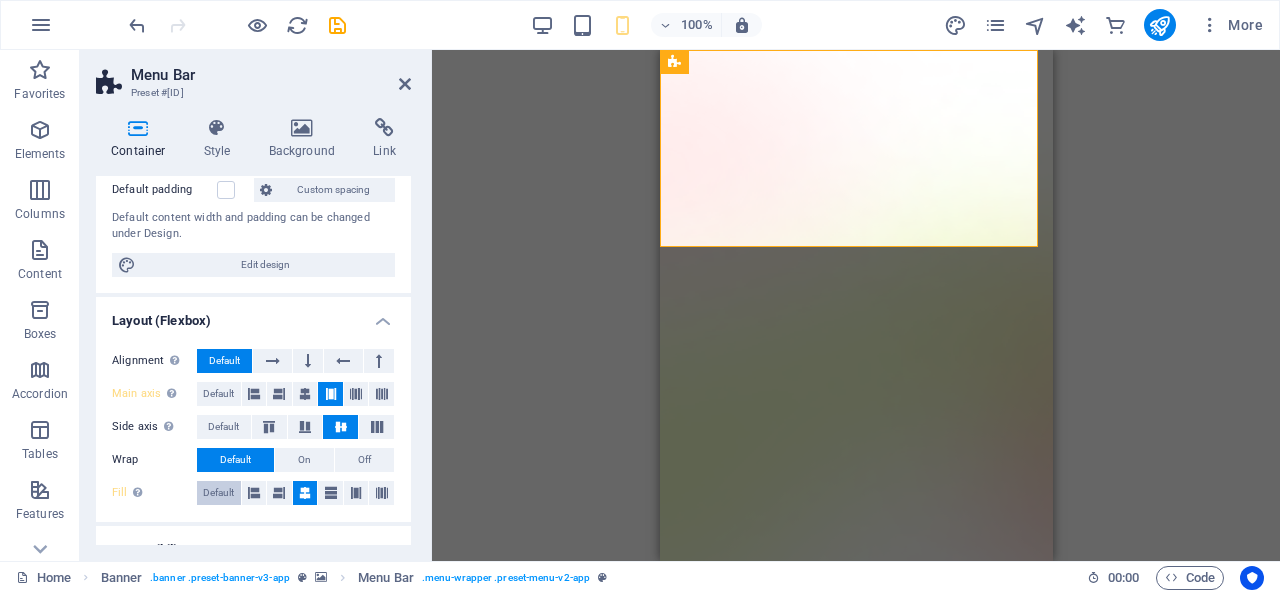 click on "Default" at bounding box center (218, 493) 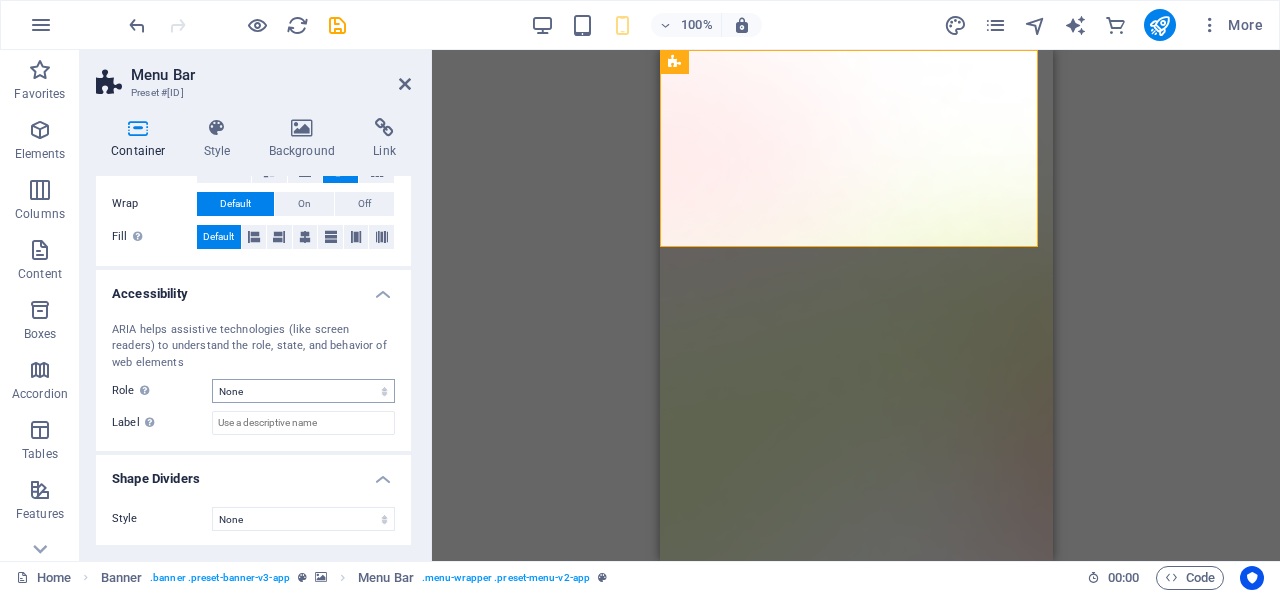 scroll, scrollTop: 0, scrollLeft: 0, axis: both 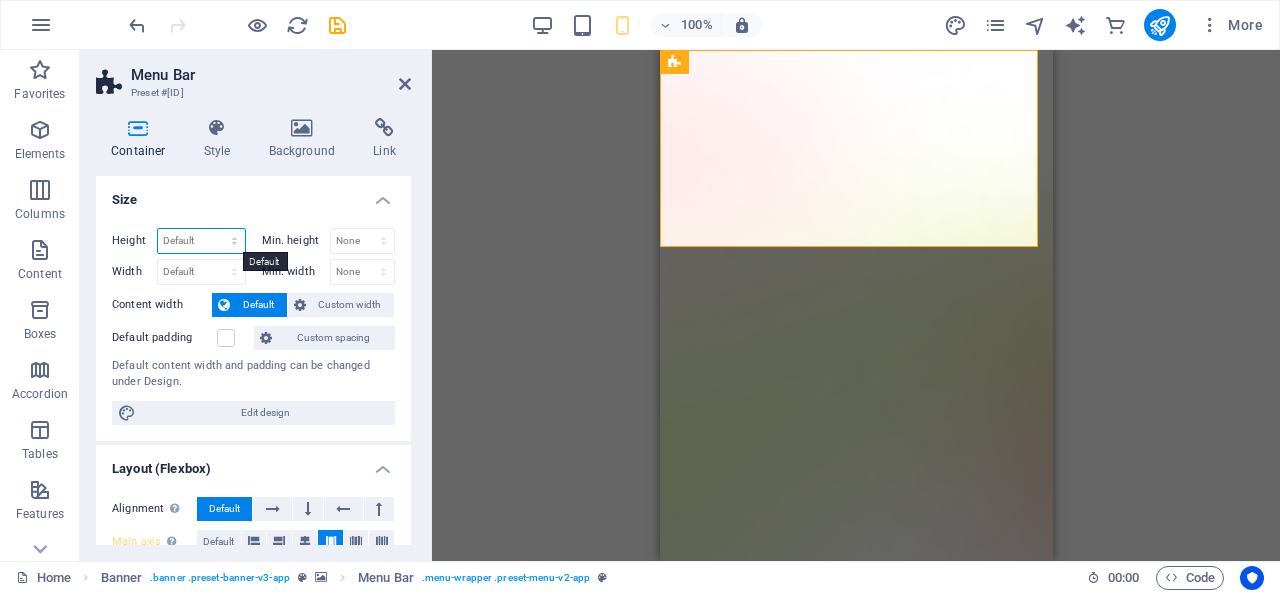 click on "Default px rem % vh vw" at bounding box center (201, 241) 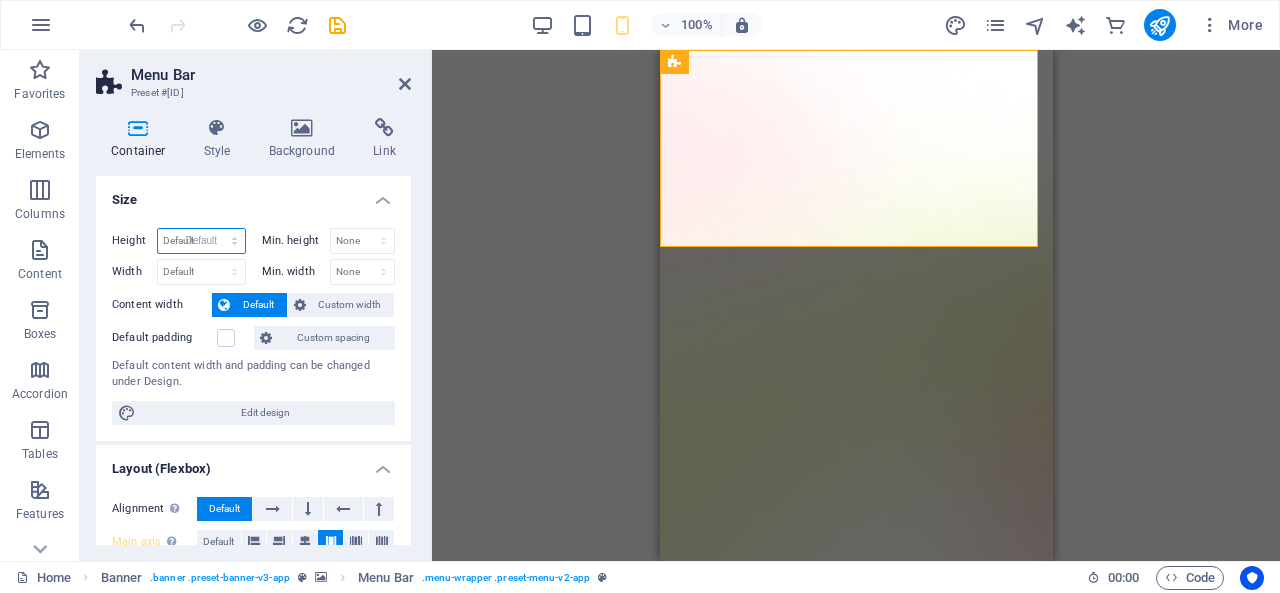 click on "Default px rem % vh vw" at bounding box center (201, 241) 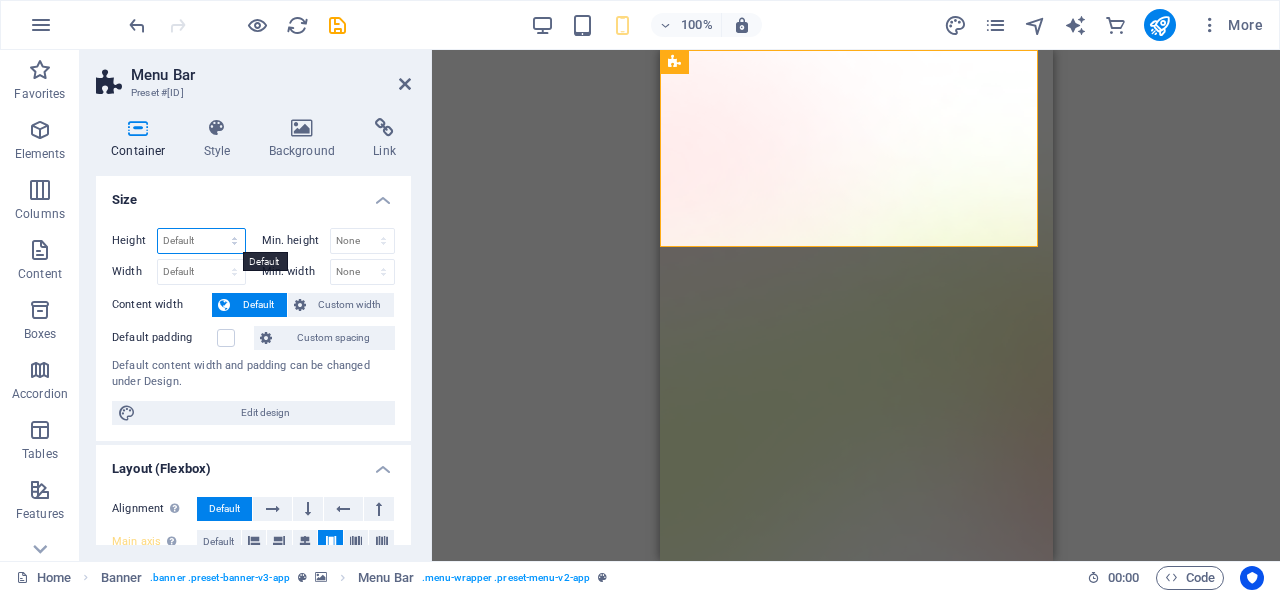 click on "Default px rem % vh vw" at bounding box center [201, 241] 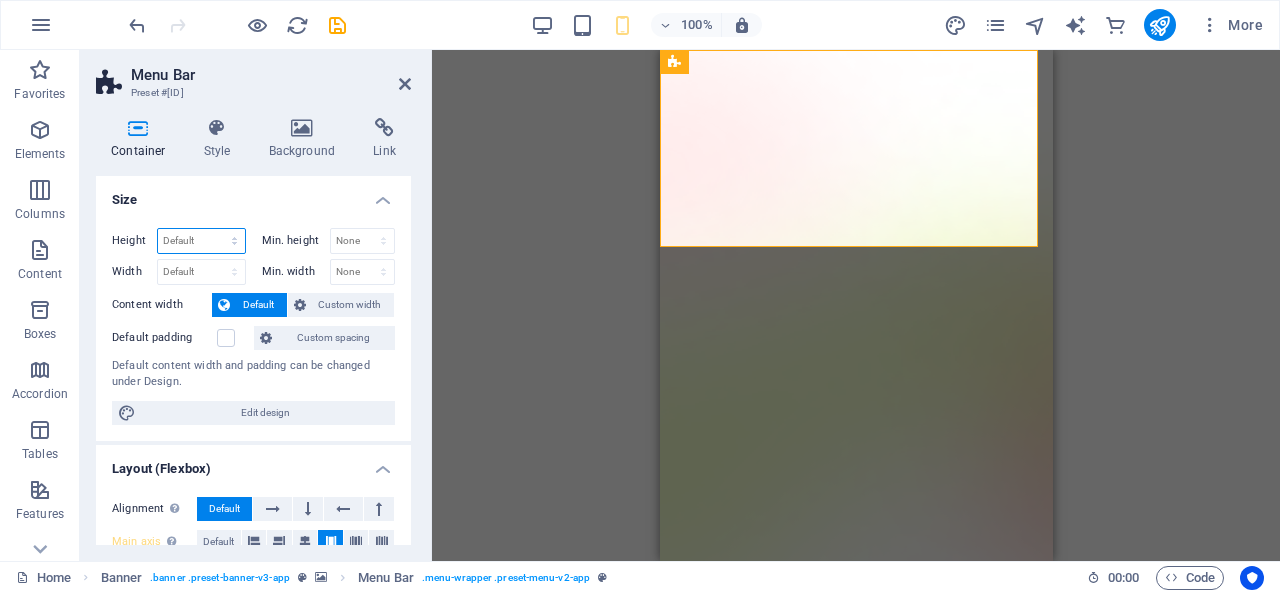 select on "%" 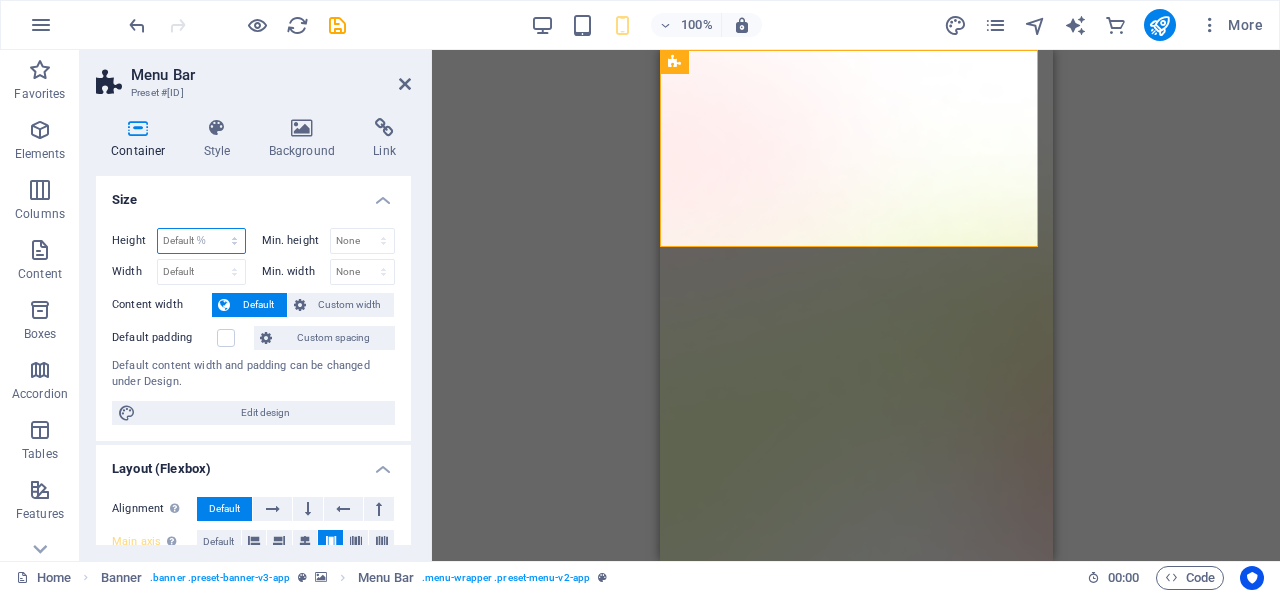 click on "Default px rem % vh vw" at bounding box center [201, 241] 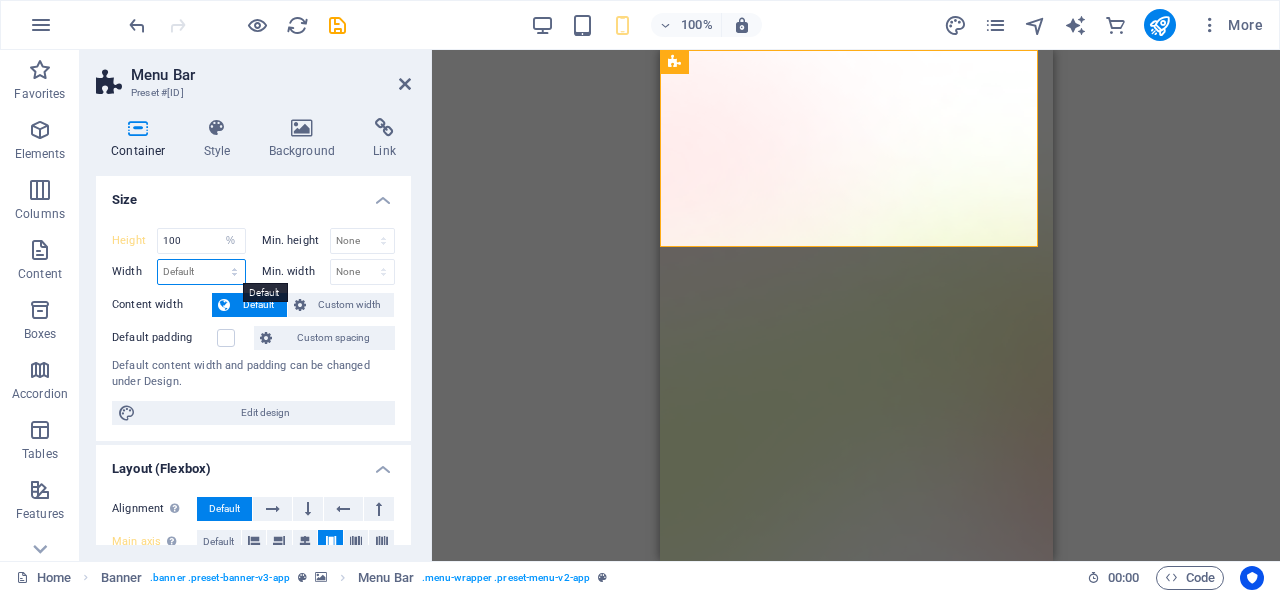 click on "Default px rem % em vh vw" at bounding box center (201, 272) 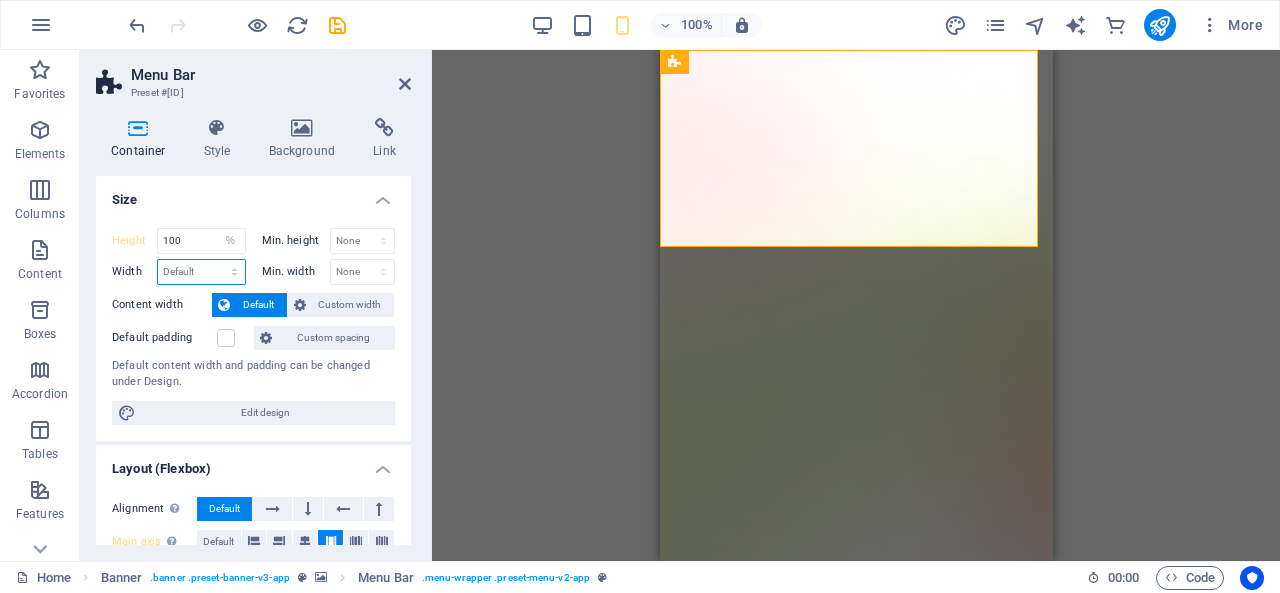 select on "%" 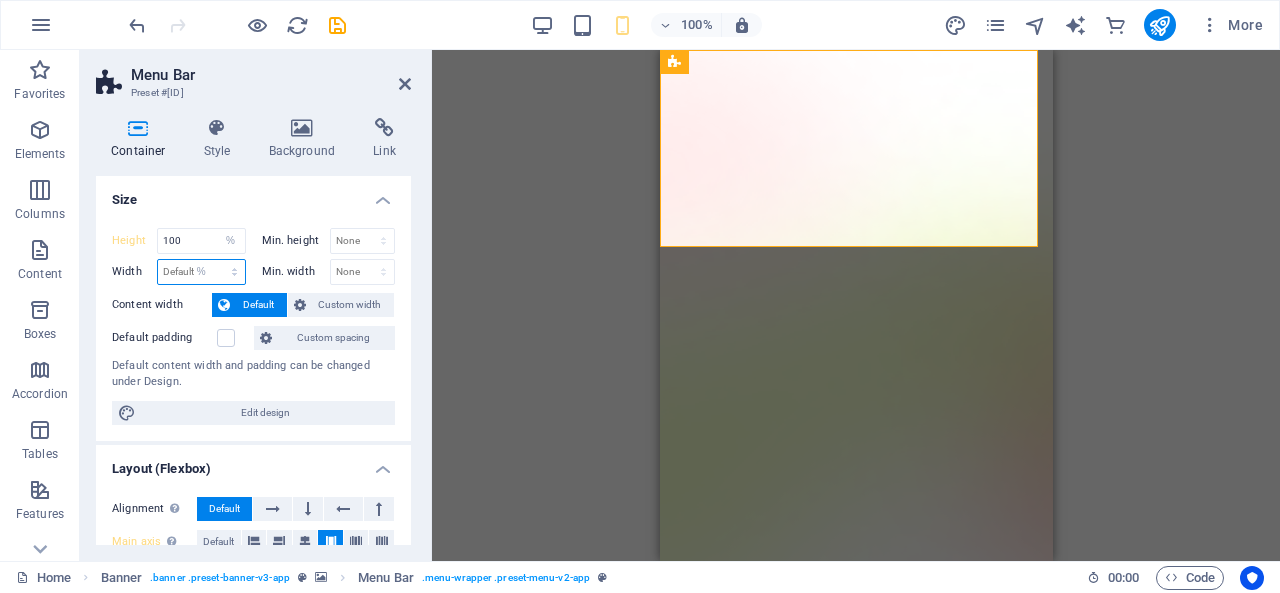 click on "Default px rem % em vh vw" at bounding box center [201, 272] 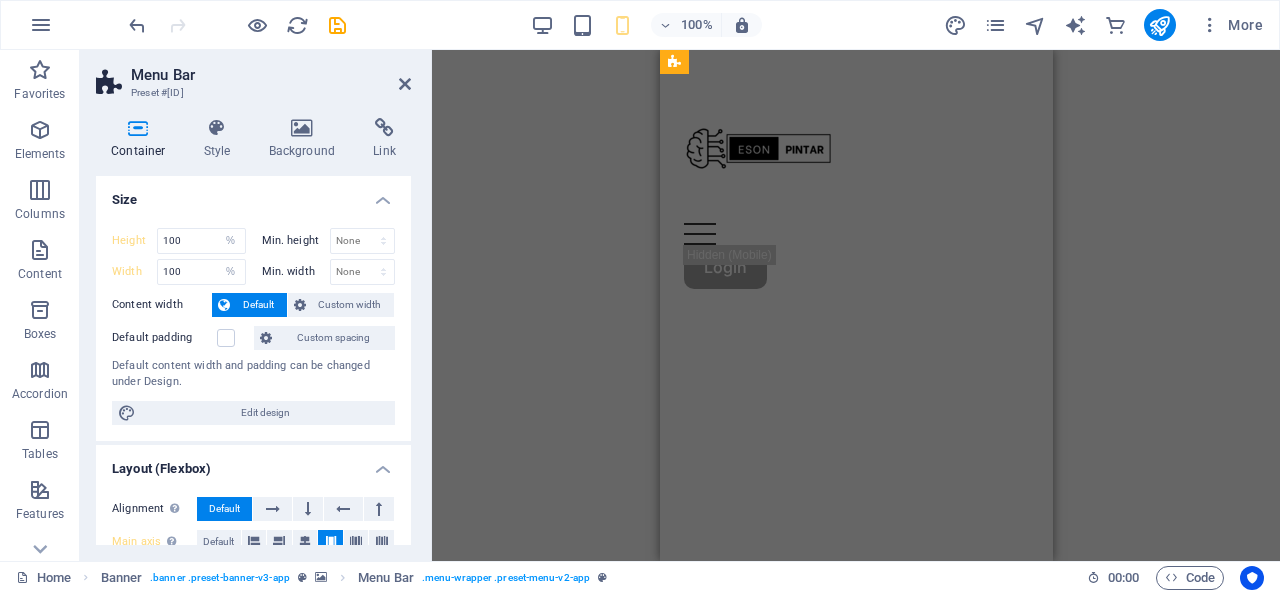 scroll, scrollTop: 0, scrollLeft: 0, axis: both 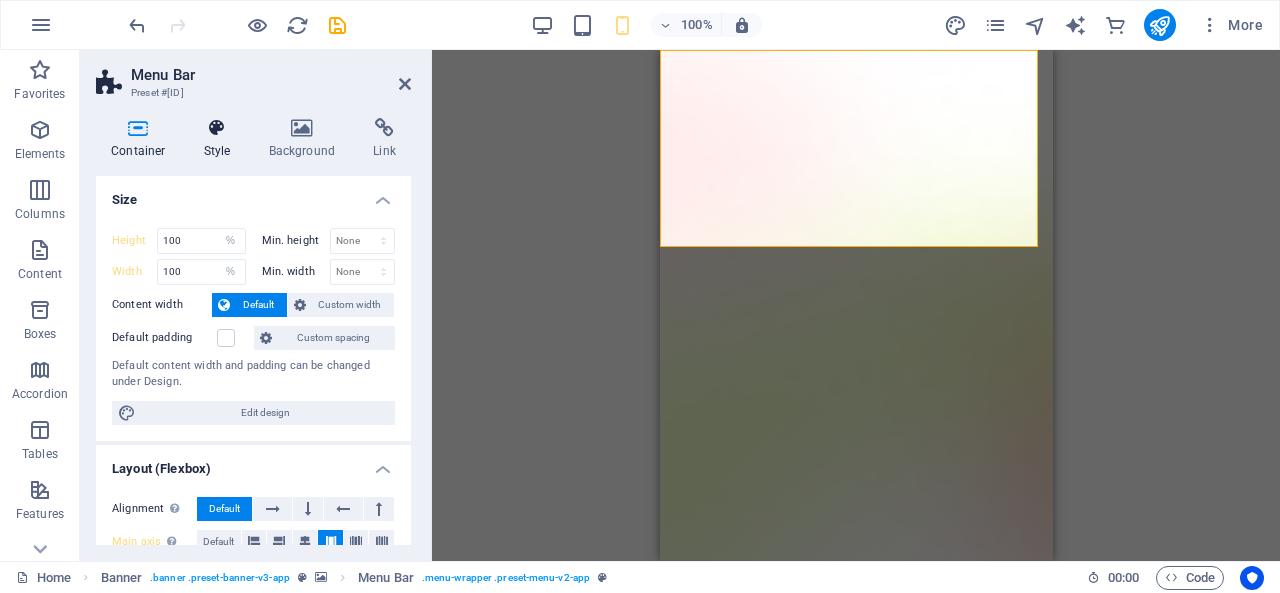 click at bounding box center (217, 128) 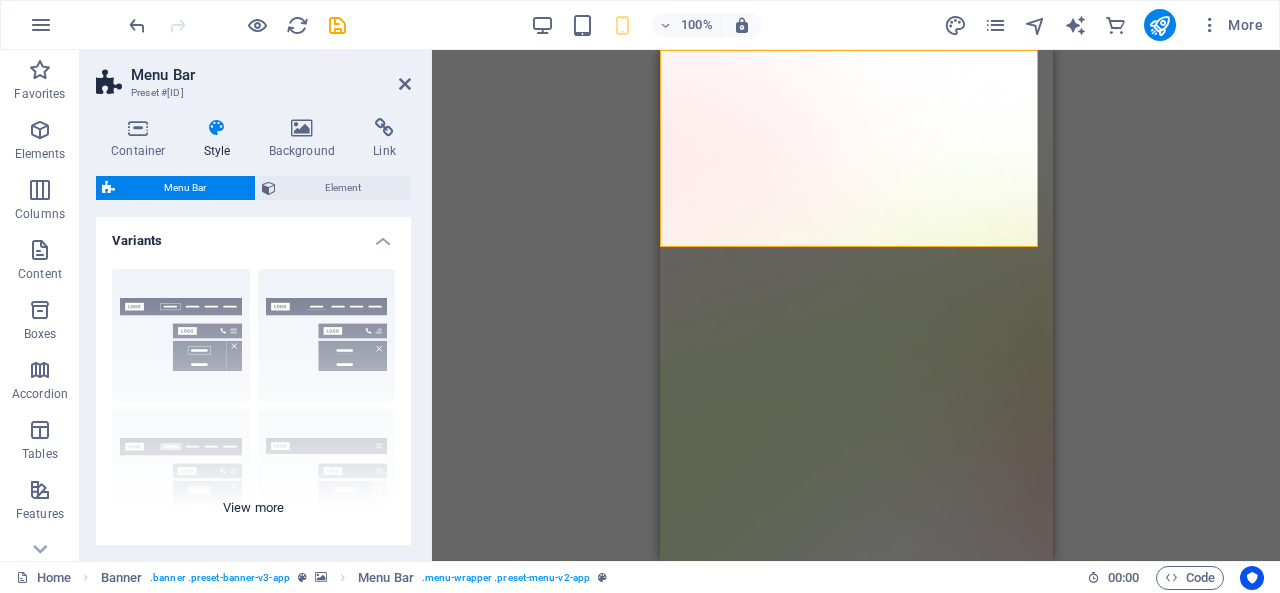 scroll, scrollTop: 347, scrollLeft: 0, axis: vertical 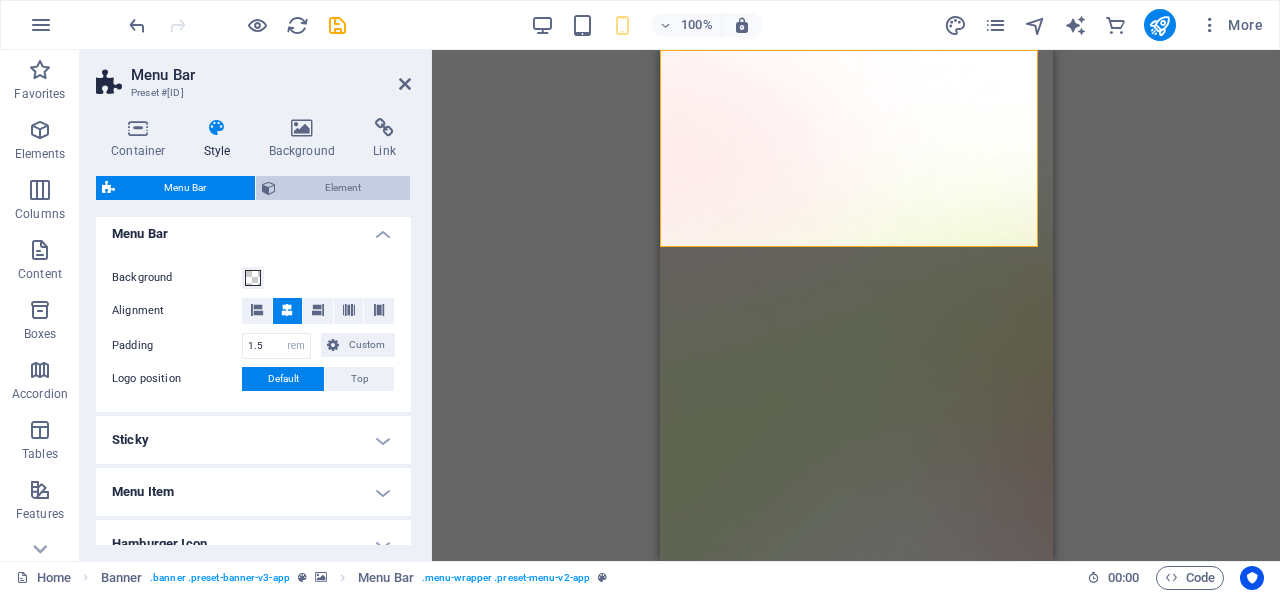 click on "Element" at bounding box center (343, 188) 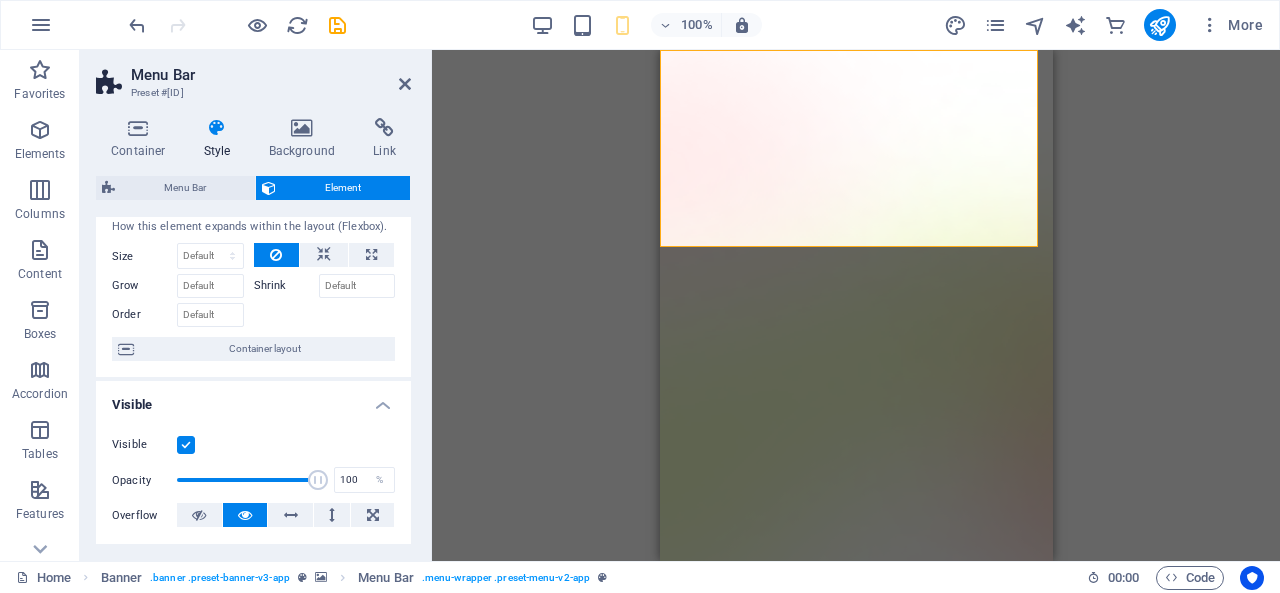 scroll, scrollTop: 49, scrollLeft: 0, axis: vertical 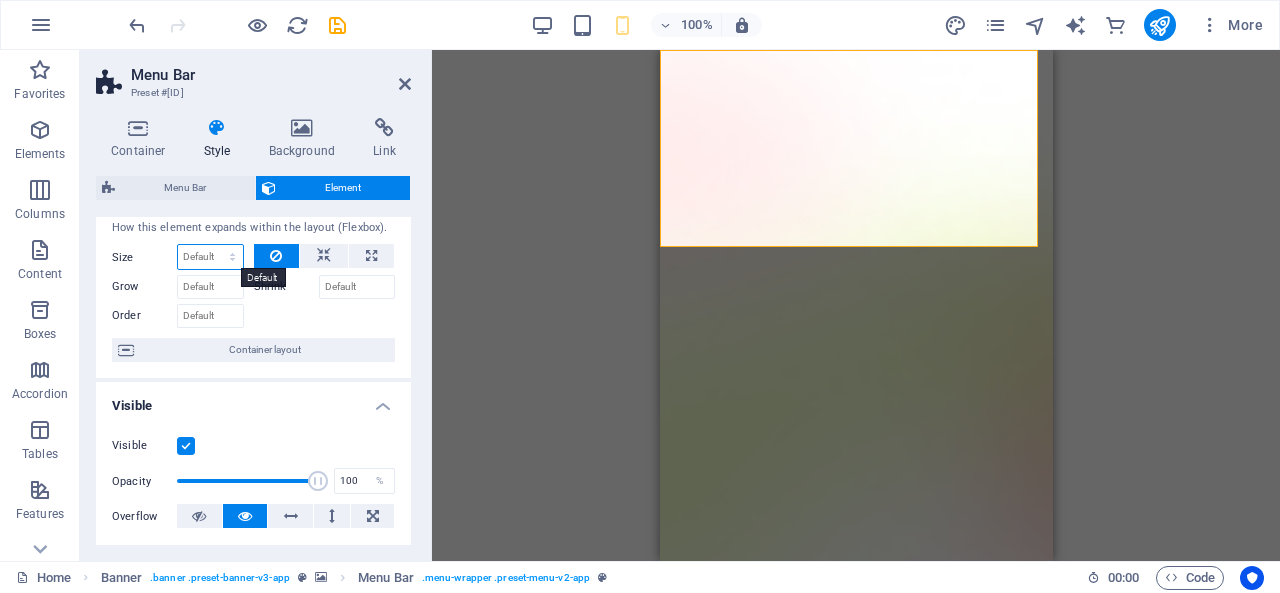 click on "Default auto px % 1/1 1/2 1/3 1/4 1/5 1/6 1/7 1/8 1/9 1/10" at bounding box center (210, 257) 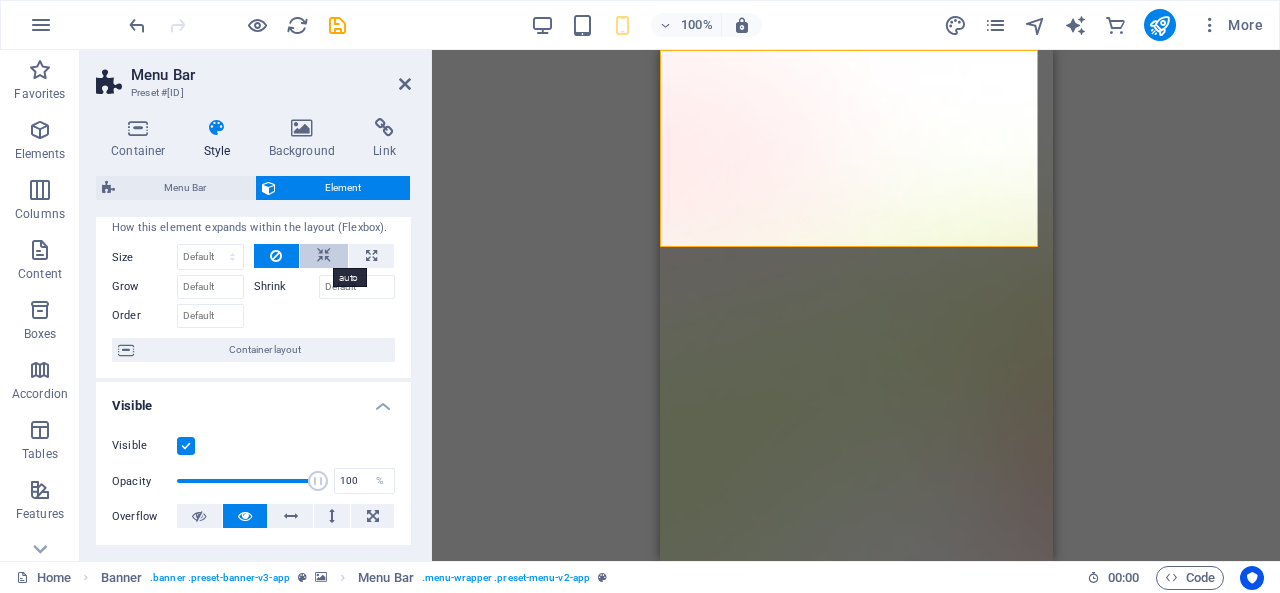 click at bounding box center (324, 256) 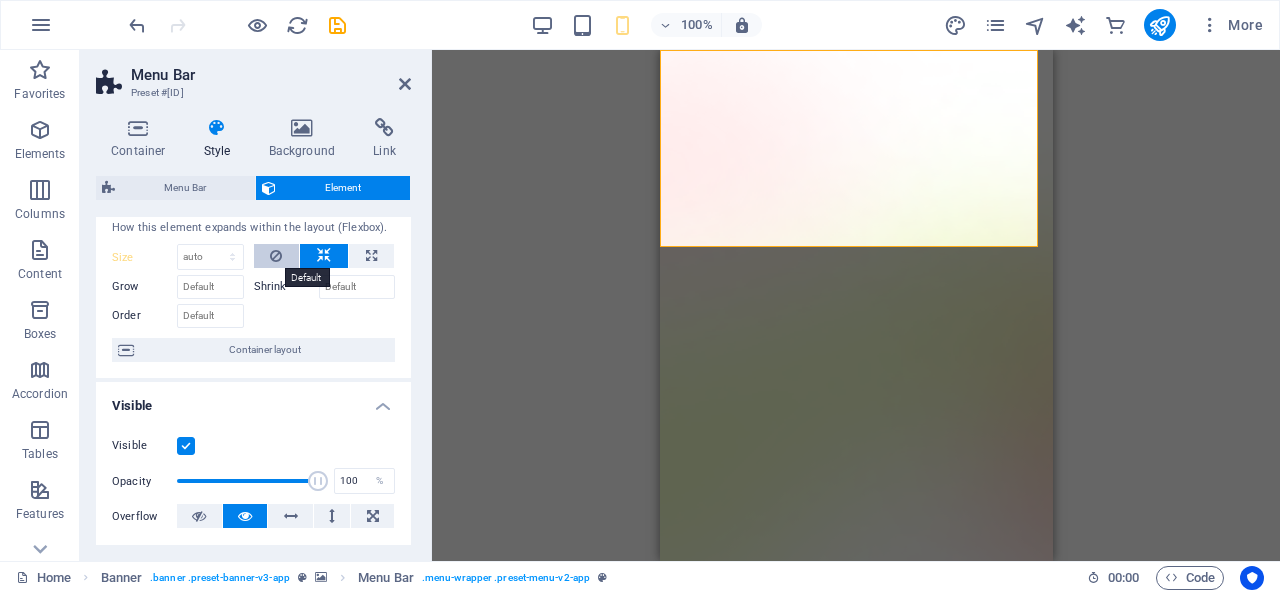 click at bounding box center (277, 256) 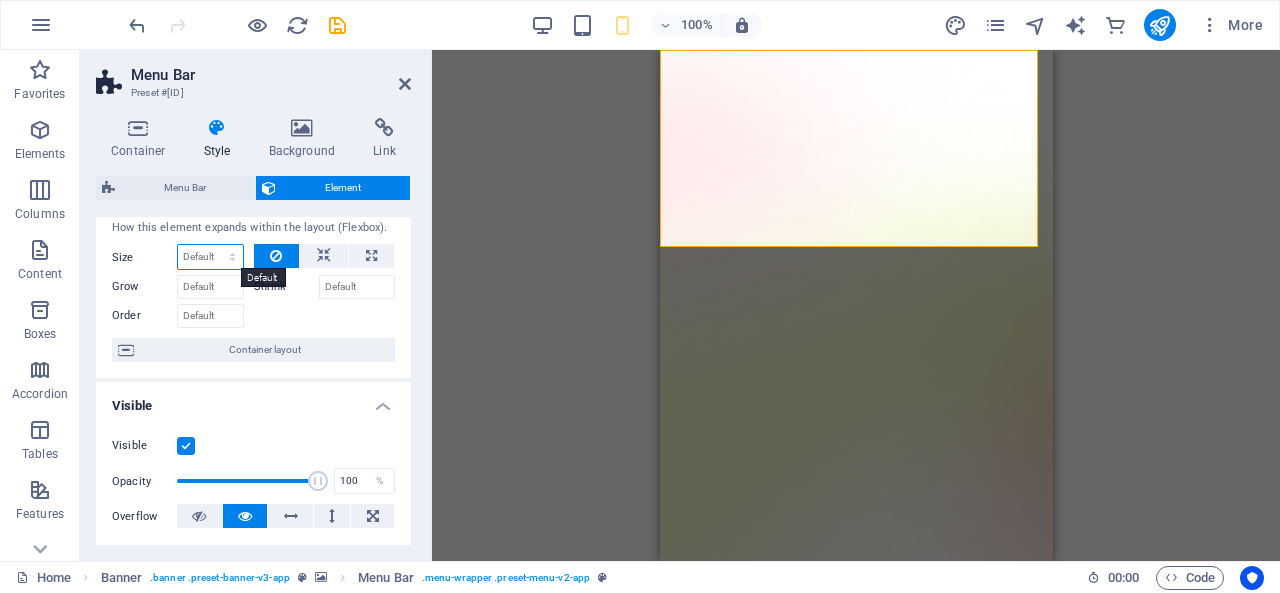 click on "Default auto px % 1/1 1/2 1/3 1/4 1/5 1/6 1/7 1/8 1/9 1/10" at bounding box center (210, 257) 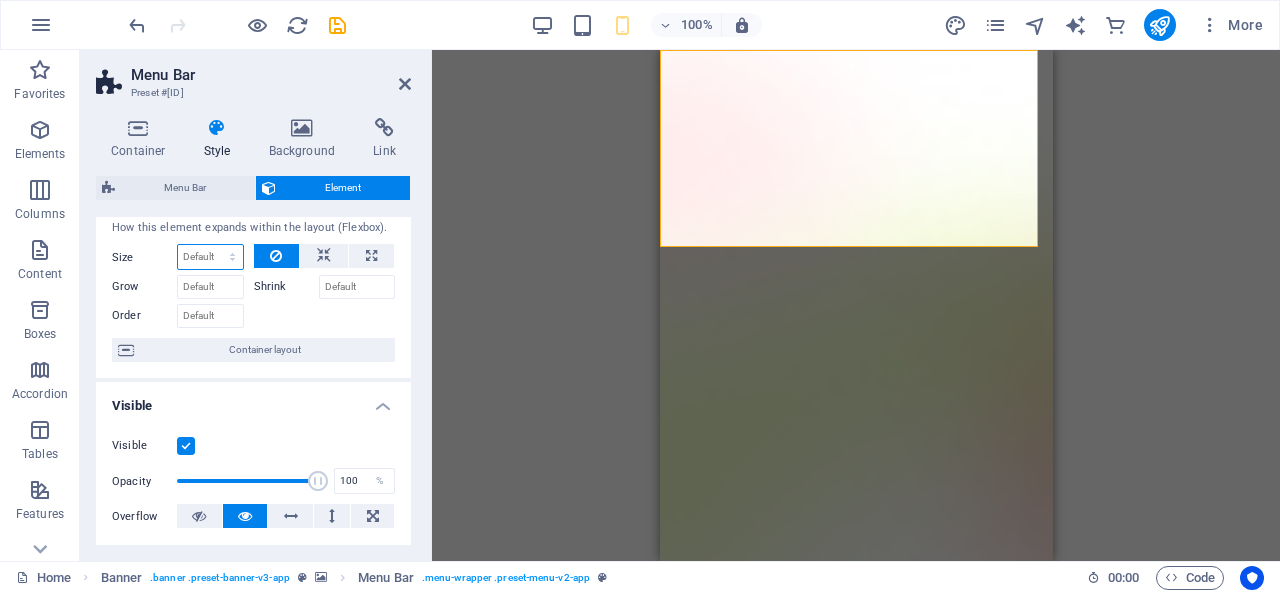 select on "1/1" 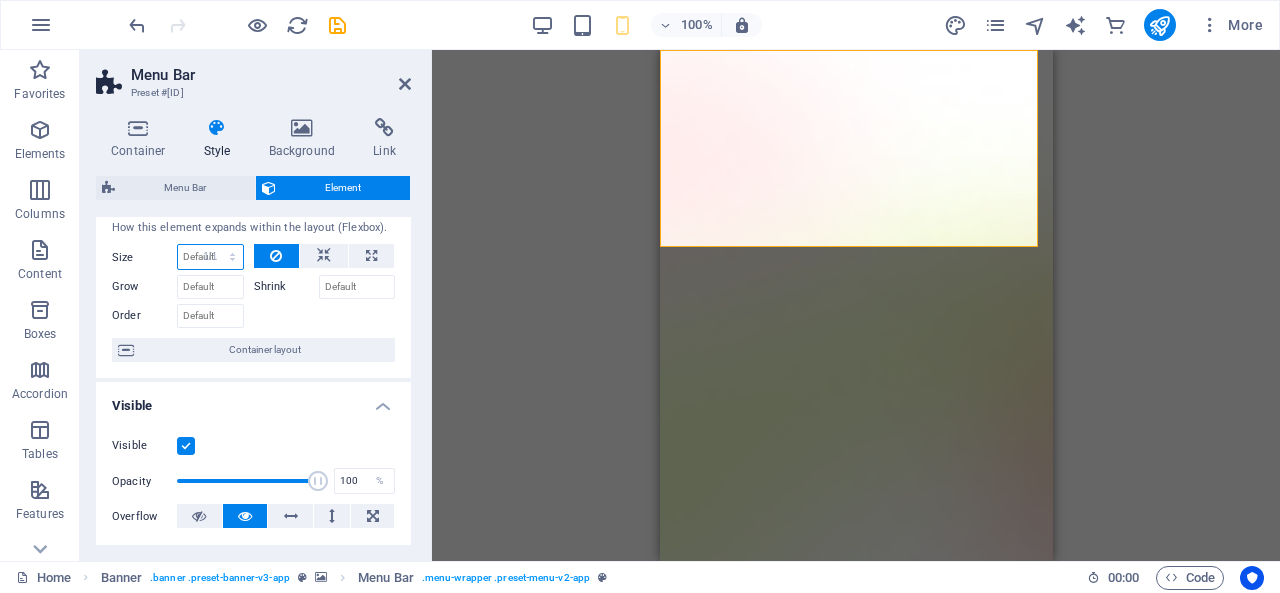 click on "Default auto px % 1/1 1/2 1/3 1/4 1/5 1/6 1/7 1/8 1/9 1/10" at bounding box center (210, 257) 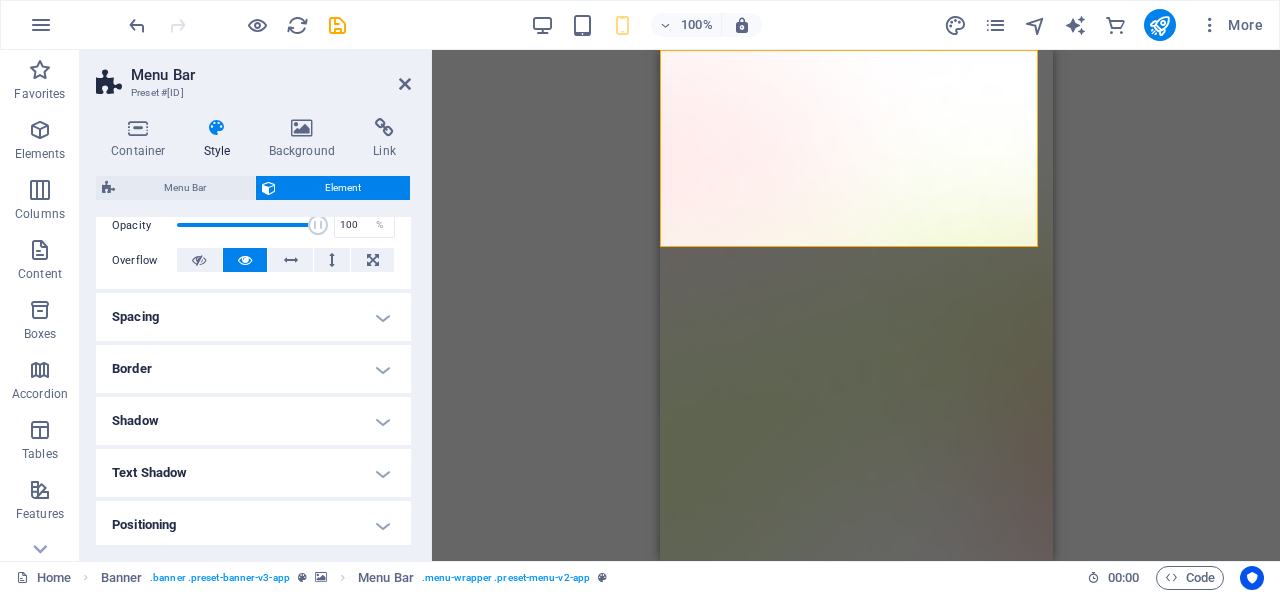 scroll, scrollTop: 0, scrollLeft: 0, axis: both 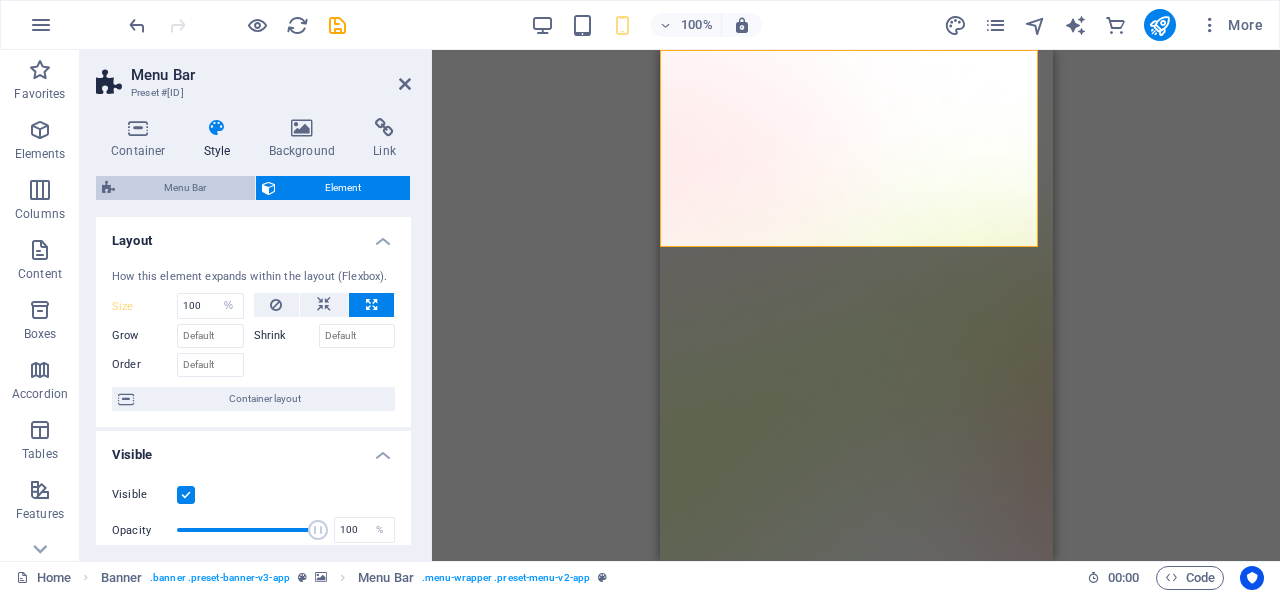click on "Menu Bar" at bounding box center (185, 188) 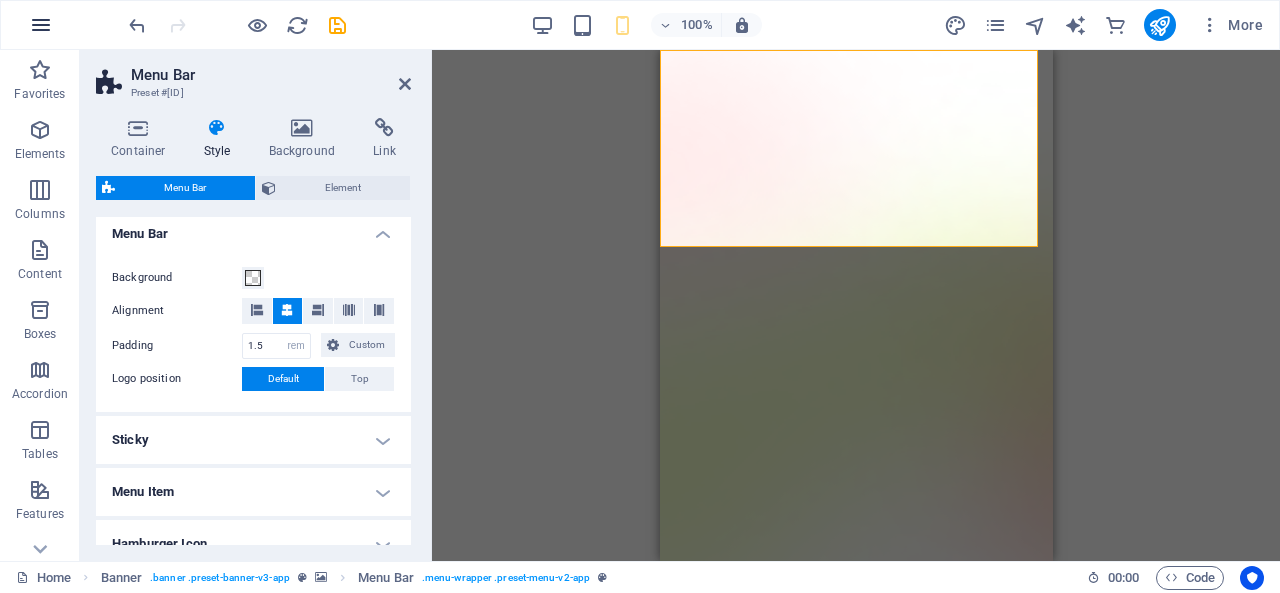 click at bounding box center (41, 25) 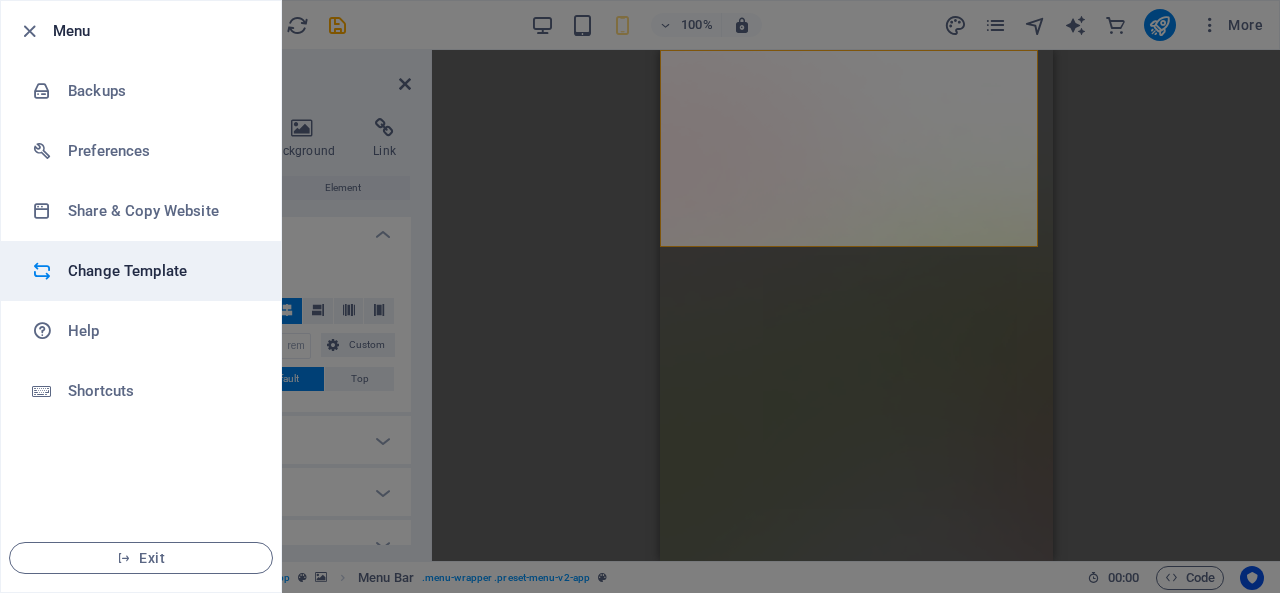 click on "Change Template" at bounding box center [160, 271] 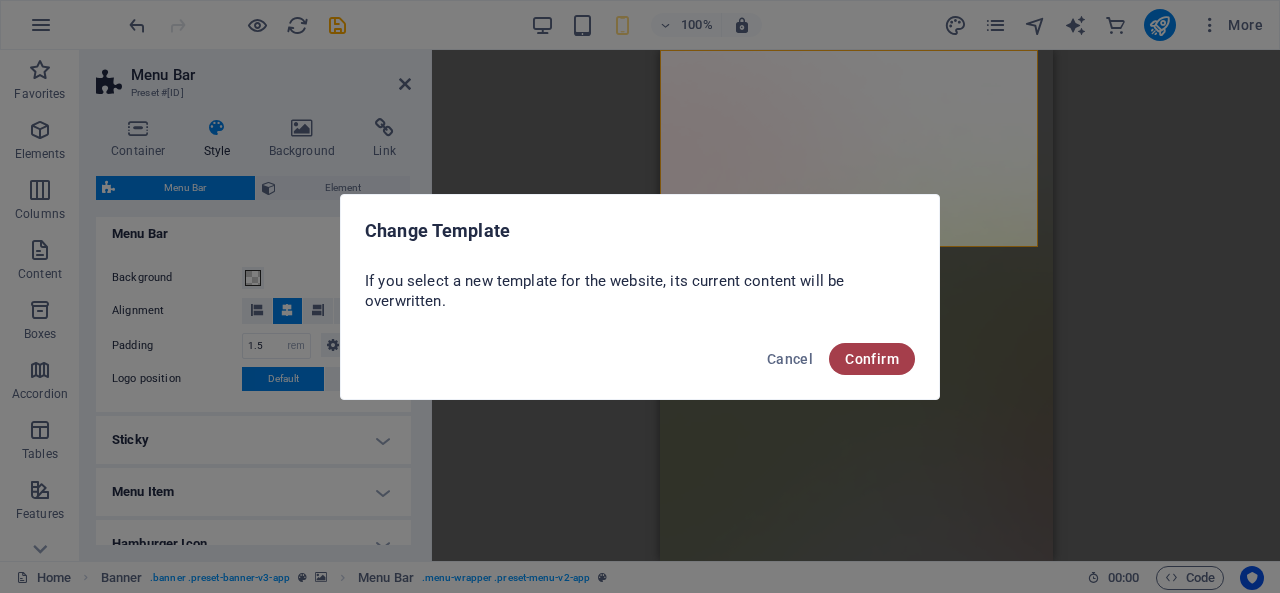 click on "Confirm" at bounding box center (872, 359) 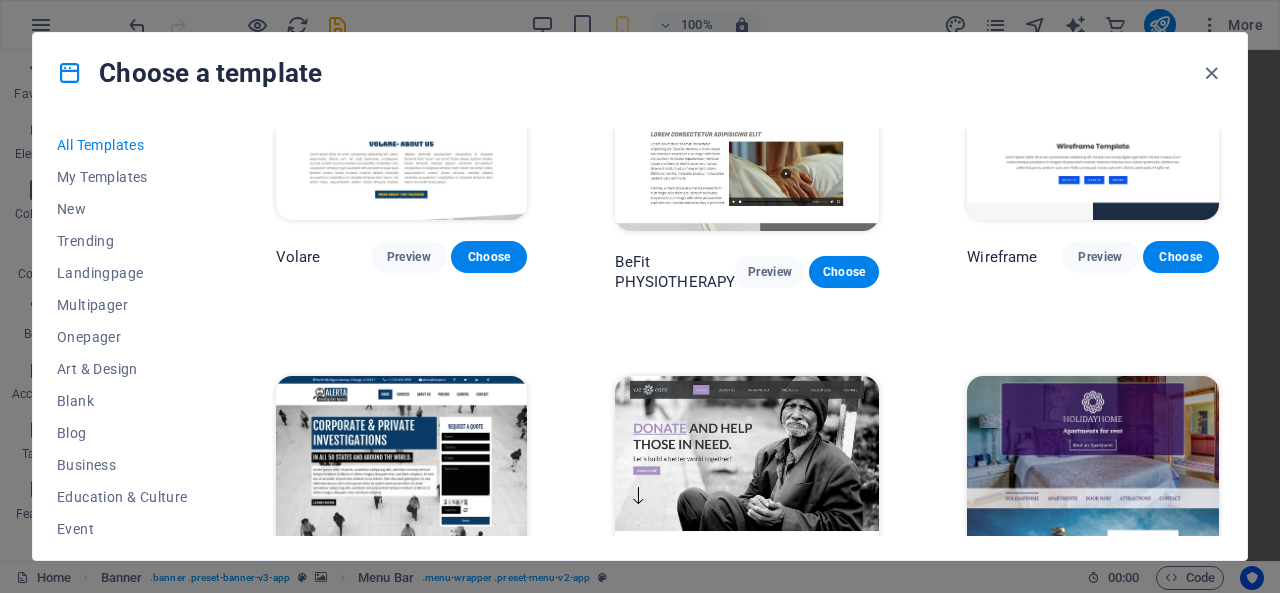scroll, scrollTop: 10650, scrollLeft: 0, axis: vertical 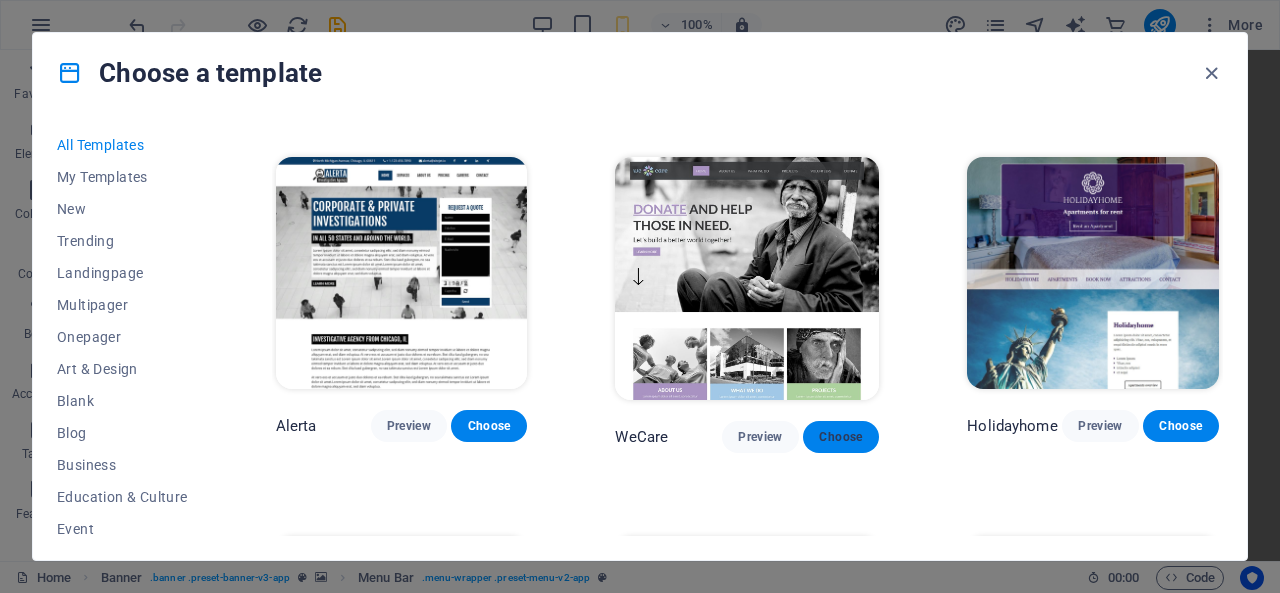 click on "Choose" at bounding box center [841, 437] 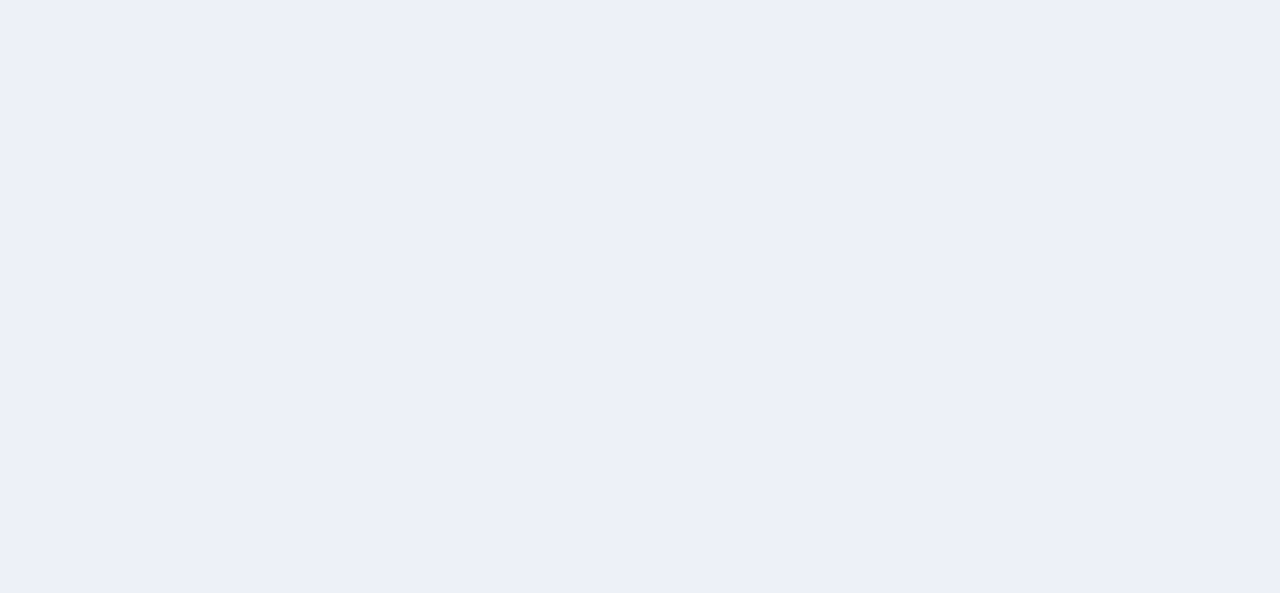 scroll, scrollTop: 0, scrollLeft: 0, axis: both 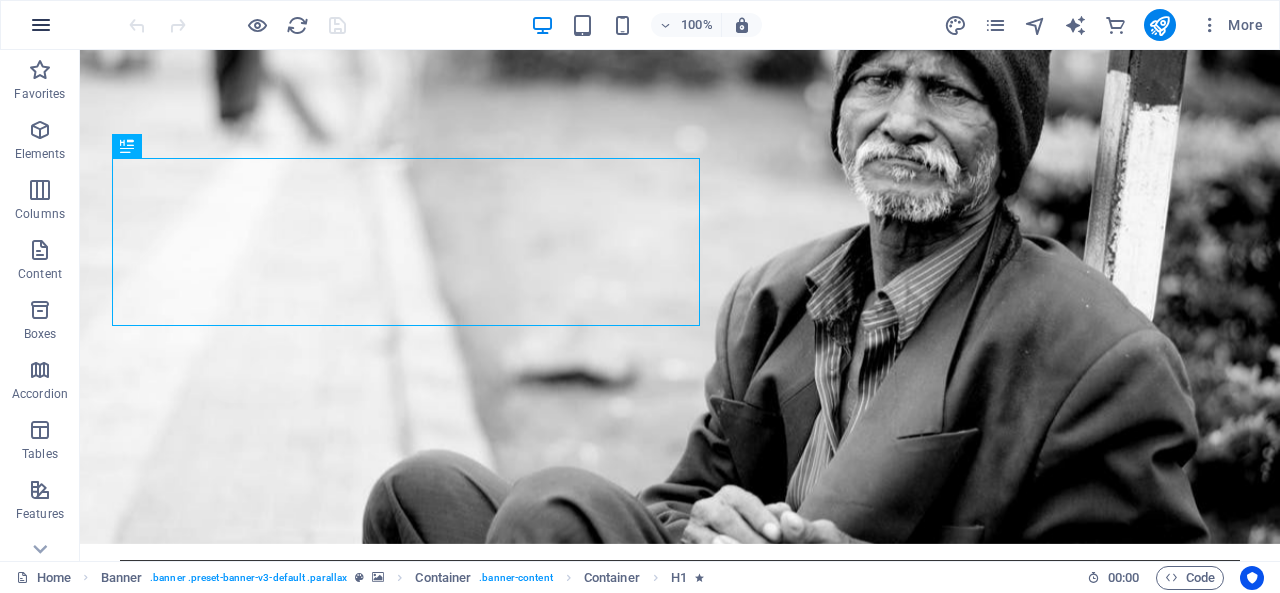 click at bounding box center [41, 25] 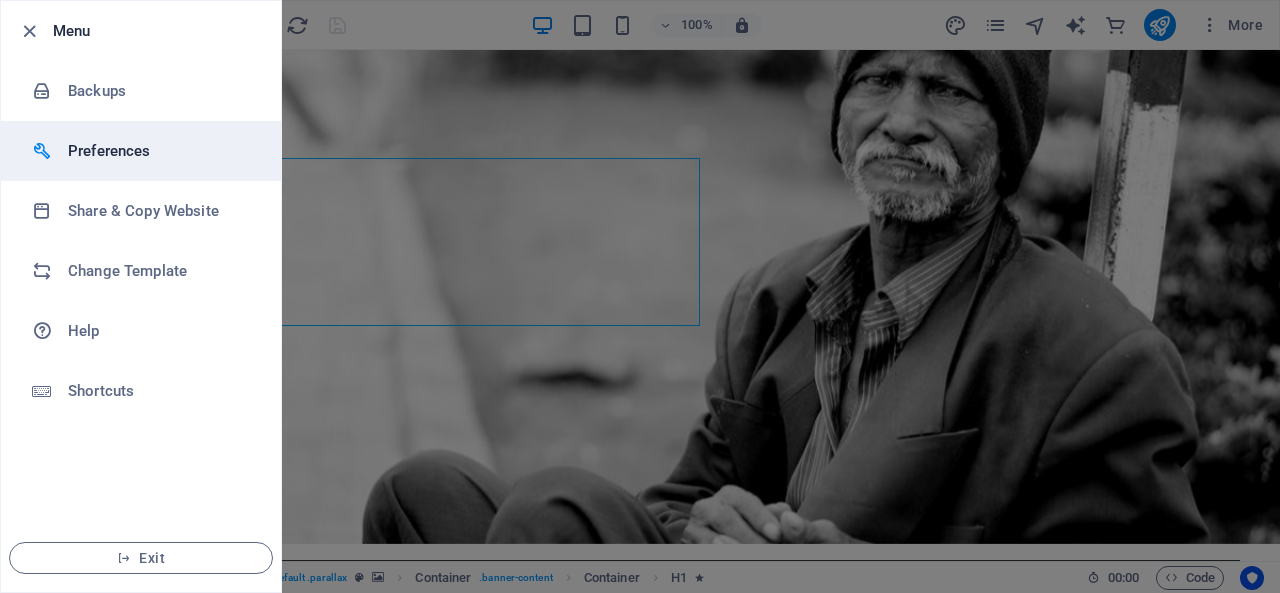 click on "Preferences" at bounding box center [141, 151] 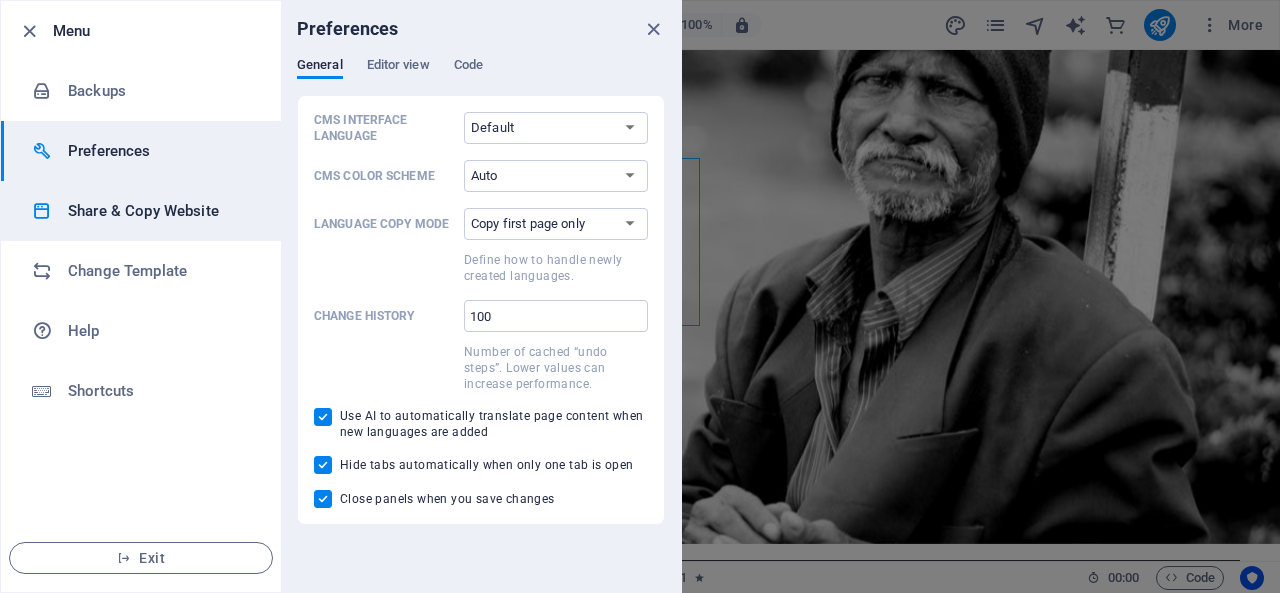click on "Share & Copy Website" at bounding box center [160, 211] 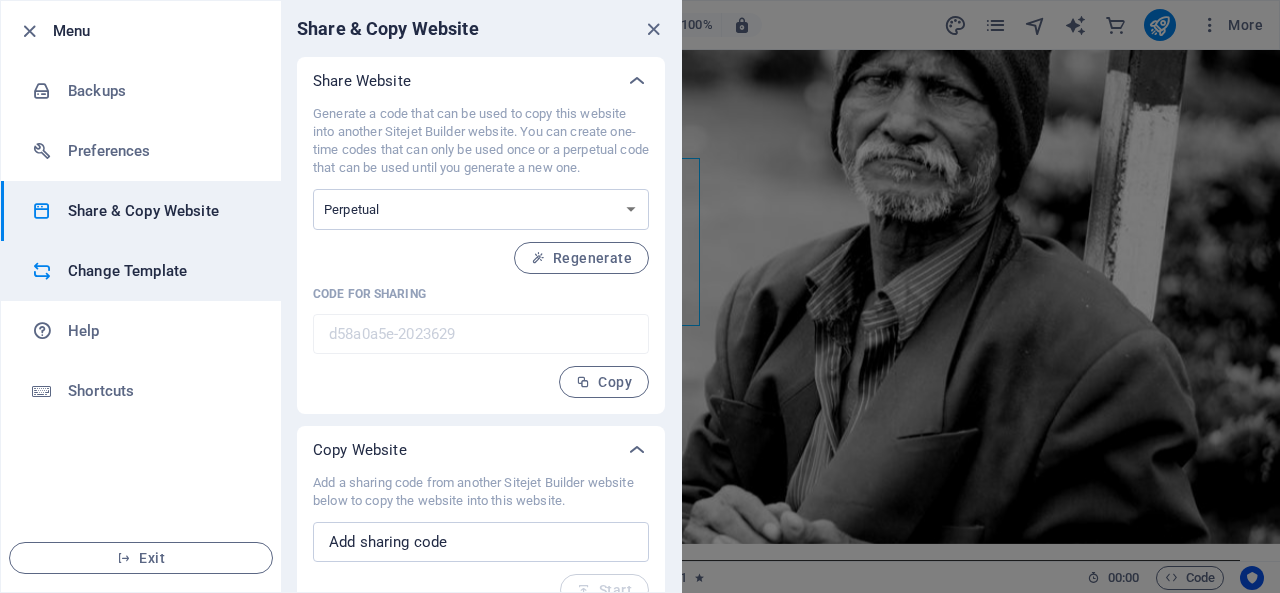 click on "Change Template" at bounding box center [141, 271] 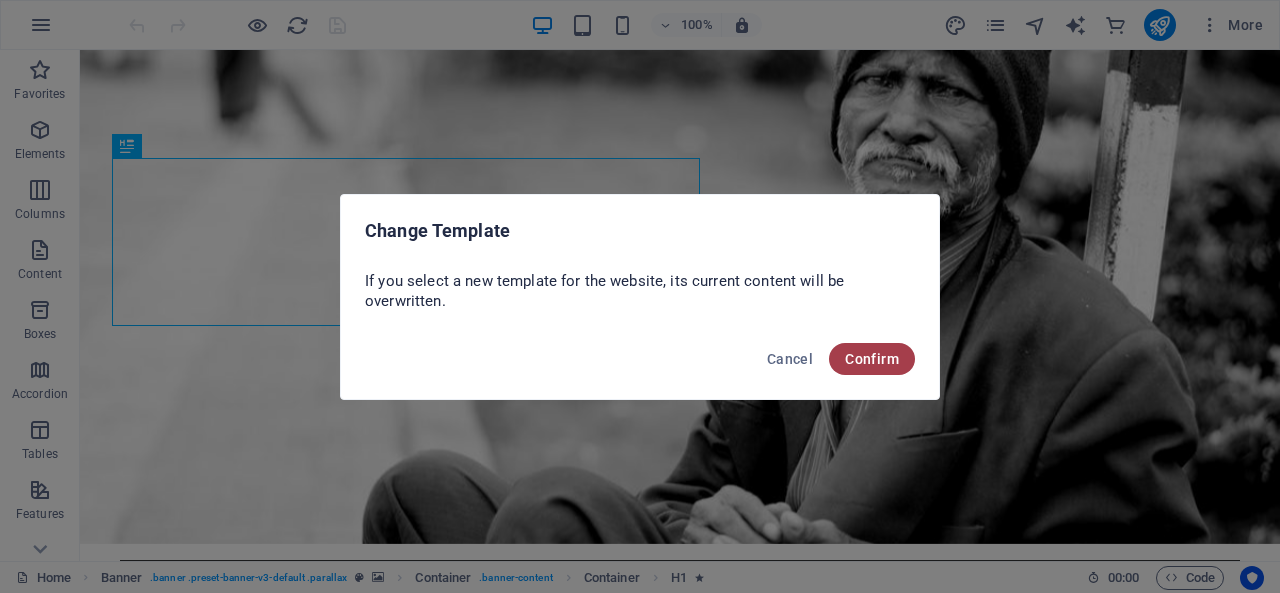 click on "Confirm" at bounding box center (872, 359) 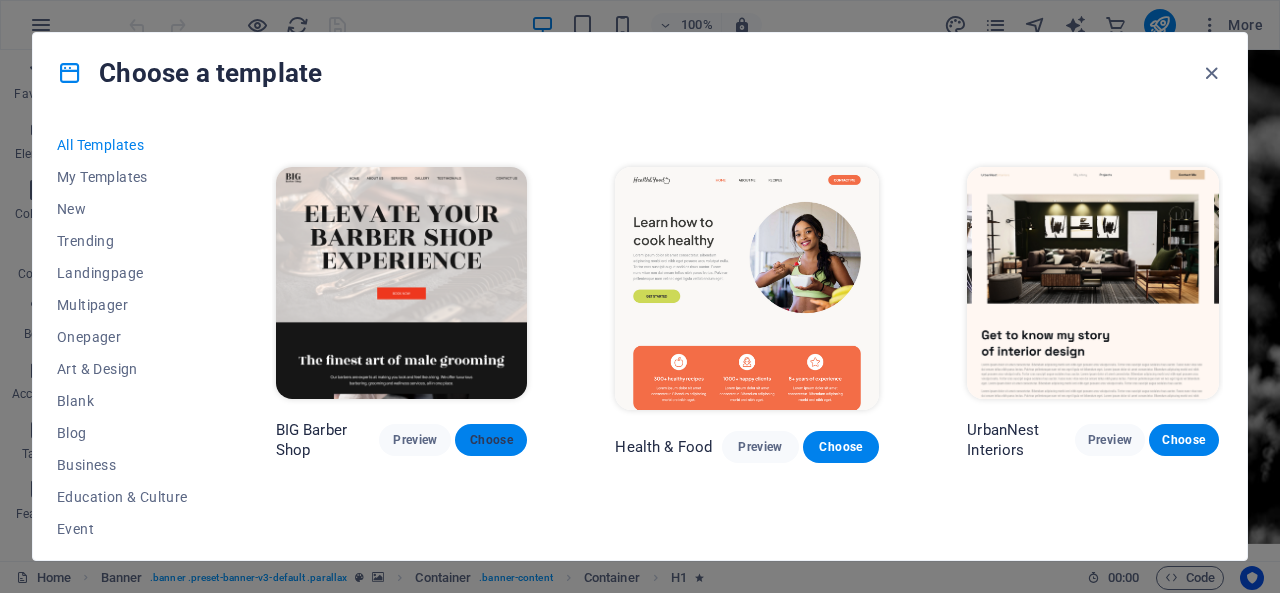 scroll, scrollTop: 2268, scrollLeft: 0, axis: vertical 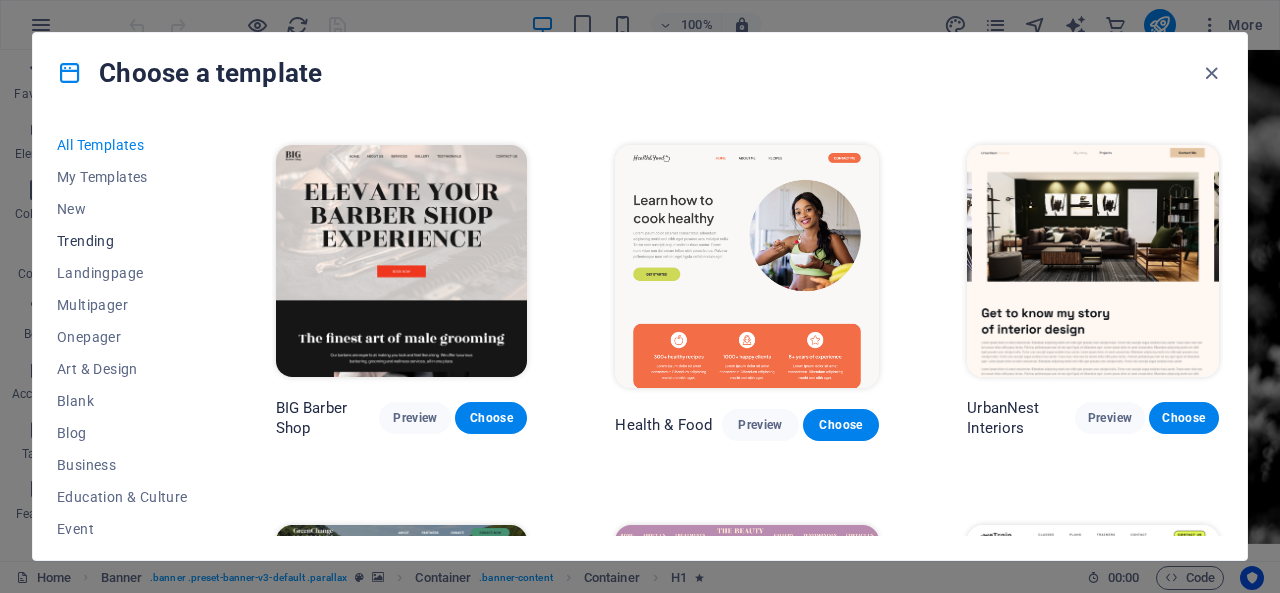 click on "Trending" at bounding box center [122, 241] 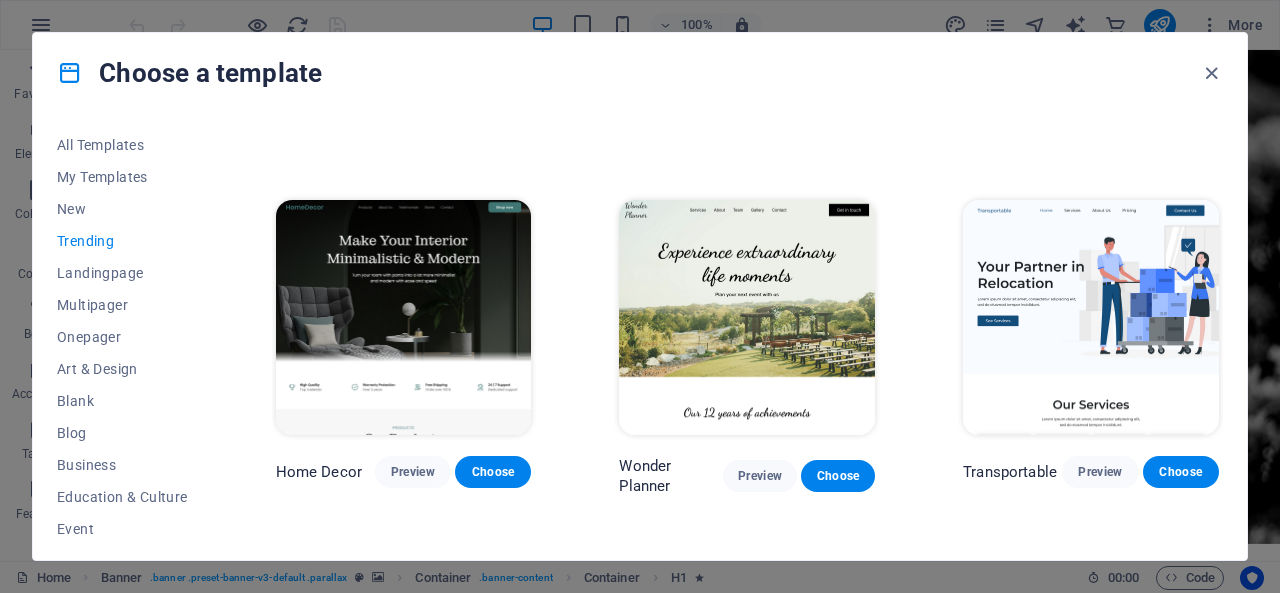 scroll, scrollTop: 0, scrollLeft: 0, axis: both 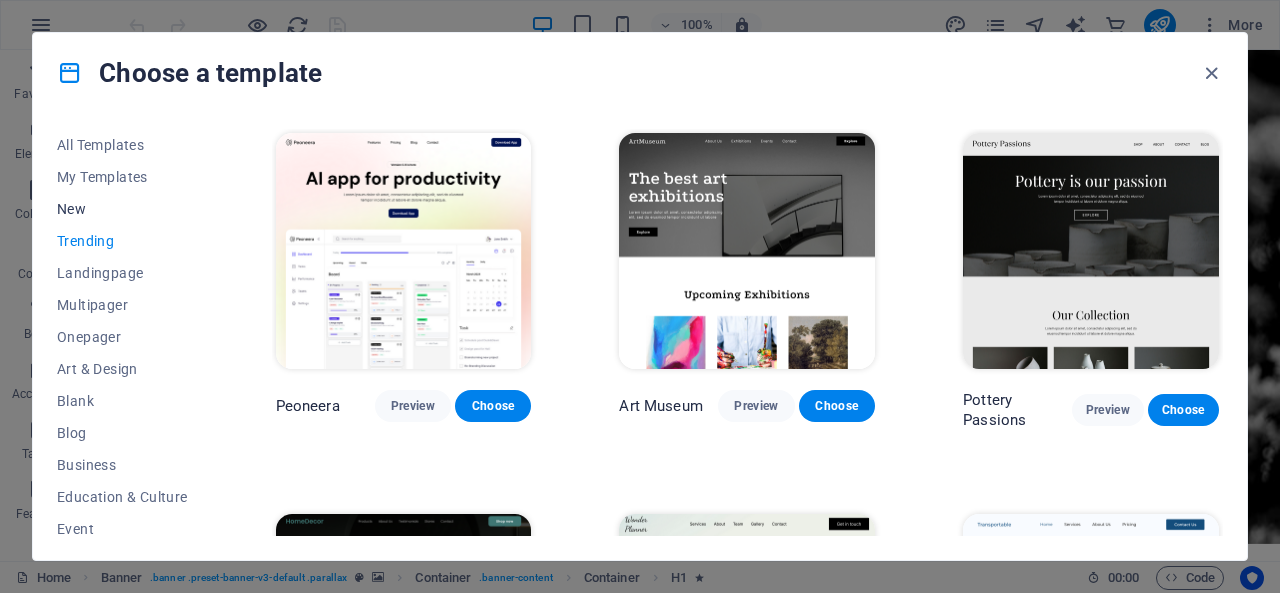 click on "New" at bounding box center [122, 209] 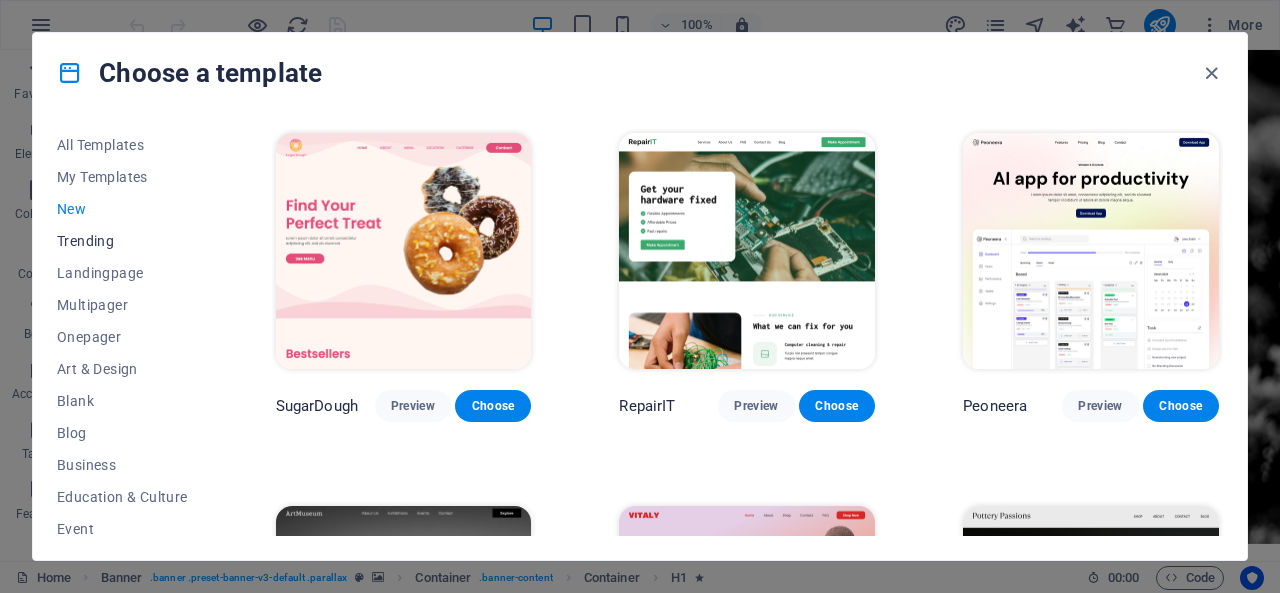 click on "Trending" at bounding box center [122, 241] 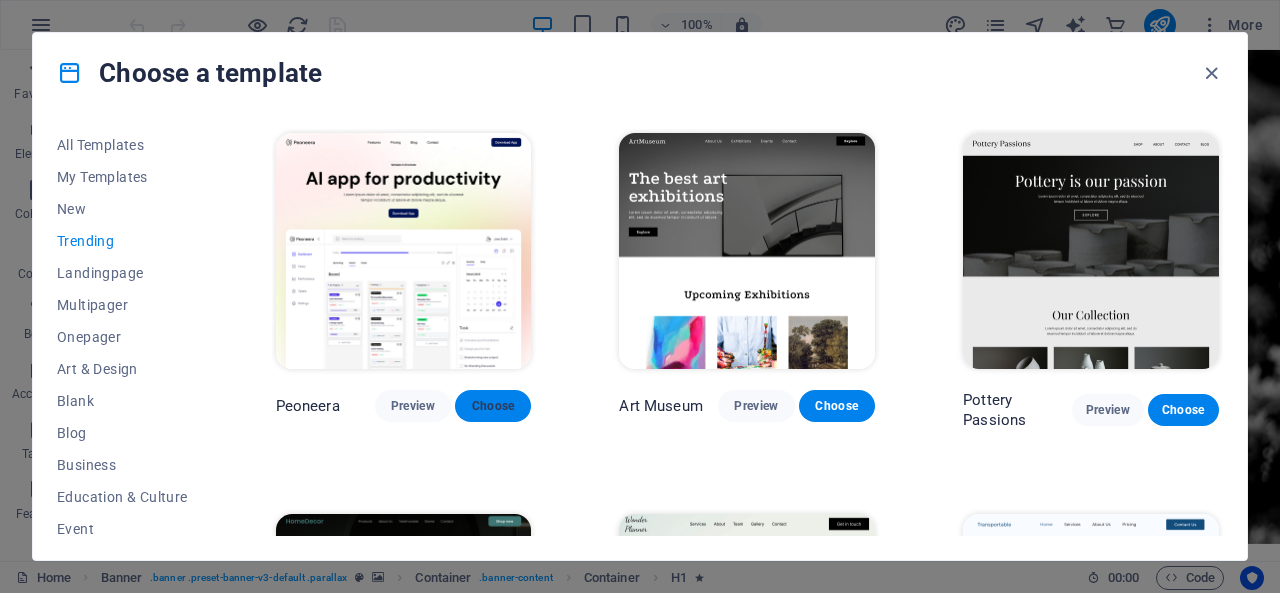 click on "Choose" at bounding box center [493, 406] 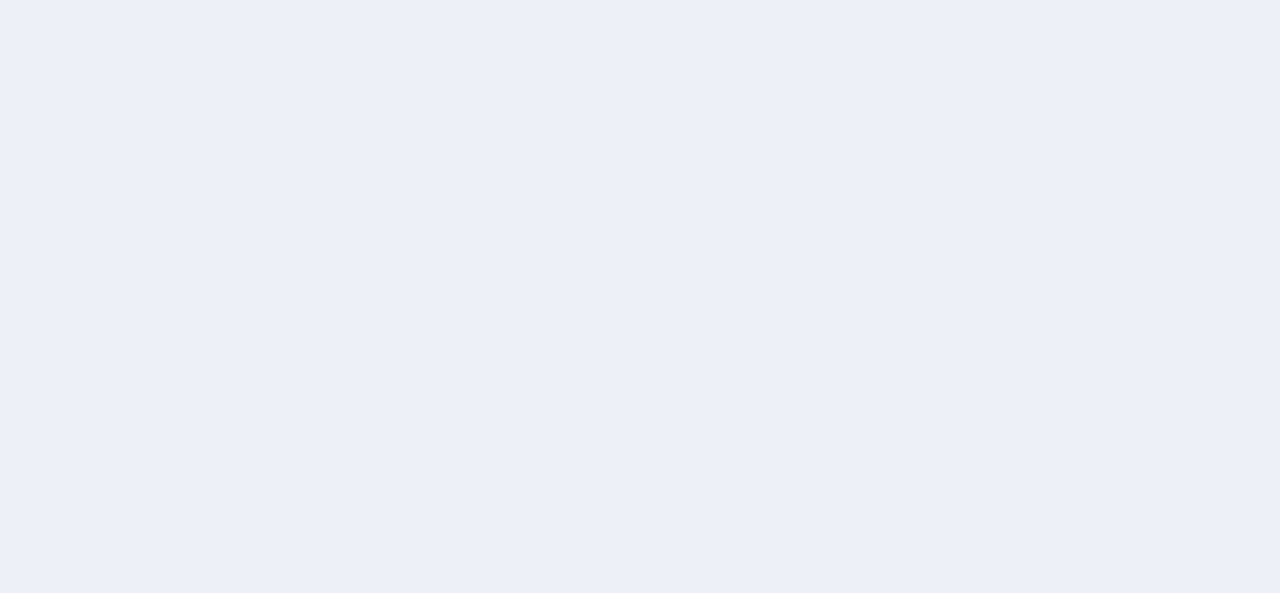 scroll, scrollTop: 0, scrollLeft: 0, axis: both 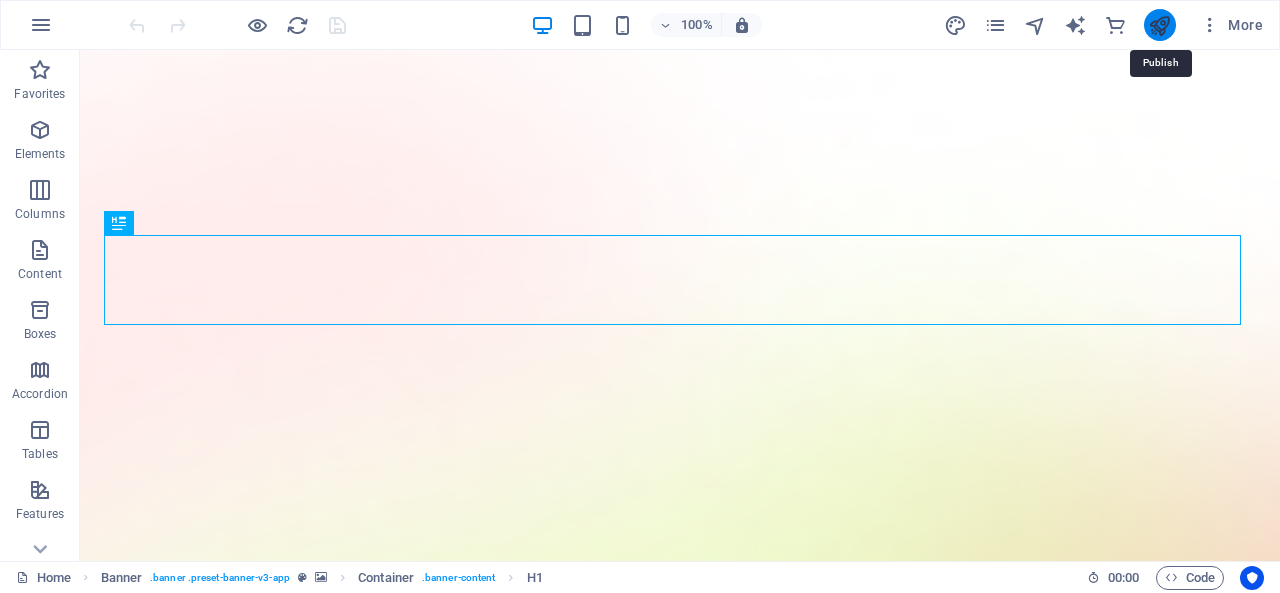 click at bounding box center [1159, 25] 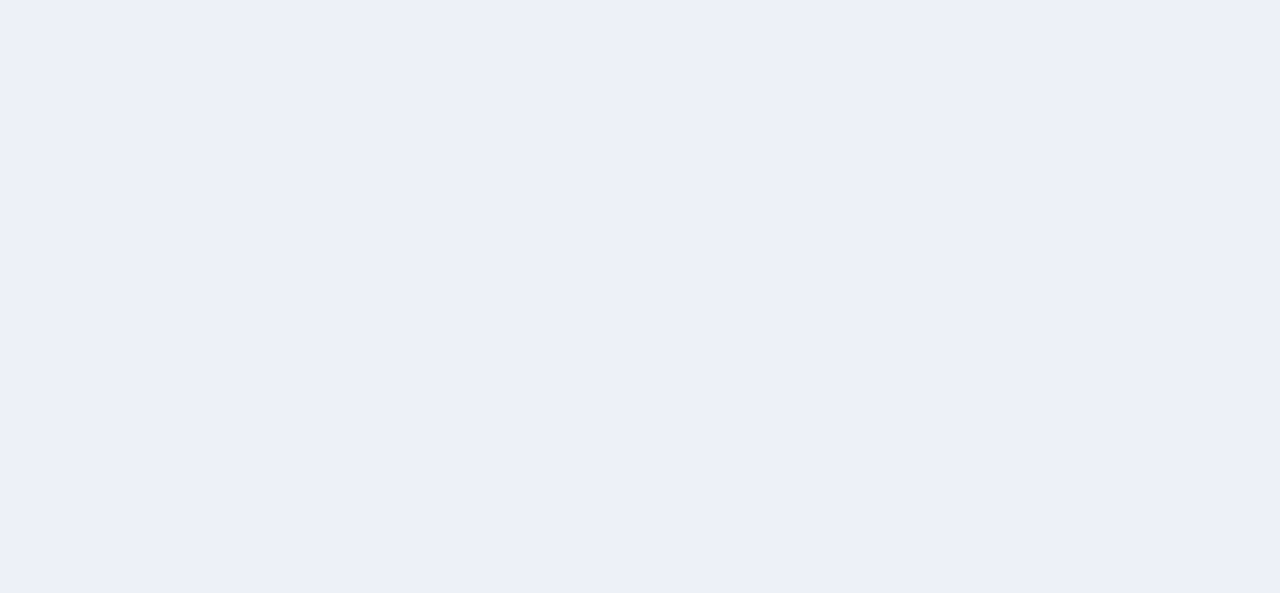 scroll, scrollTop: 0, scrollLeft: 0, axis: both 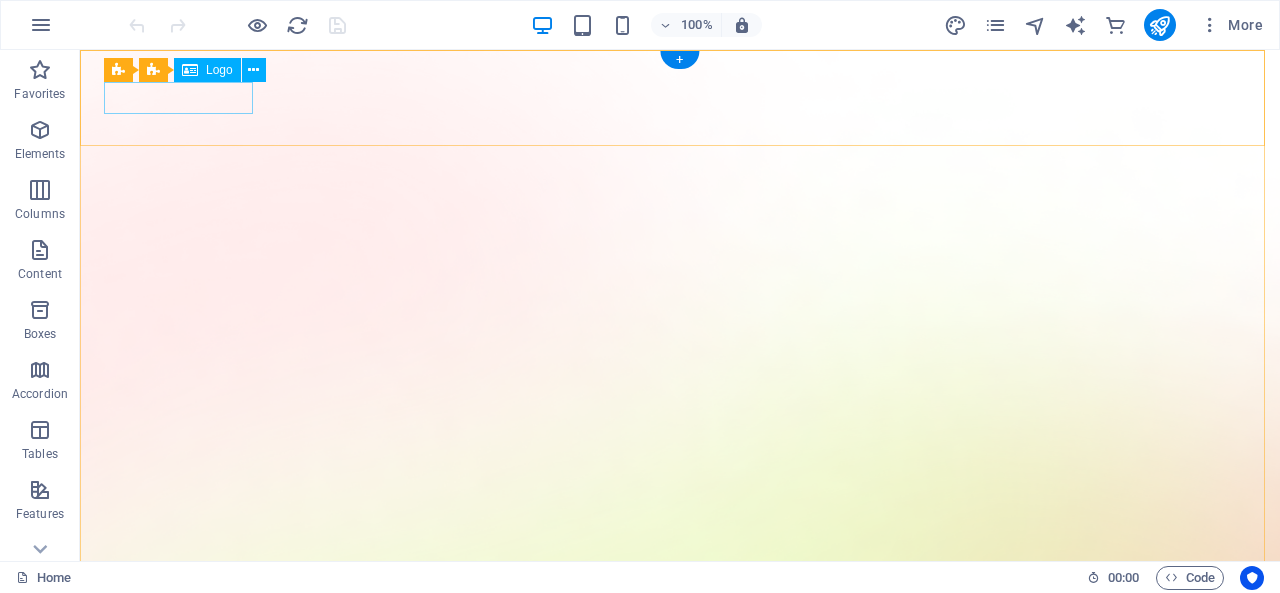 click at bounding box center (680, 1468) 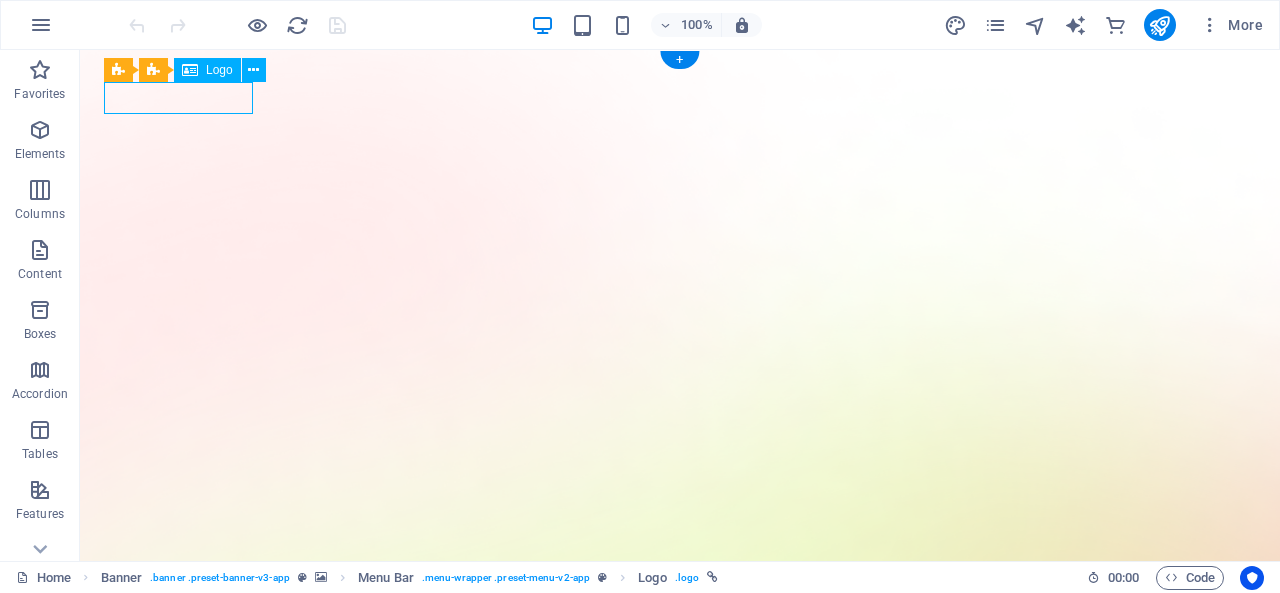 click at bounding box center (680, 1468) 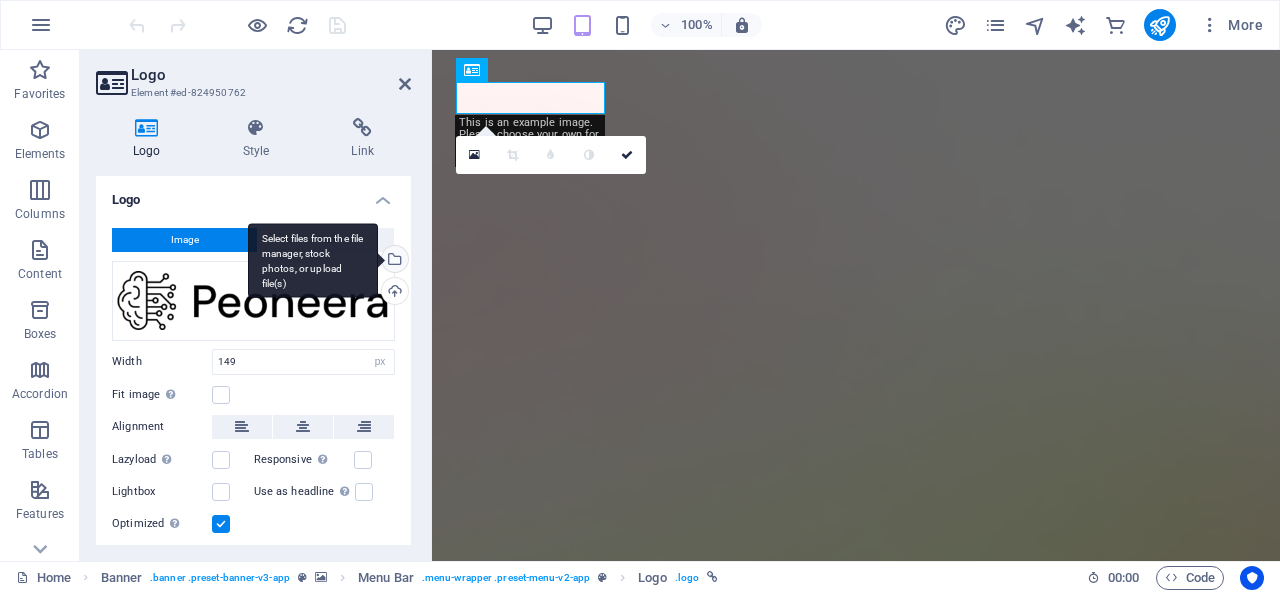 click on "Select files from the file manager, stock photos, or upload file(s)" at bounding box center (313, 260) 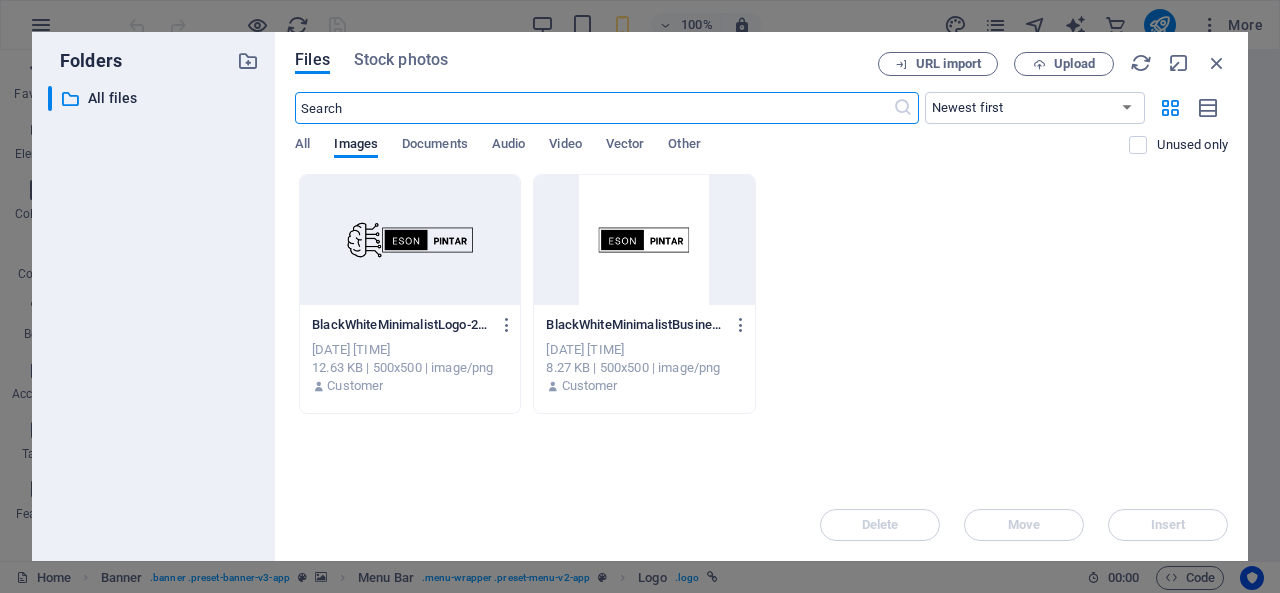 click at bounding box center (410, 240) 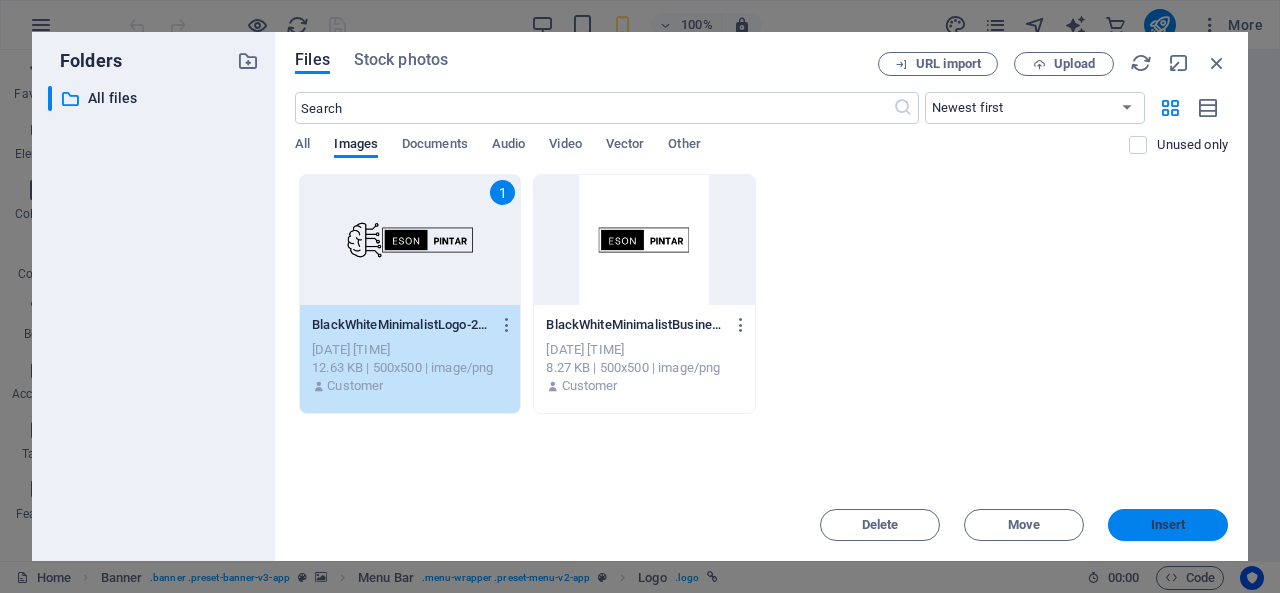 click on "Insert" at bounding box center (1168, 525) 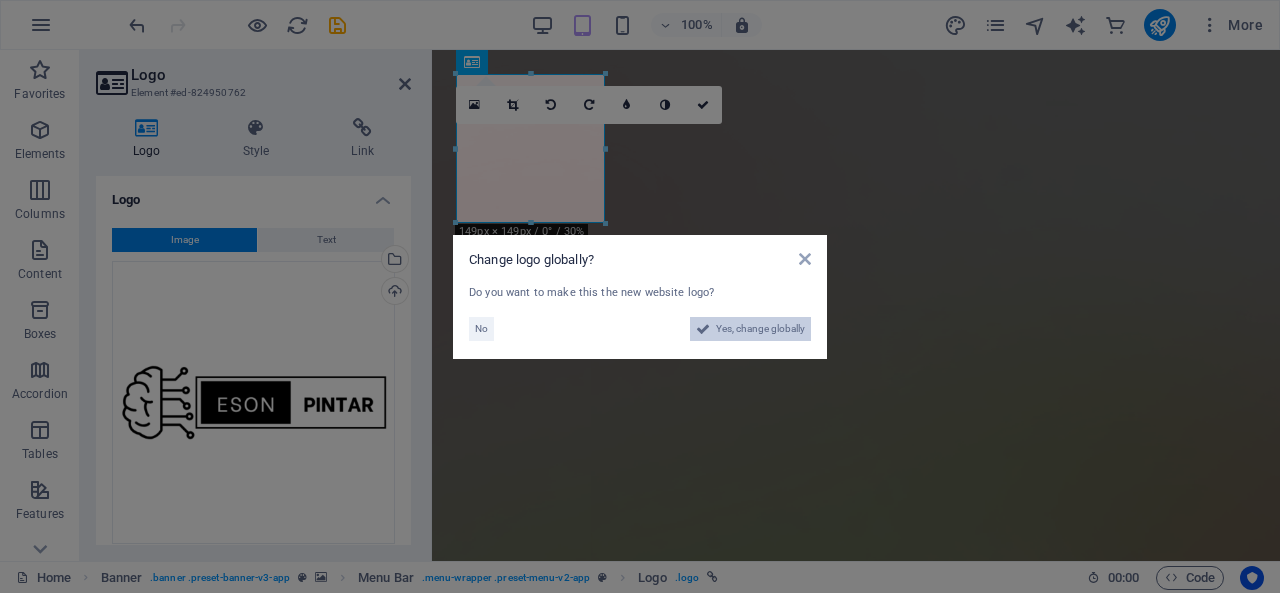 click on "Yes, change globally" at bounding box center (760, 329) 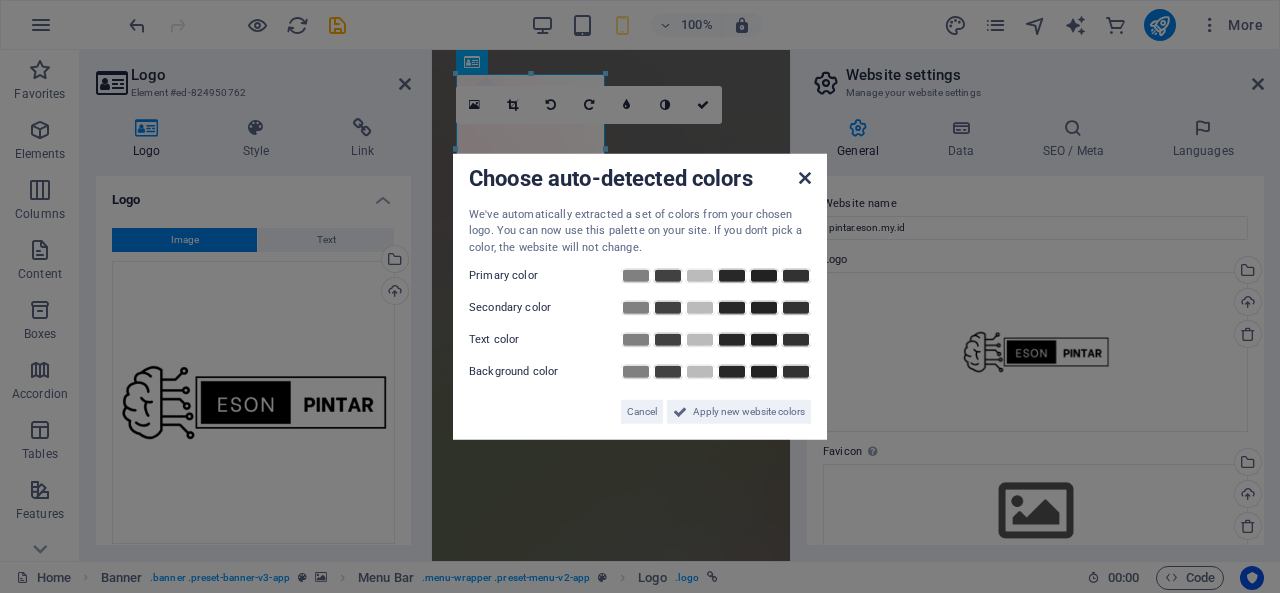 click at bounding box center (805, 177) 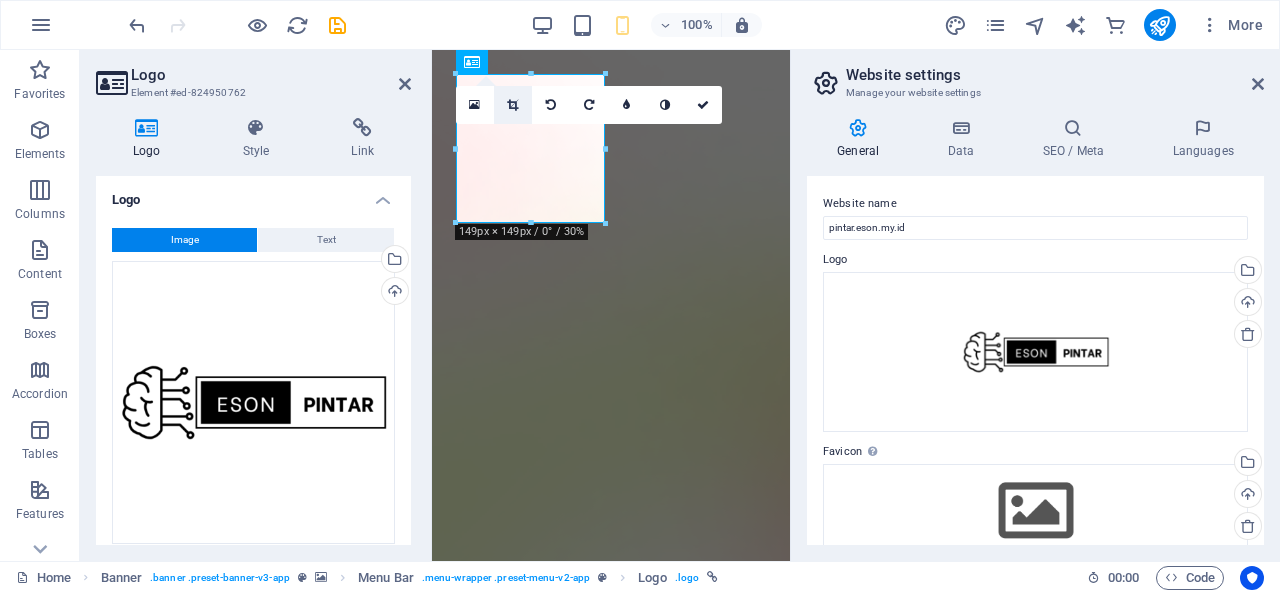click at bounding box center [512, 105] 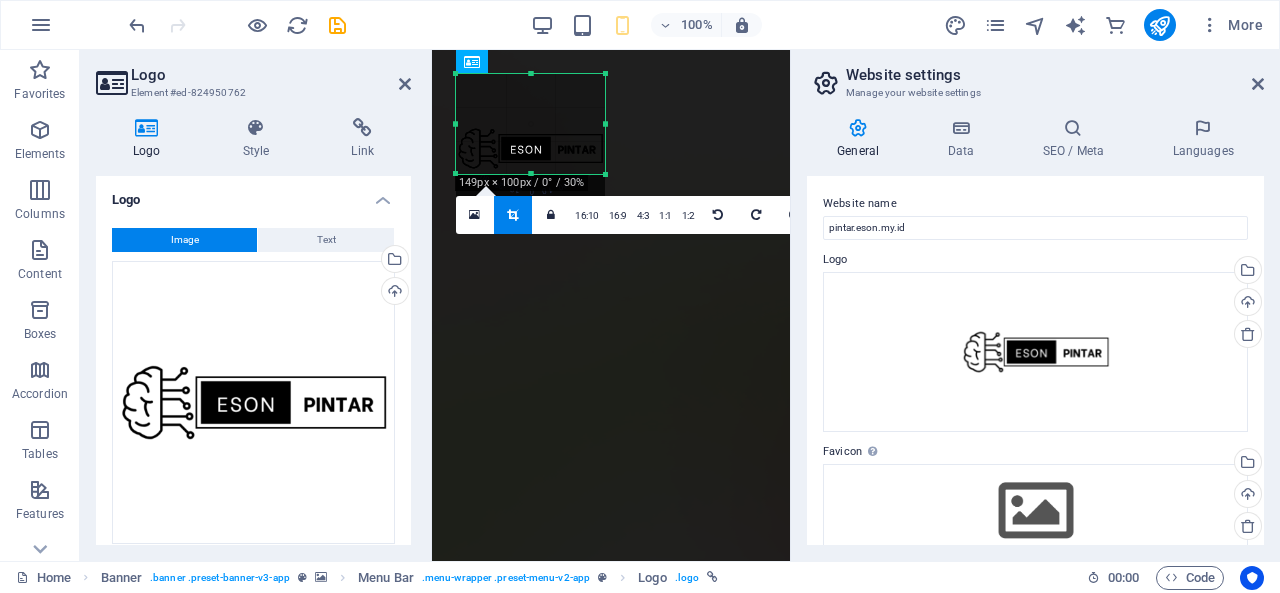 drag, startPoint x: 532, startPoint y: 222, endPoint x: 528, endPoint y: 173, distance: 49.162994 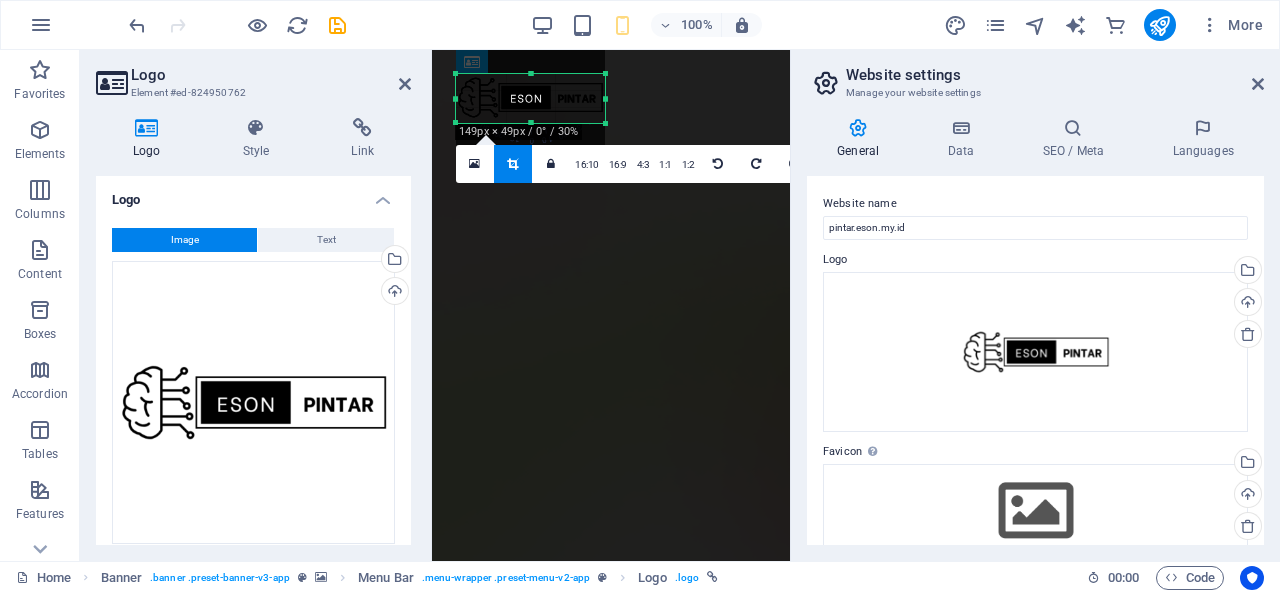 drag, startPoint x: 529, startPoint y: 73, endPoint x: 531, endPoint y: 124, distance: 51.0392 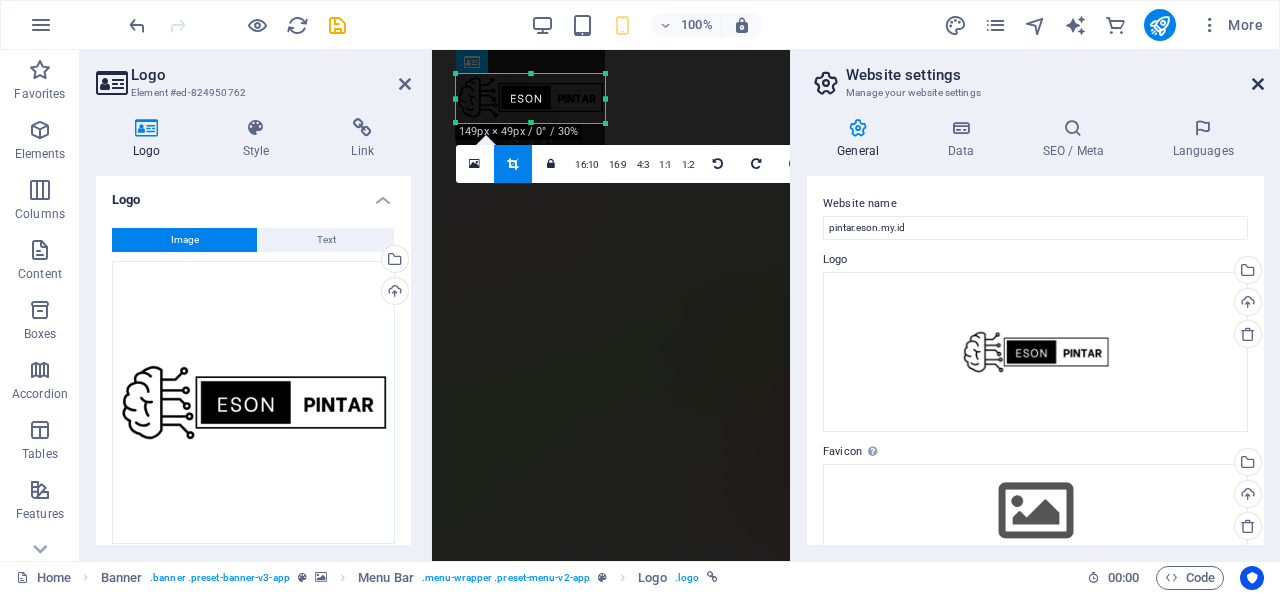 click at bounding box center [1258, 84] 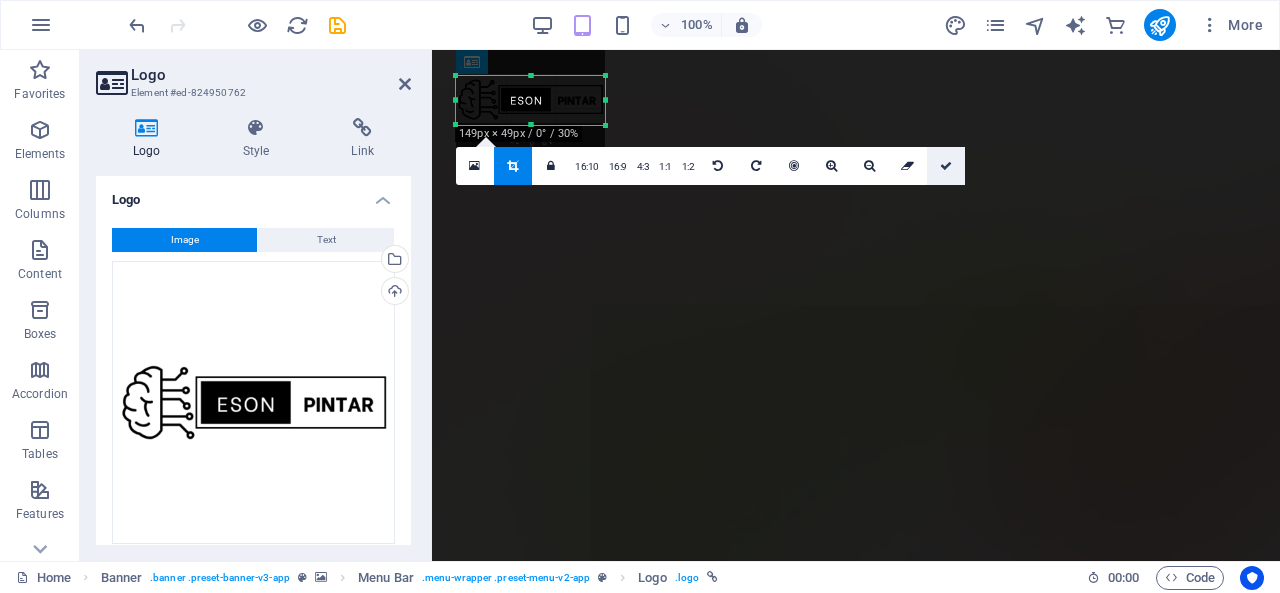 click at bounding box center [946, 166] 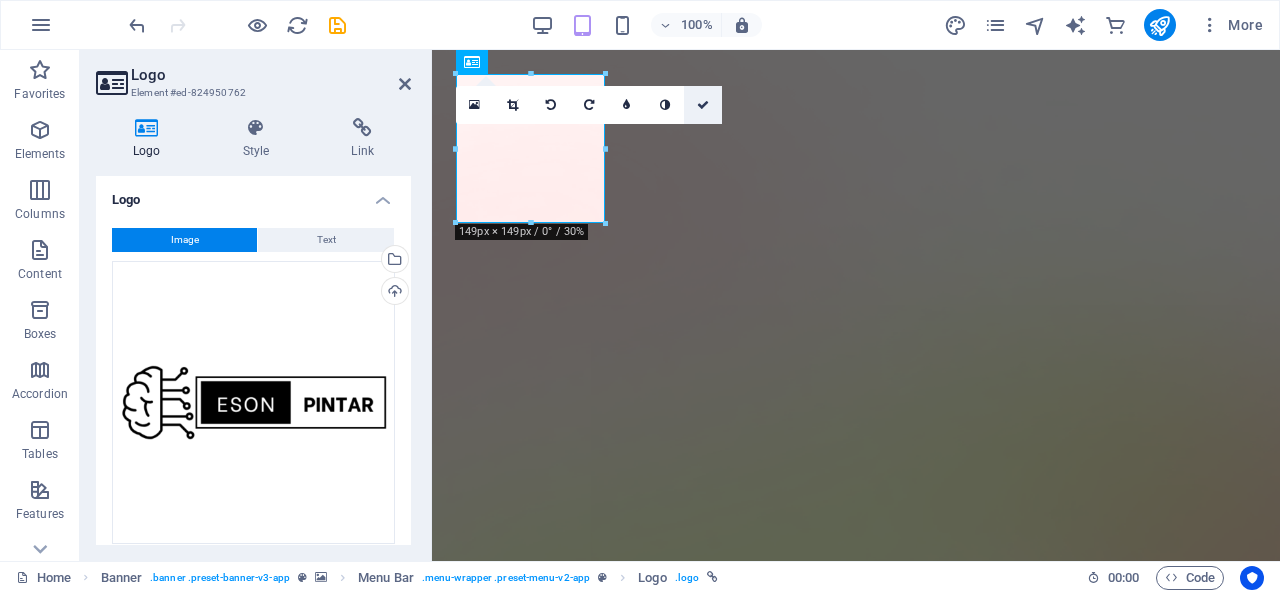click at bounding box center [703, 105] 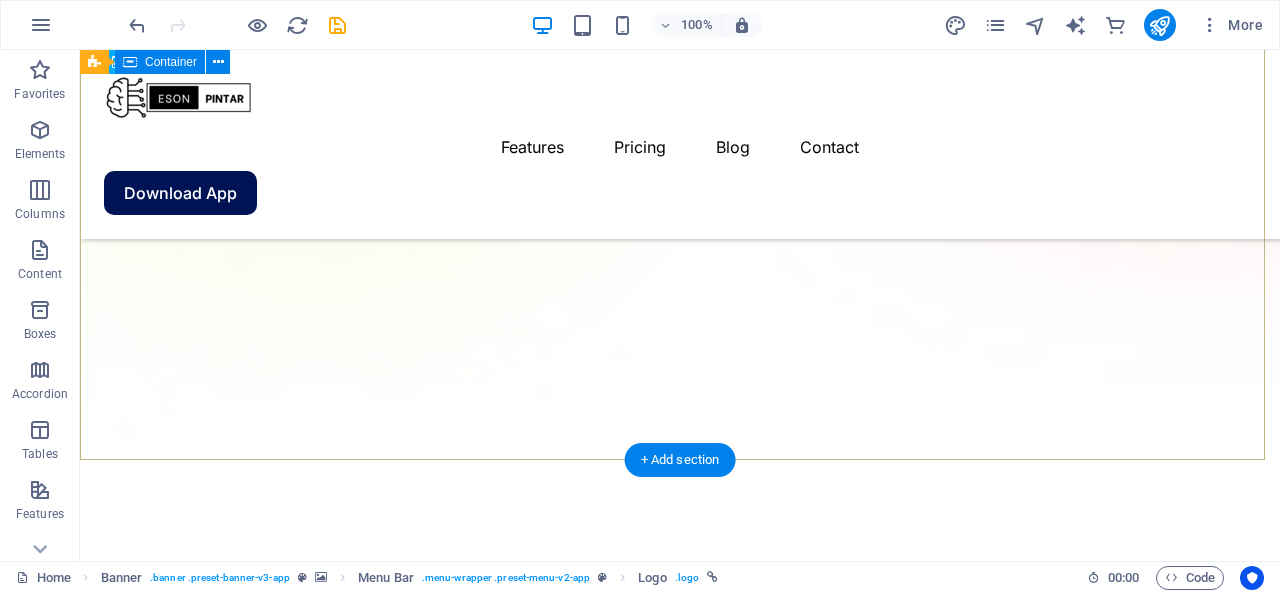 scroll, scrollTop: 942, scrollLeft: 0, axis: vertical 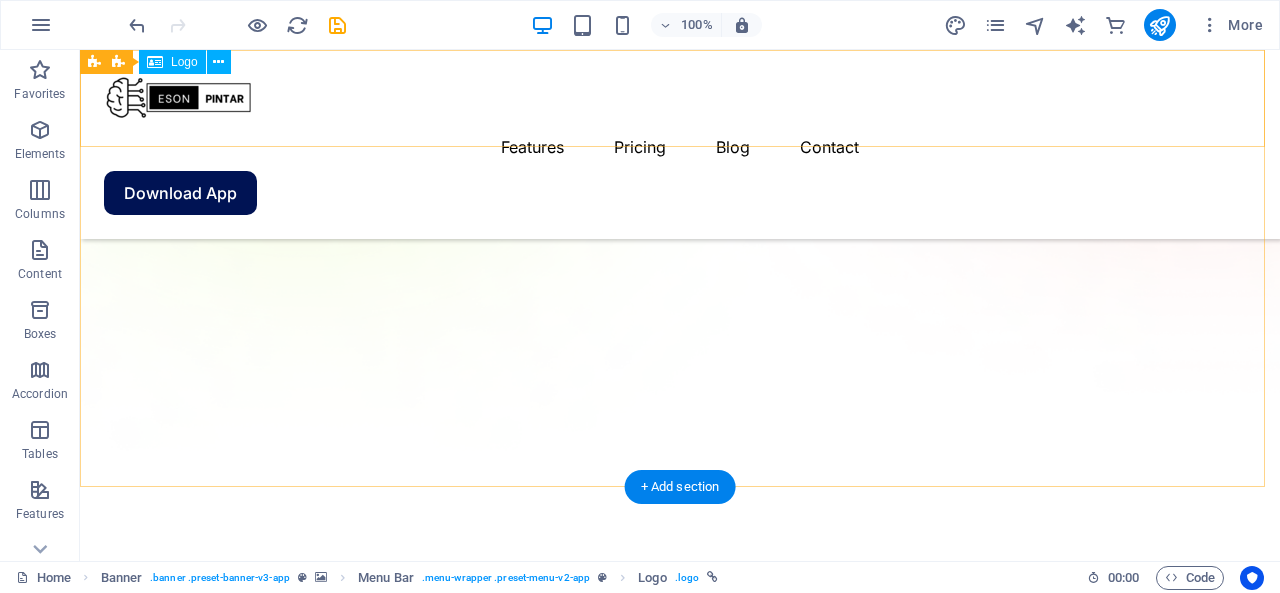 click at bounding box center (680, 98) 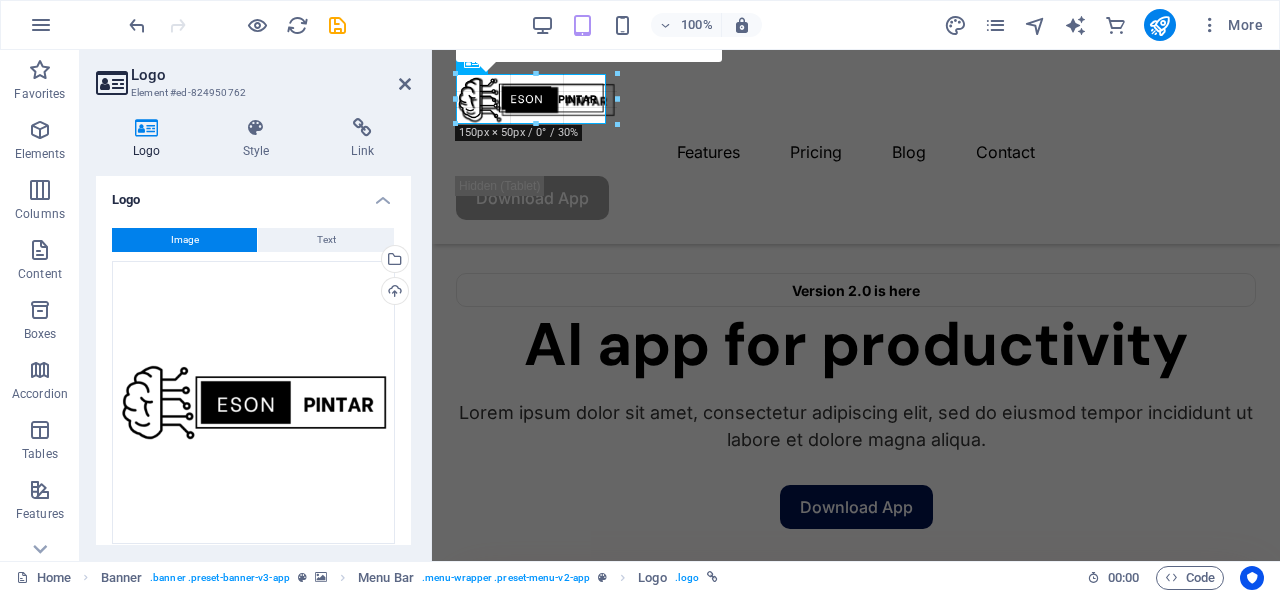 type on "161" 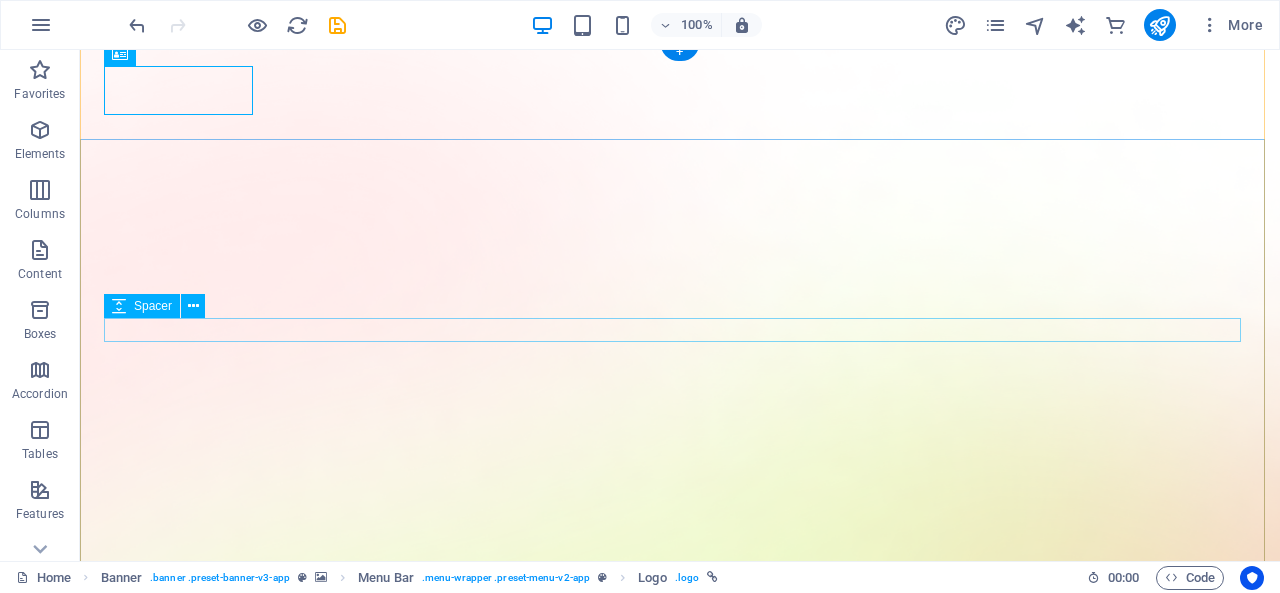 scroll, scrollTop: 0, scrollLeft: 0, axis: both 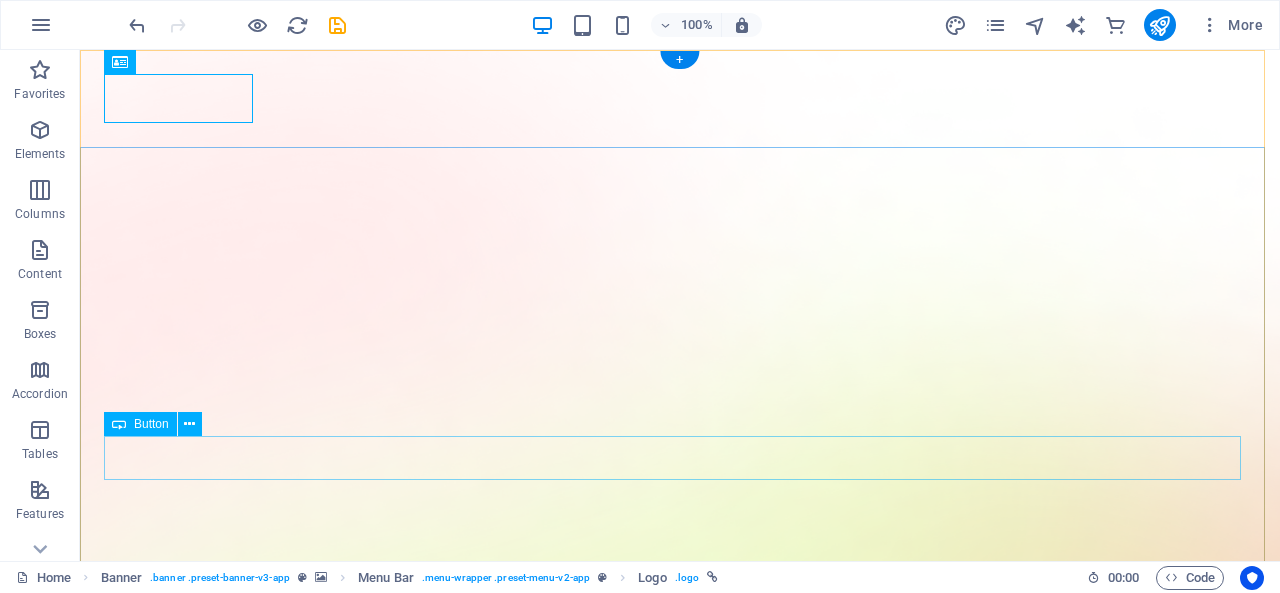 click on "Download App" at bounding box center [680, 1903] 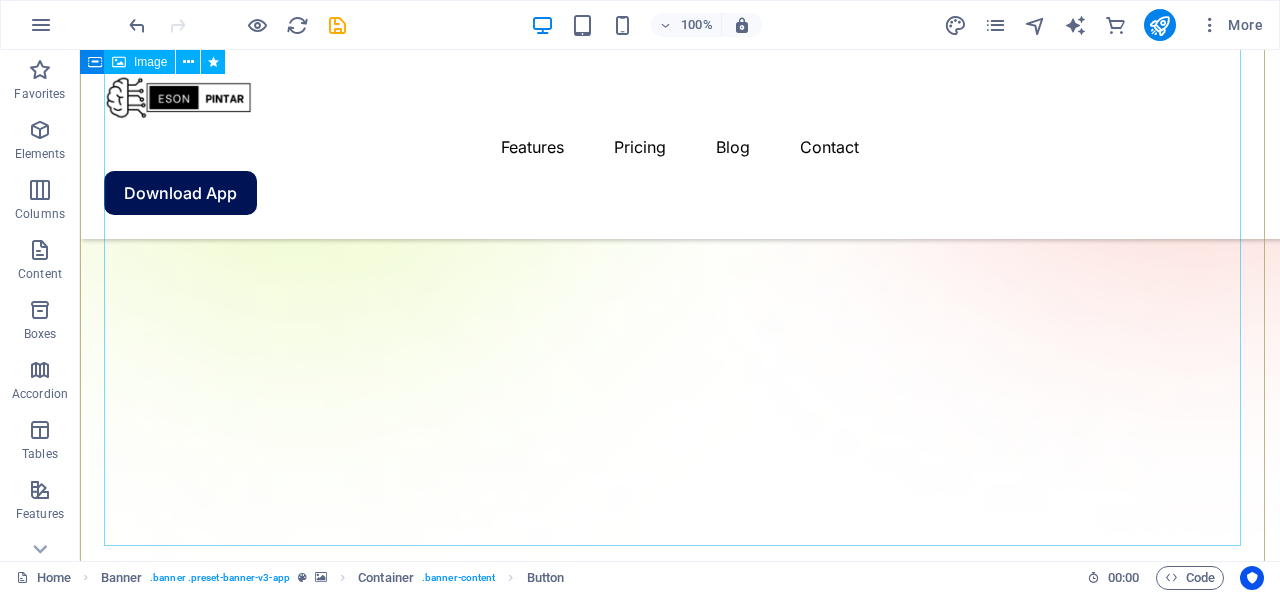 scroll, scrollTop: 805, scrollLeft: 0, axis: vertical 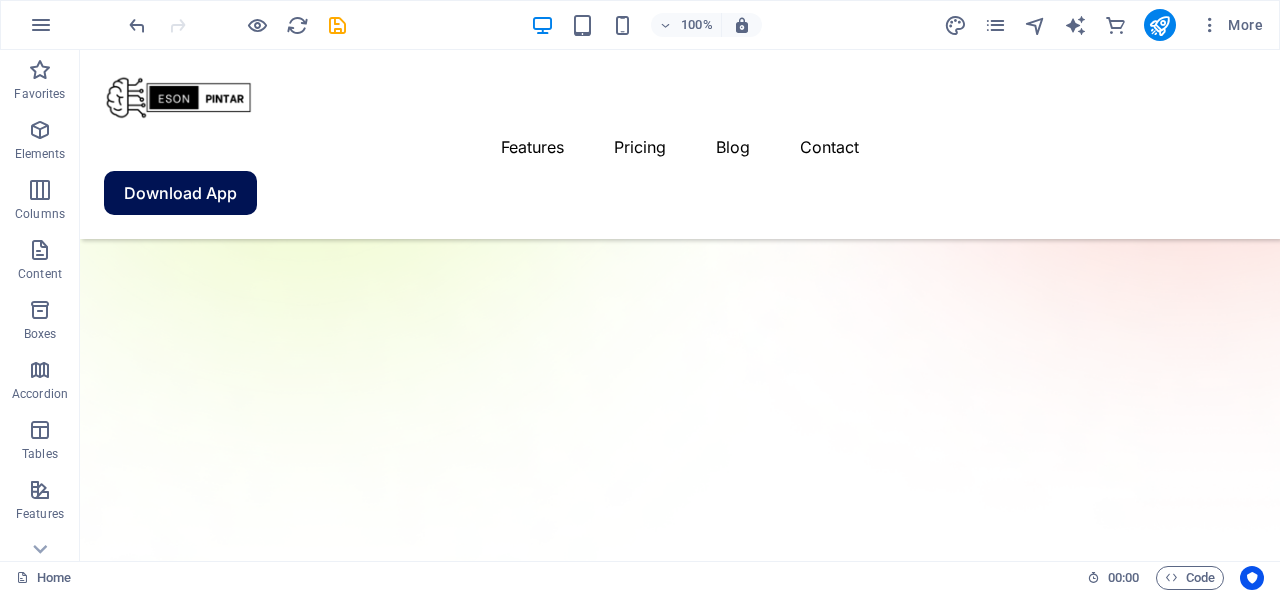 click at bounding box center (623, 25) 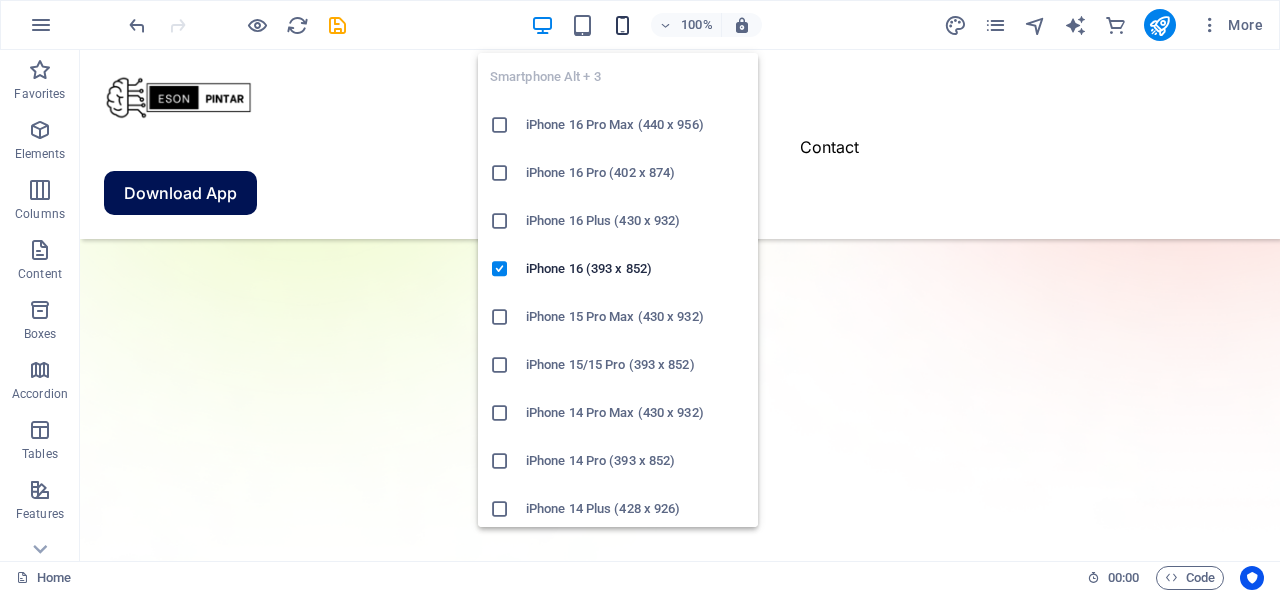 click at bounding box center (622, 25) 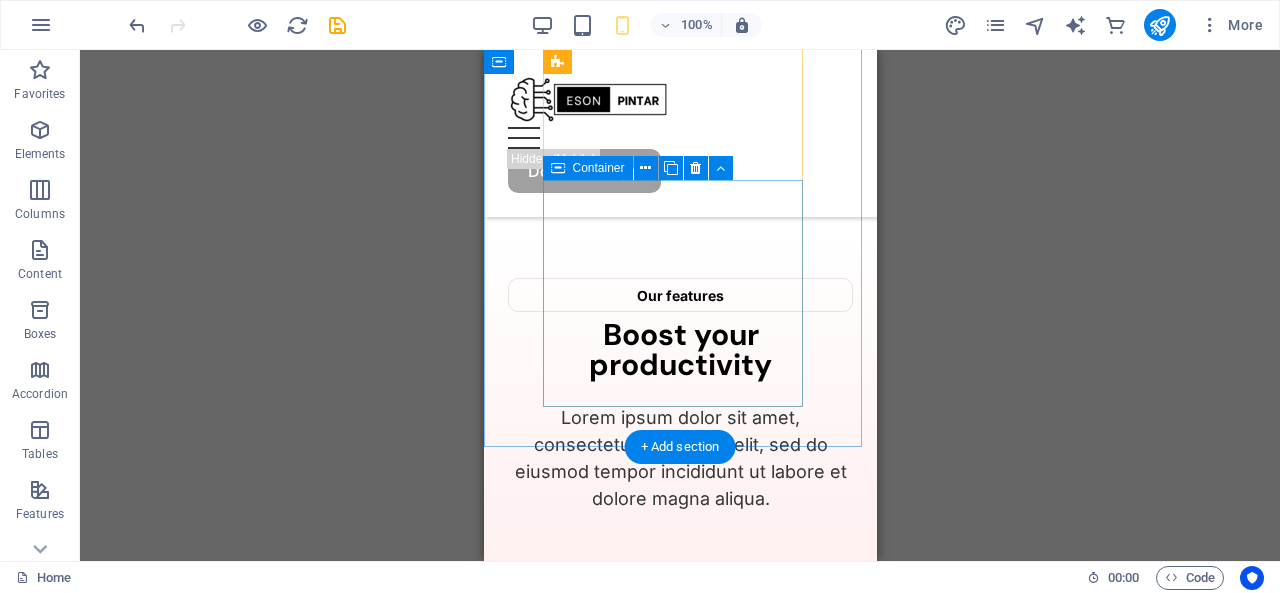 scroll, scrollTop: 2071, scrollLeft: 0, axis: vertical 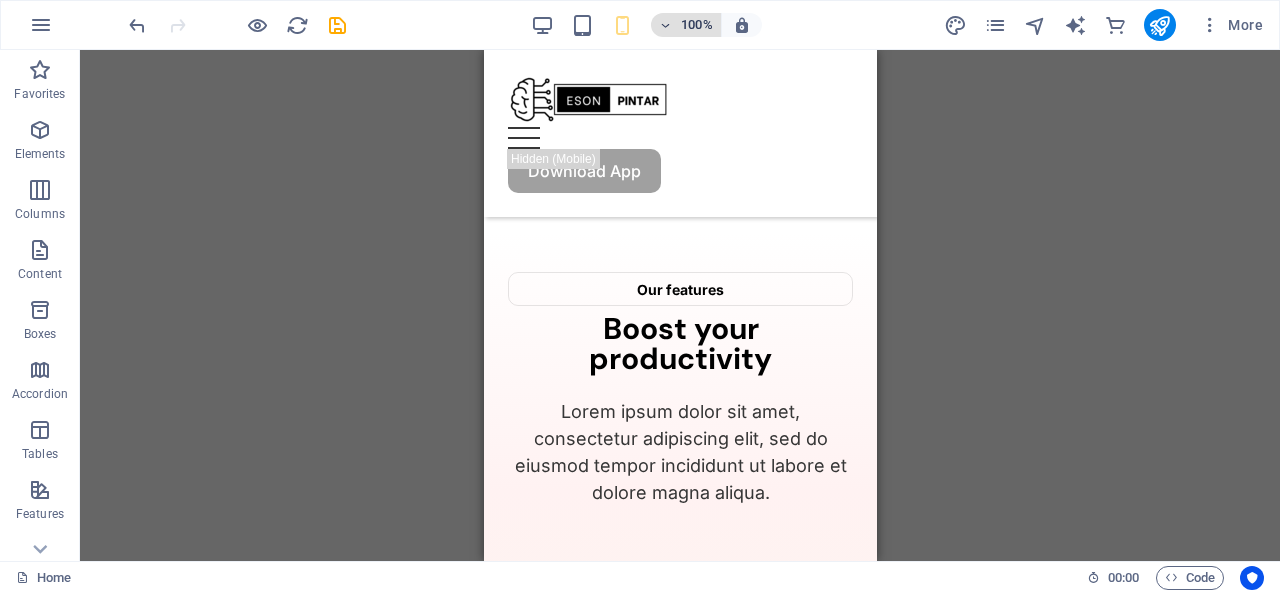click at bounding box center [666, 25] 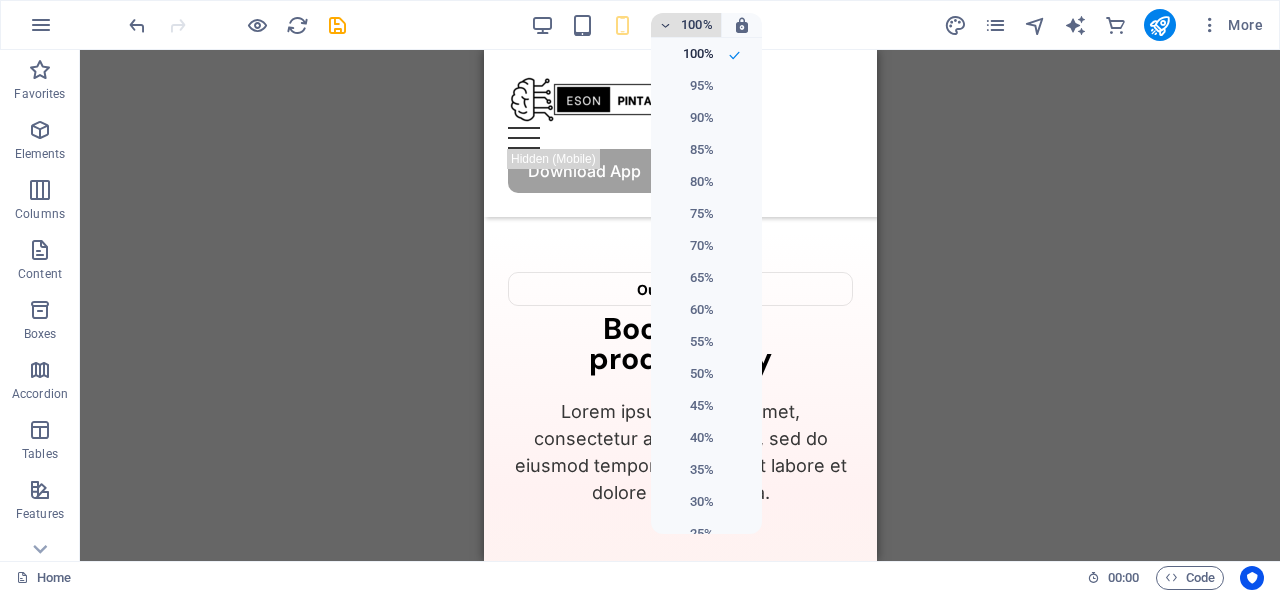 click at bounding box center [640, 296] 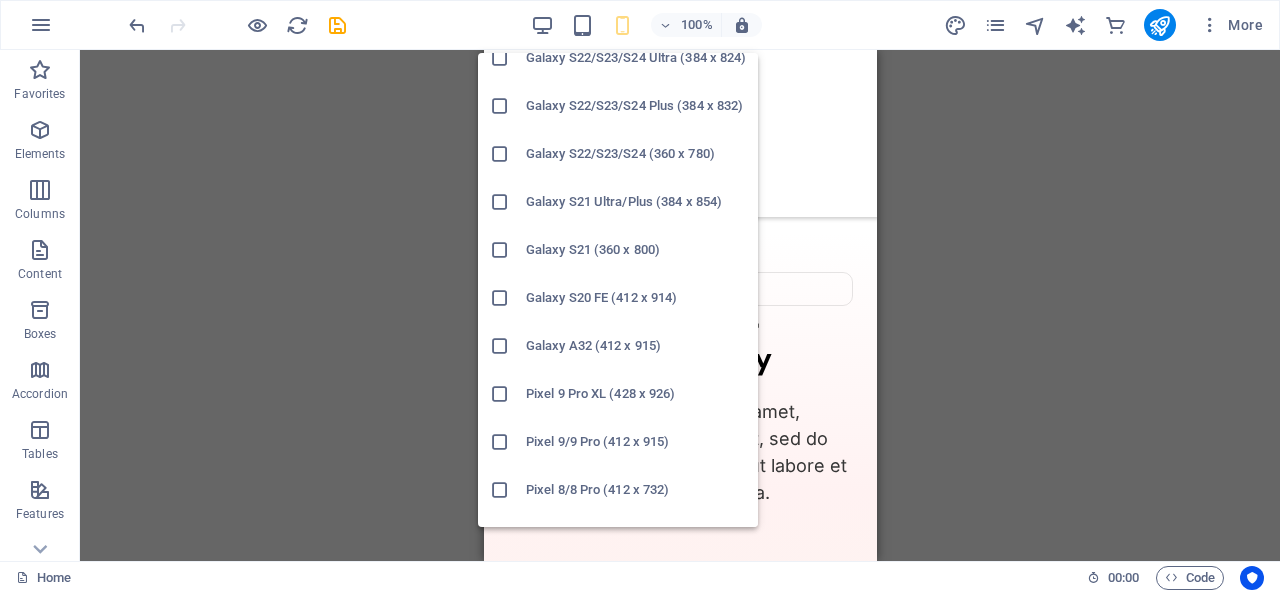 scroll, scrollTop: 734, scrollLeft: 0, axis: vertical 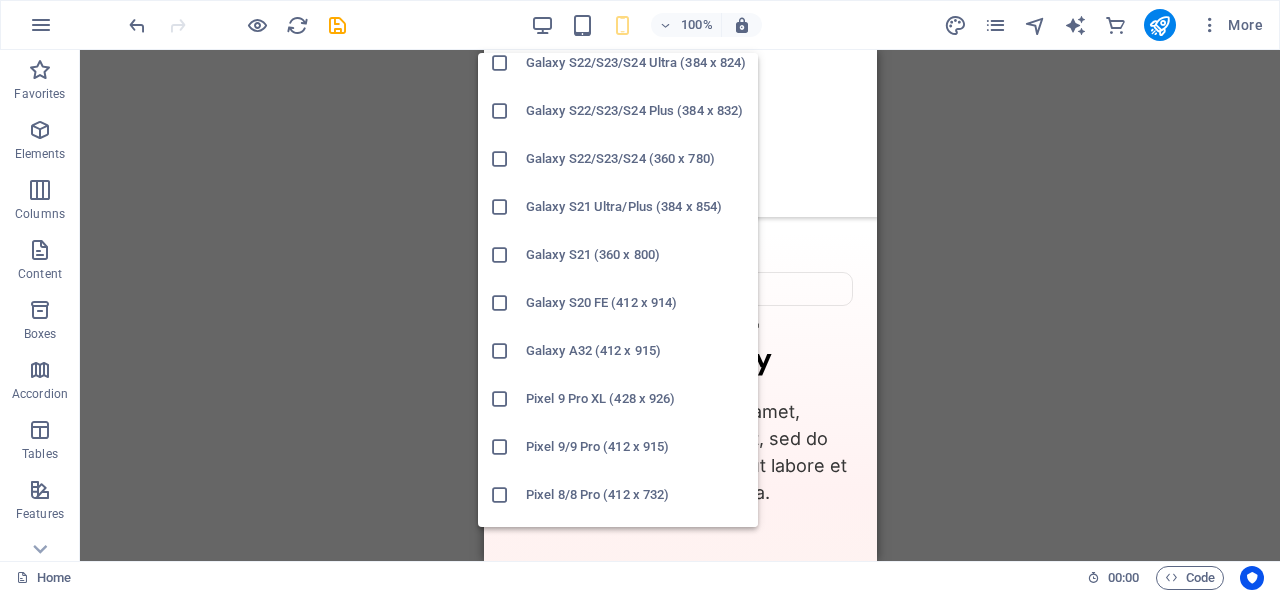 click on "Pixel 9 Pro XL (428 x 926)" at bounding box center (636, 399) 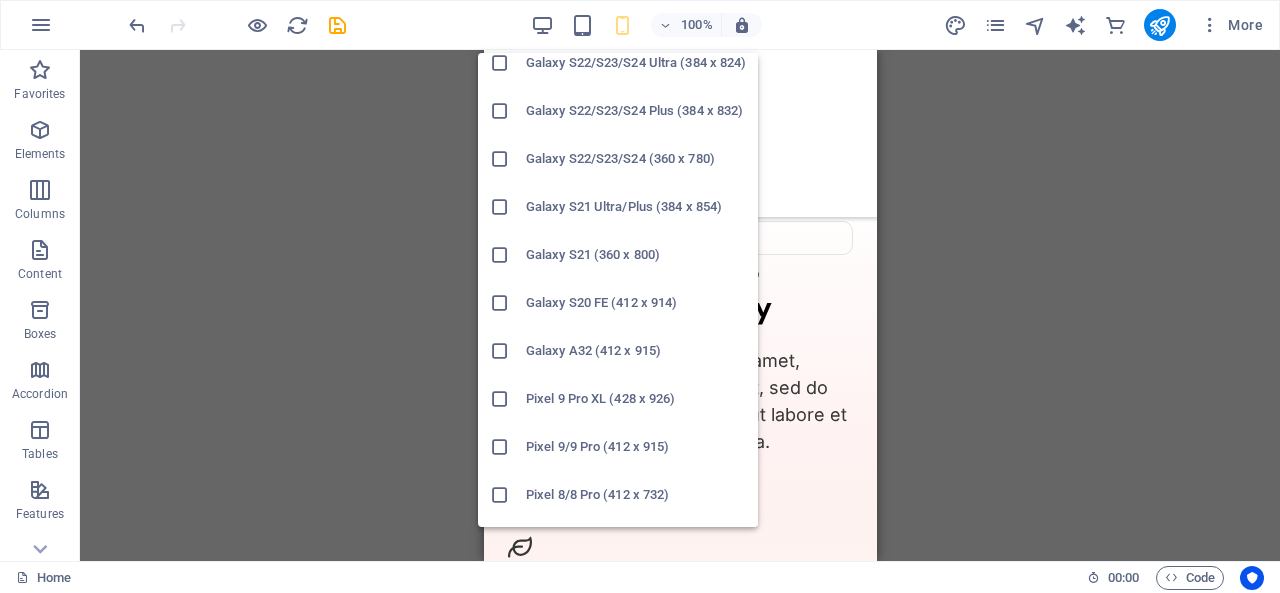 scroll, scrollTop: 2012, scrollLeft: 0, axis: vertical 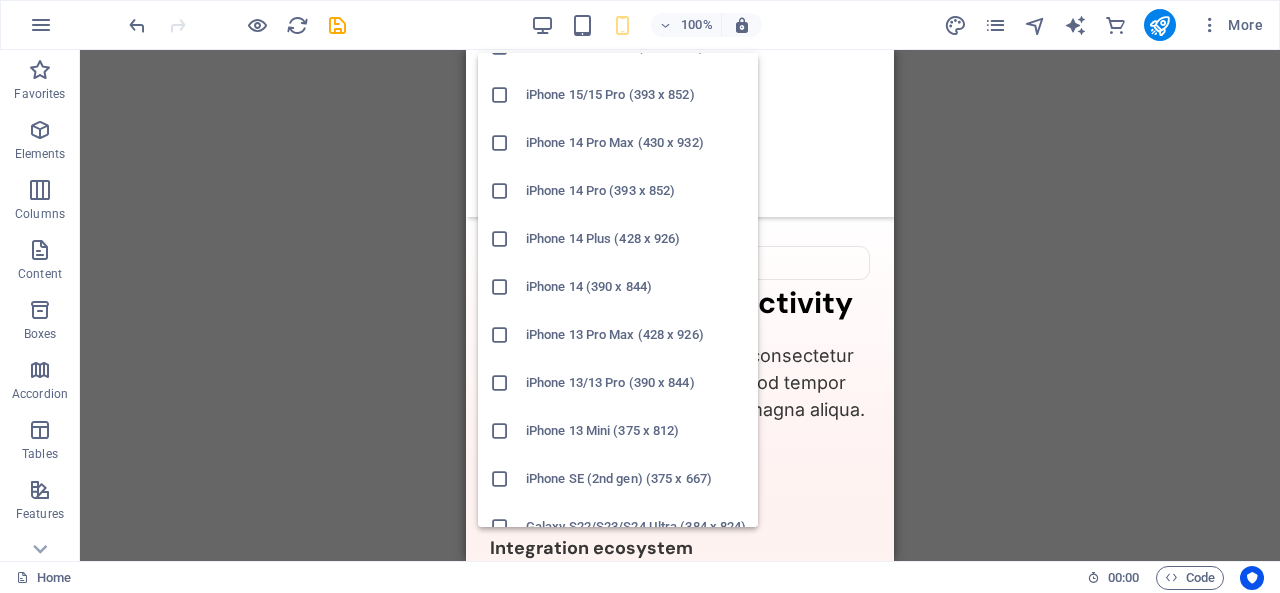 click on "iPhone 13 Mini (375 x 812)" at bounding box center (636, 431) 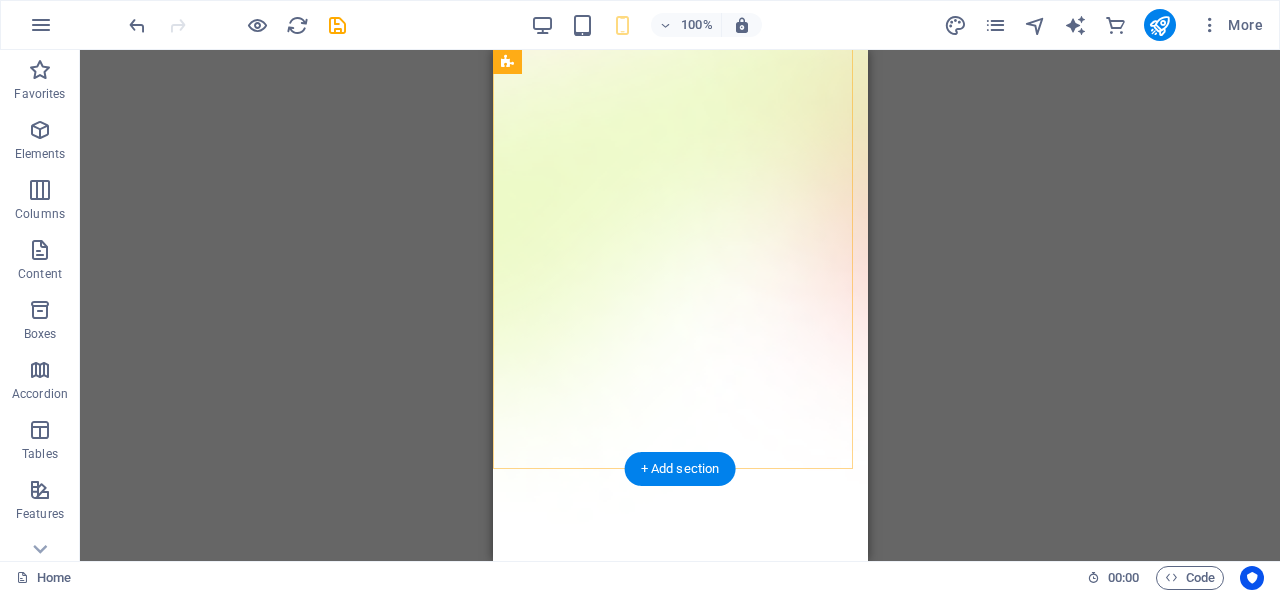 scroll, scrollTop: 0, scrollLeft: 0, axis: both 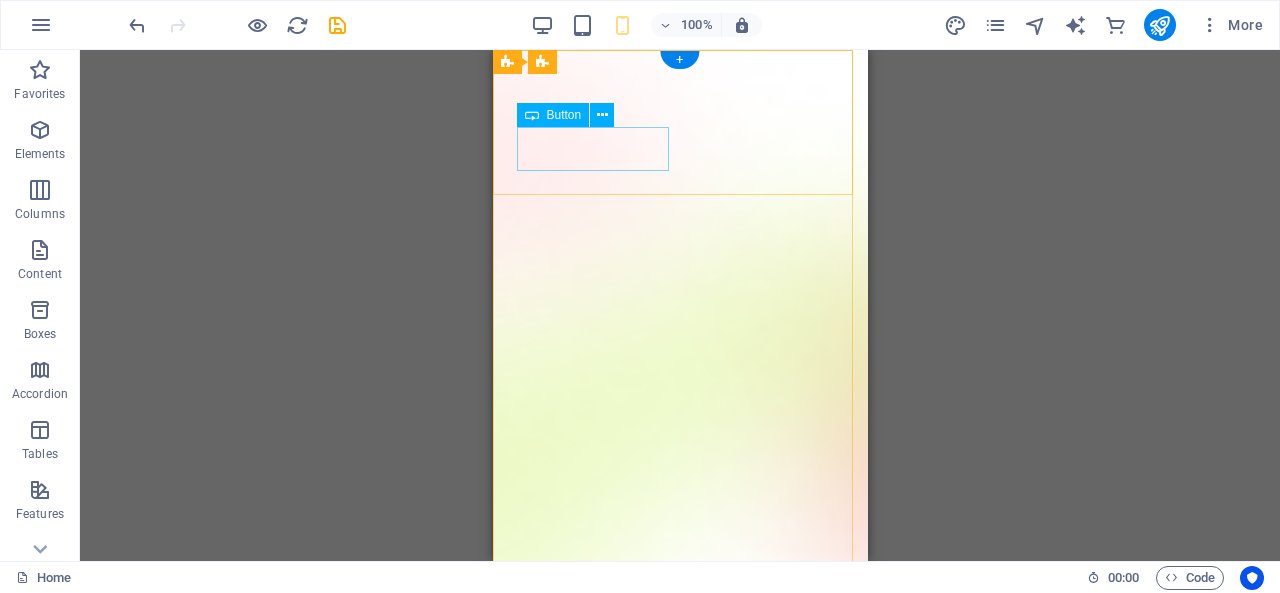 click on "Download App" at bounding box center [679, 923] 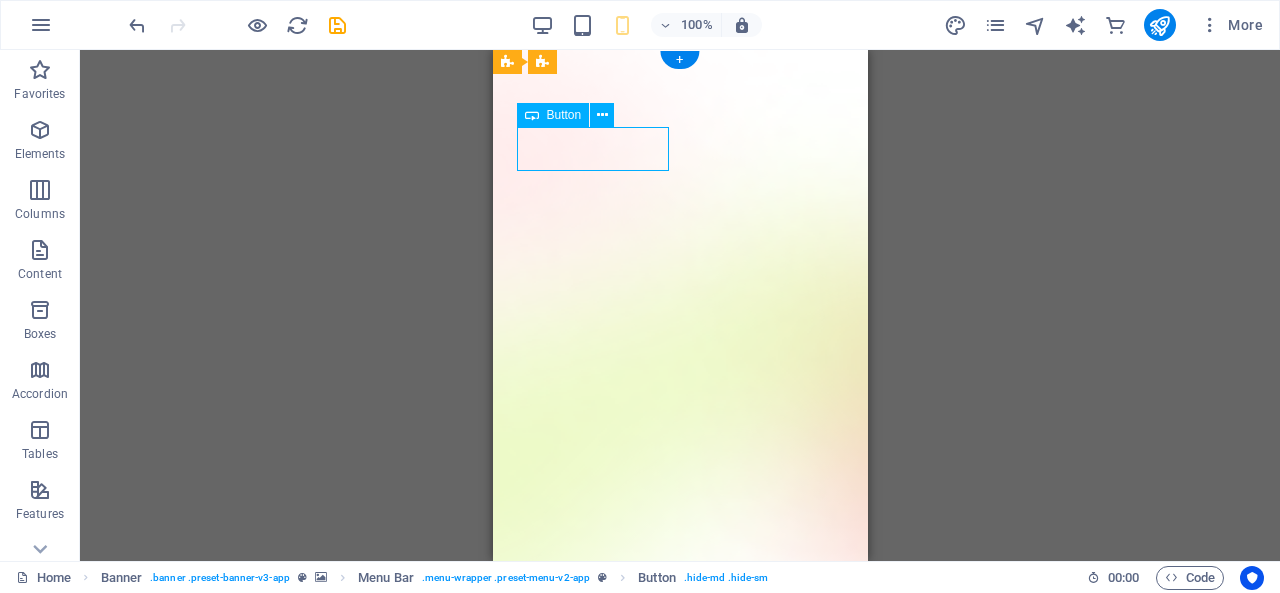 click on "Download App" at bounding box center [679, 923] 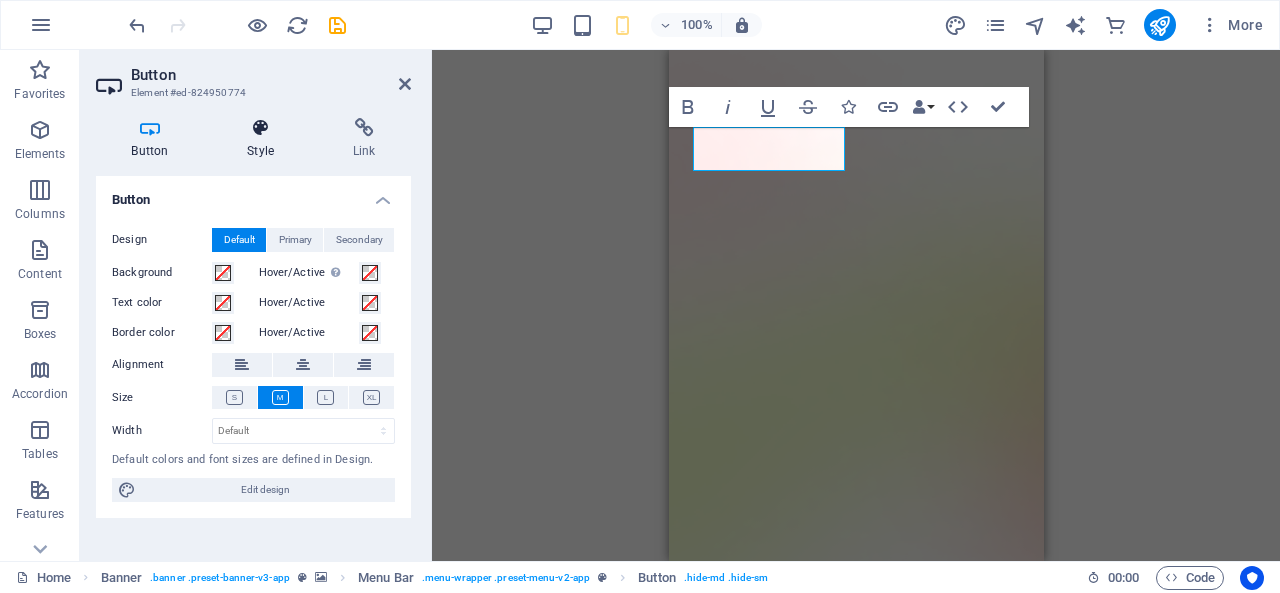 click at bounding box center (261, 128) 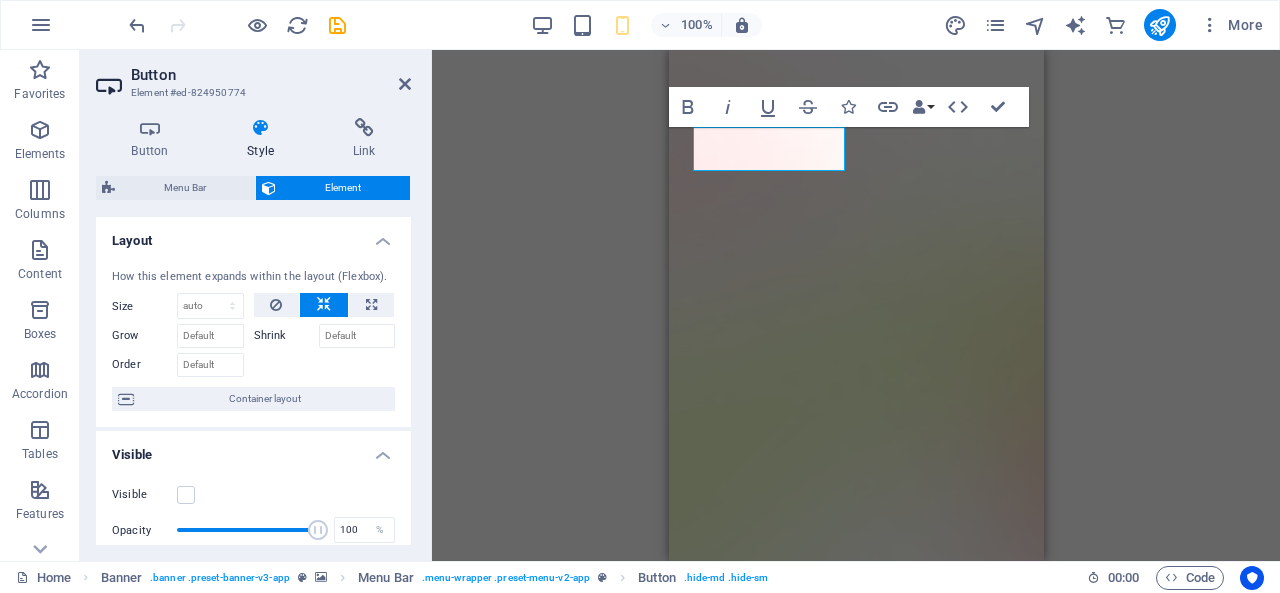 click on "Layout" at bounding box center (253, 235) 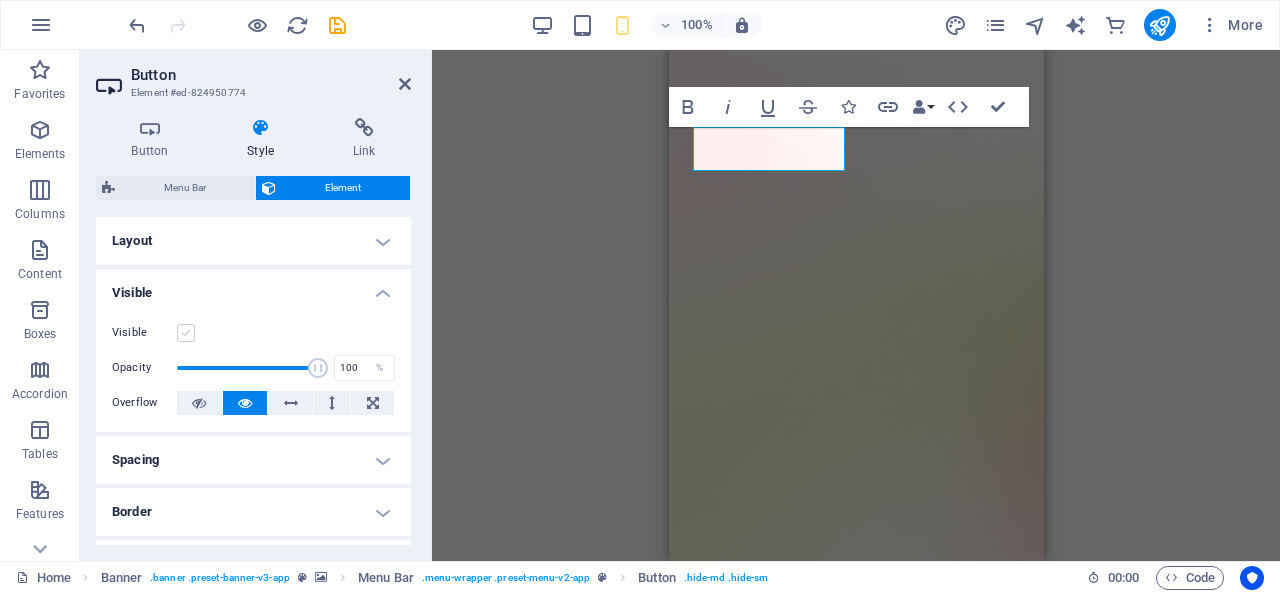 click at bounding box center (186, 333) 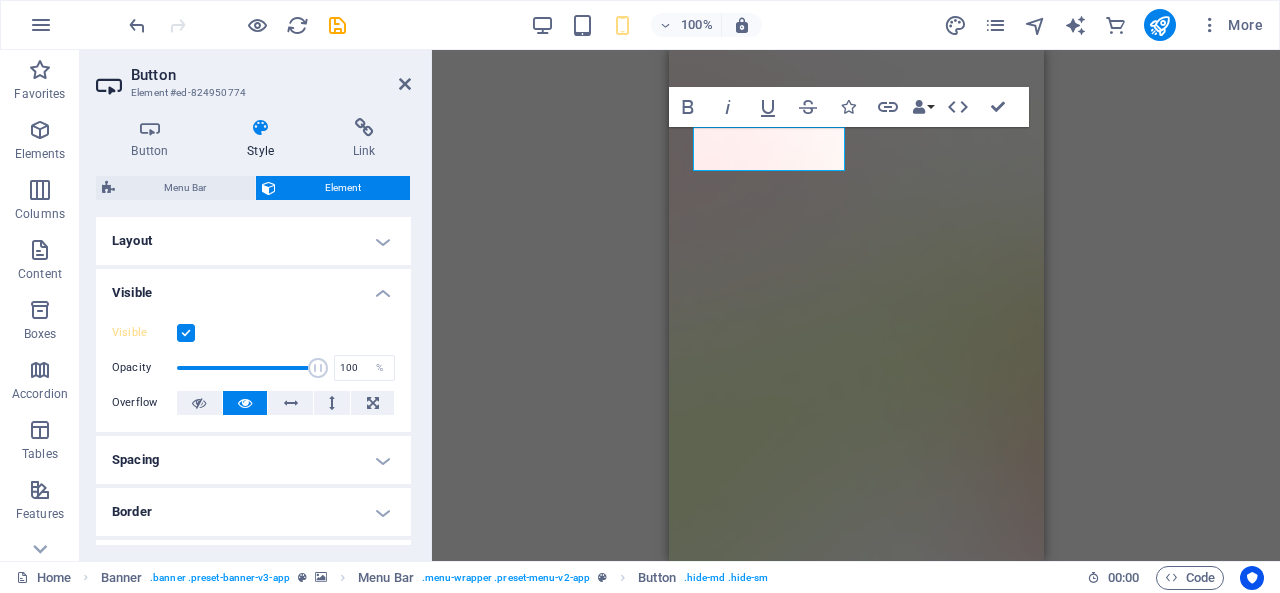 click at bounding box center [186, 333] 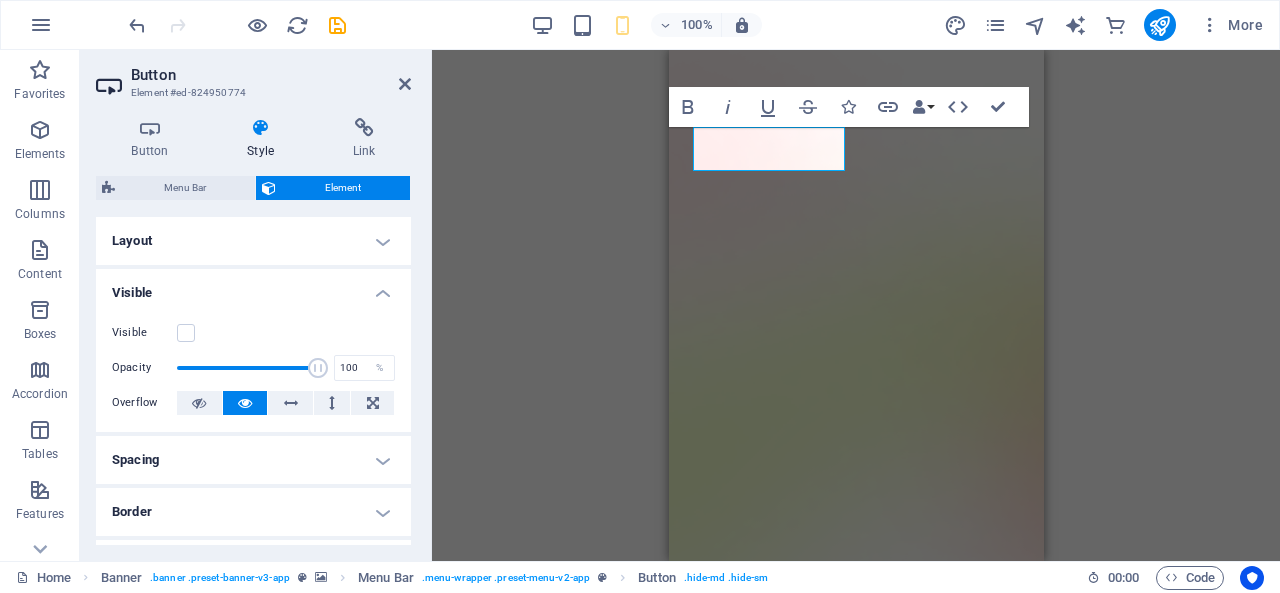 click on "Visible" at bounding box center (253, 287) 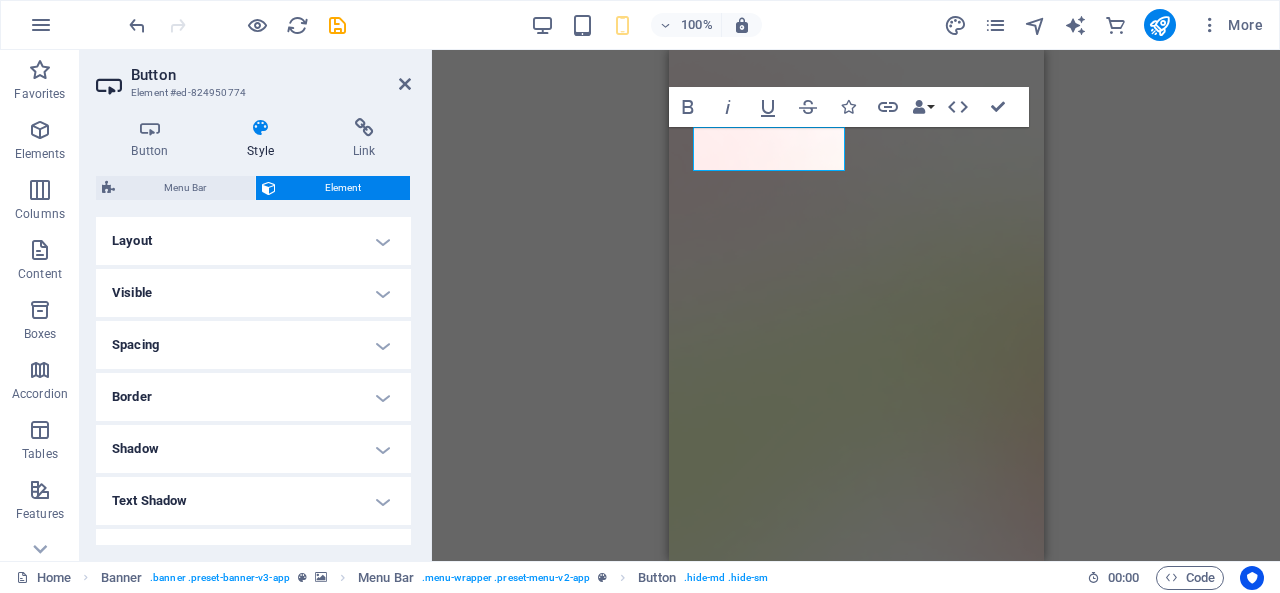 click on "Spacing" at bounding box center [253, 345] 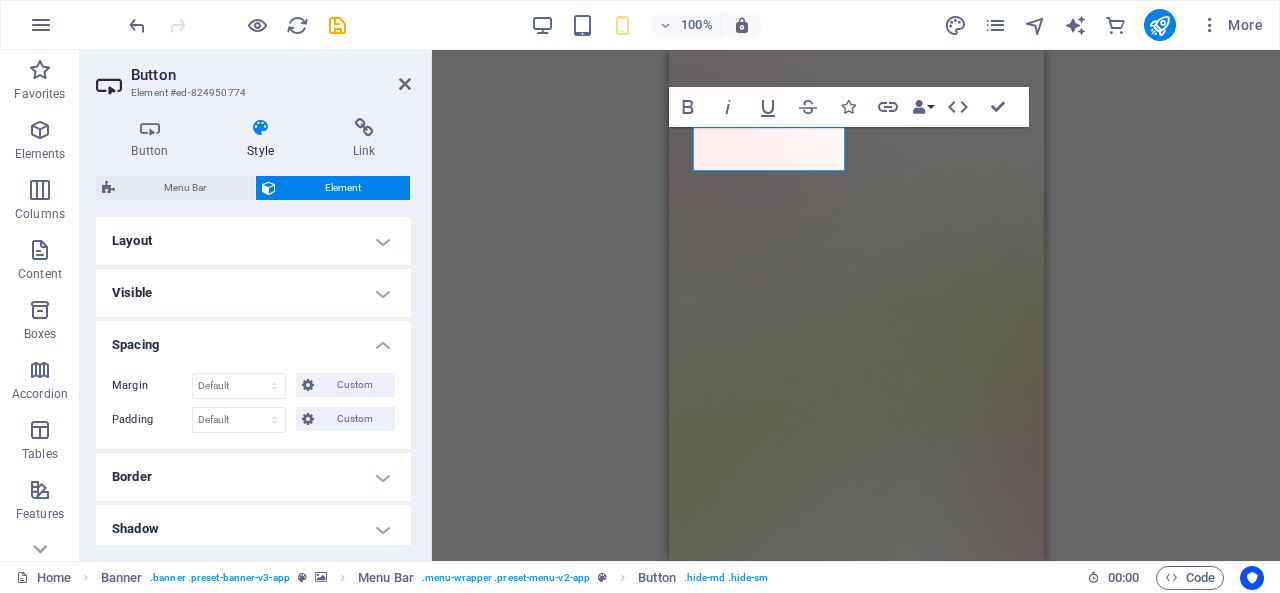 click on "Spacing" at bounding box center (253, 339) 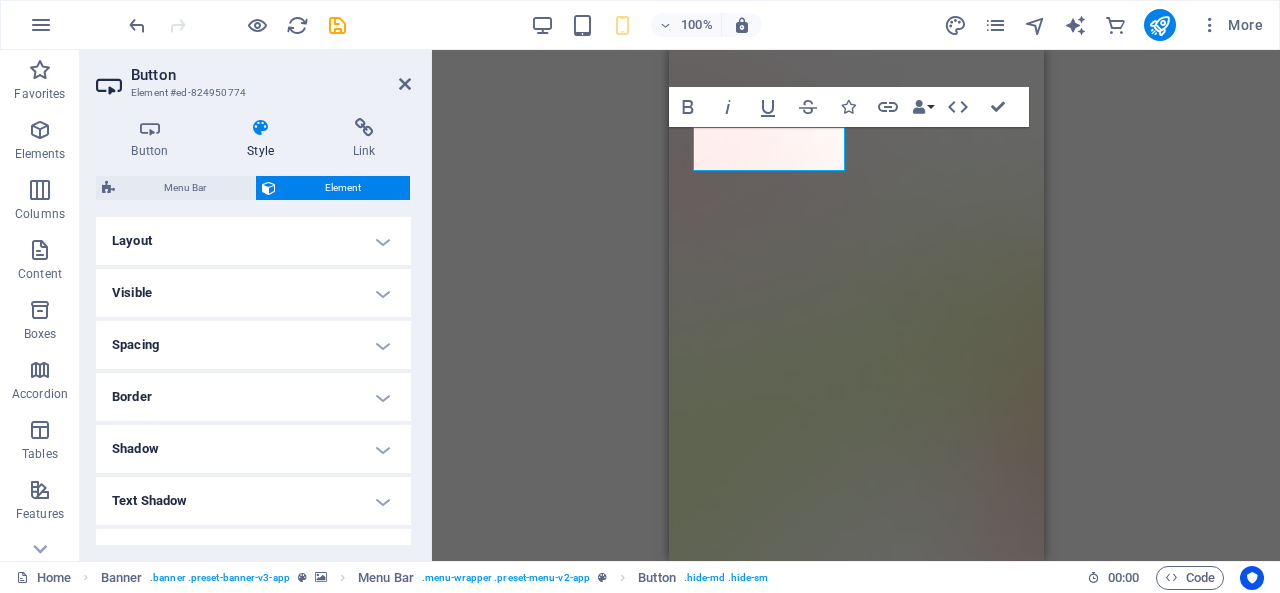 click on "Border" at bounding box center [253, 397] 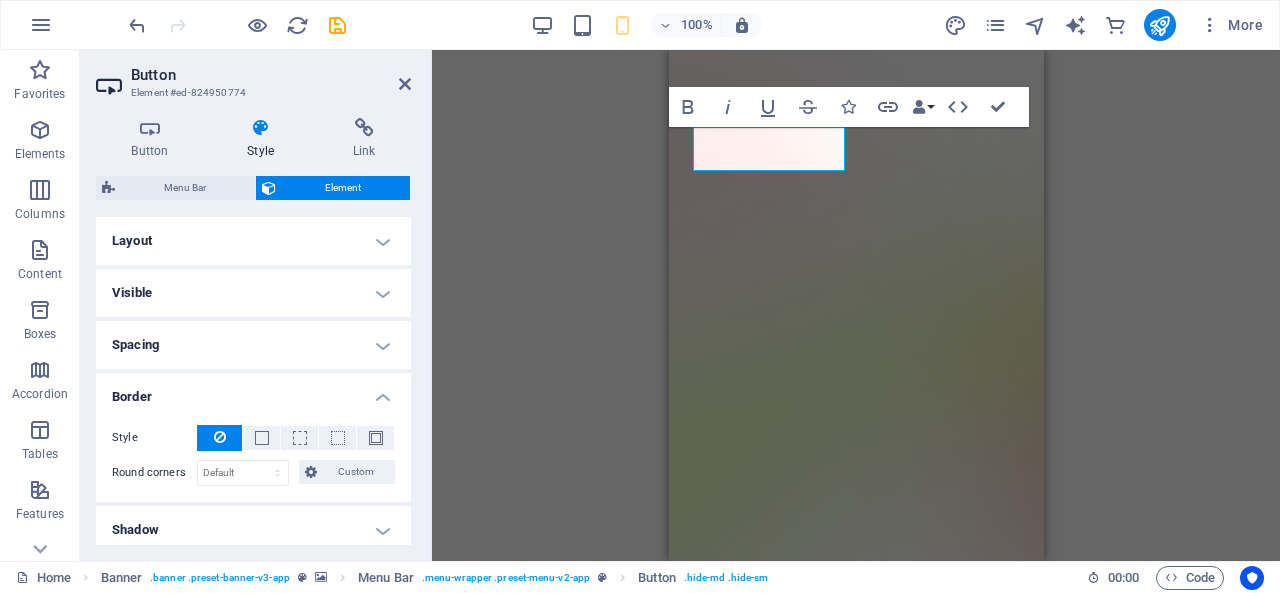 click on "Border" at bounding box center [253, 391] 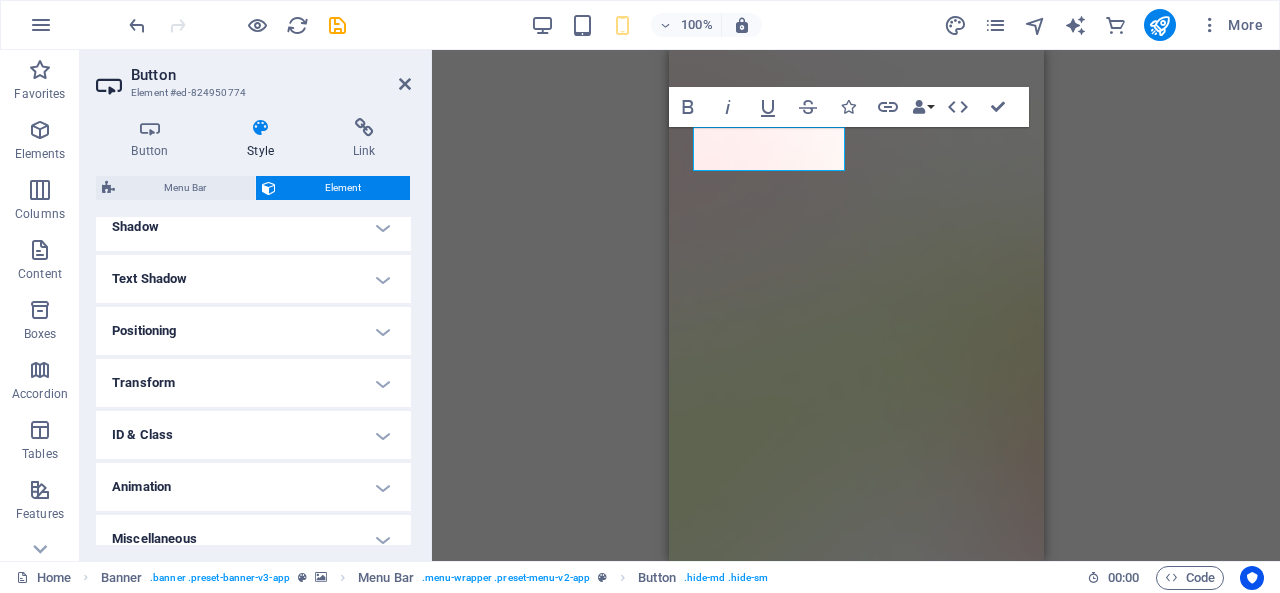 scroll, scrollTop: 239, scrollLeft: 0, axis: vertical 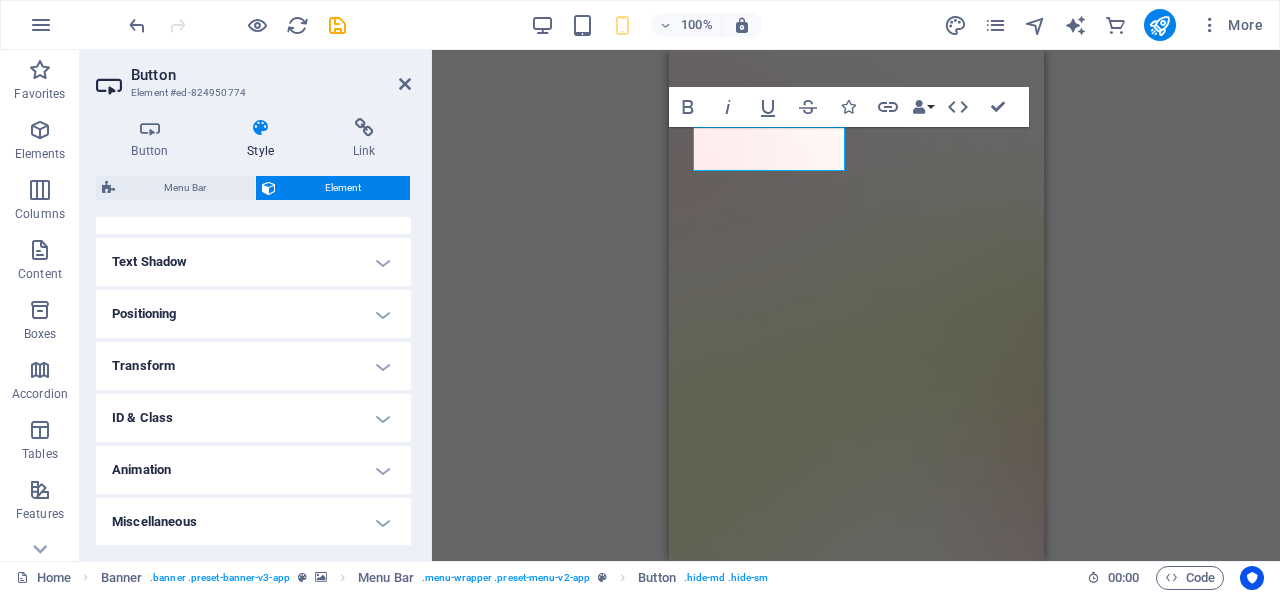 click on "Transform" at bounding box center [253, 366] 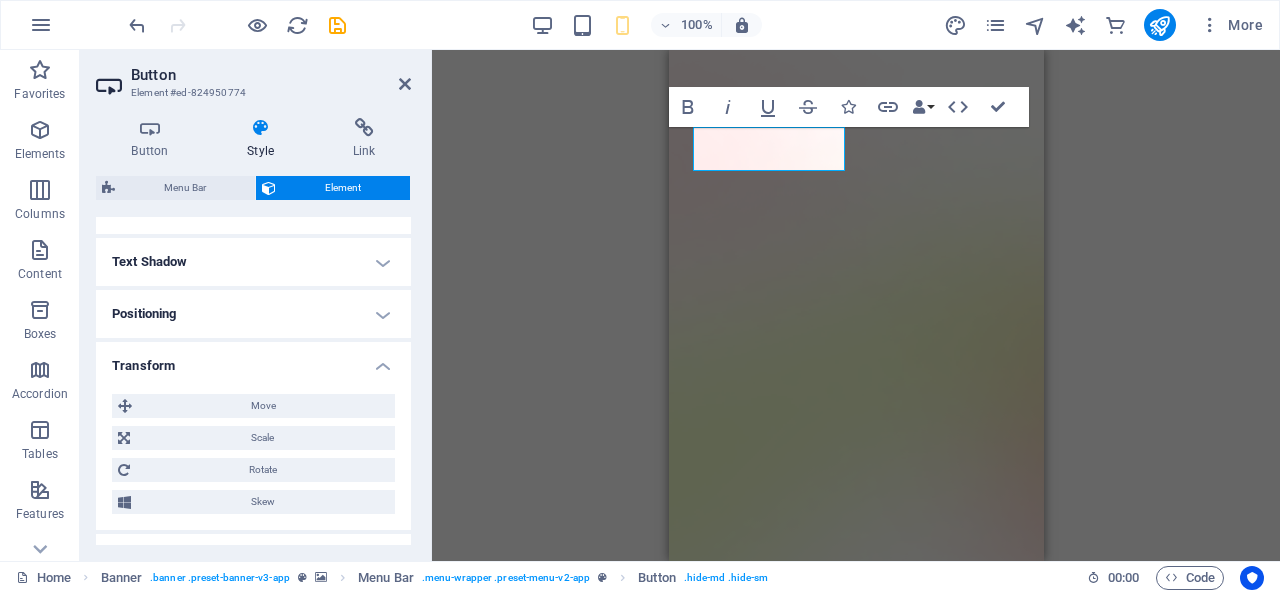 click on "Transform" at bounding box center [253, 360] 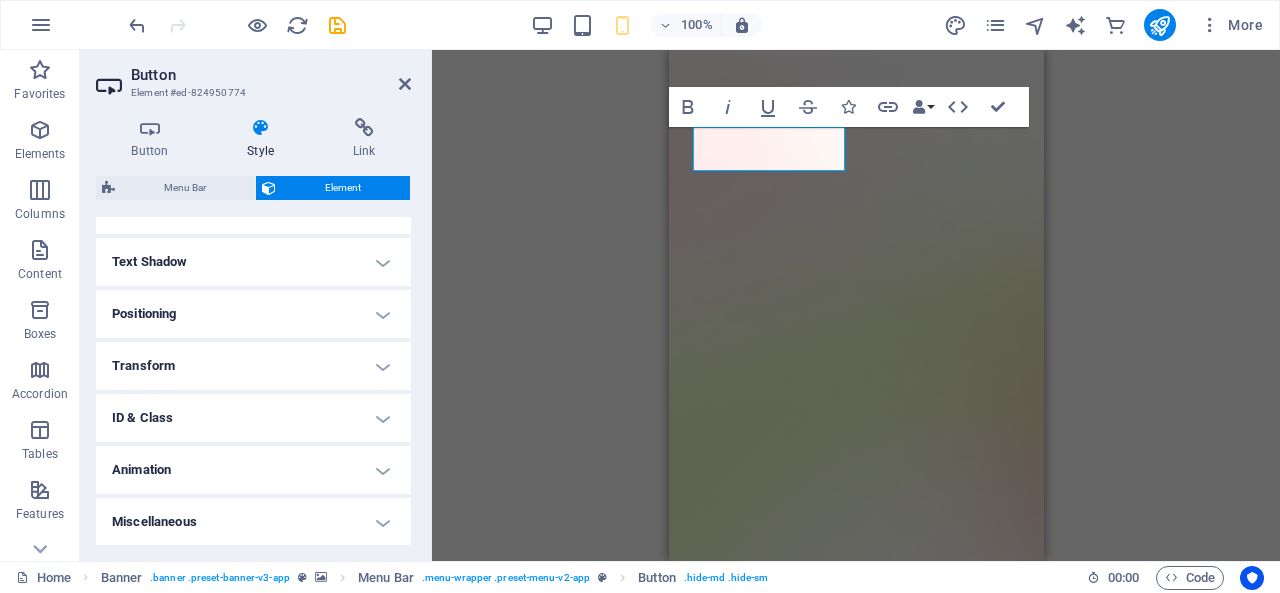 click on "Positioning" at bounding box center (253, 314) 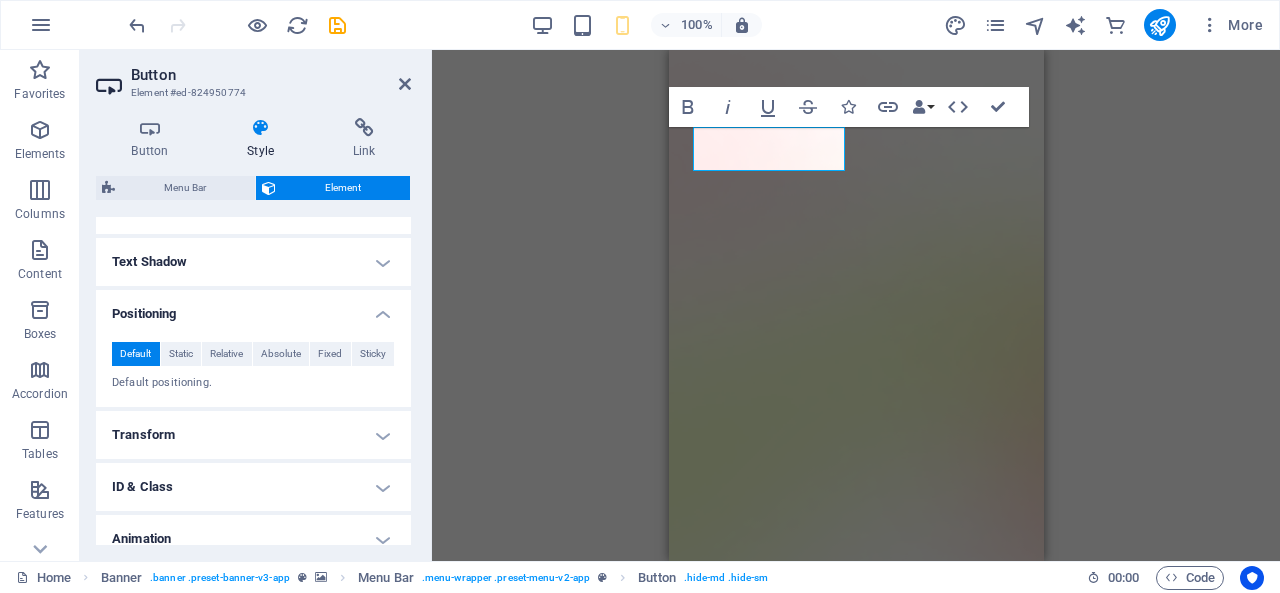 click on "Positioning" at bounding box center [253, 308] 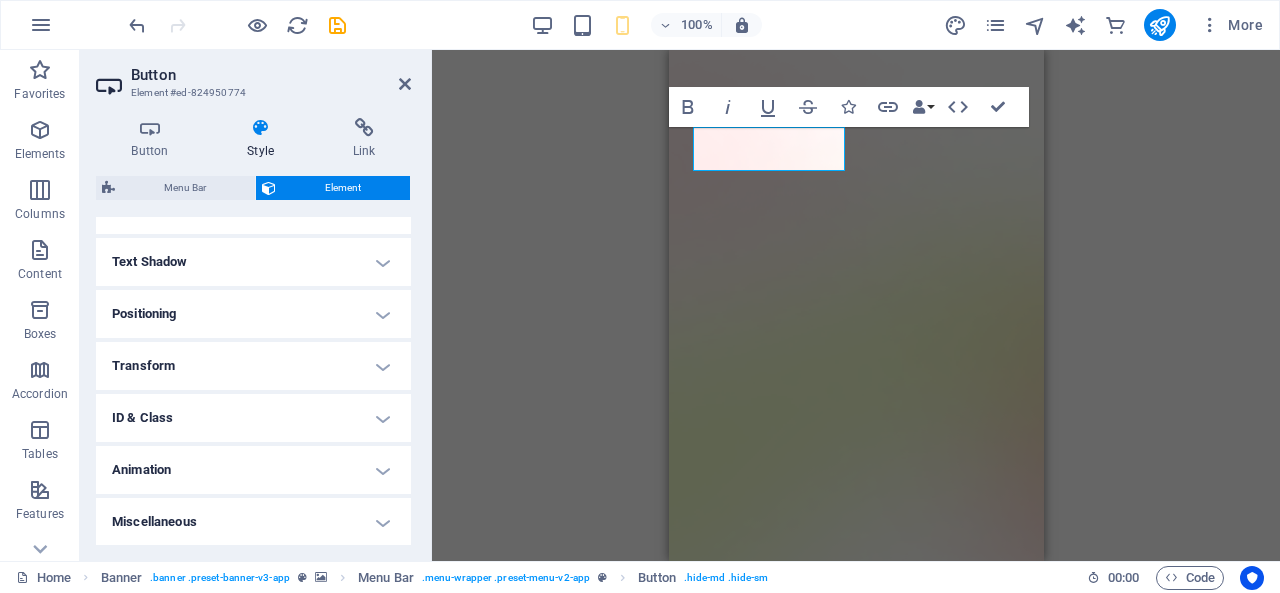 click on "ID & Class" at bounding box center (253, 418) 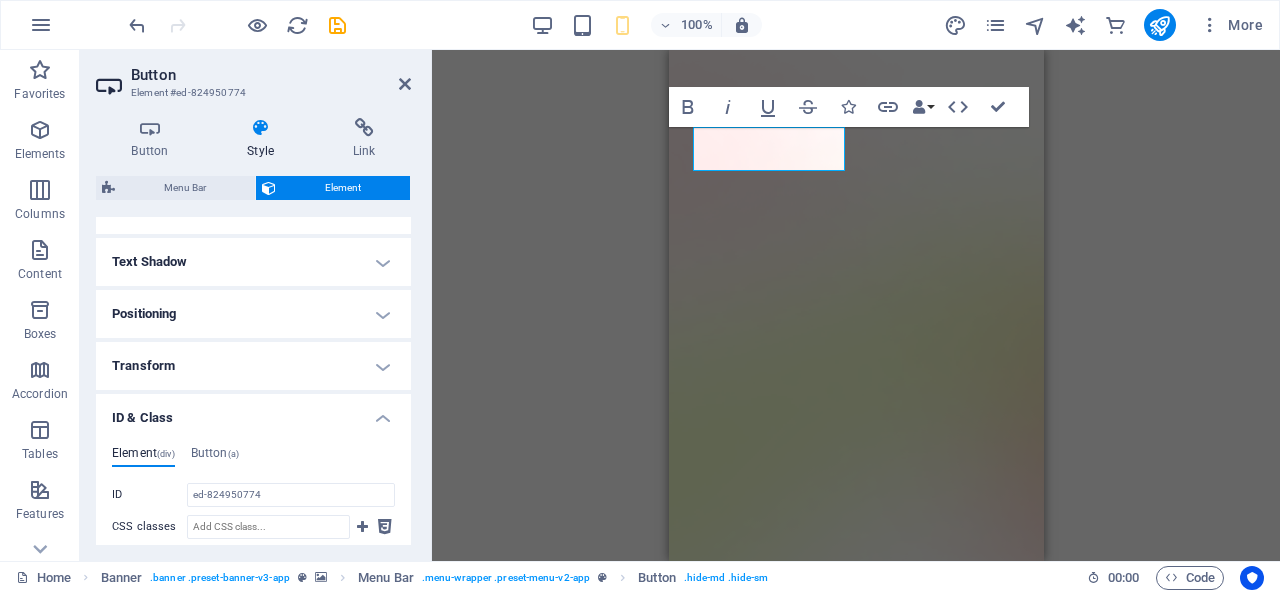 click on "ID & Class" at bounding box center [253, 412] 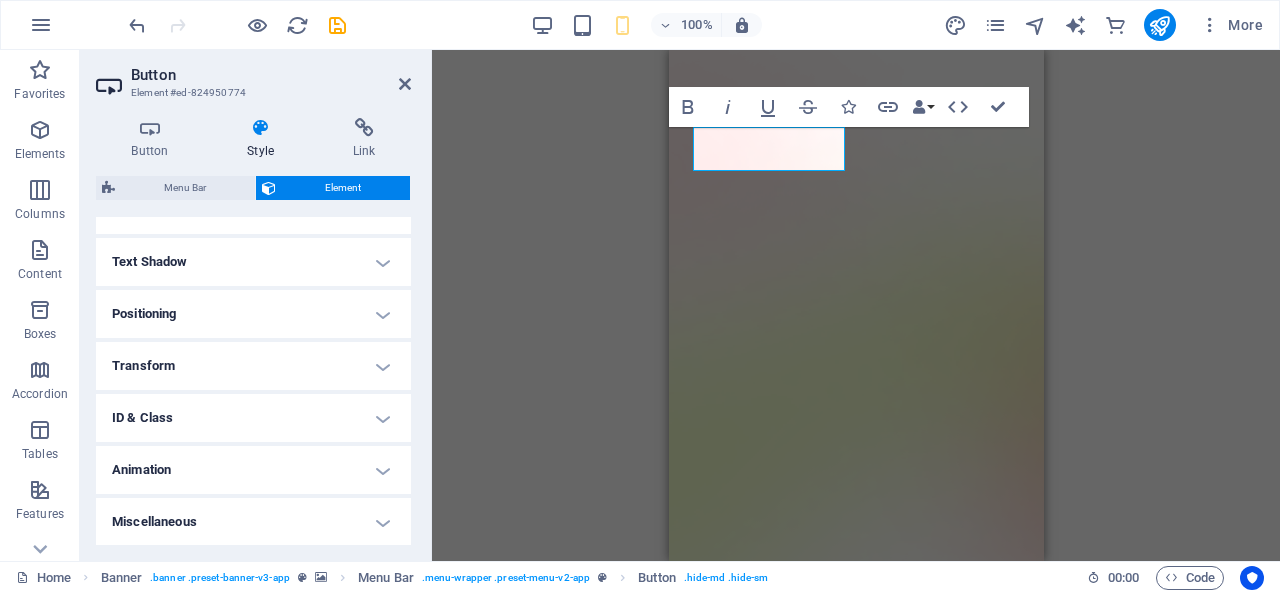 click on "Animation" at bounding box center [253, 470] 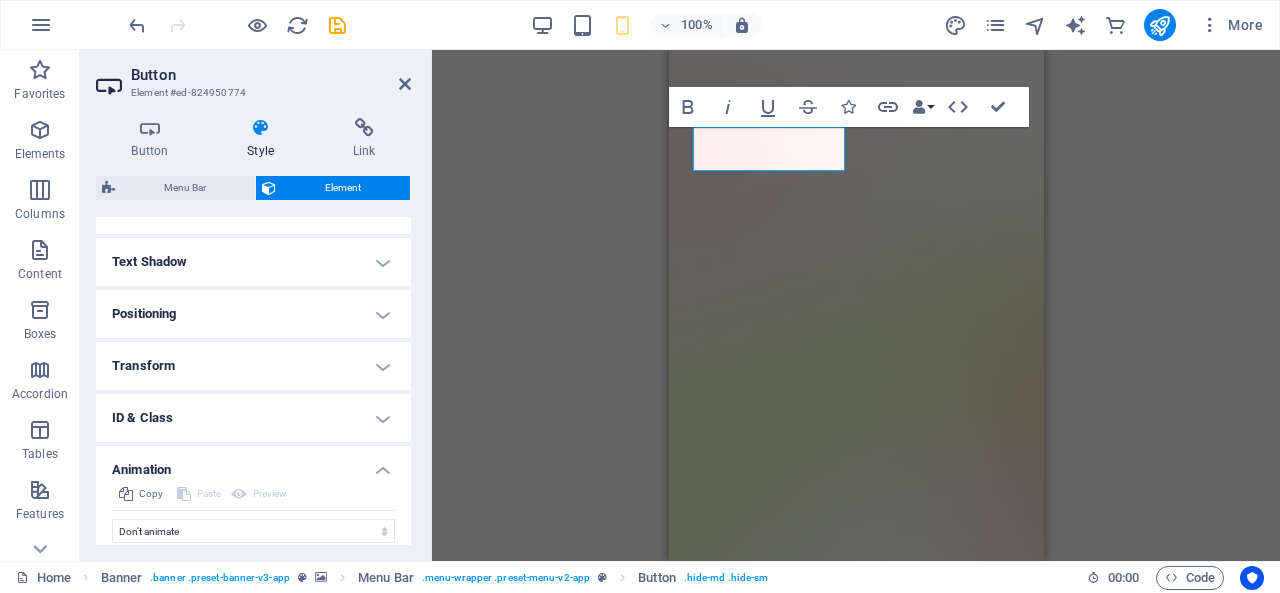 click on "Animation" at bounding box center (253, 464) 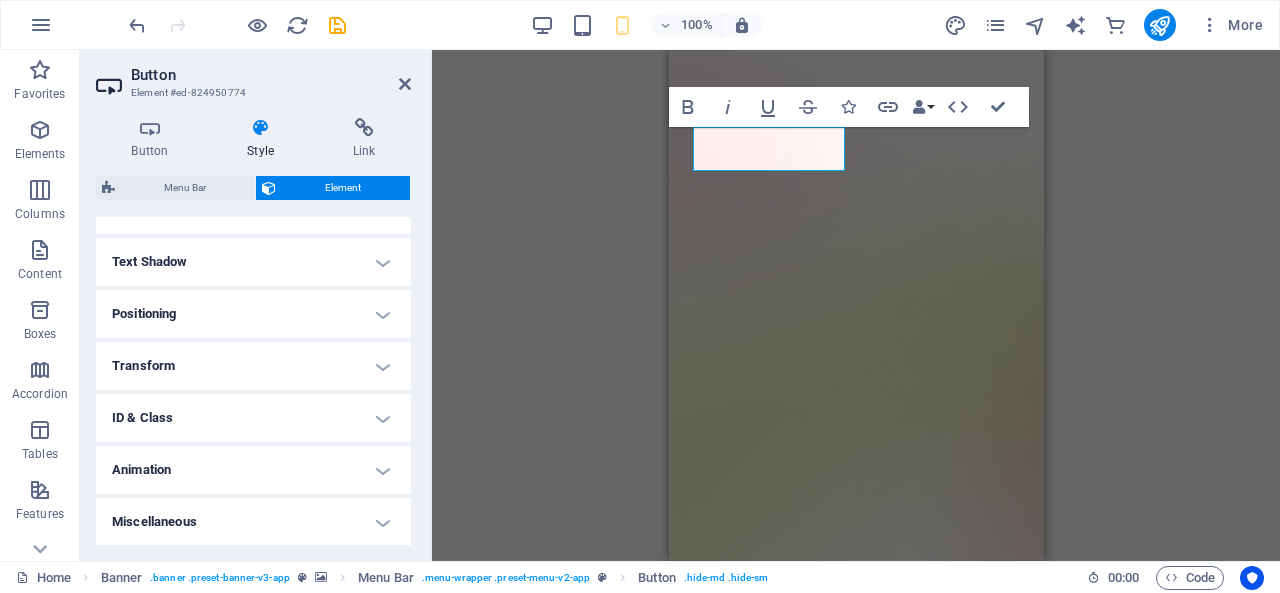 click on "Miscellaneous" at bounding box center [253, 522] 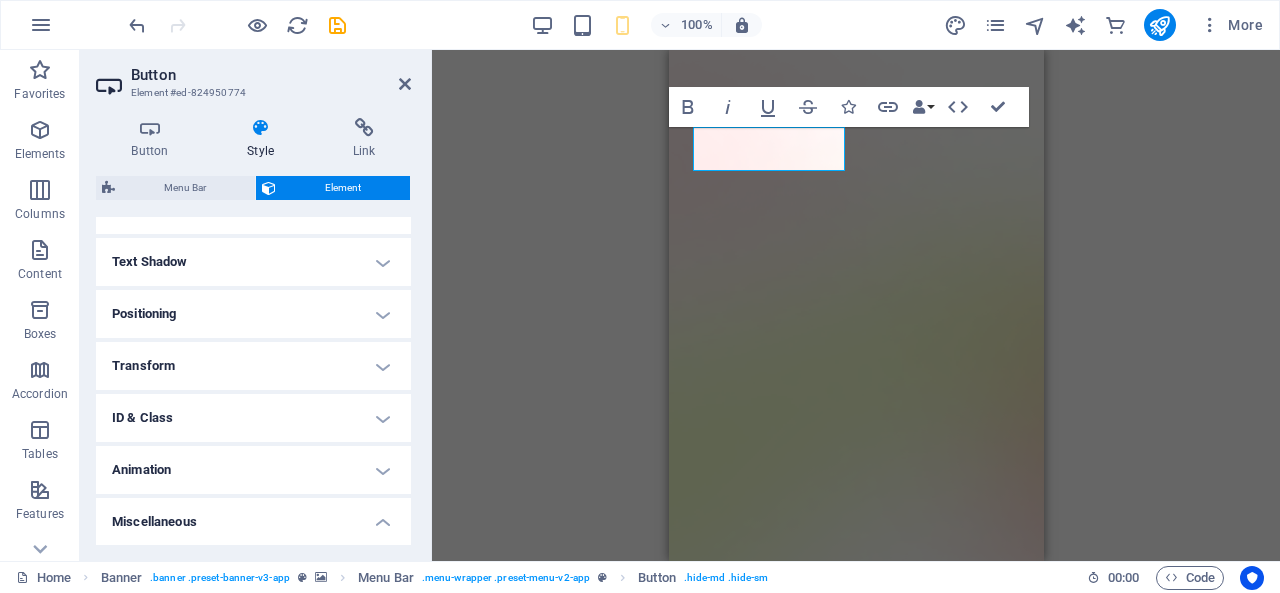 click on "Miscellaneous" at bounding box center [253, 516] 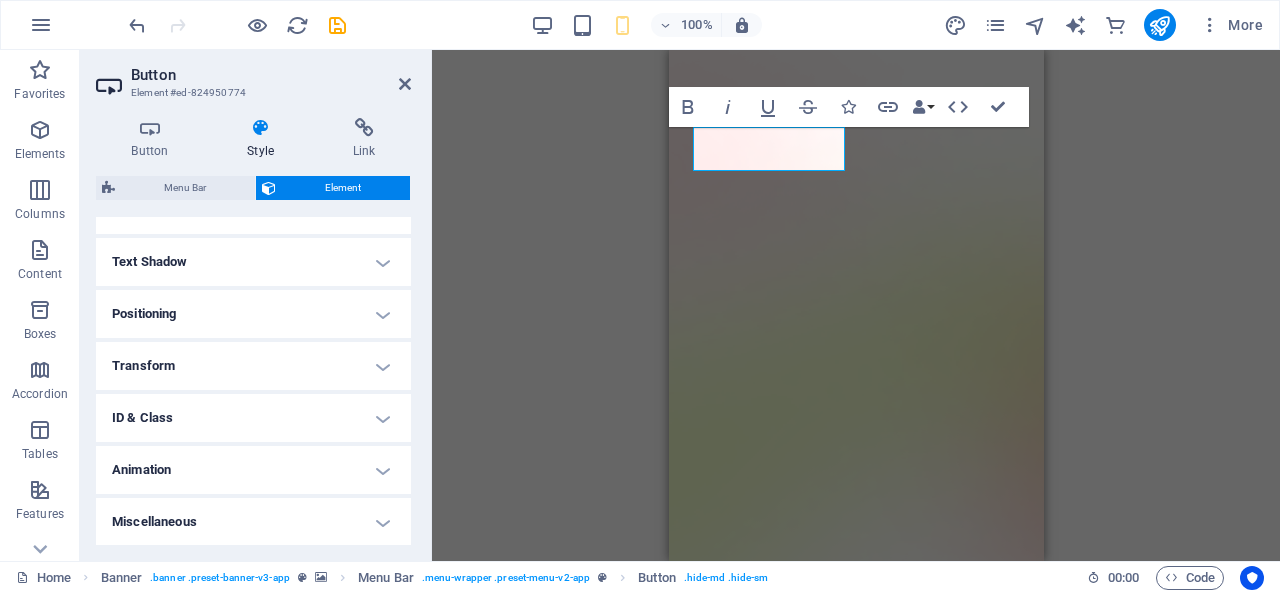 scroll, scrollTop: 0, scrollLeft: 0, axis: both 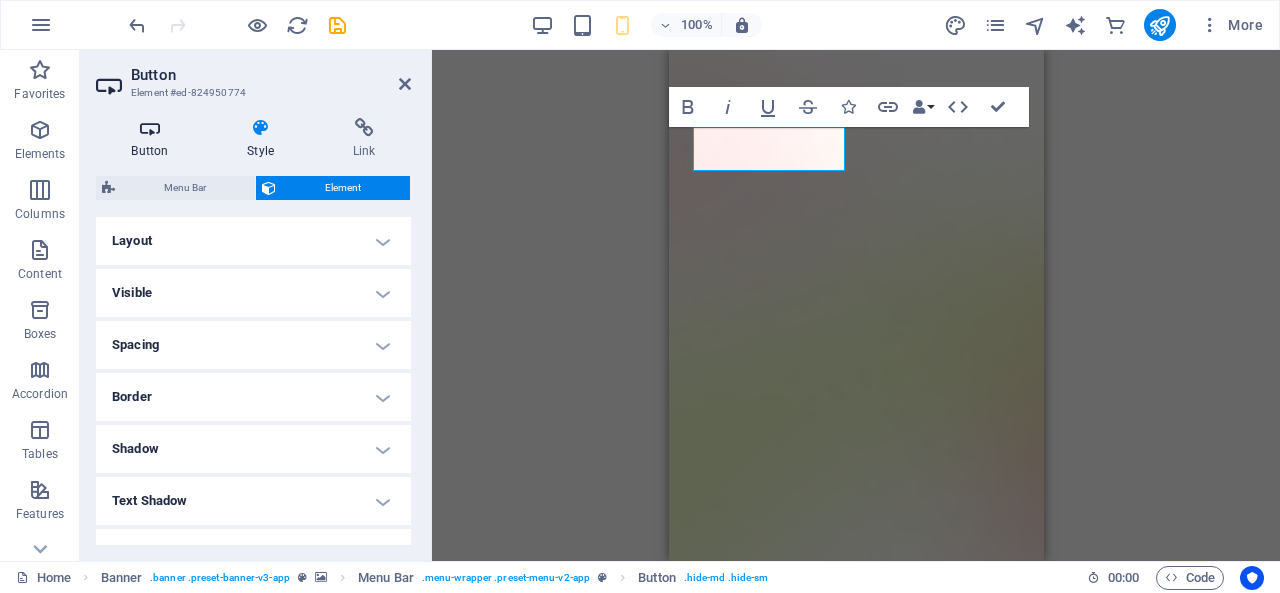click at bounding box center (150, 128) 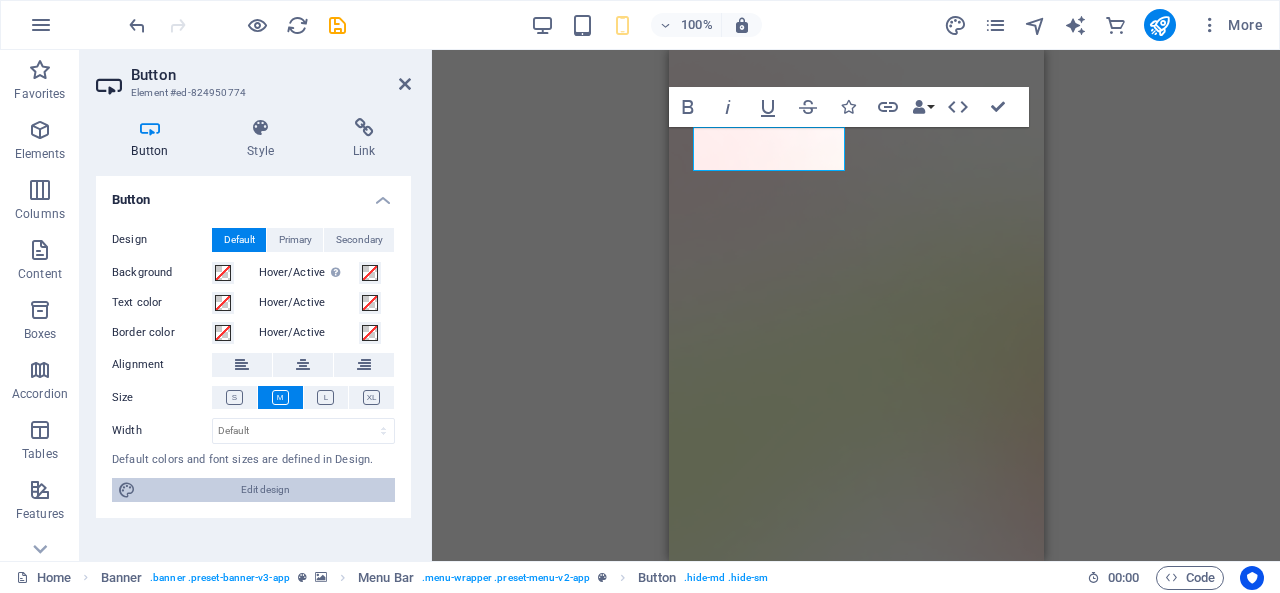 drag, startPoint x: 311, startPoint y: 483, endPoint x: 132, endPoint y: 403, distance: 196.06377 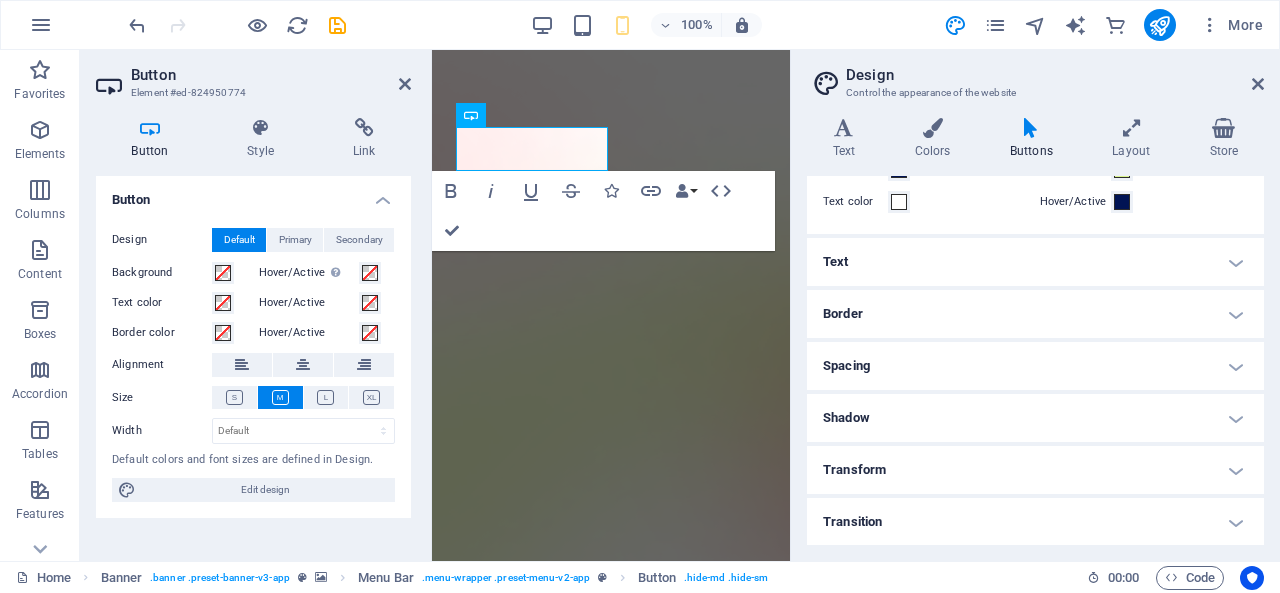 scroll, scrollTop: 0, scrollLeft: 0, axis: both 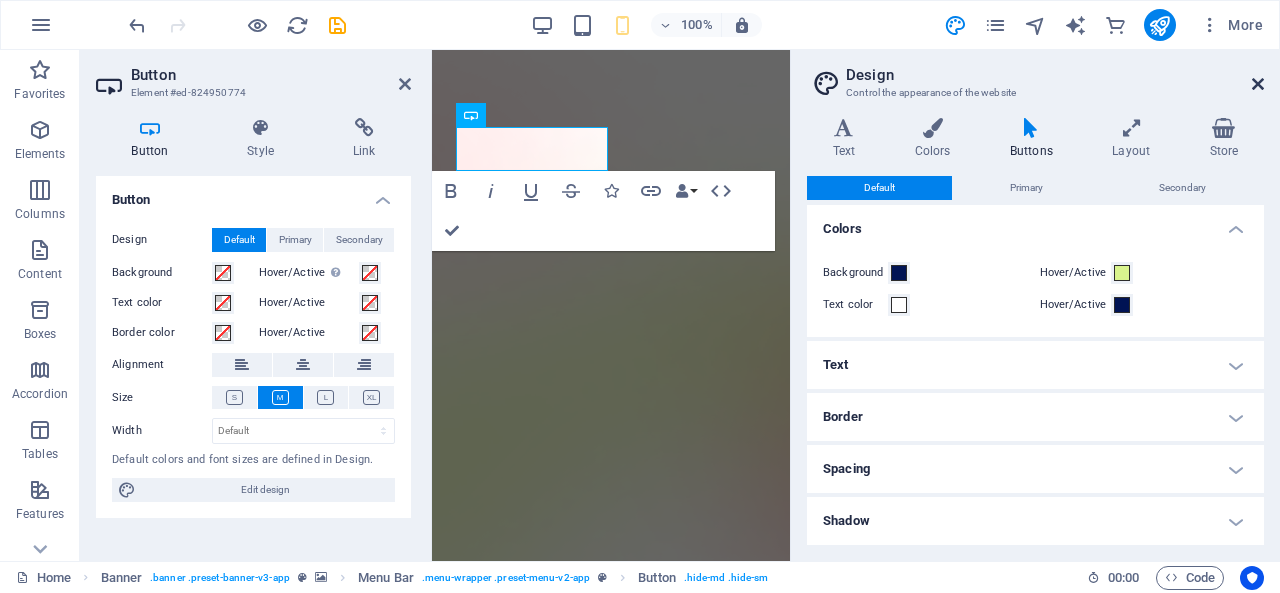 click at bounding box center (1258, 84) 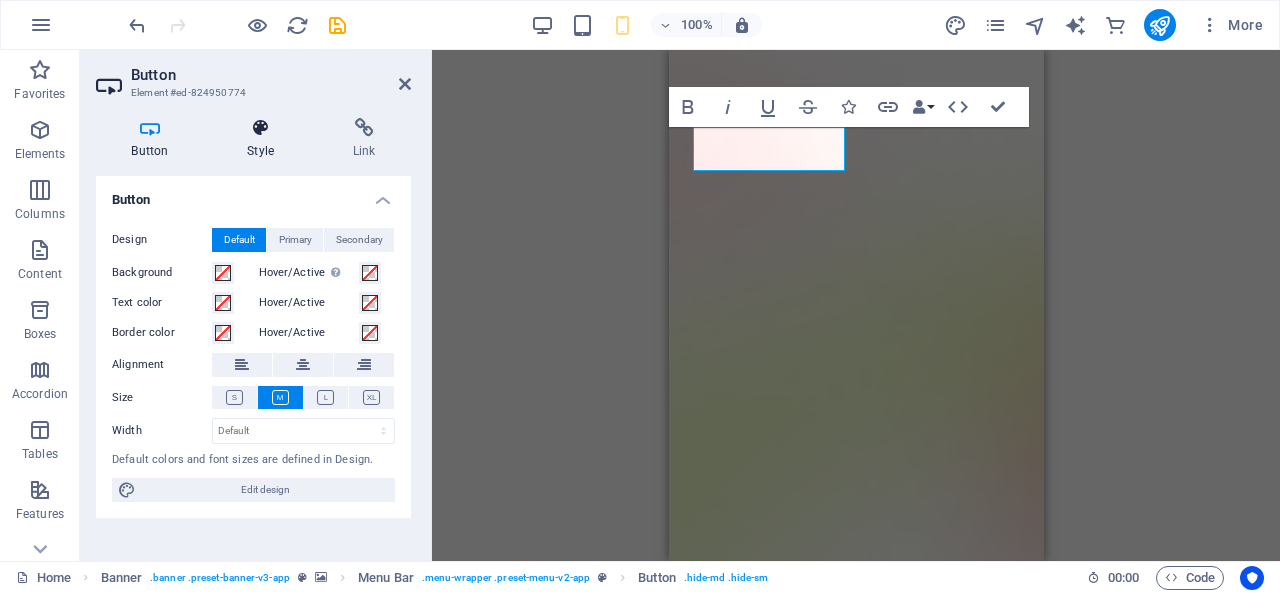 click at bounding box center (261, 128) 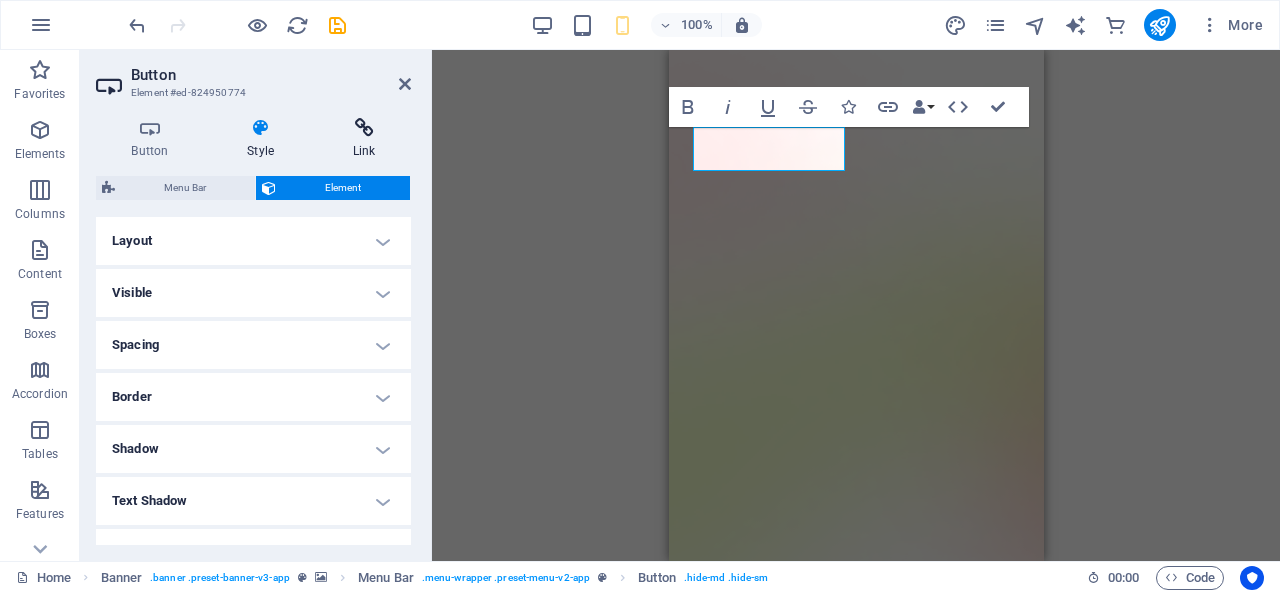 click at bounding box center [364, 128] 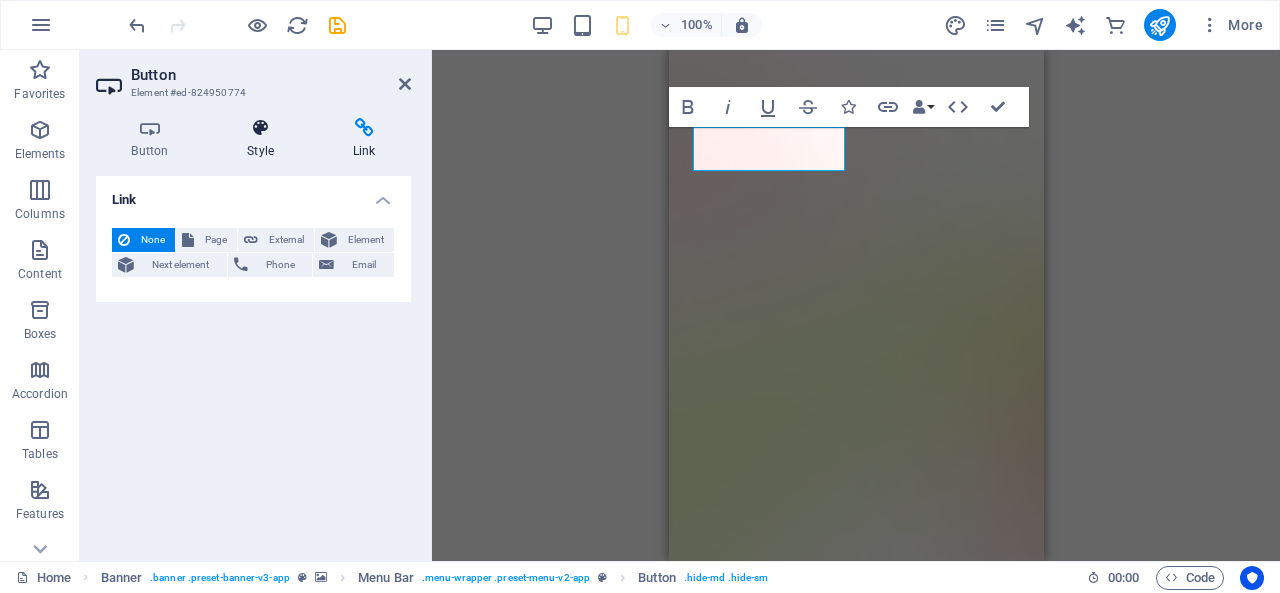 click on "Style" at bounding box center (265, 139) 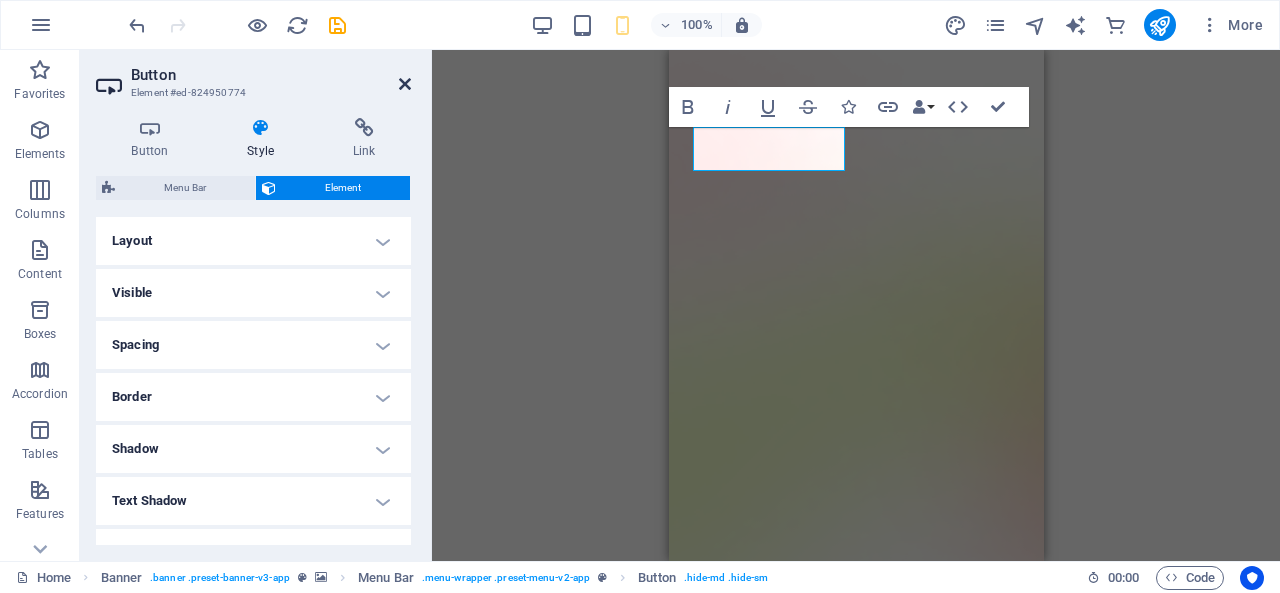 click at bounding box center (405, 84) 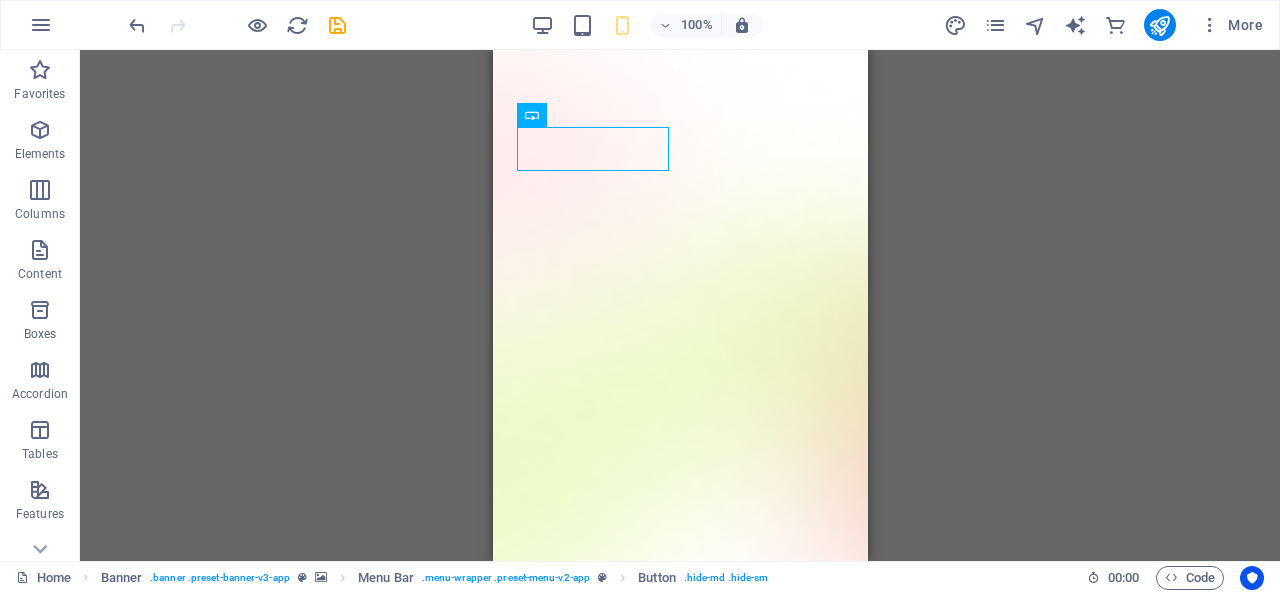 click on "H1   Banner   Container   Spacer   Spacer   Banner   Image   Marquee   Container   Marquee   Image   Image   Container   Spacer   H2   Spacer   Text   Spacer   Container   Boxes   Container   Spacer   Container   Container   Text   Text   Text   Spacer   Container   H2   Spacer   Text   Spacer   Container   Container   Plans   Container   Container   Text   Banner   Menu Bar   Menu   Container   Container   Container   Spacer   Text   Text   Text   Logo   Spacer   Text   Container   Button   Spacer   Button   Image   Boxes   Container   Text   Container   Container   Container   Text   Container   Text   Text   Container   Container   Spacer   Container   Container   Text   Spacer   Text   Spacer   Text   Plans   Container   Container   Container   Text   Container   Container   Container   Button   Spacer   Text   Text   Plans   Container   Container   Text   Spacer   Spacer   Spacer   Container   Text   HTML" at bounding box center (680, 305) 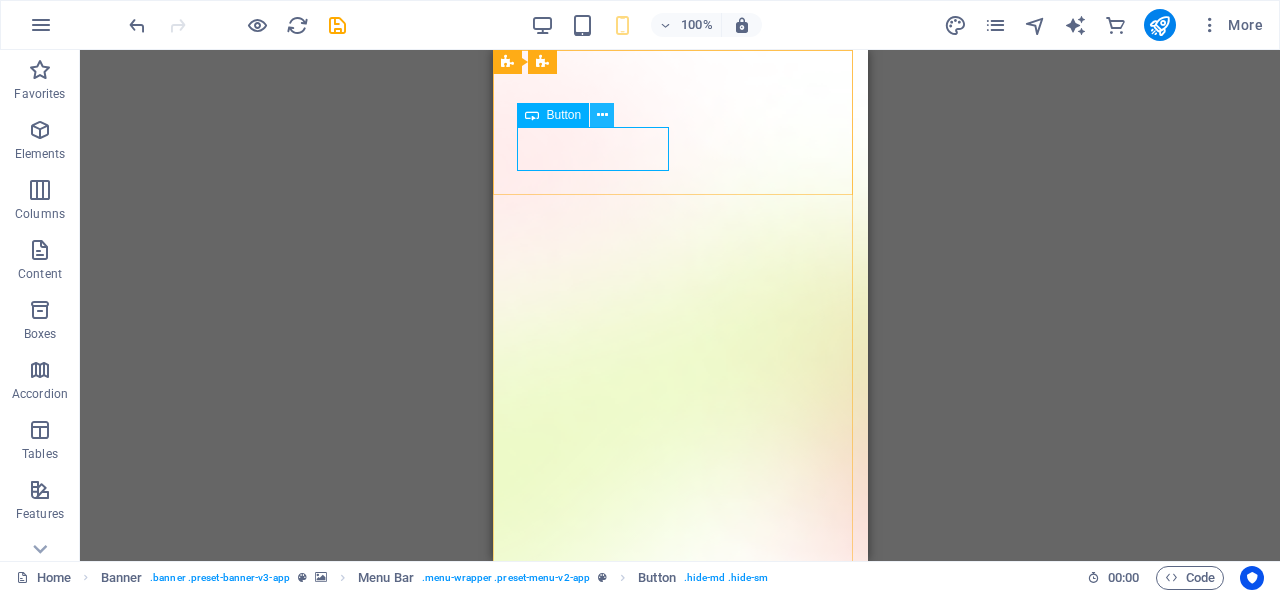 click at bounding box center (602, 115) 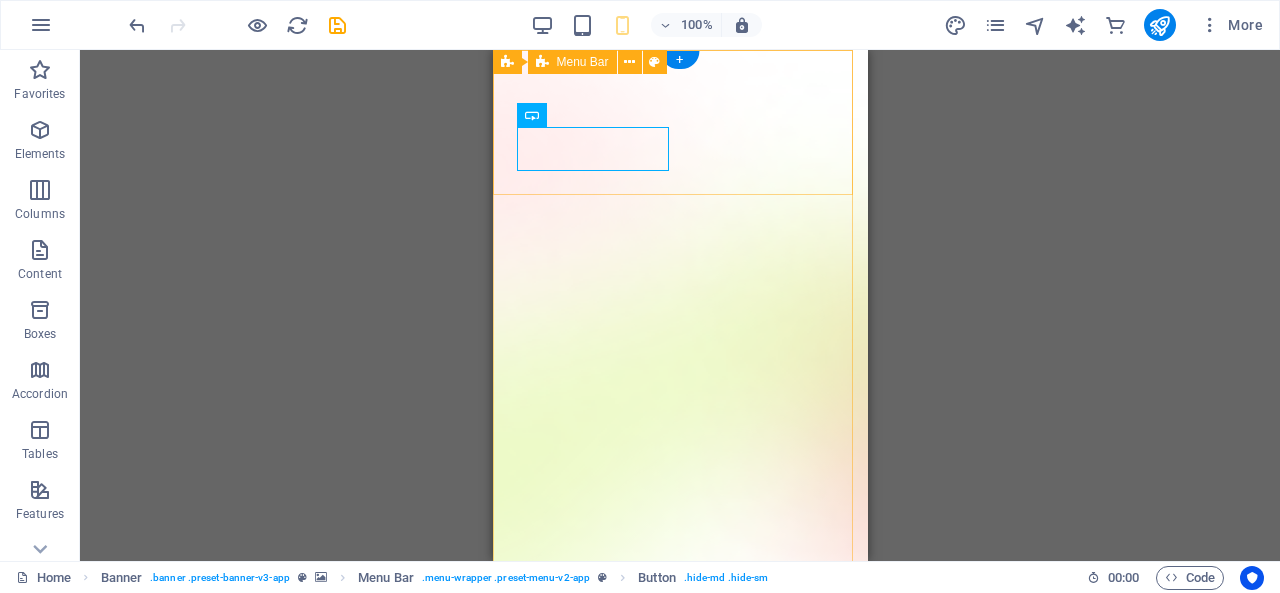 click on "Features Pricing Blog Contact Download App" at bounding box center (679, 885) 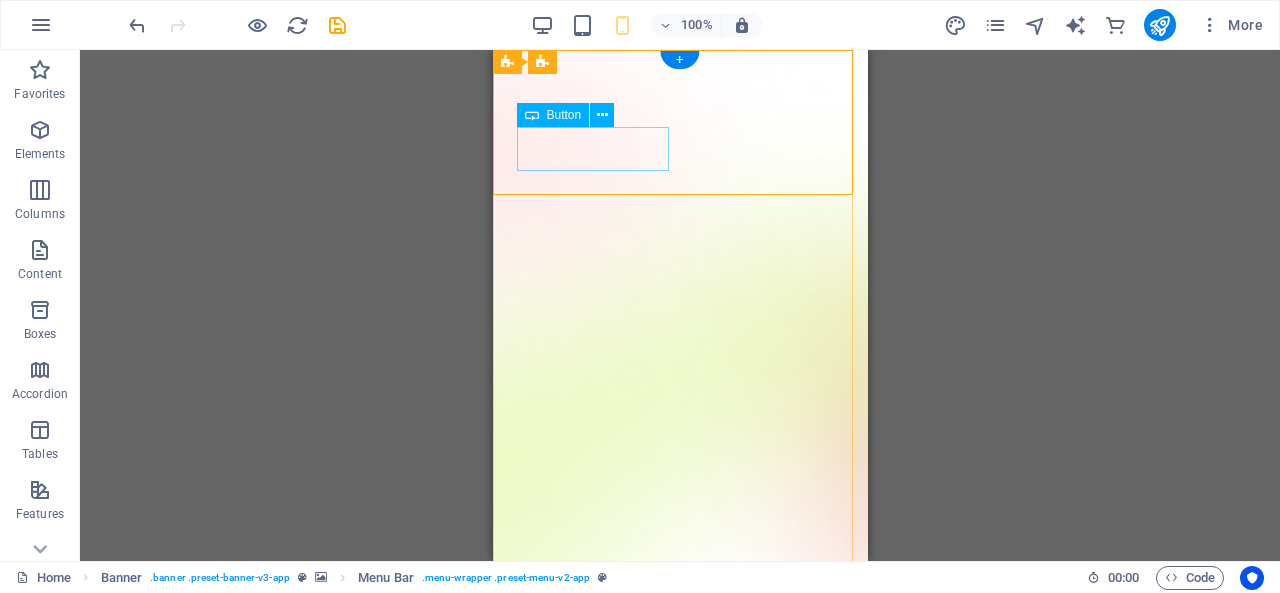 click on "Download App" at bounding box center (679, 923) 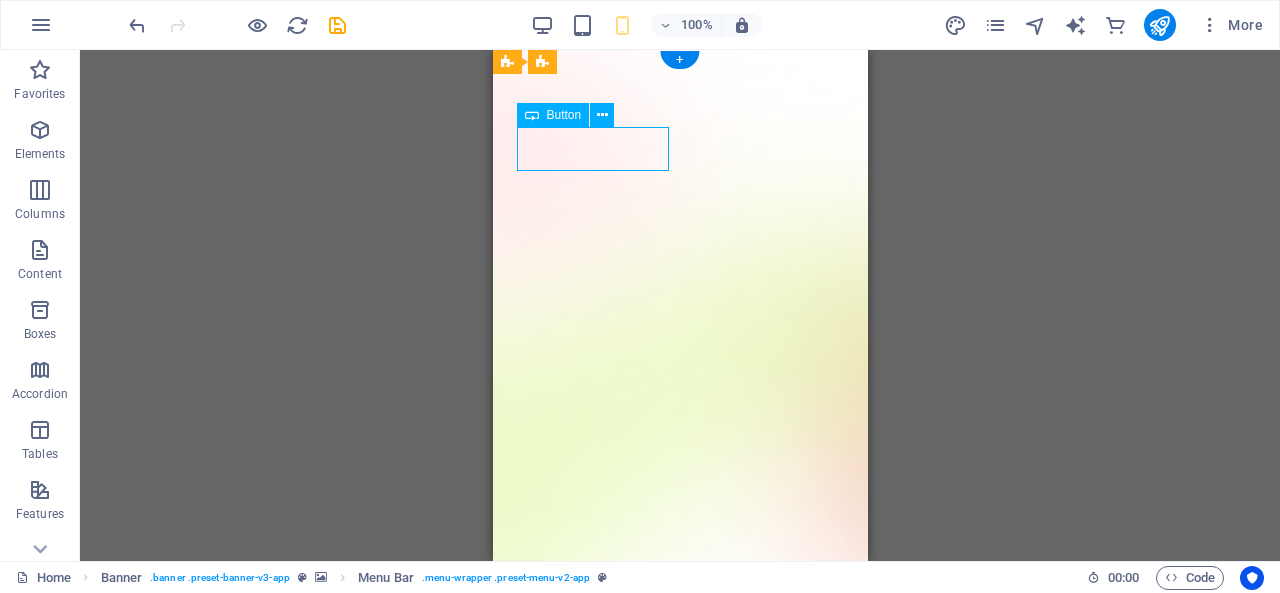 click on "Download App" at bounding box center (679, 923) 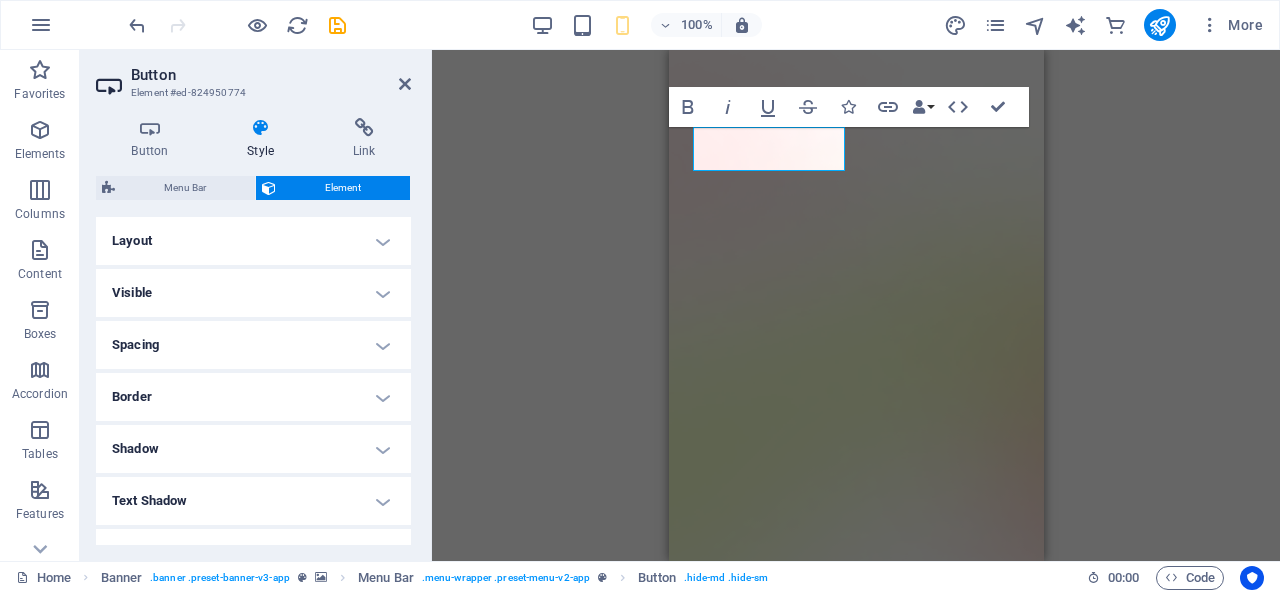 click on "Layout" at bounding box center [253, 241] 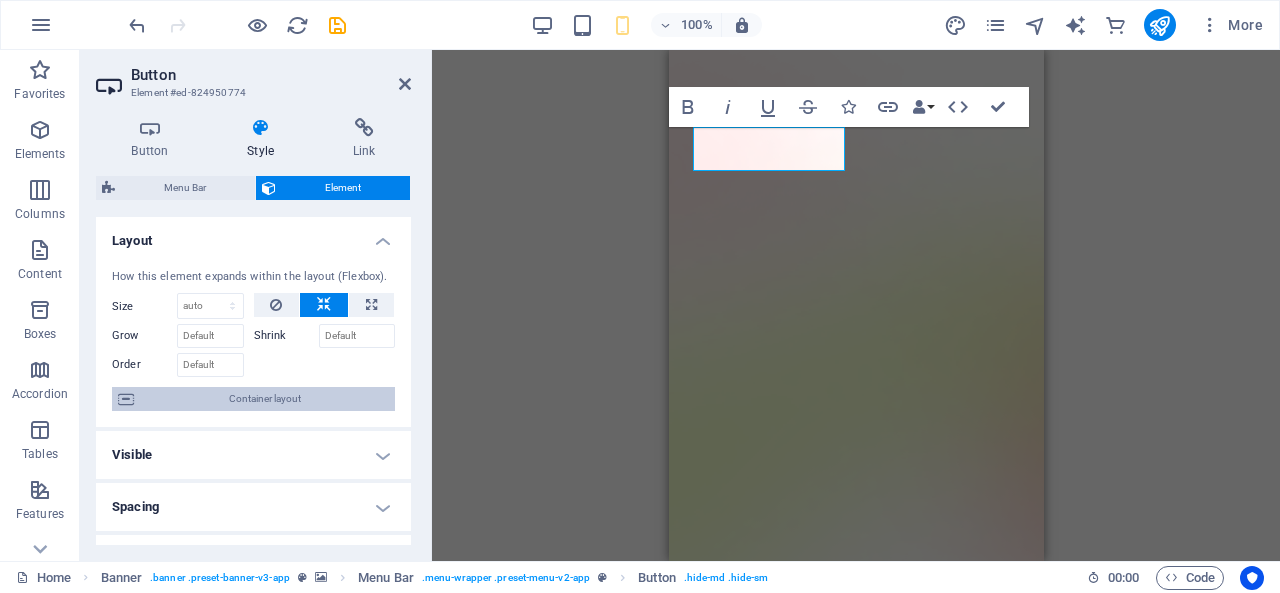 click on "Container layout" at bounding box center (264, 399) 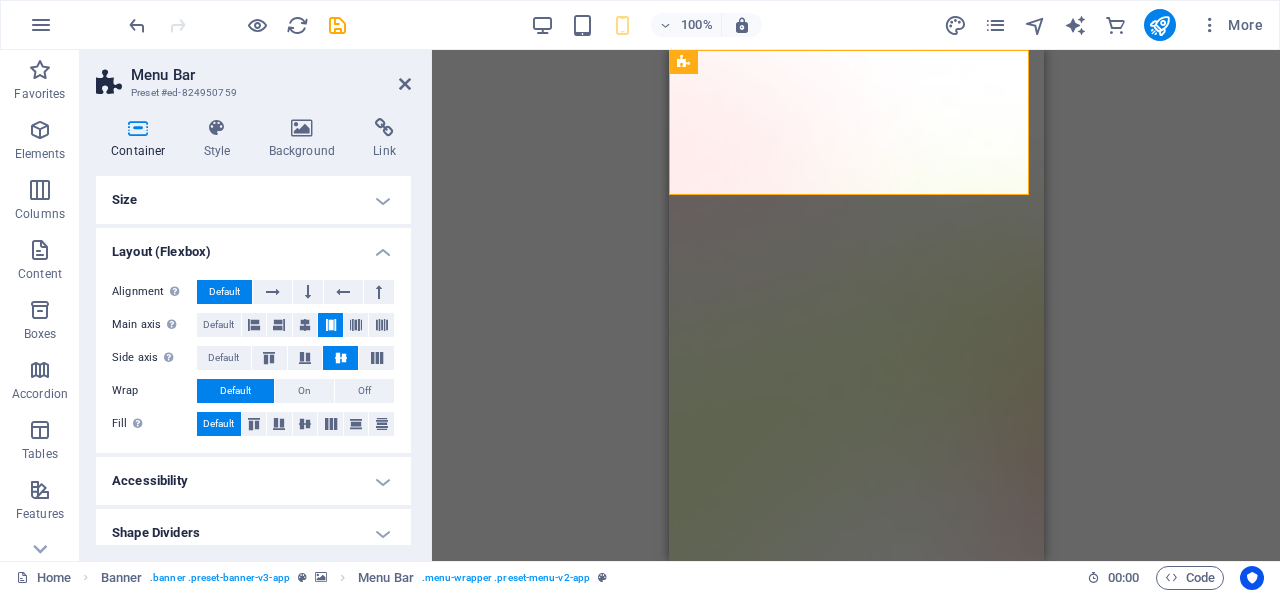 scroll, scrollTop: 11, scrollLeft: 0, axis: vertical 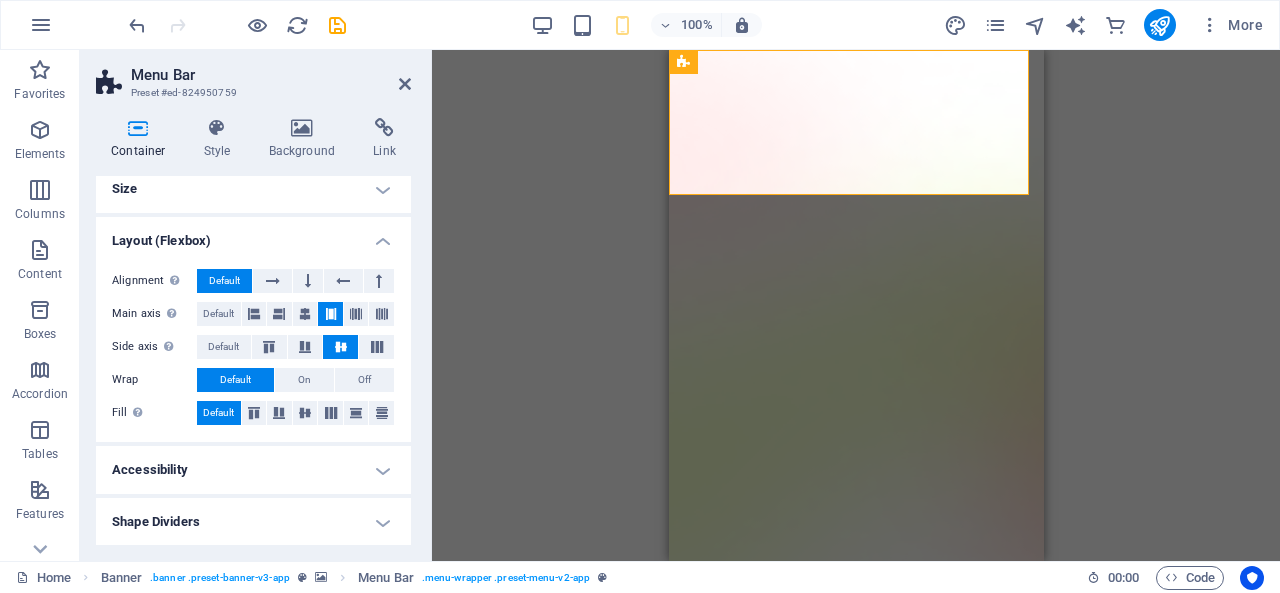 click on "Layout (Flexbox)" at bounding box center (253, 235) 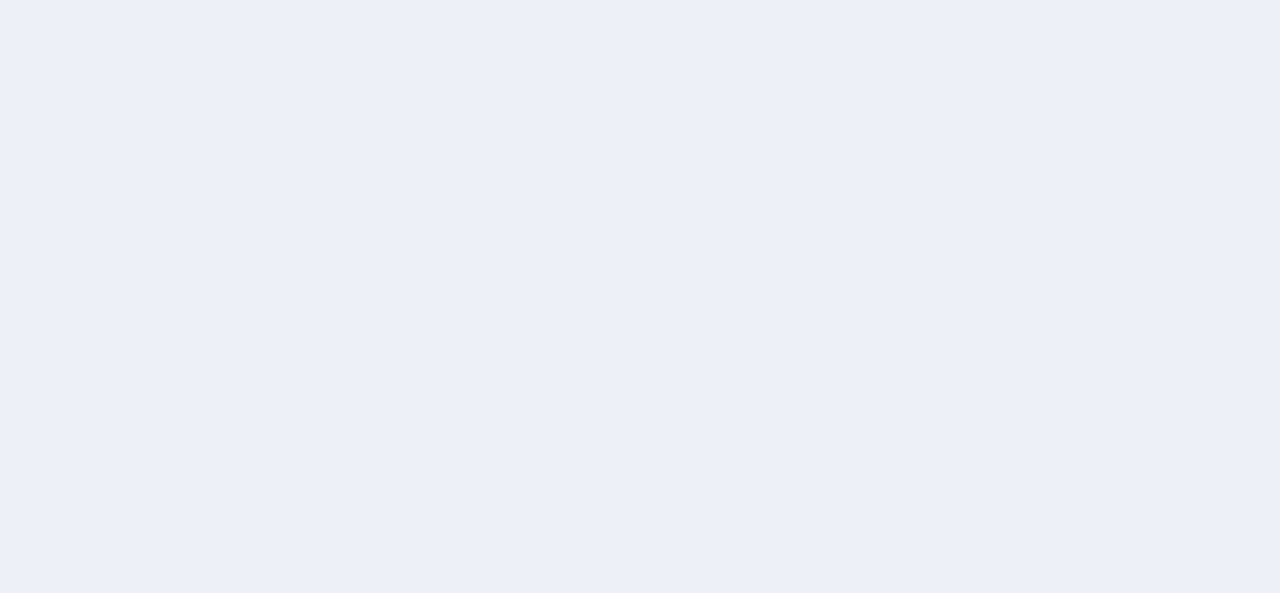 scroll, scrollTop: 0, scrollLeft: 0, axis: both 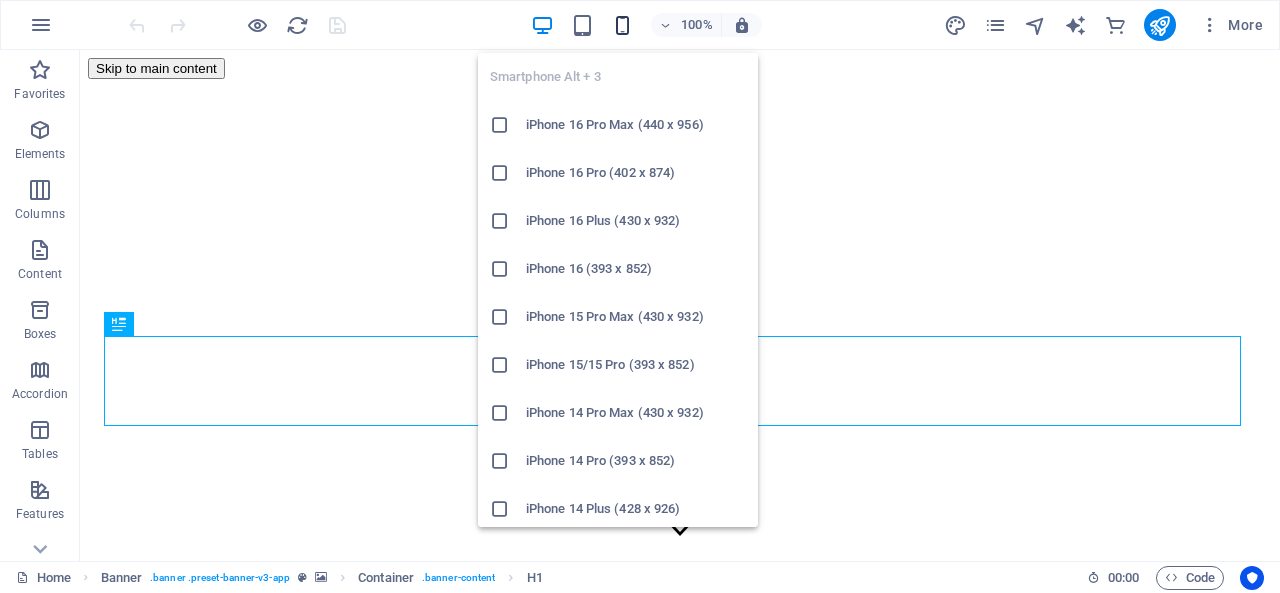 click at bounding box center (622, 25) 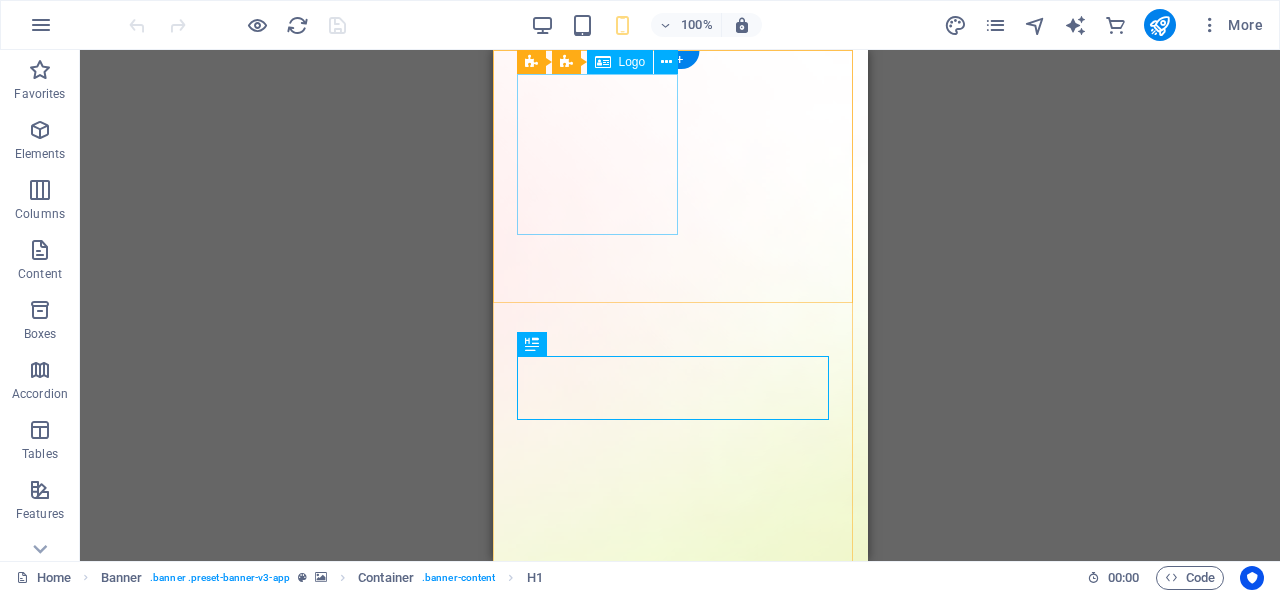 click at bounding box center [679, 1633] 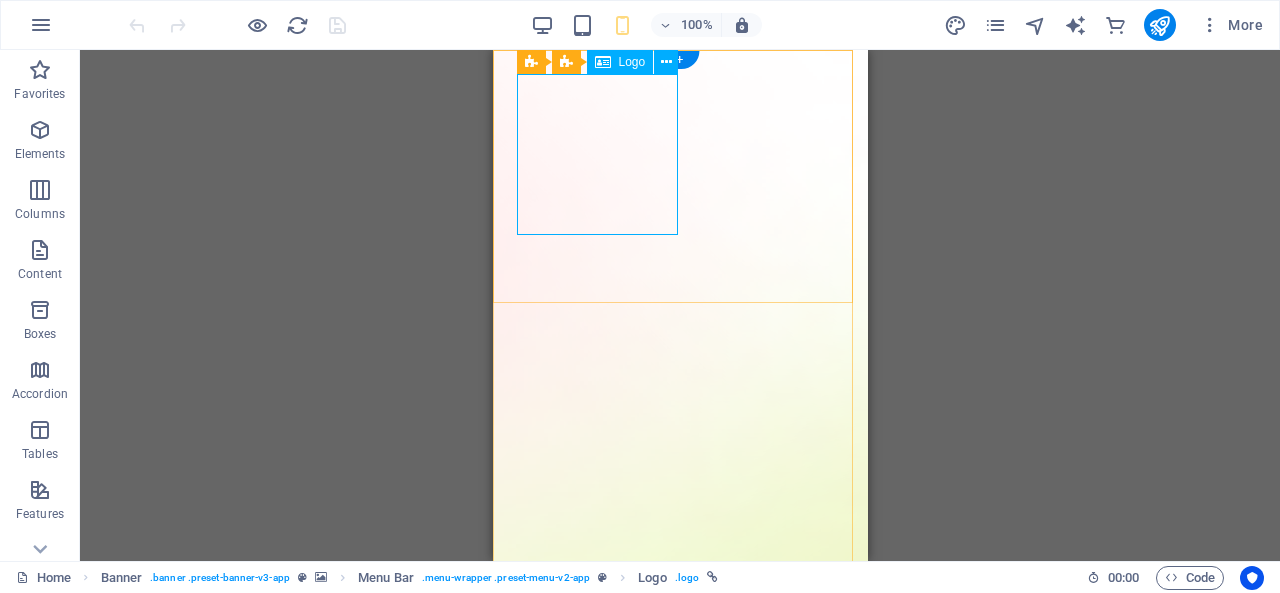 click at bounding box center [679, 1633] 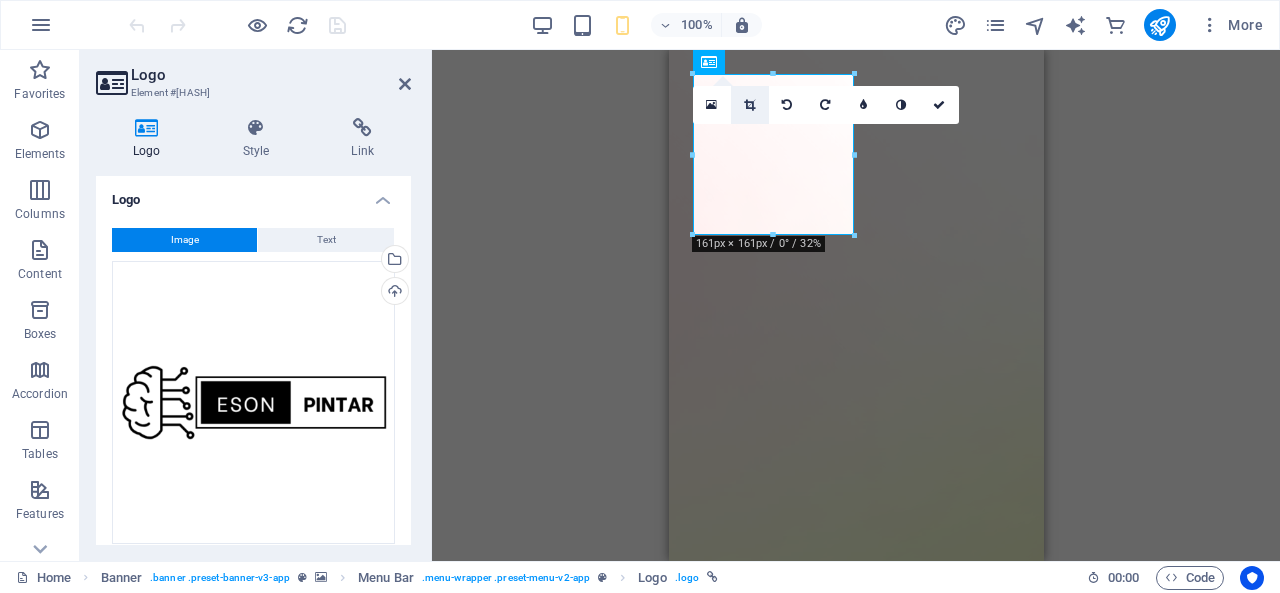 click at bounding box center [749, 105] 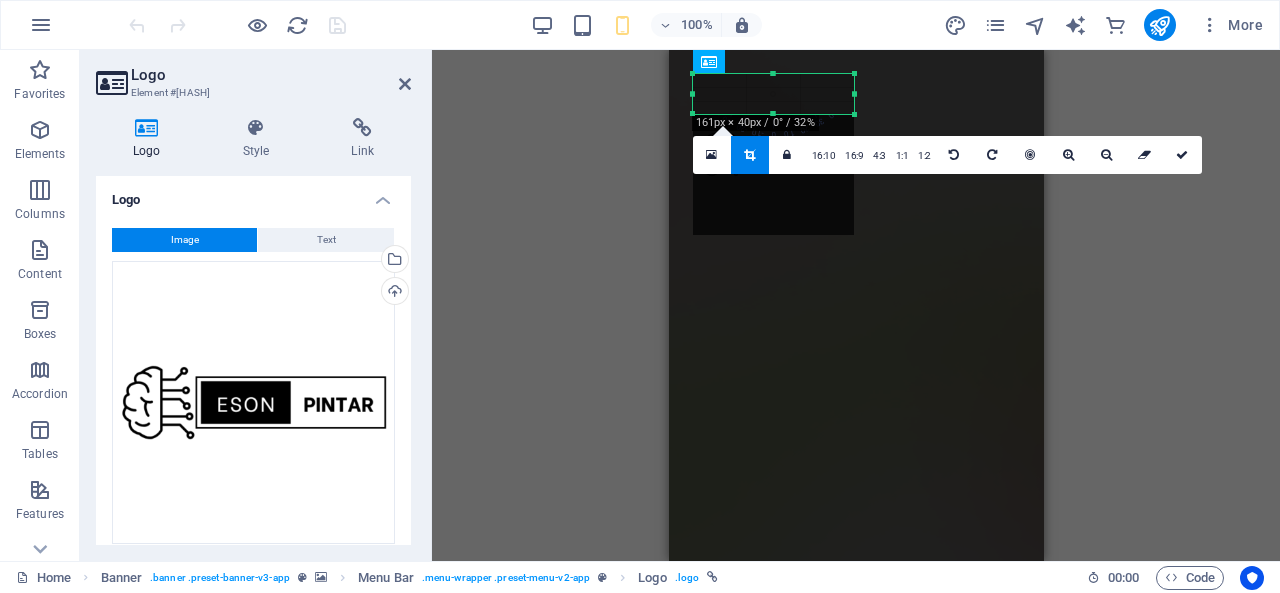 drag, startPoint x: 776, startPoint y: 234, endPoint x: 778, endPoint y: 113, distance: 121.016525 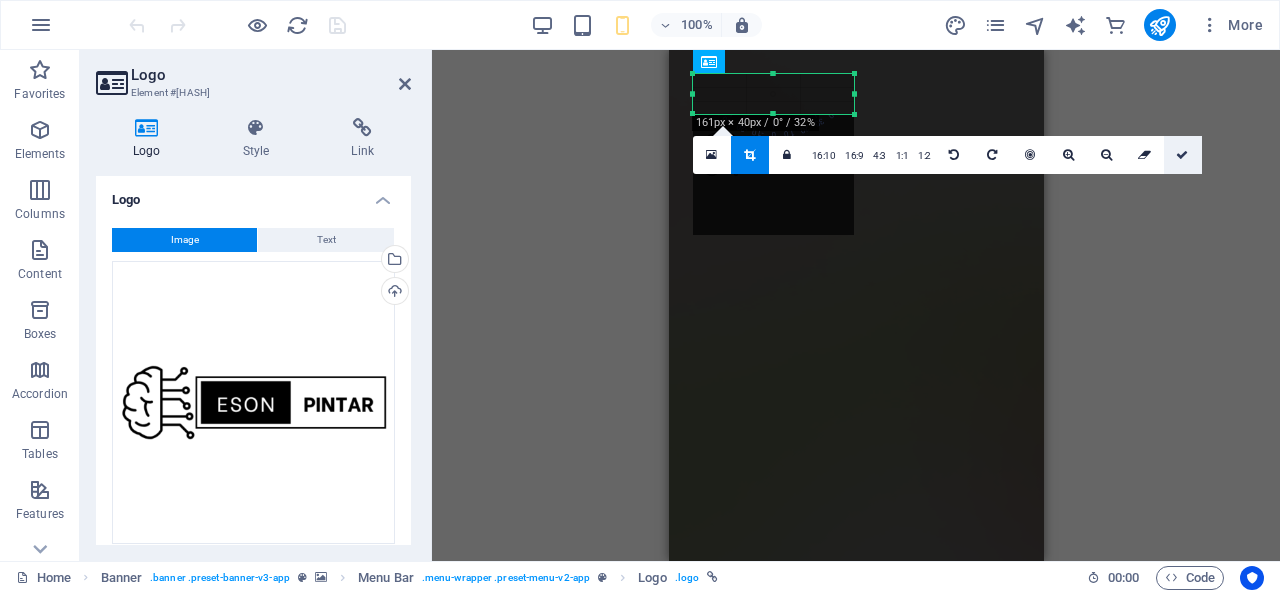 click at bounding box center (1182, 155) 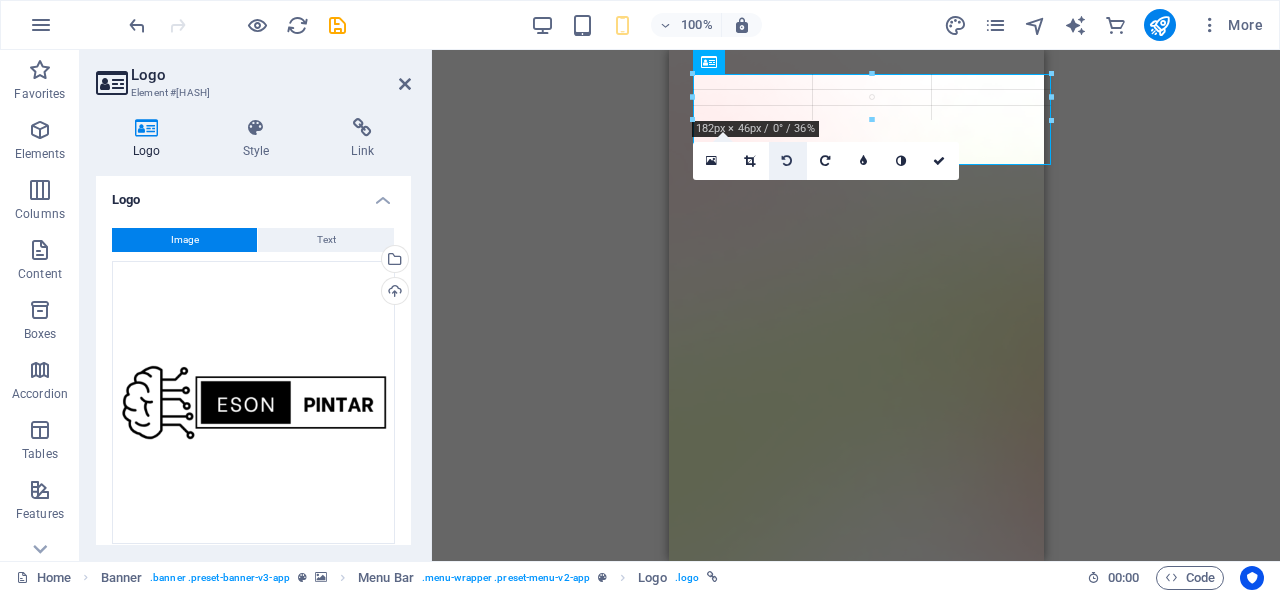 drag, startPoint x: 772, startPoint y: 114, endPoint x: 778, endPoint y: 165, distance: 51.351727 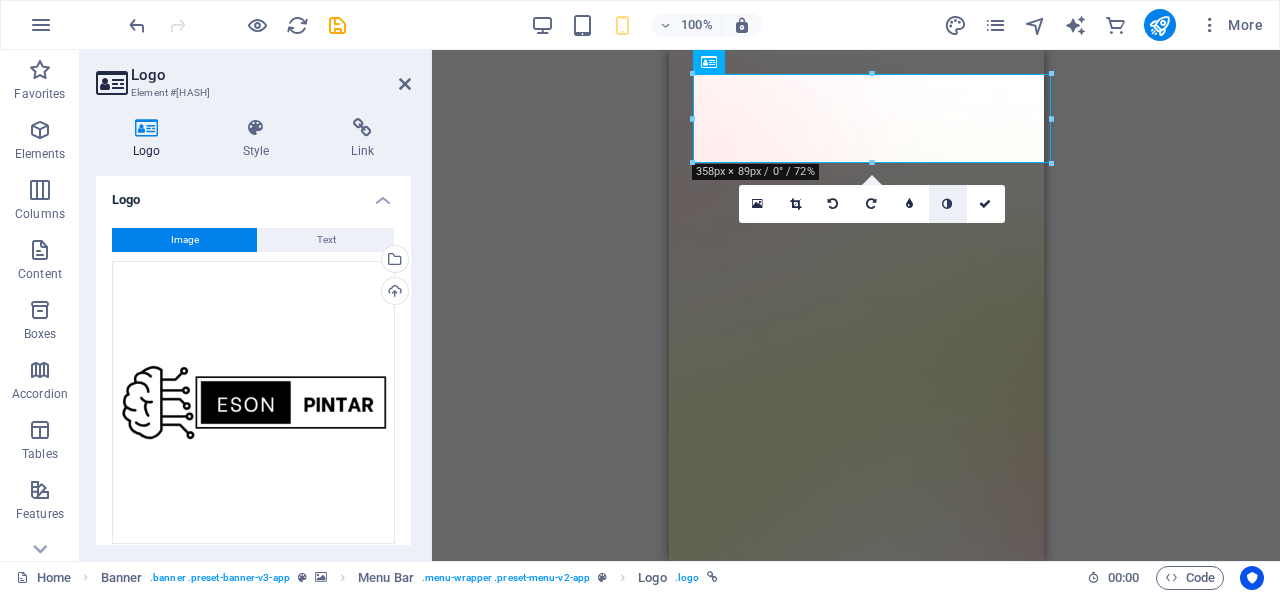 type on "161" 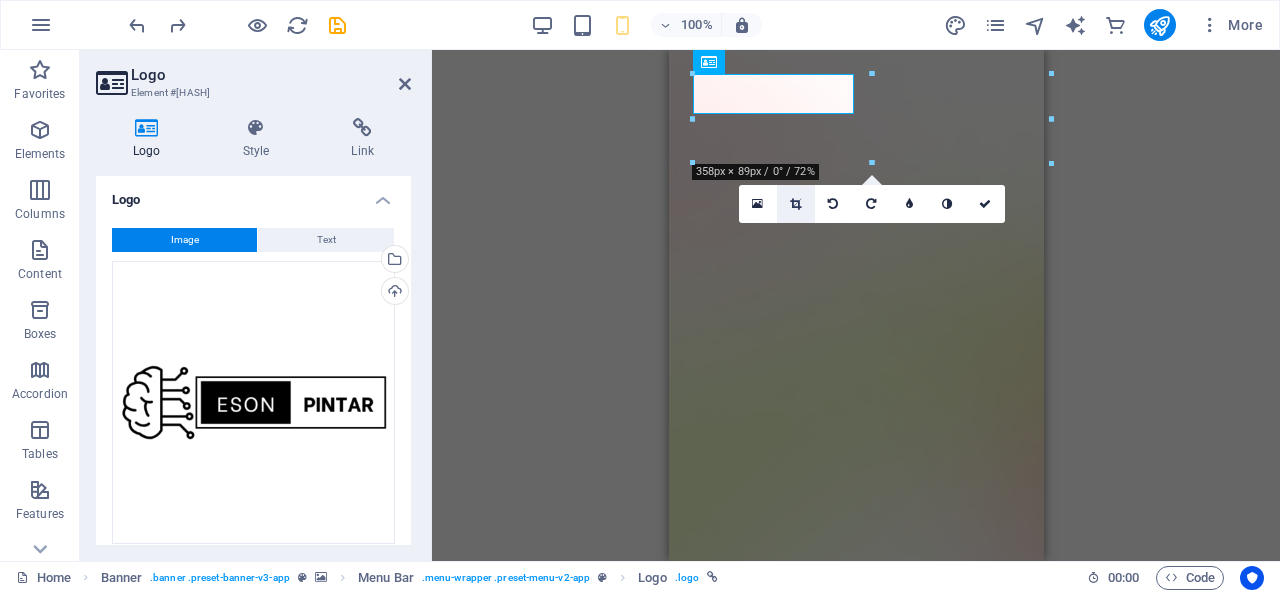 click at bounding box center (796, 204) 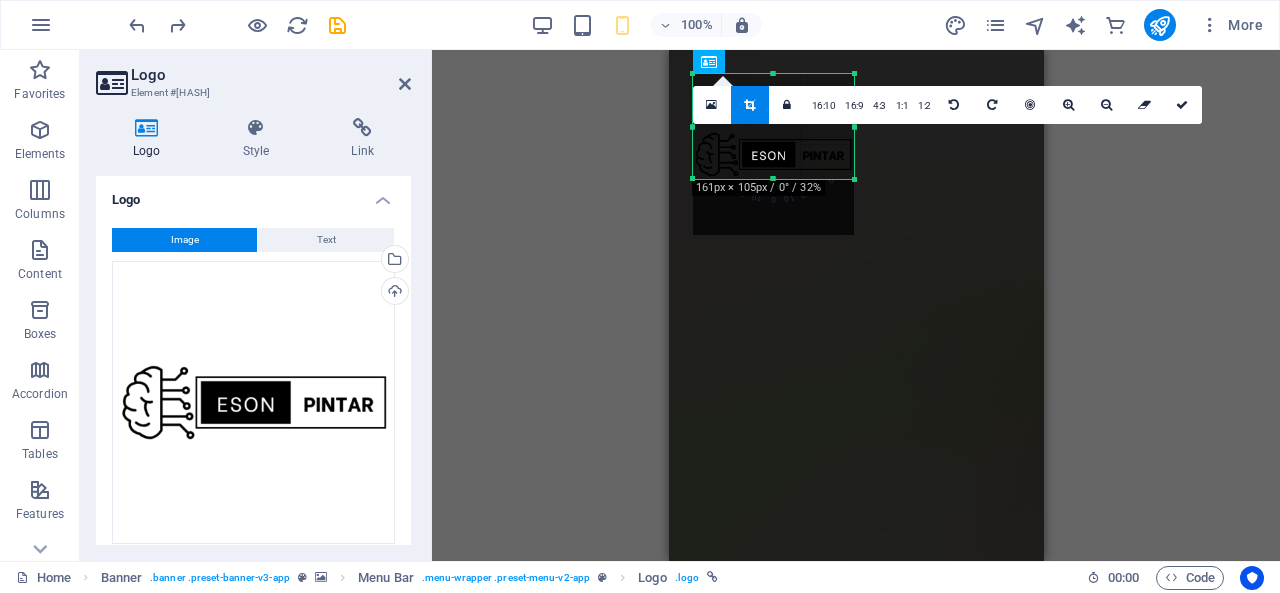 drag, startPoint x: 773, startPoint y: 113, endPoint x: 786, endPoint y: 178, distance: 66.287254 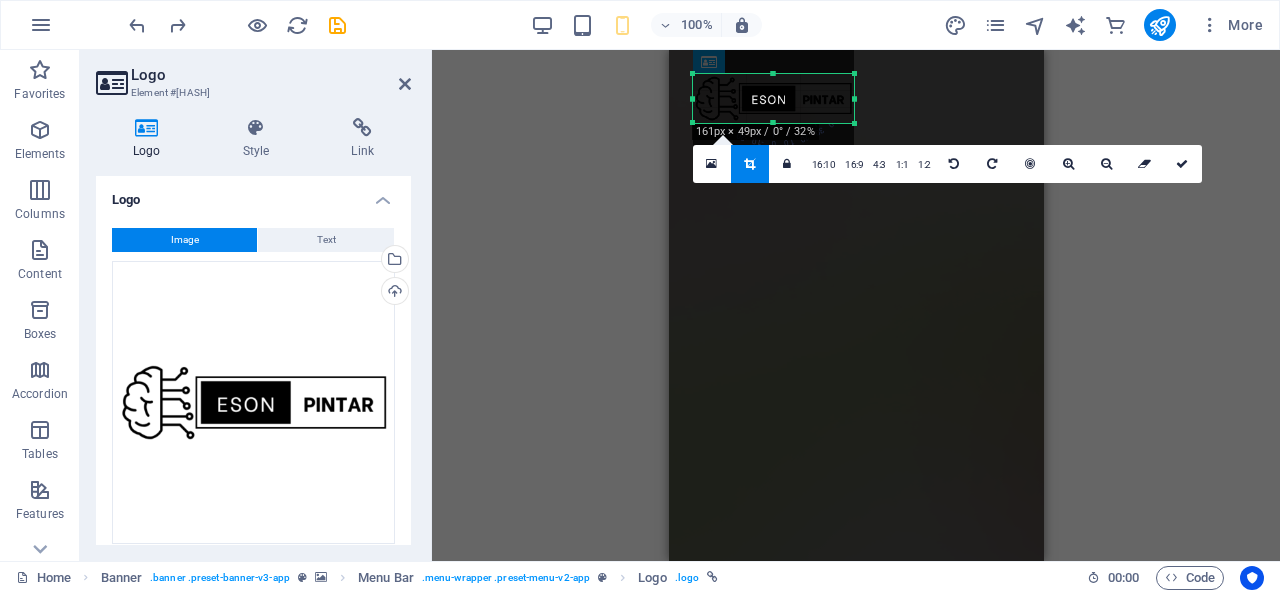 drag, startPoint x: 770, startPoint y: 72, endPoint x: 776, endPoint y: 128, distance: 56.32051 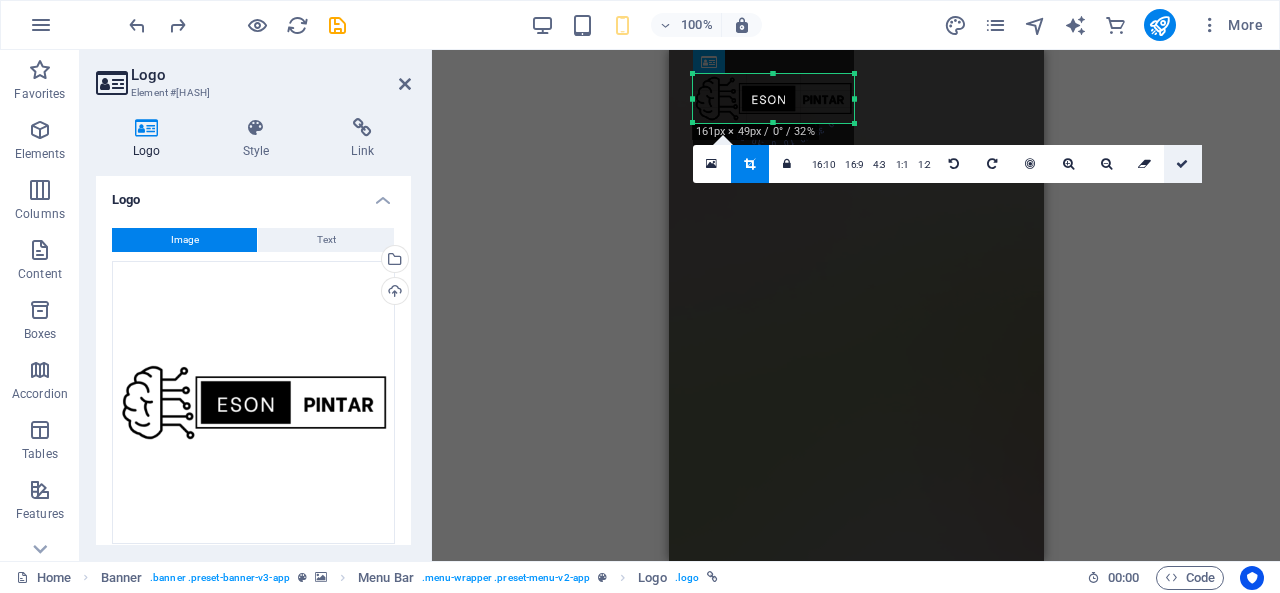 click at bounding box center [1182, 164] 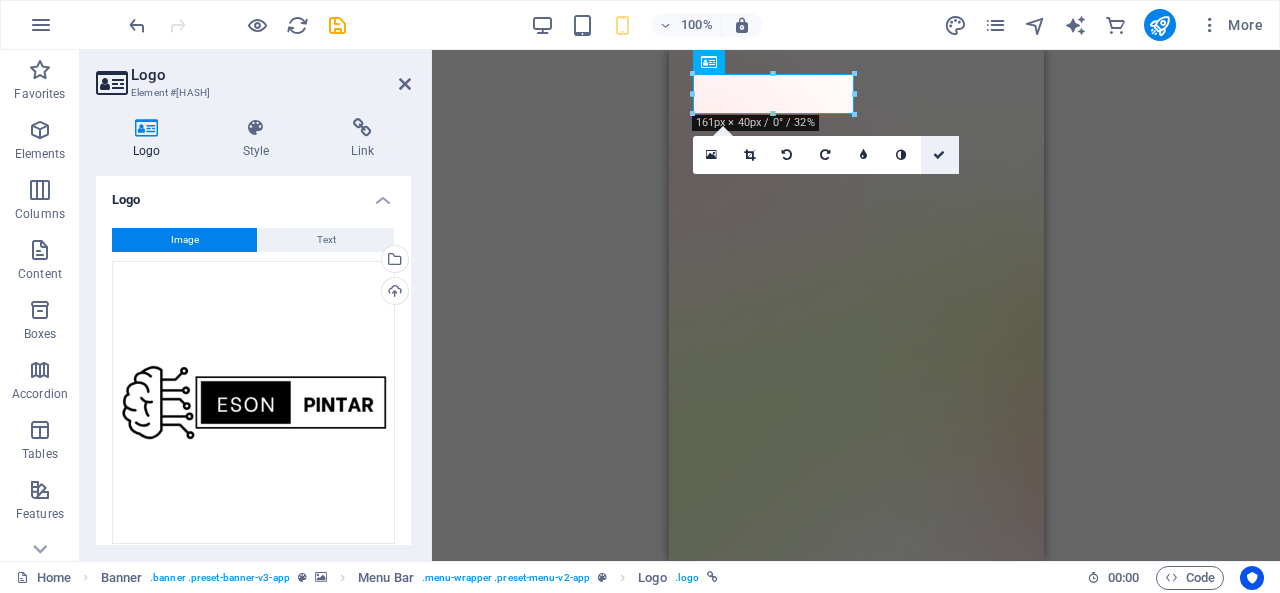 click at bounding box center [940, 155] 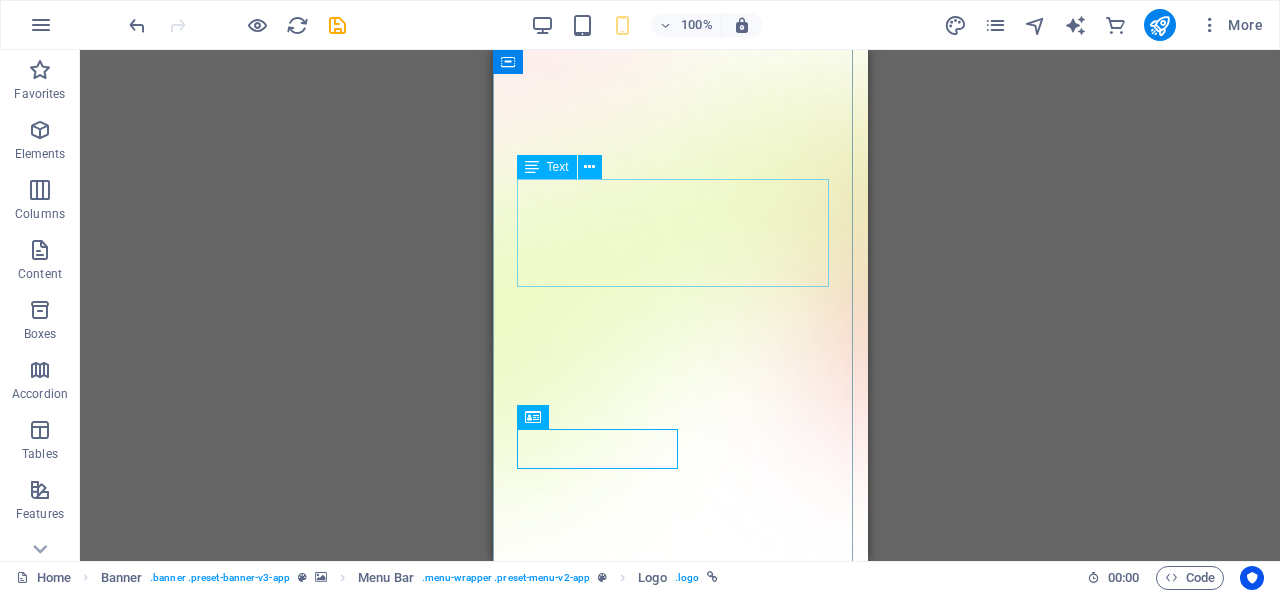 scroll, scrollTop: 0, scrollLeft: 0, axis: both 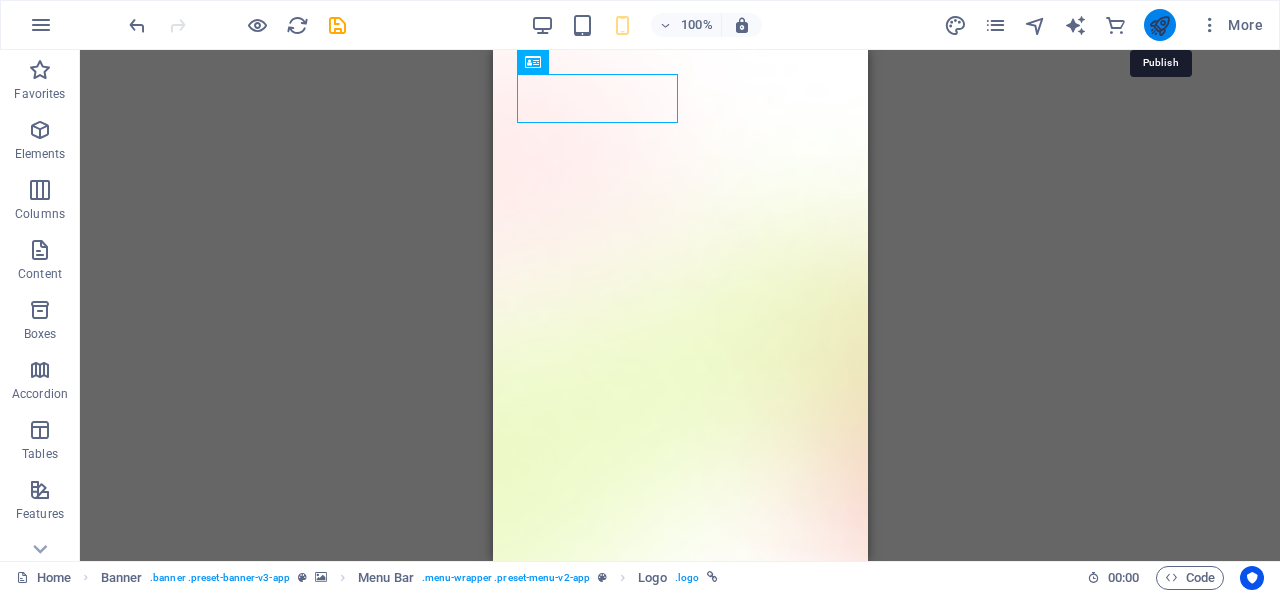 click at bounding box center (1159, 25) 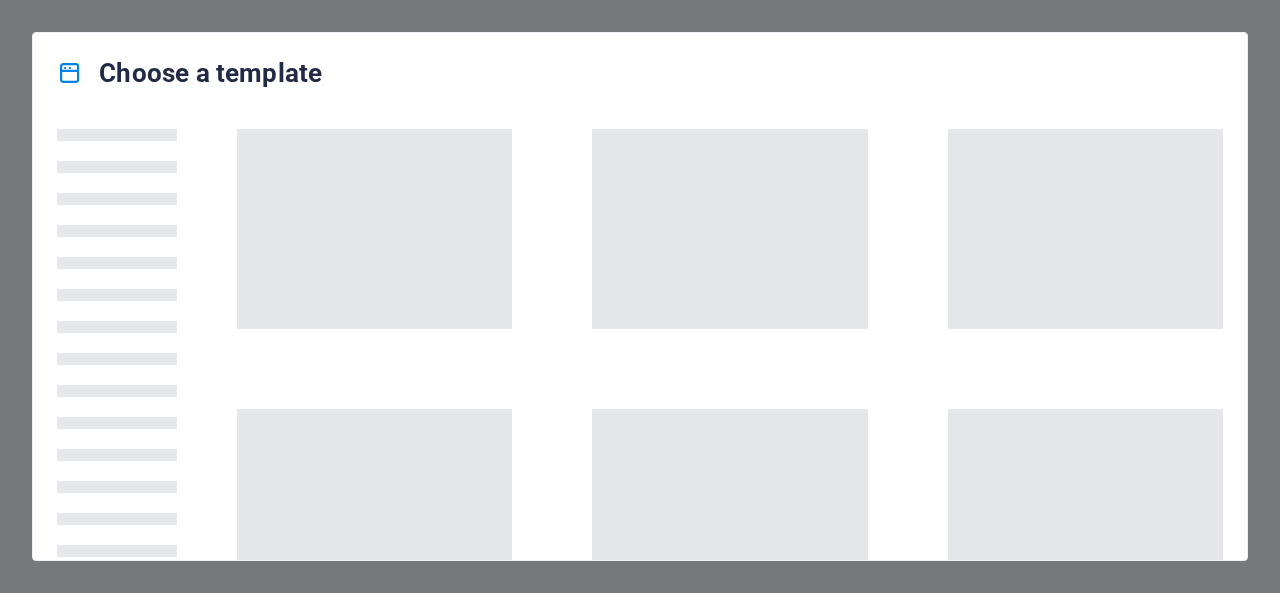 scroll, scrollTop: 0, scrollLeft: 0, axis: both 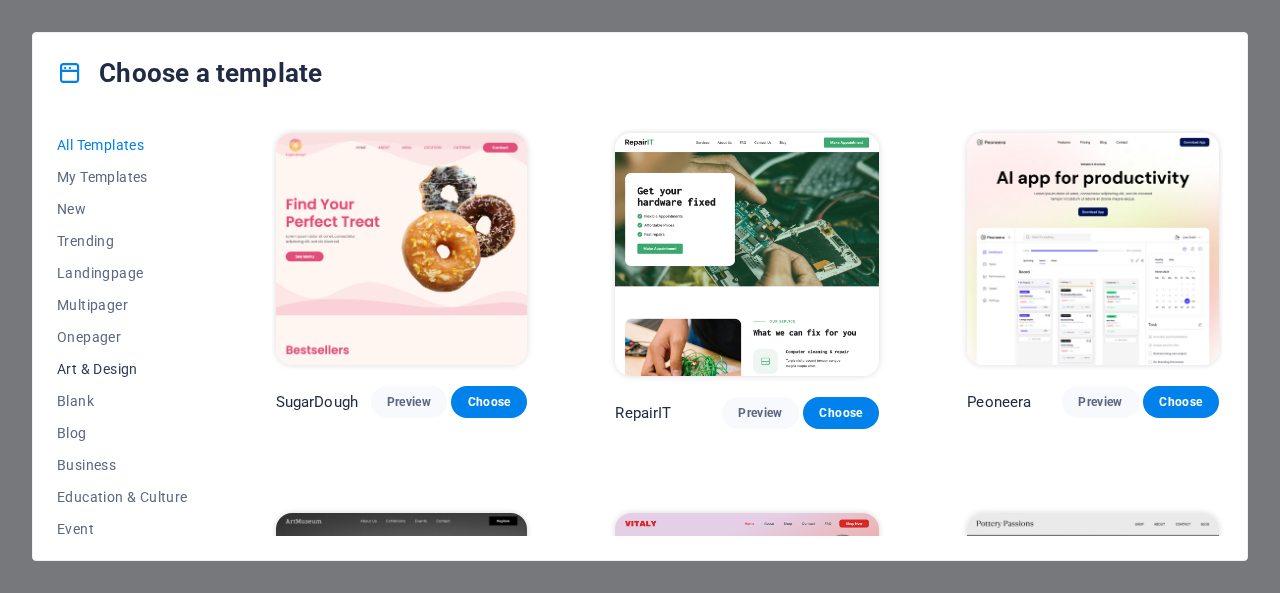 click on "Art & Design" at bounding box center [122, 369] 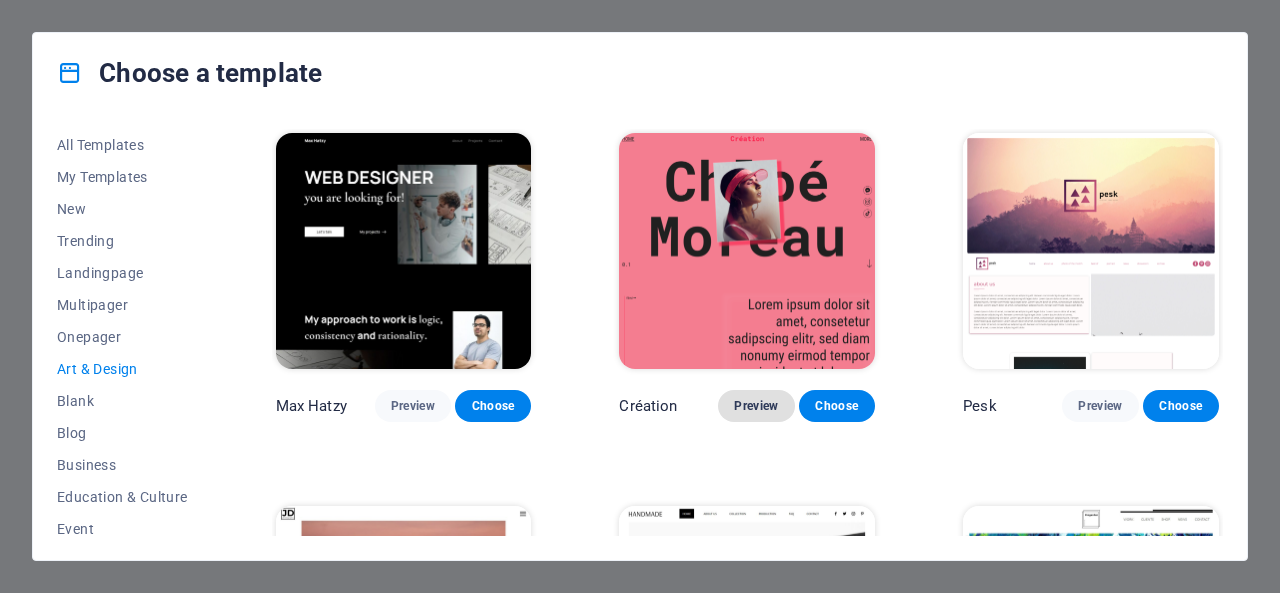 click on "Preview" at bounding box center (756, 406) 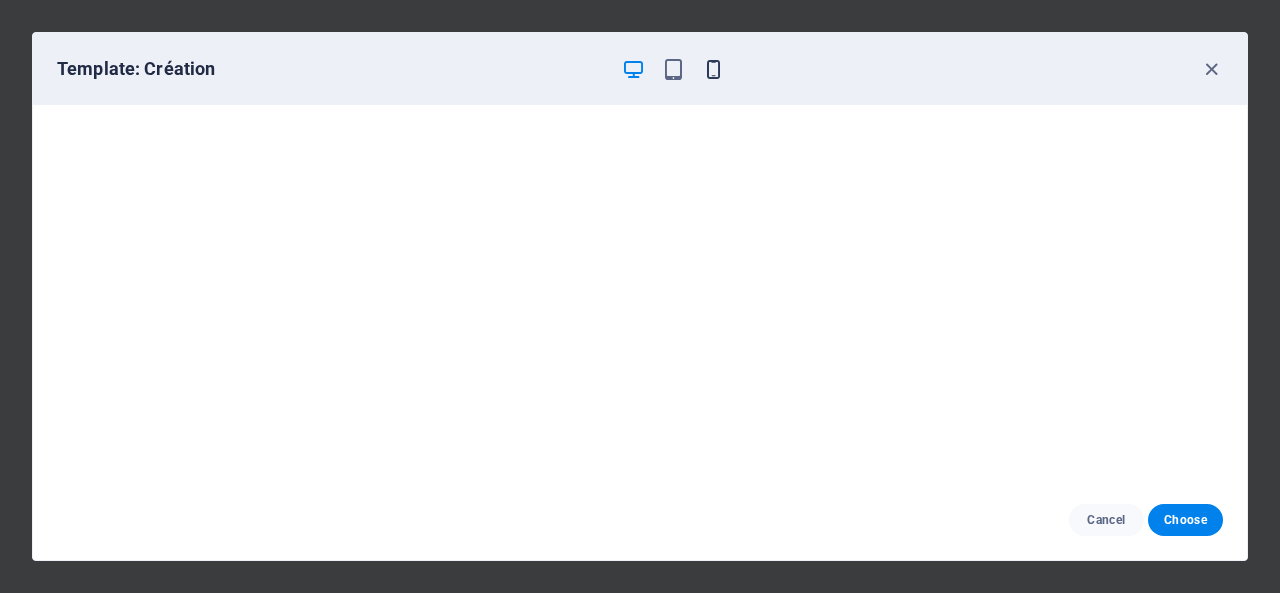 click at bounding box center (713, 69) 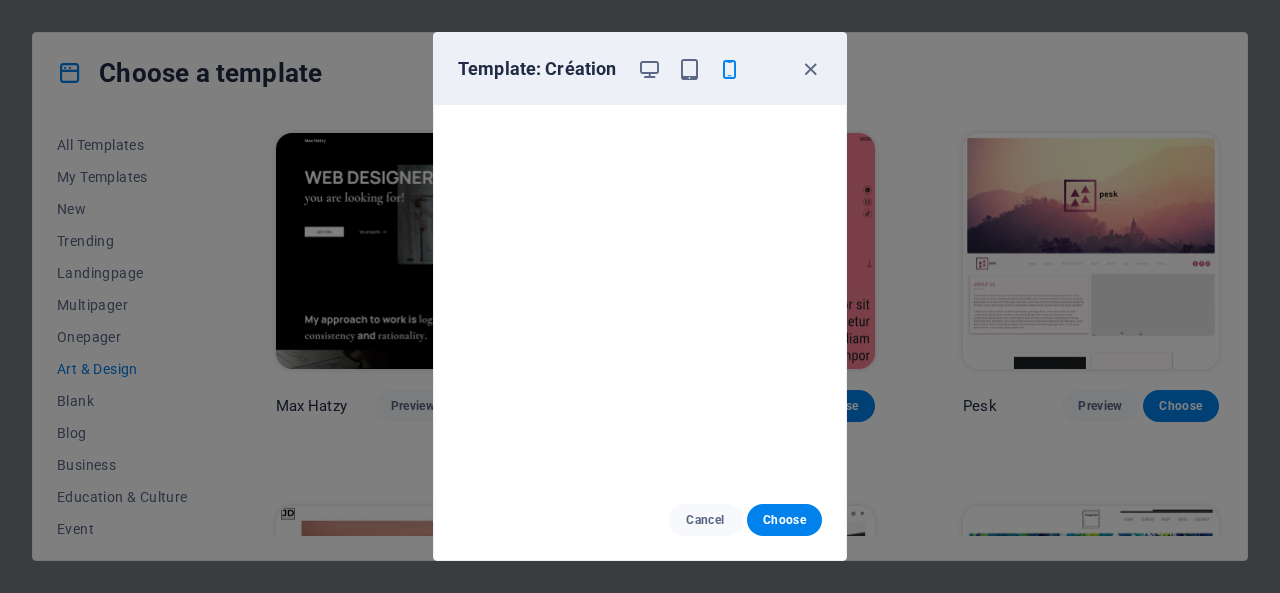 scroll, scrollTop: 4, scrollLeft: 0, axis: vertical 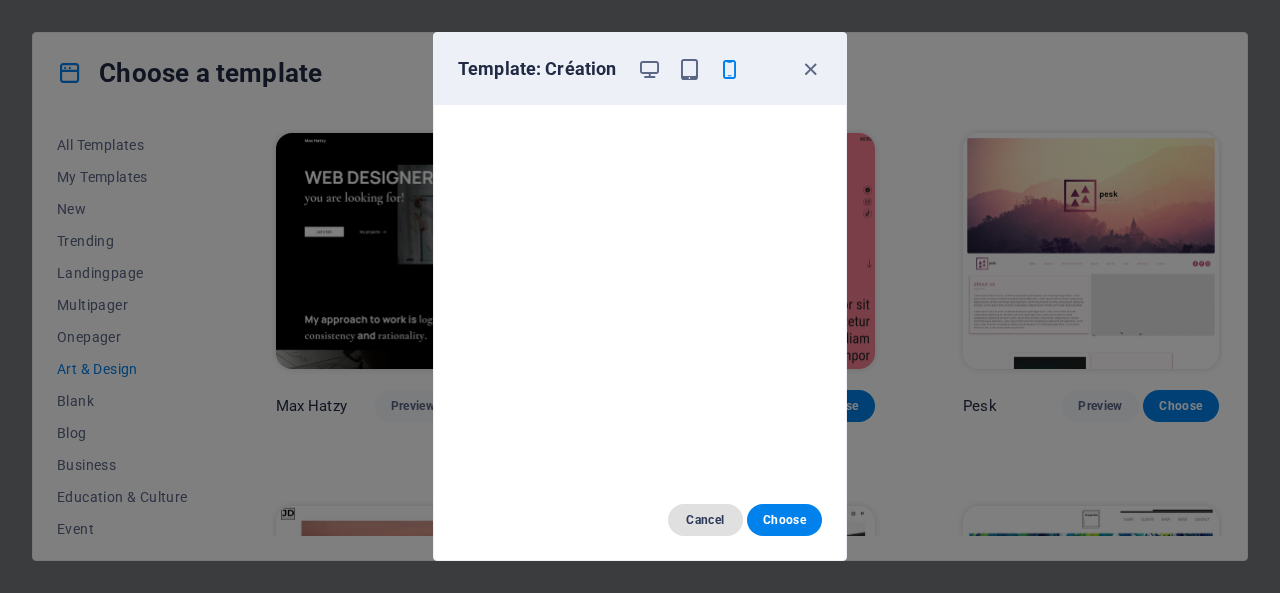 click on "Cancel" at bounding box center [705, 520] 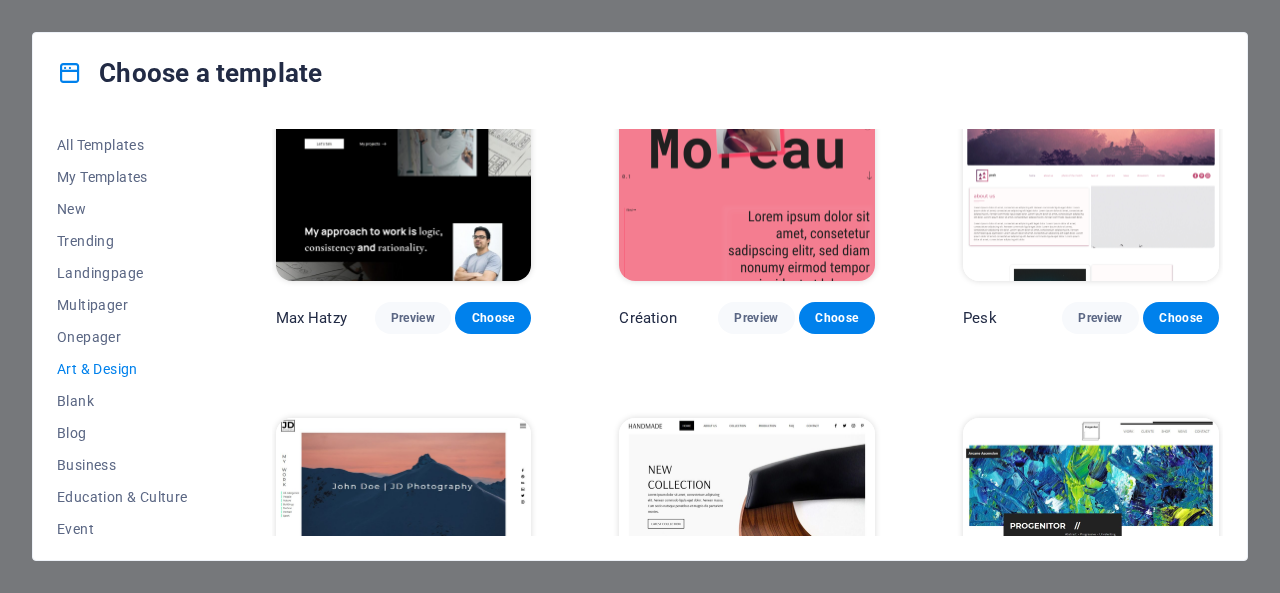 scroll, scrollTop: 0, scrollLeft: 0, axis: both 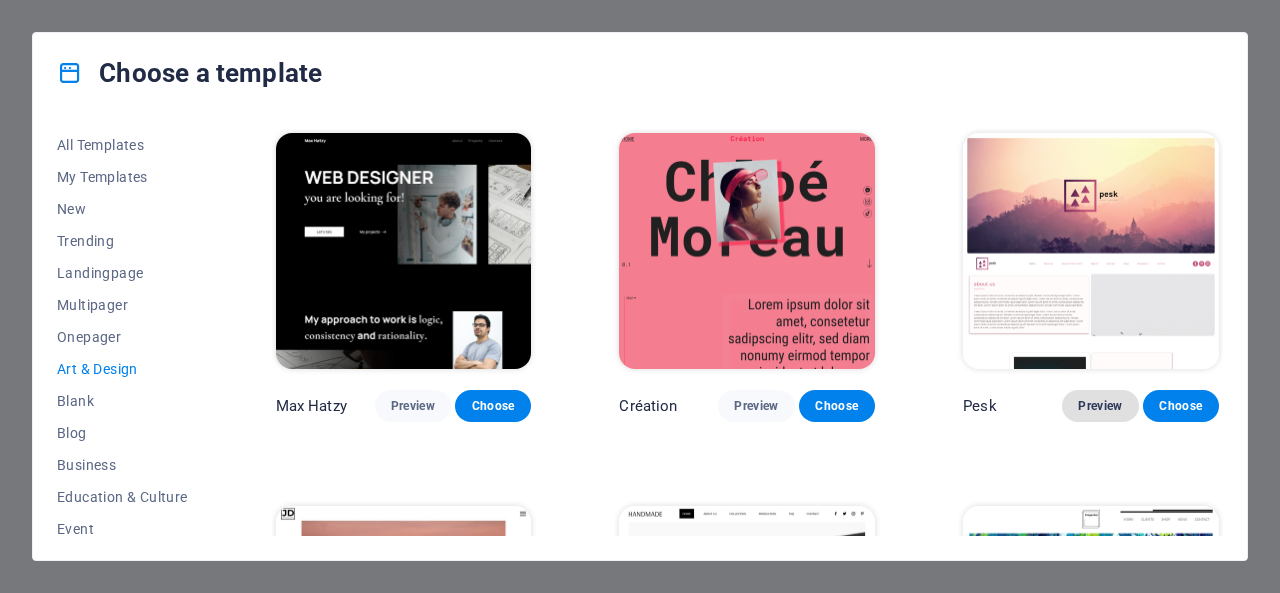 click on "Preview" at bounding box center [1100, 406] 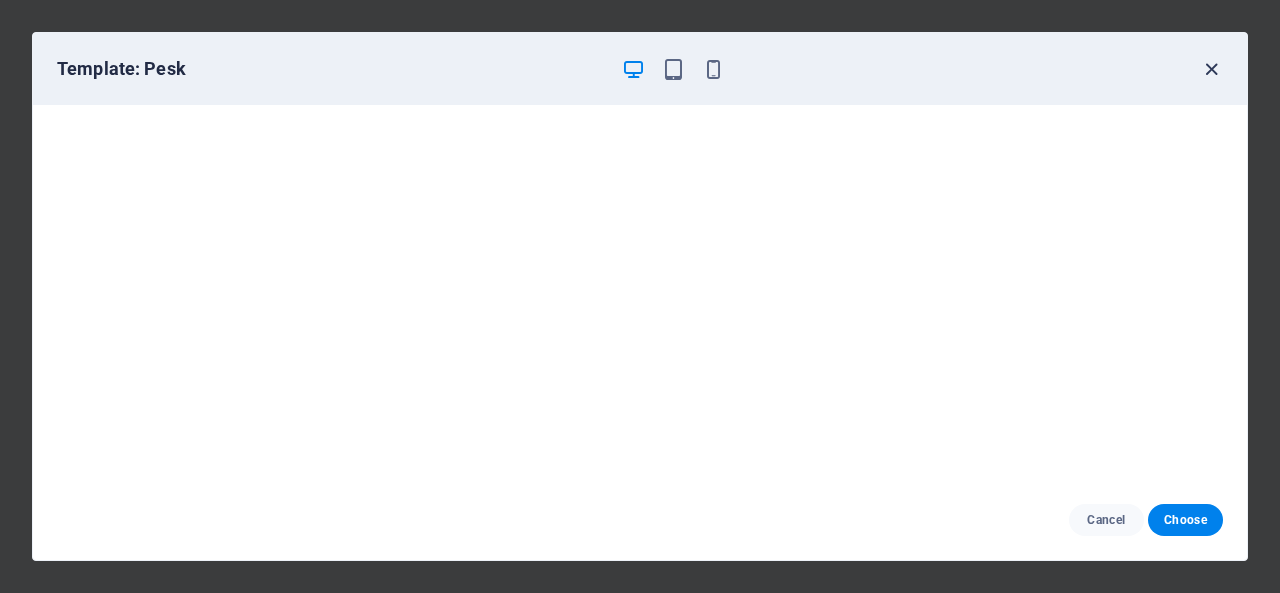 click at bounding box center (1211, 69) 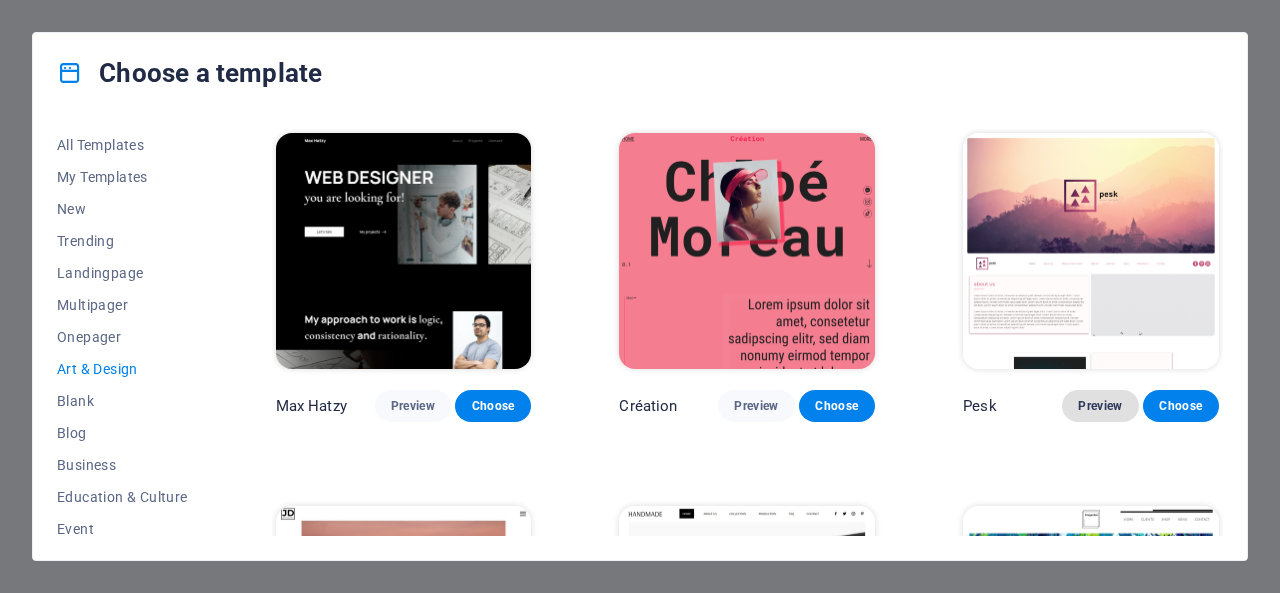 click on "Preview" at bounding box center (1100, 406) 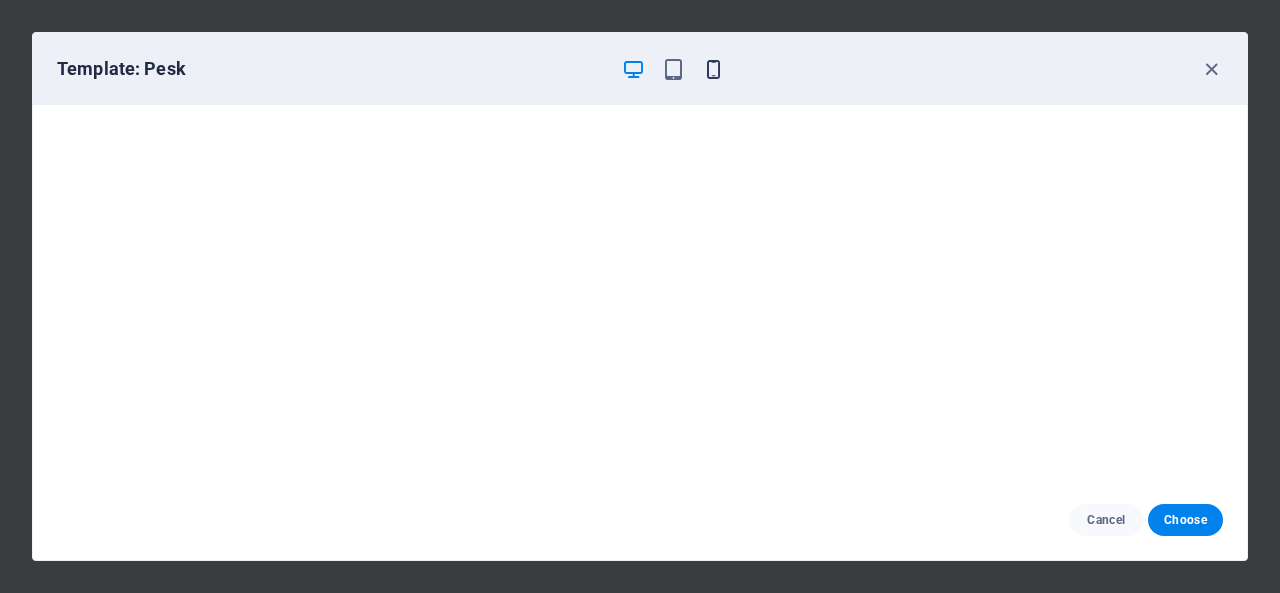 click at bounding box center (713, 69) 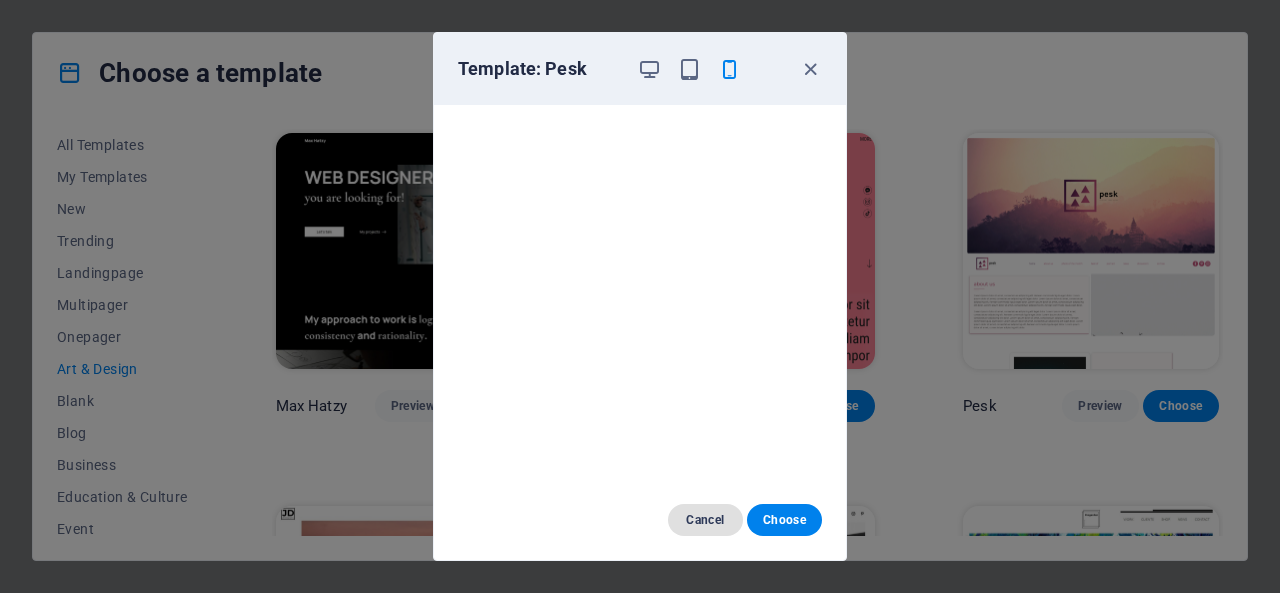 click on "Cancel" at bounding box center (705, 520) 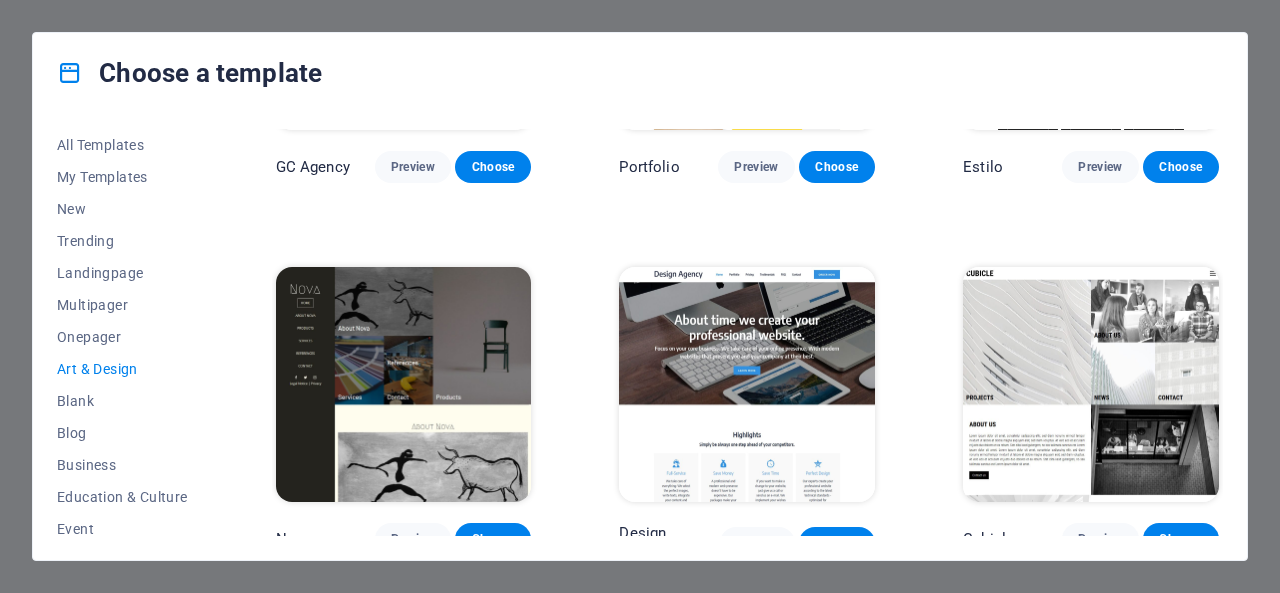 scroll, scrollTop: 1364, scrollLeft: 0, axis: vertical 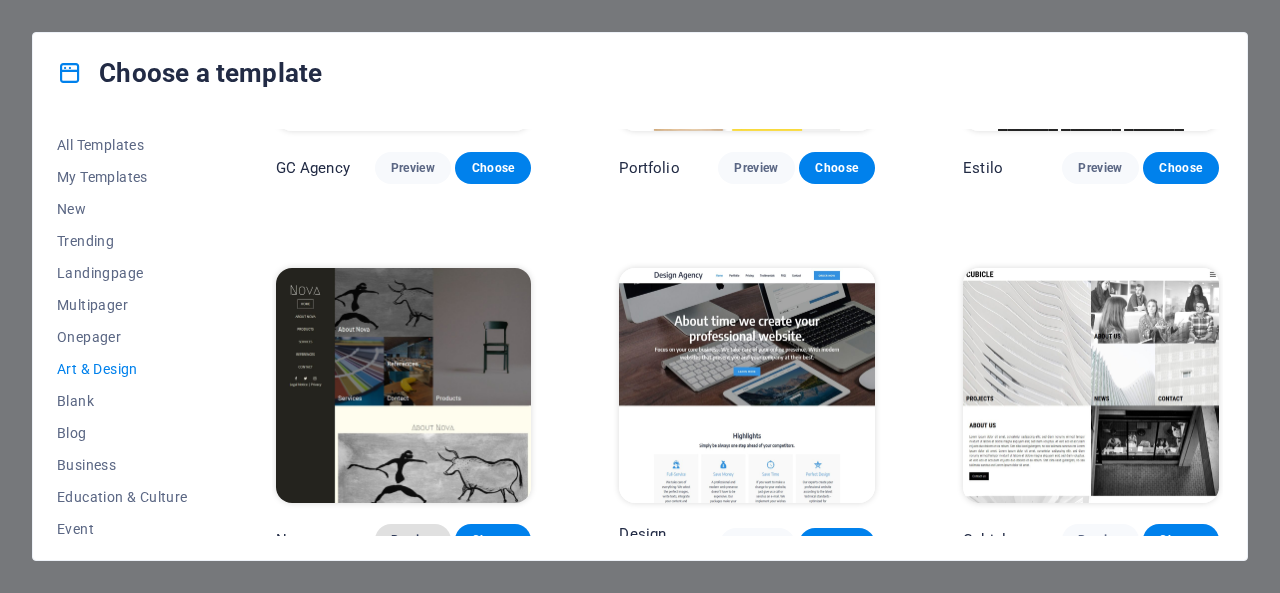 click on "Preview" at bounding box center [413, 540] 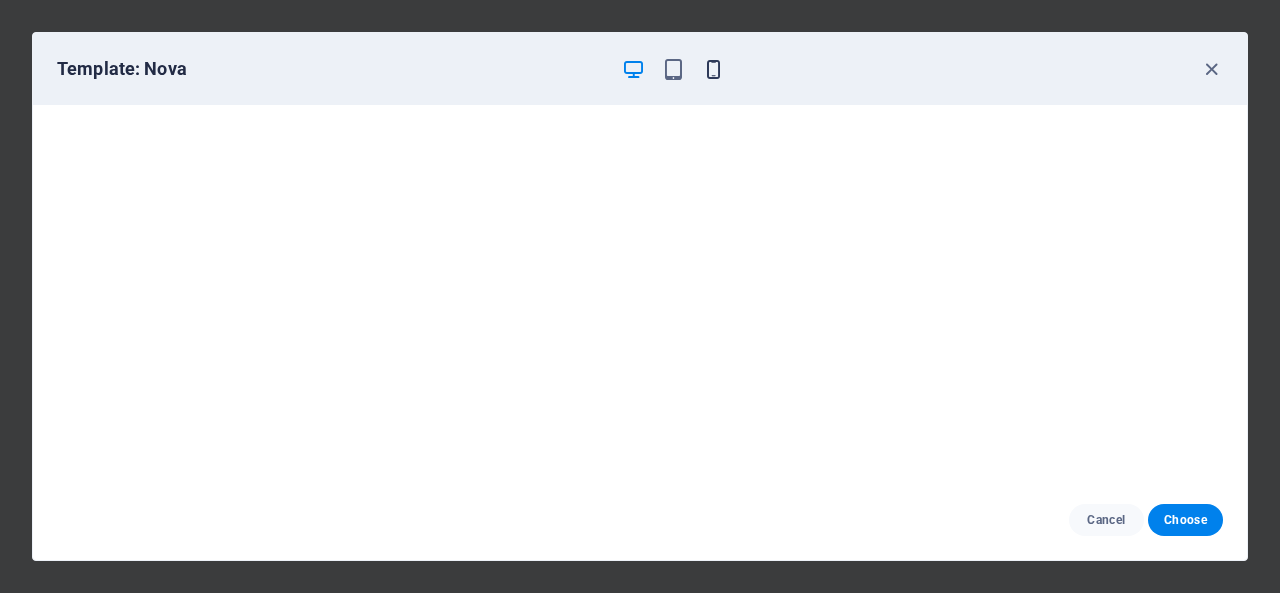 click at bounding box center [713, 69] 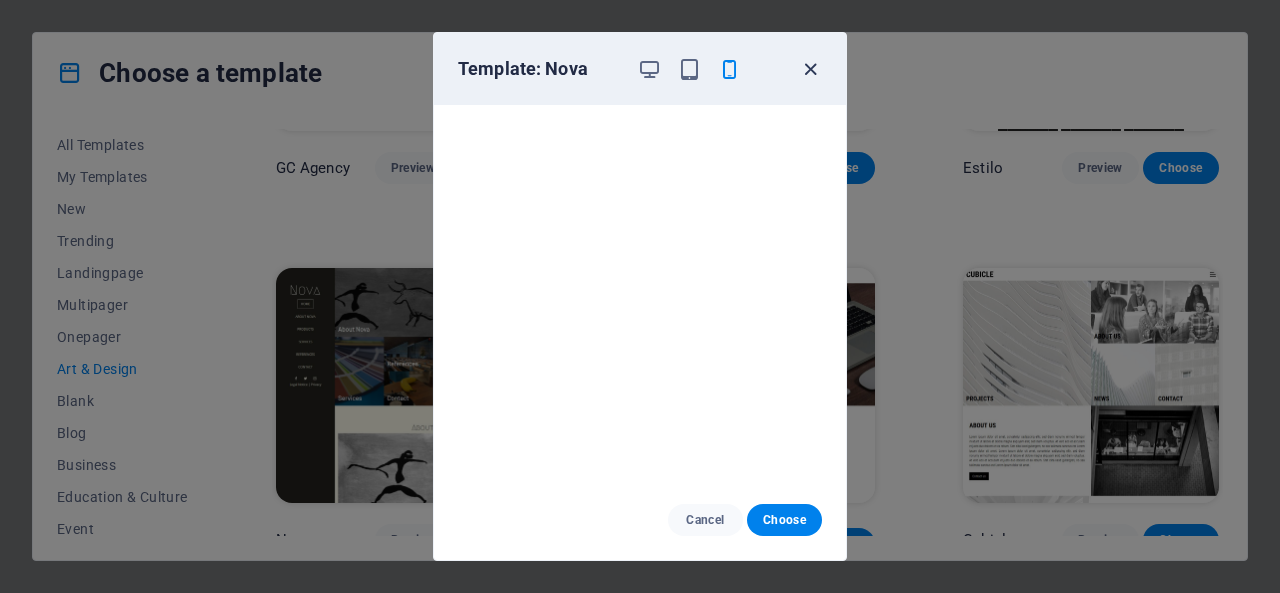 click at bounding box center (810, 69) 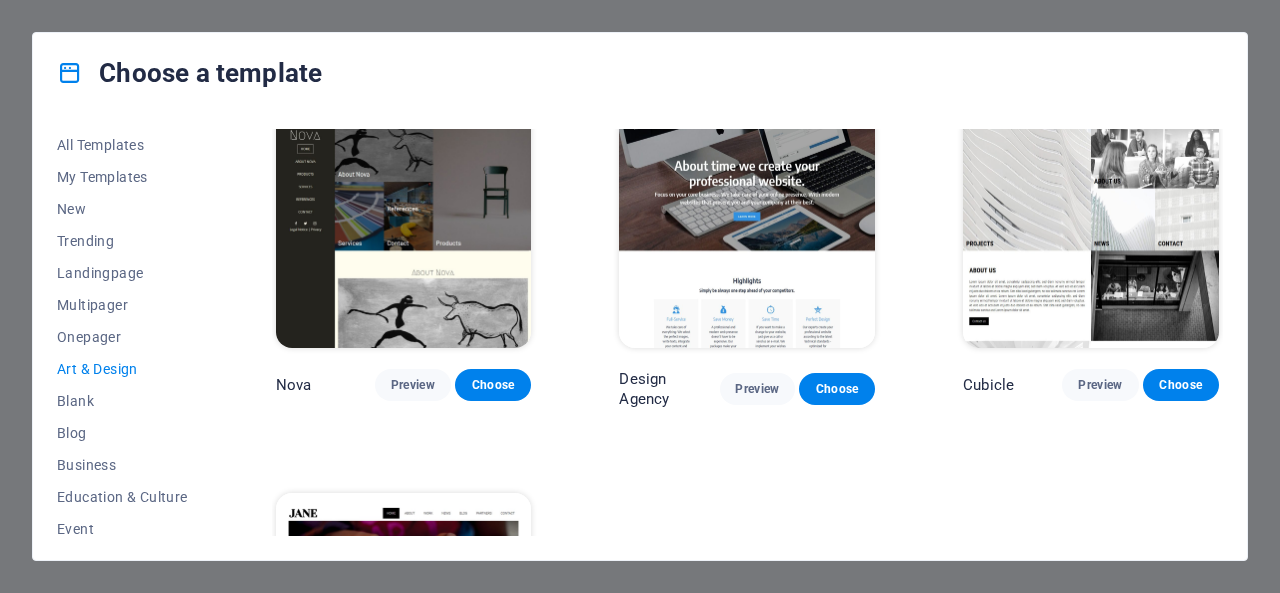 scroll, scrollTop: 1750, scrollLeft: 0, axis: vertical 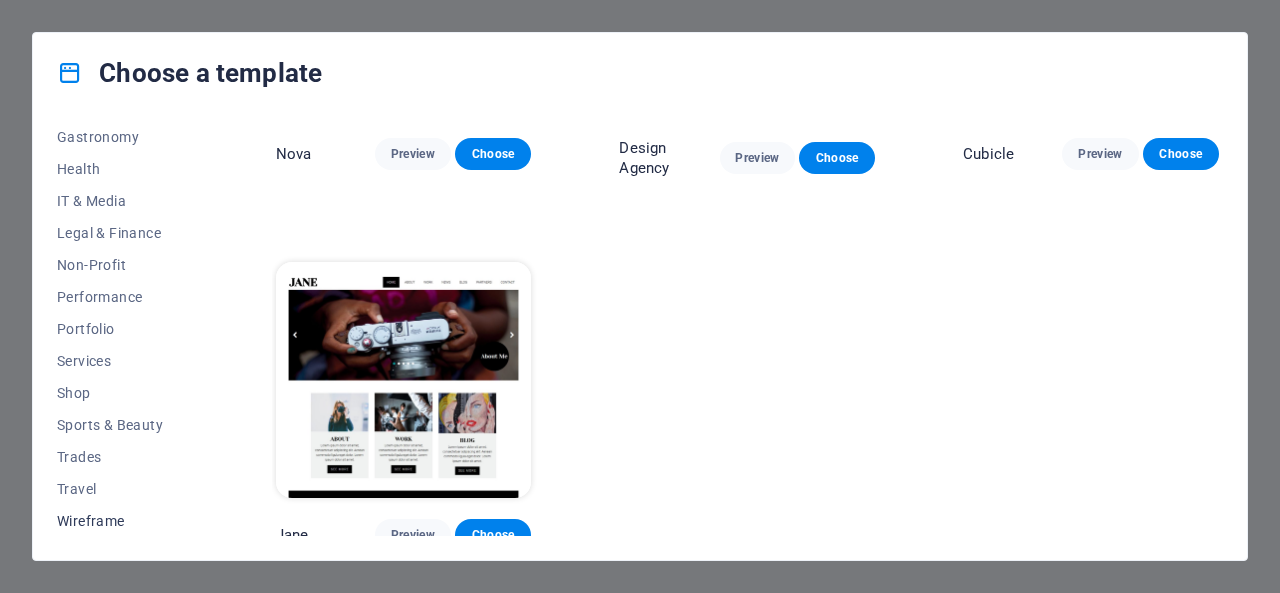 click on "Wireframe" at bounding box center [122, 521] 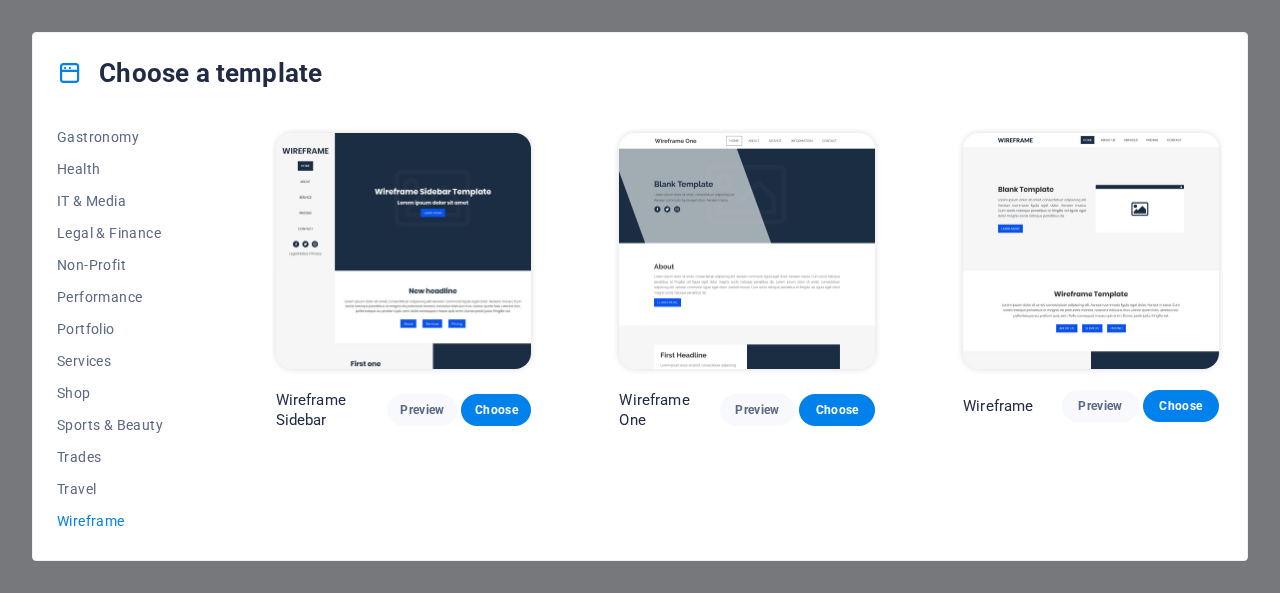scroll, scrollTop: 0, scrollLeft: 0, axis: both 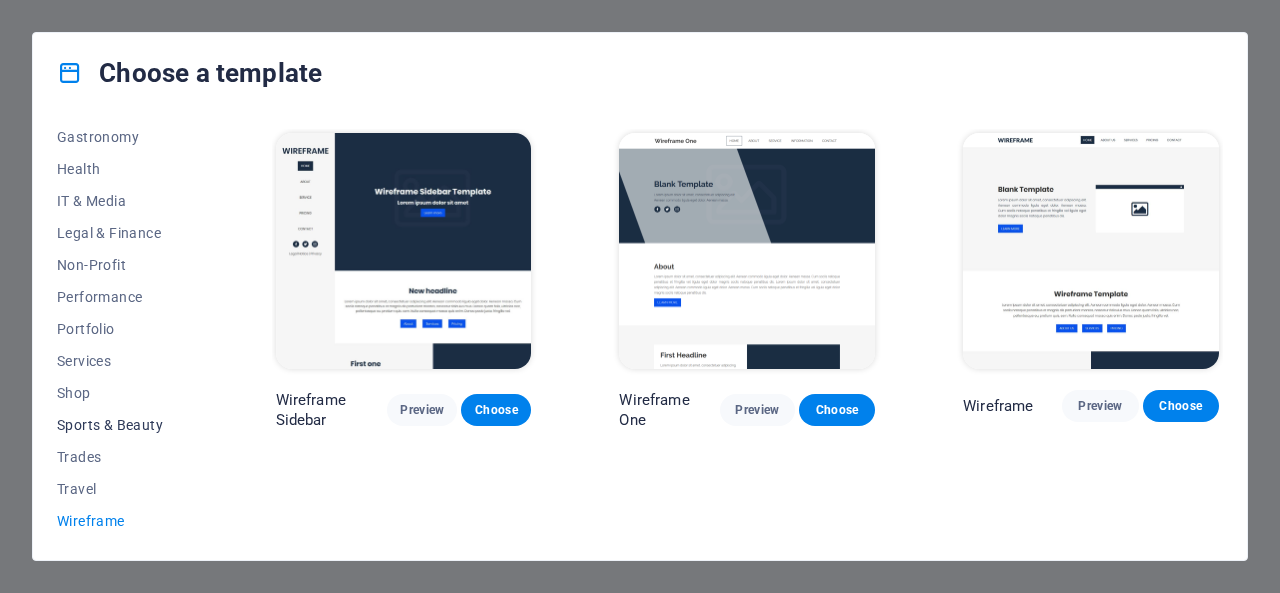 click on "Sports & Beauty" at bounding box center (122, 425) 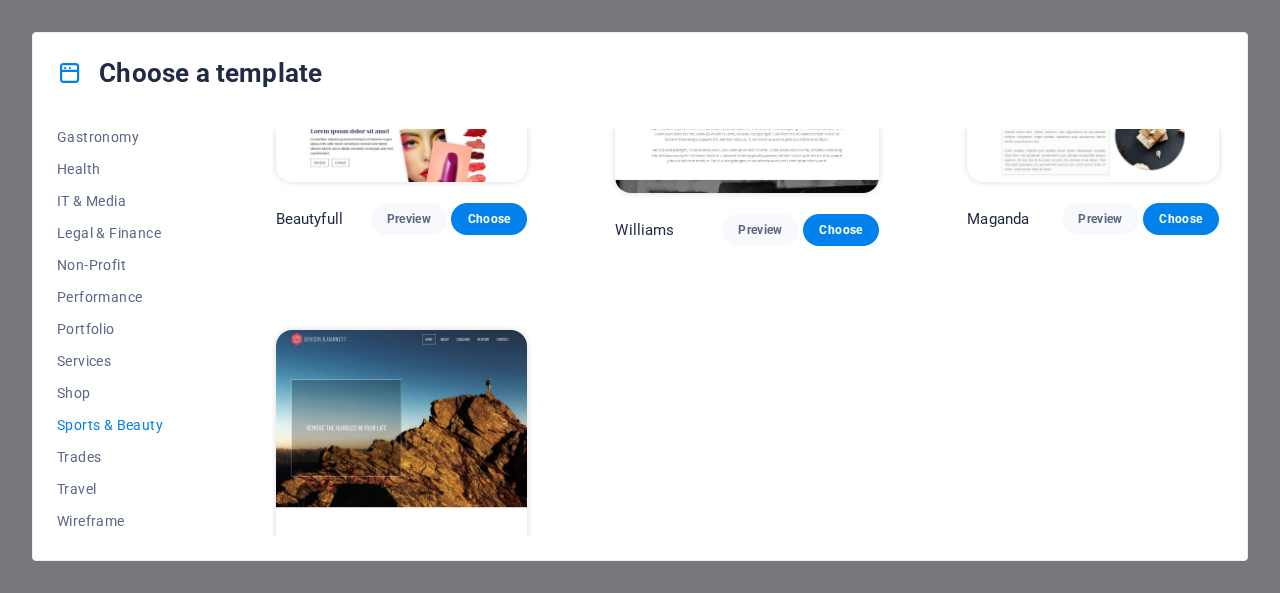 scroll, scrollTop: 1718, scrollLeft: 0, axis: vertical 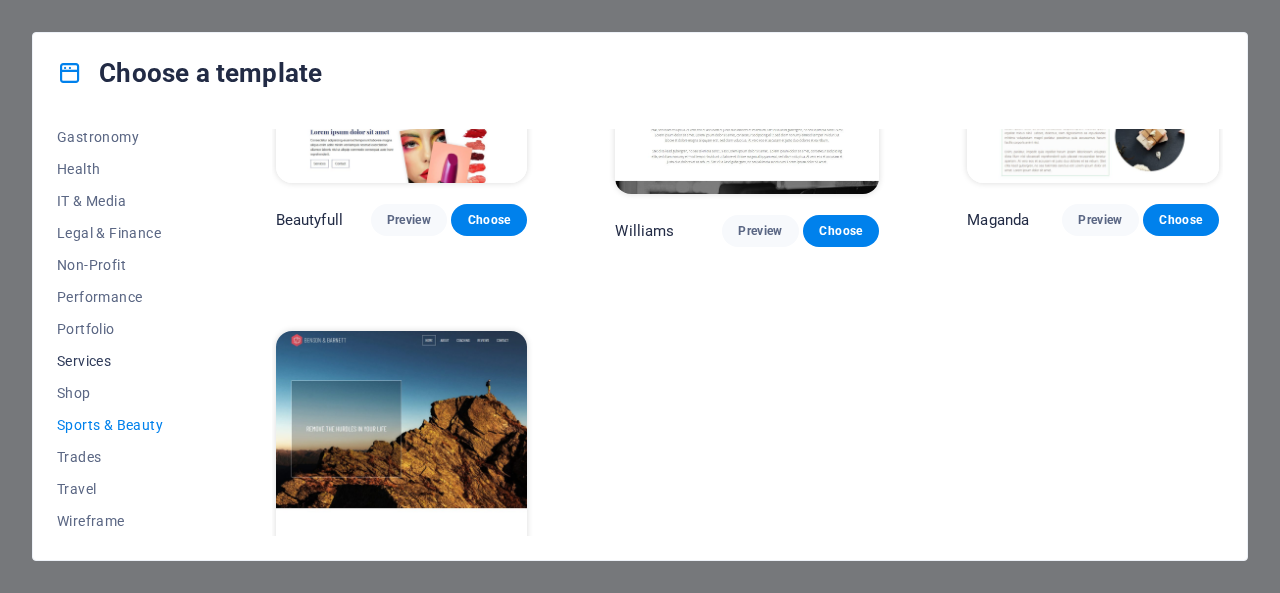 click on "Services" at bounding box center (122, 361) 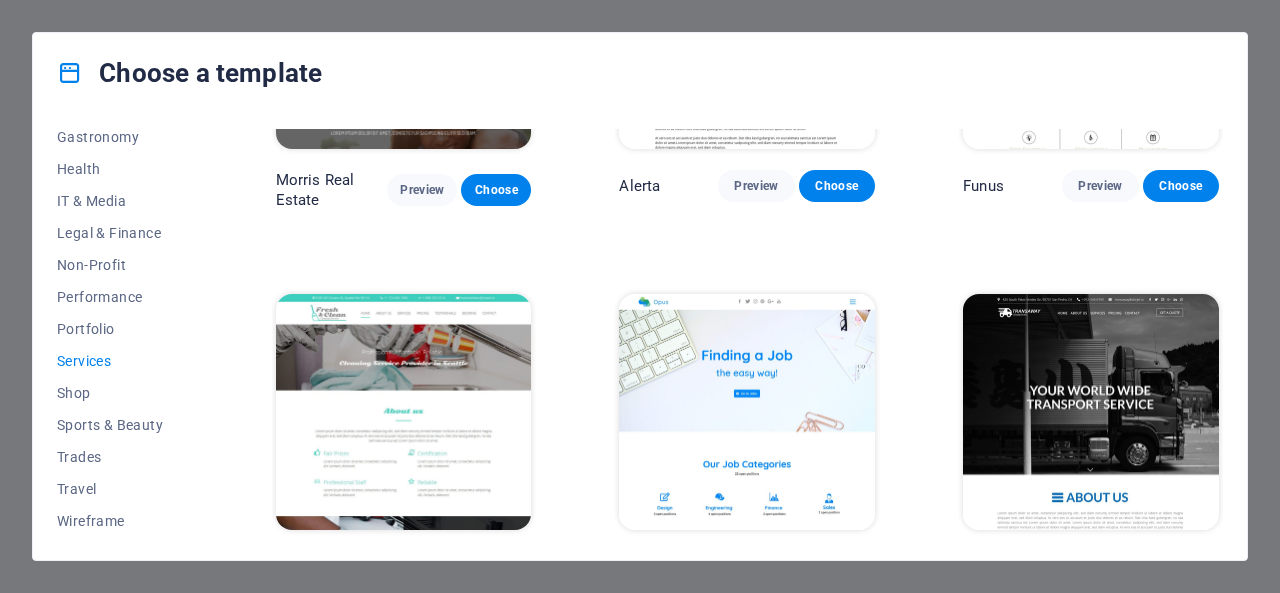 scroll, scrollTop: 1718, scrollLeft: 0, axis: vertical 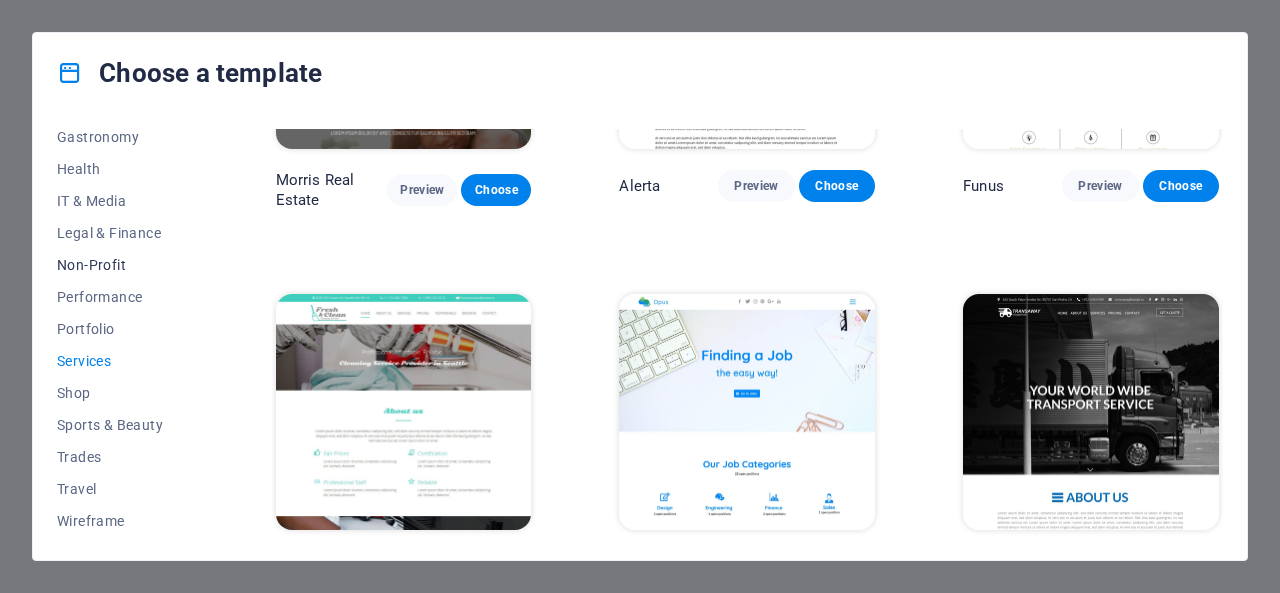 click on "Non-Profit" at bounding box center (122, 265) 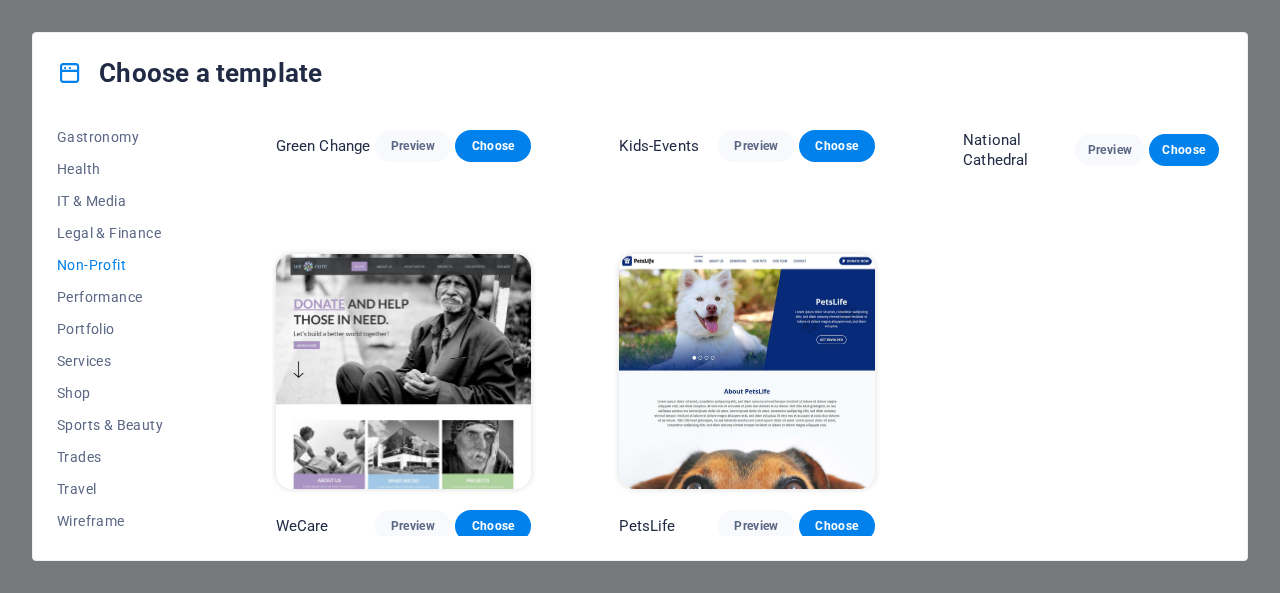 scroll, scrollTop: 260, scrollLeft: 0, axis: vertical 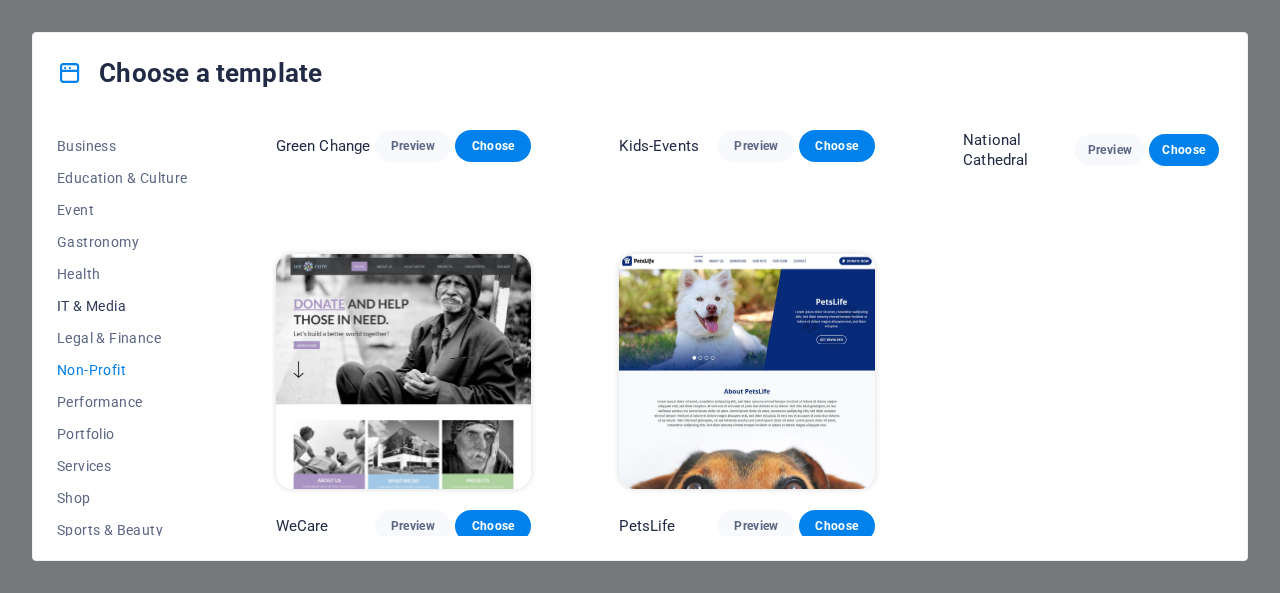 click on "IT & Media" at bounding box center [122, 306] 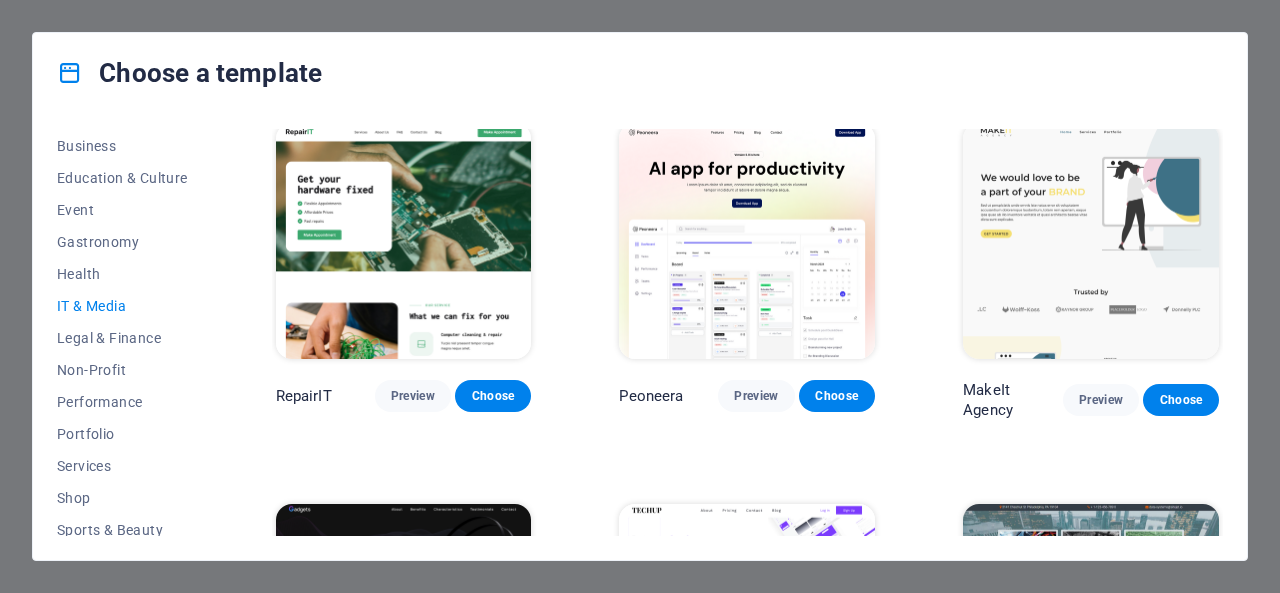 scroll, scrollTop: 0, scrollLeft: 0, axis: both 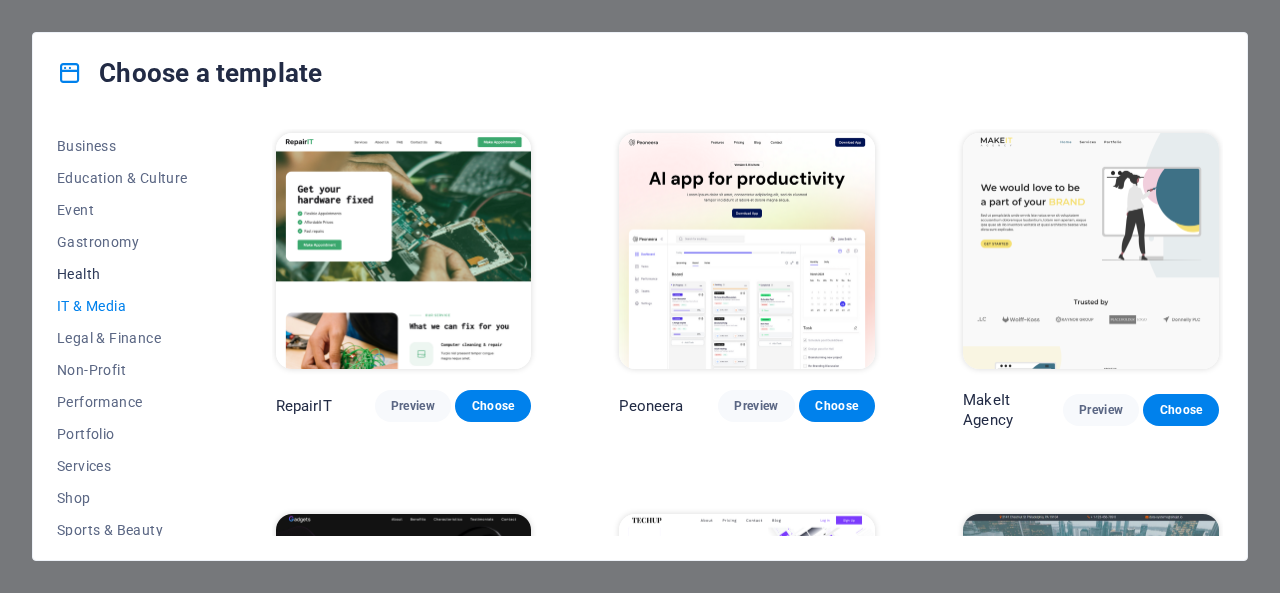 click on "Health" at bounding box center (122, 274) 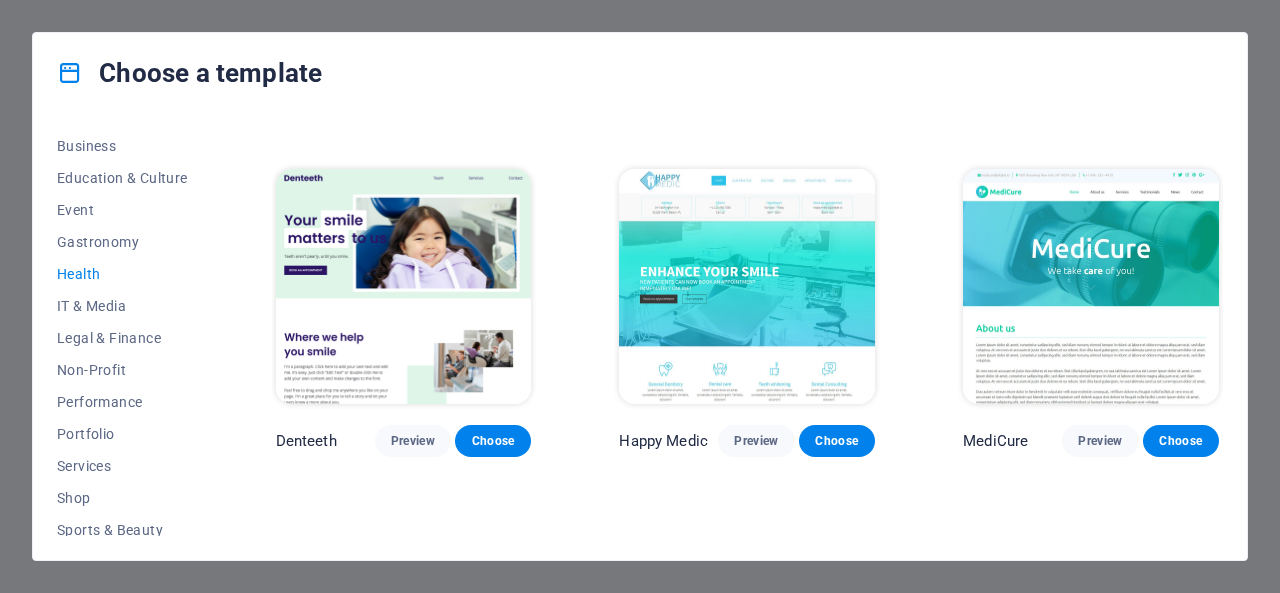 scroll, scrollTop: 340, scrollLeft: 0, axis: vertical 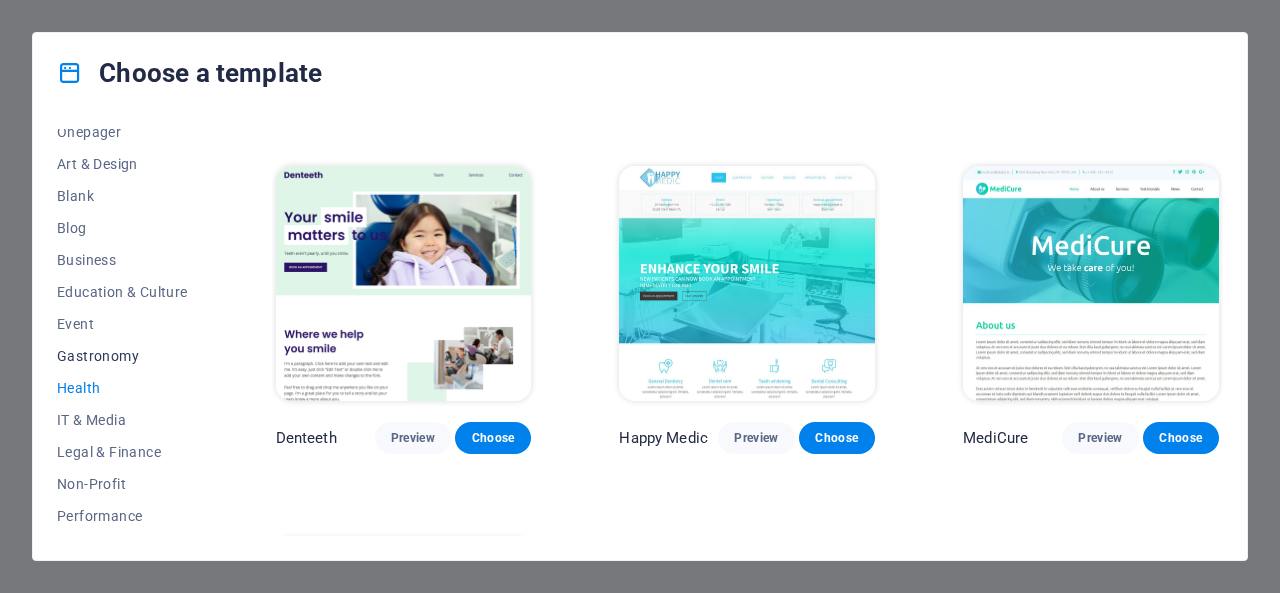 drag, startPoint x: 391, startPoint y: 377, endPoint x: 94, endPoint y: 362, distance: 297.37854 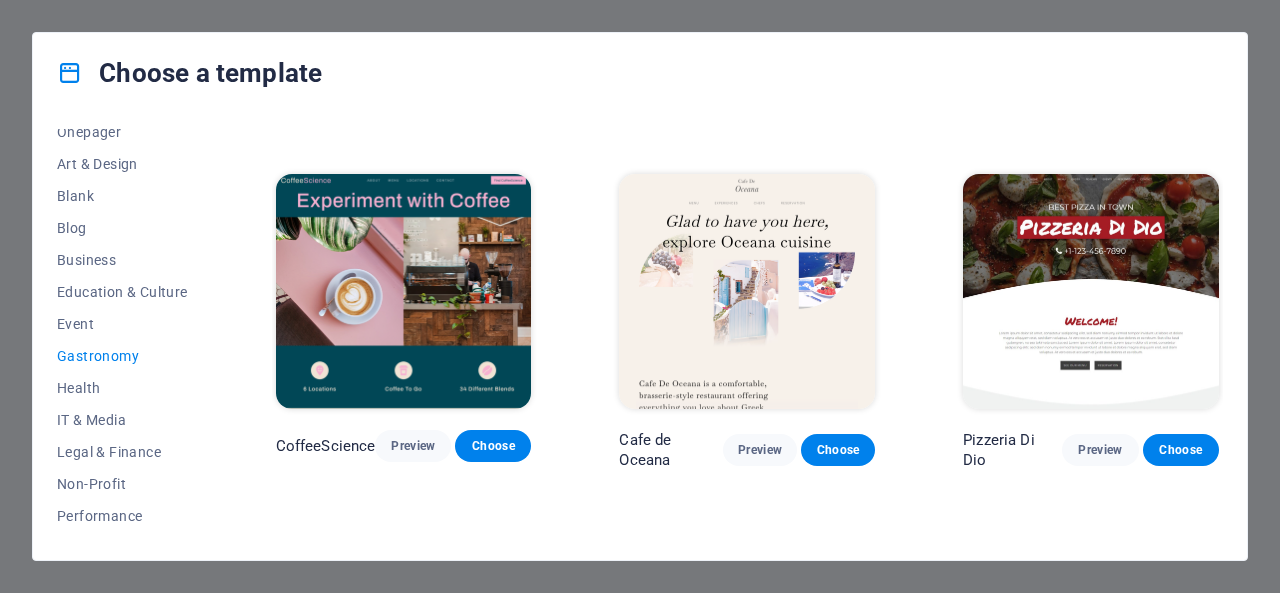 click on "Gastronomy" at bounding box center [122, 356] 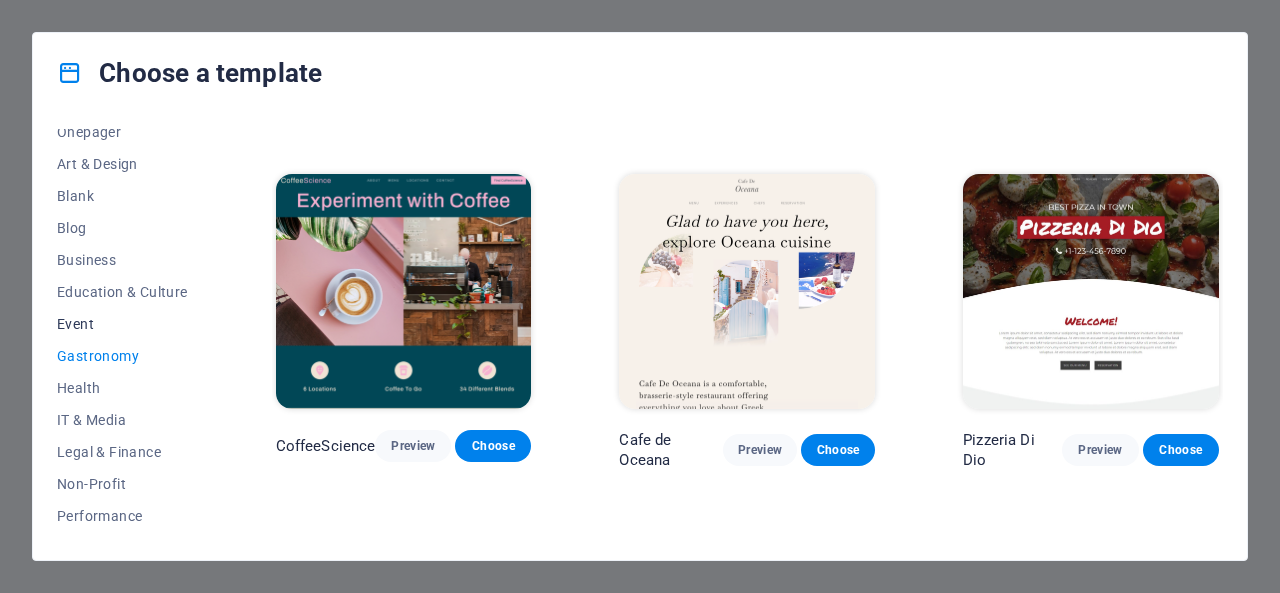 click on "Event" at bounding box center (122, 324) 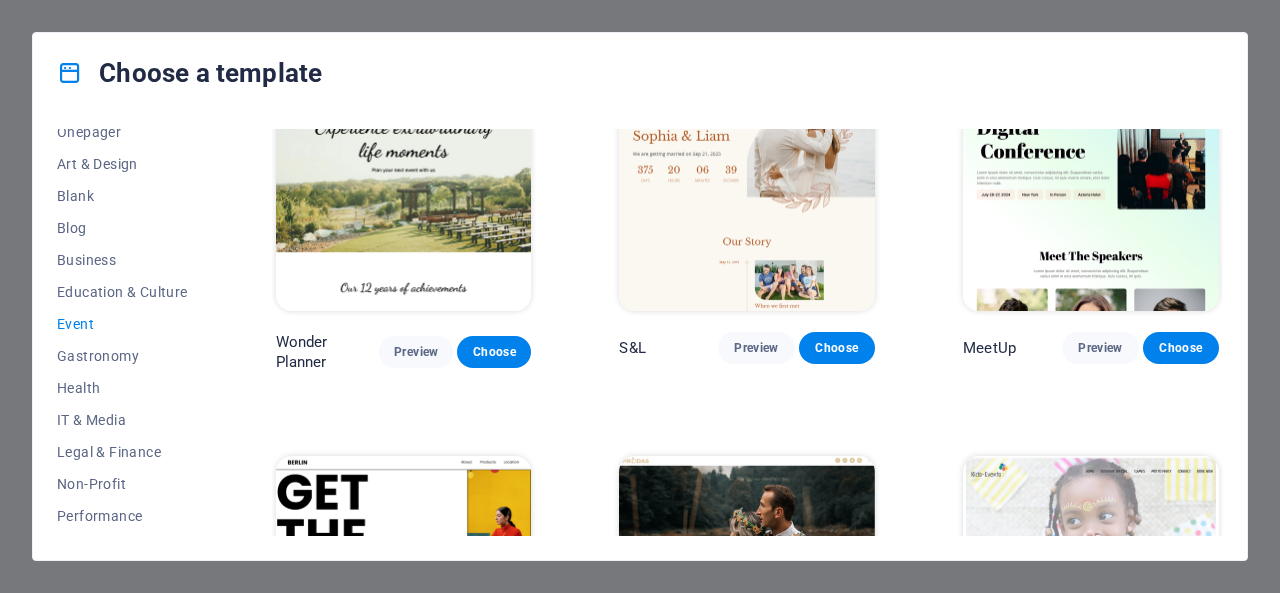 scroll, scrollTop: 0, scrollLeft: 0, axis: both 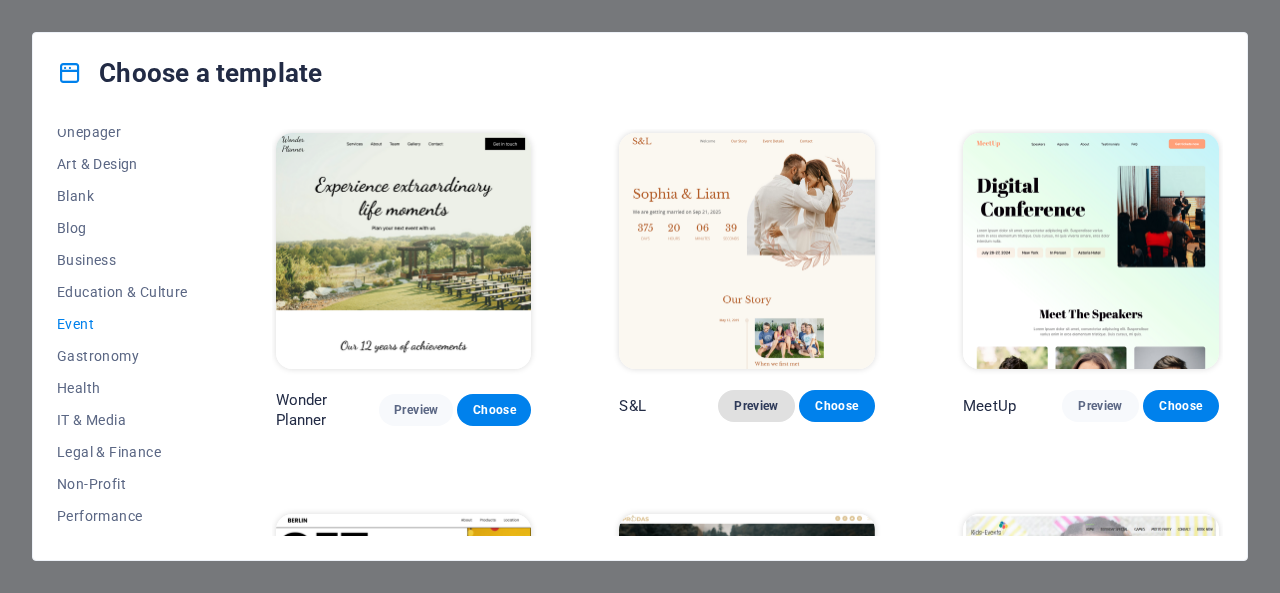 click on "Preview" at bounding box center (756, 406) 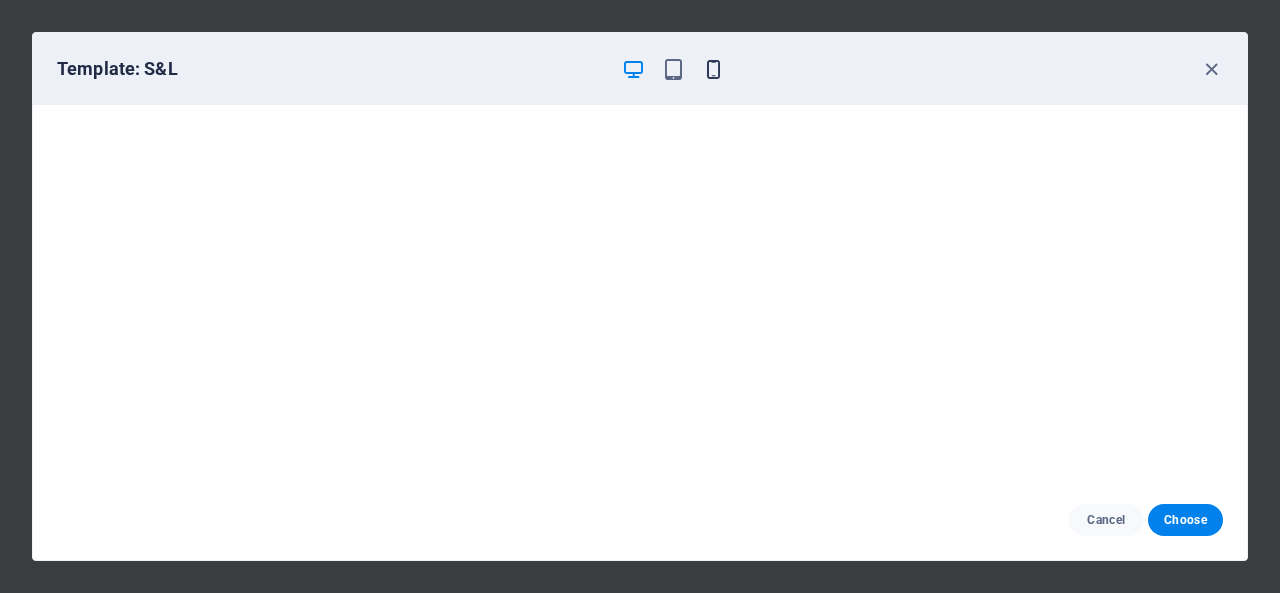 click at bounding box center (713, 69) 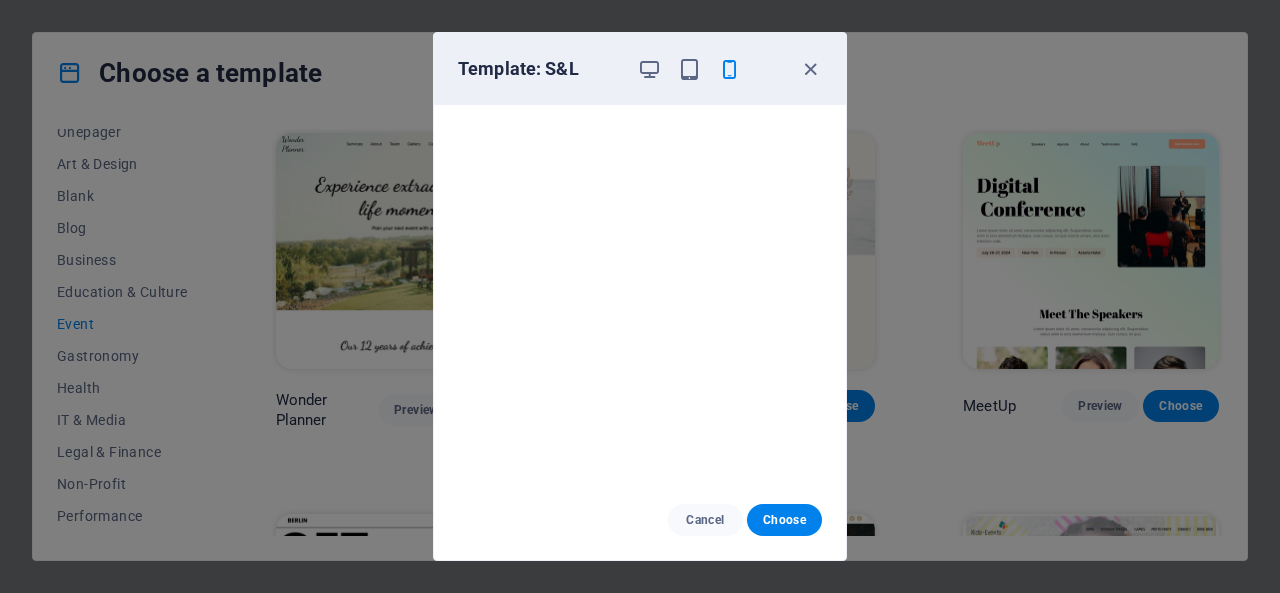 click on "Template: S&L Cancel Choose" at bounding box center (640, 296) 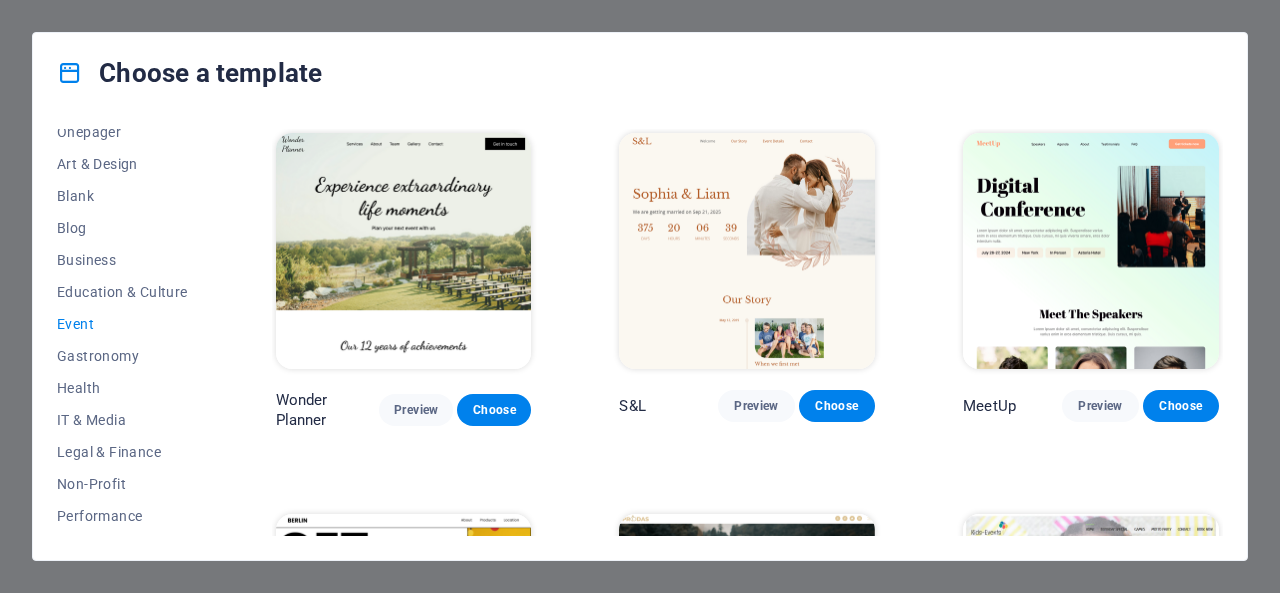 type 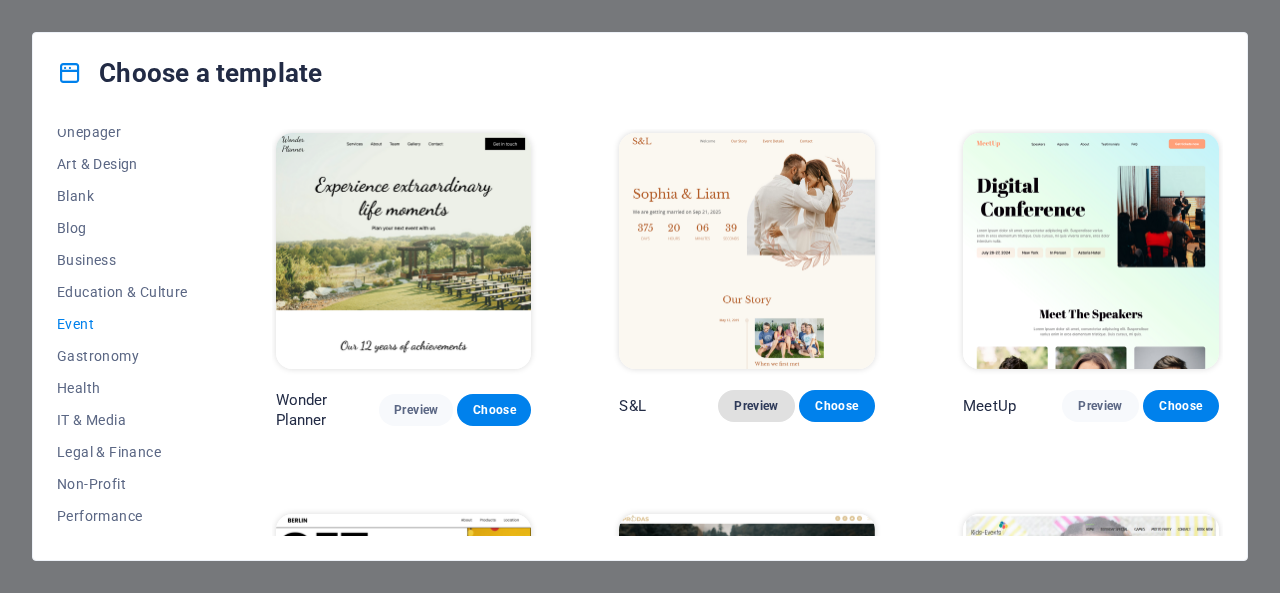 click on "Preview" at bounding box center [756, 406] 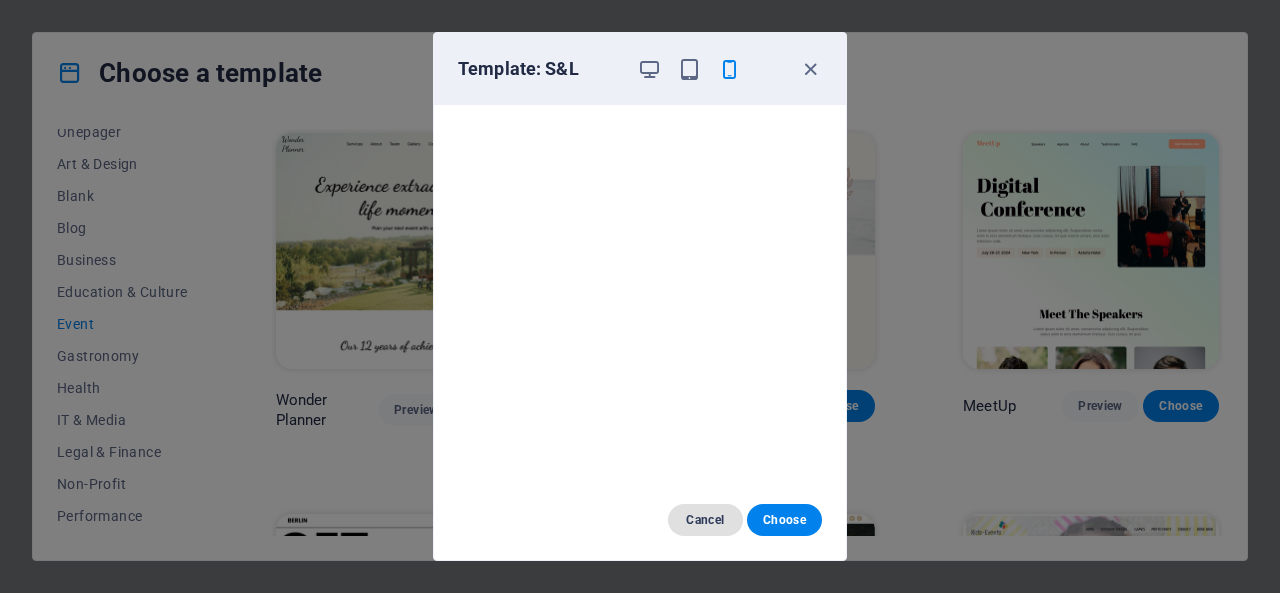 click on "Cancel" at bounding box center [705, 520] 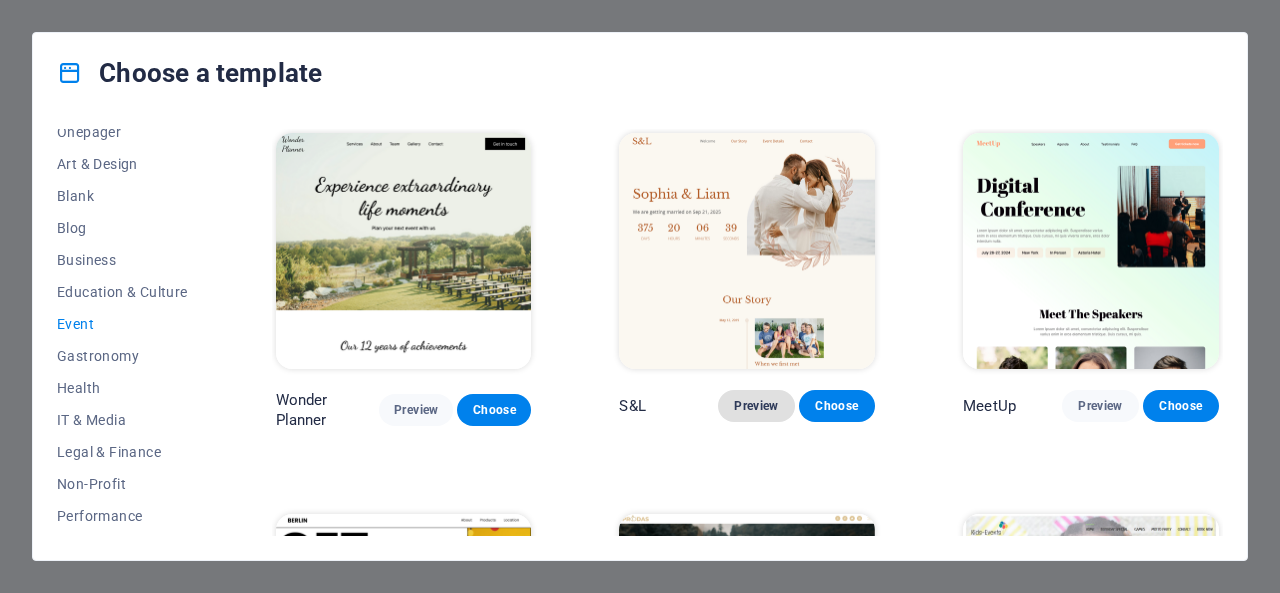 scroll, scrollTop: 82, scrollLeft: 0, axis: vertical 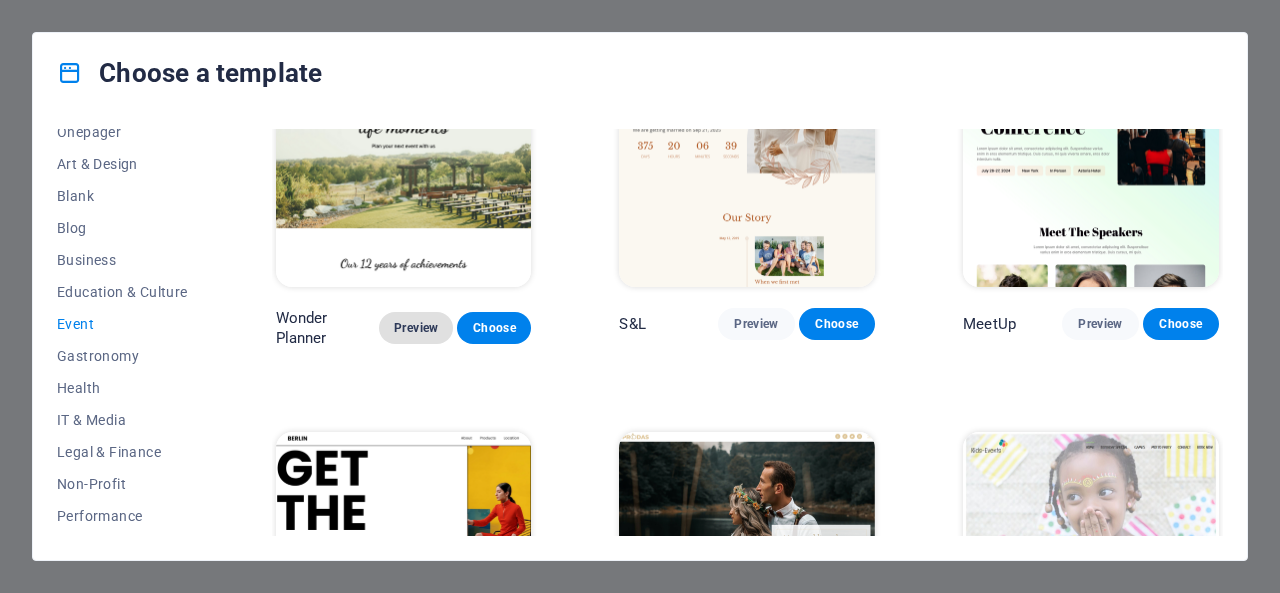 click on "Preview" at bounding box center (416, 328) 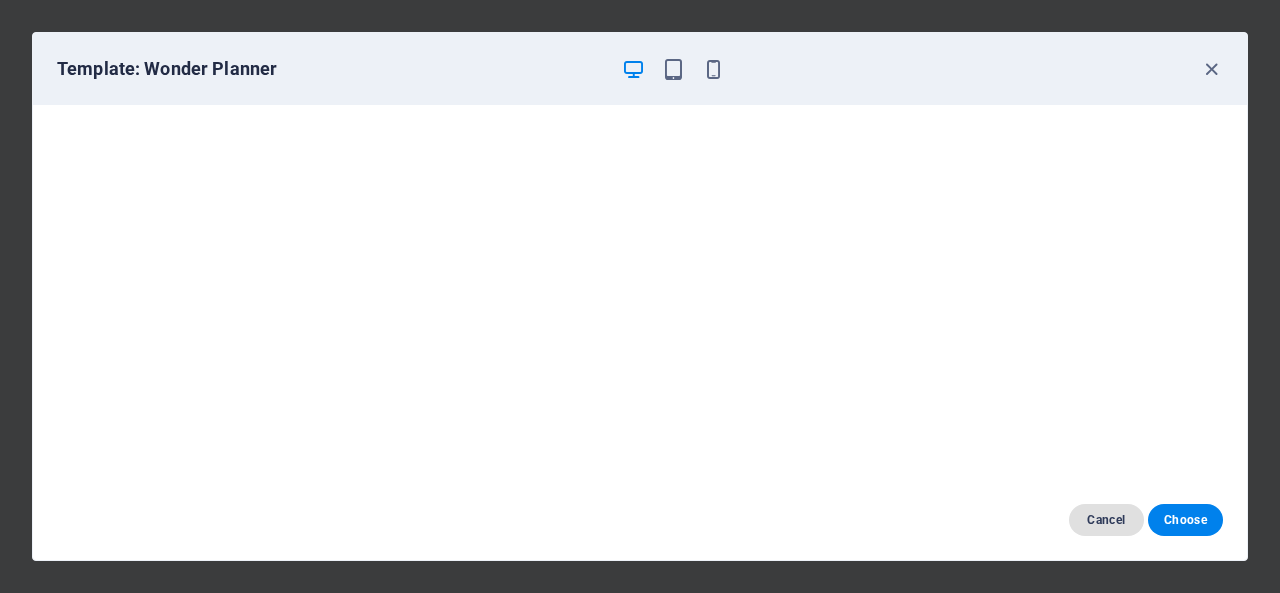 click on "Cancel" at bounding box center (1106, 520) 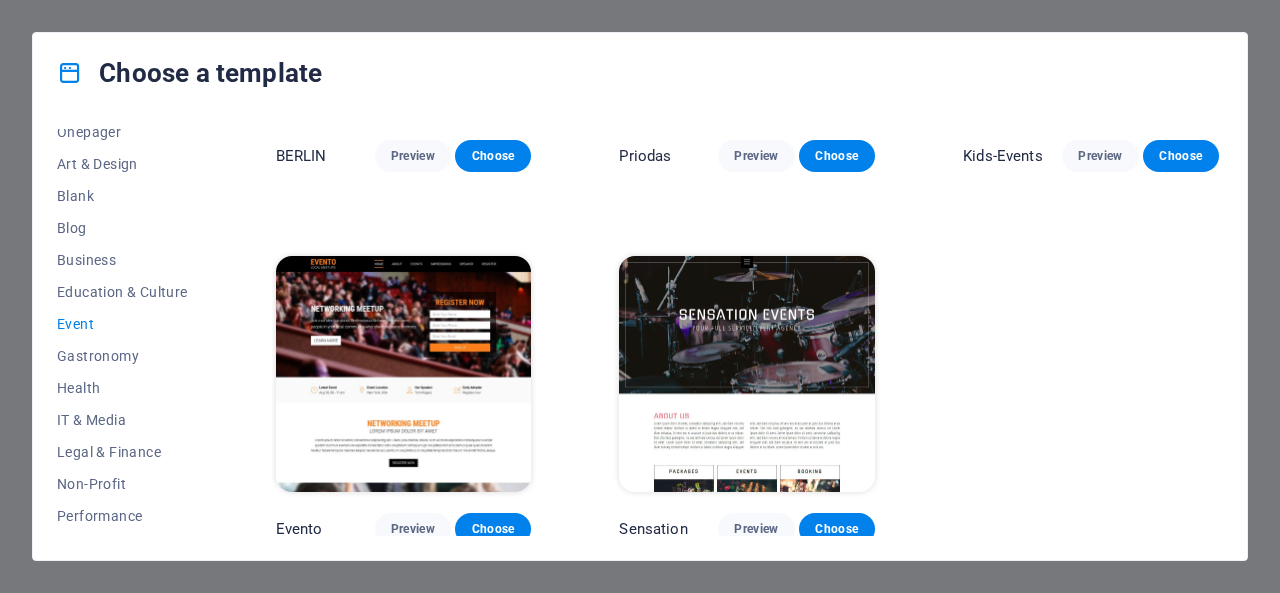 scroll, scrollTop: 630, scrollLeft: 0, axis: vertical 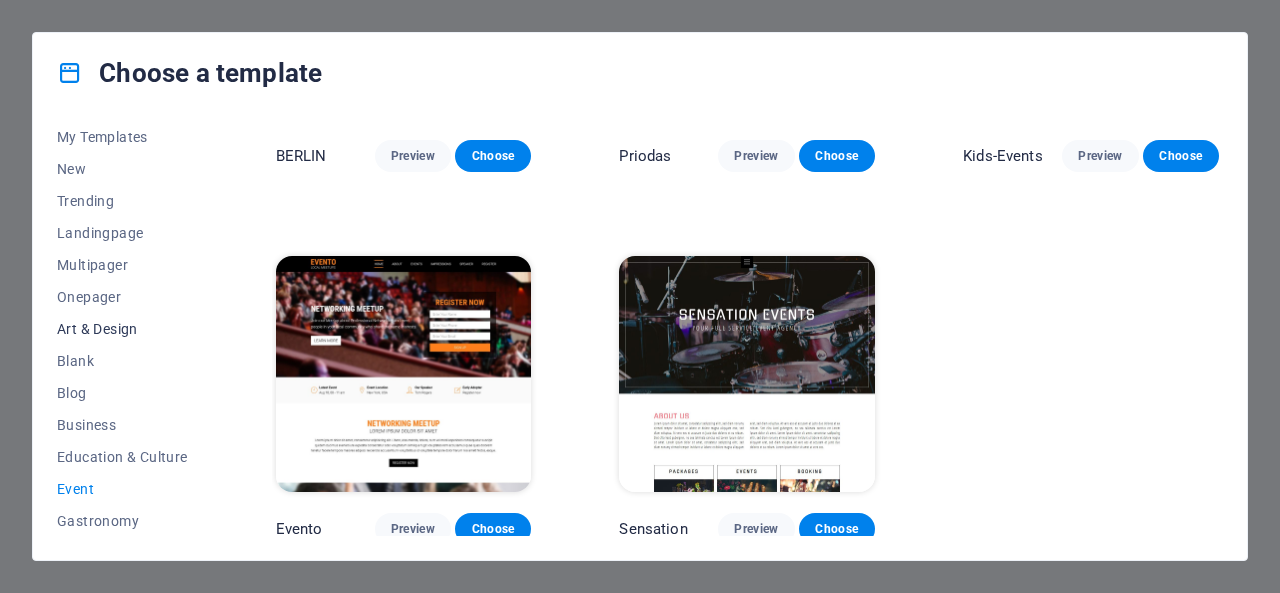 click on "Art & Design" at bounding box center (122, 329) 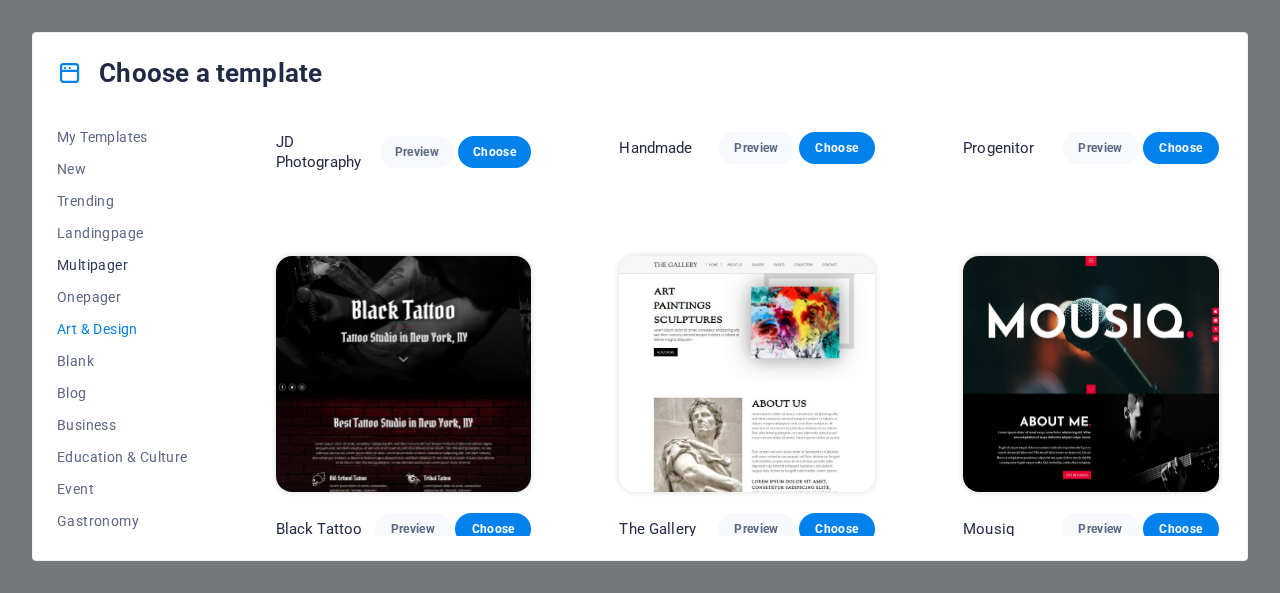 click on "Multipager" at bounding box center (122, 265) 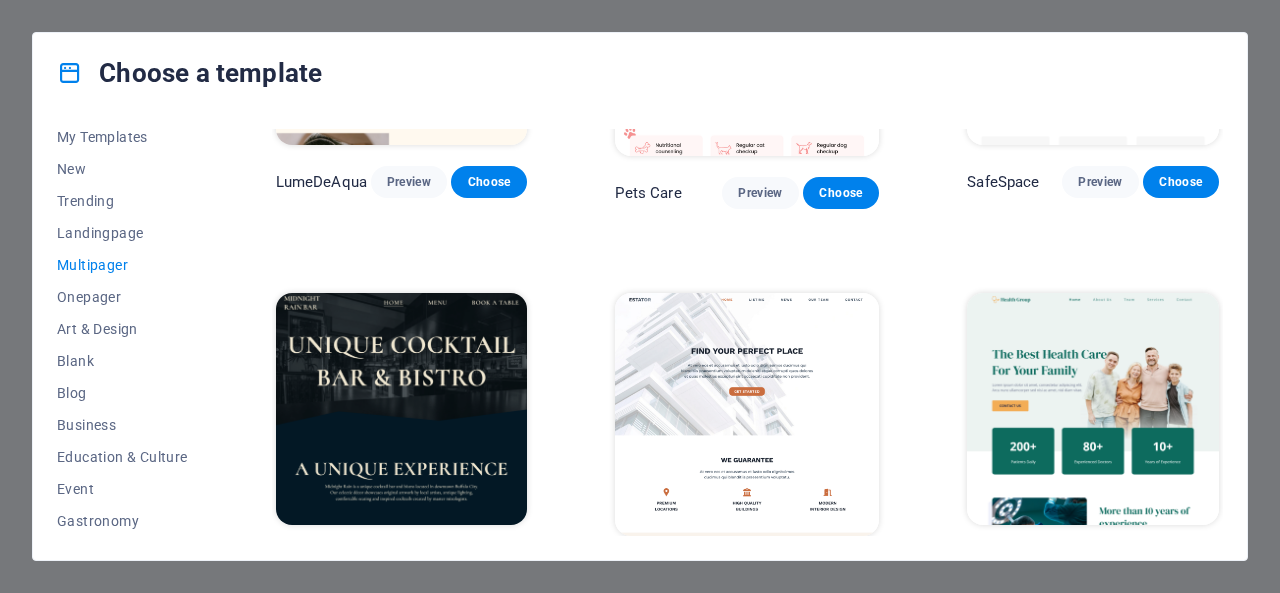 scroll, scrollTop: 2128, scrollLeft: 0, axis: vertical 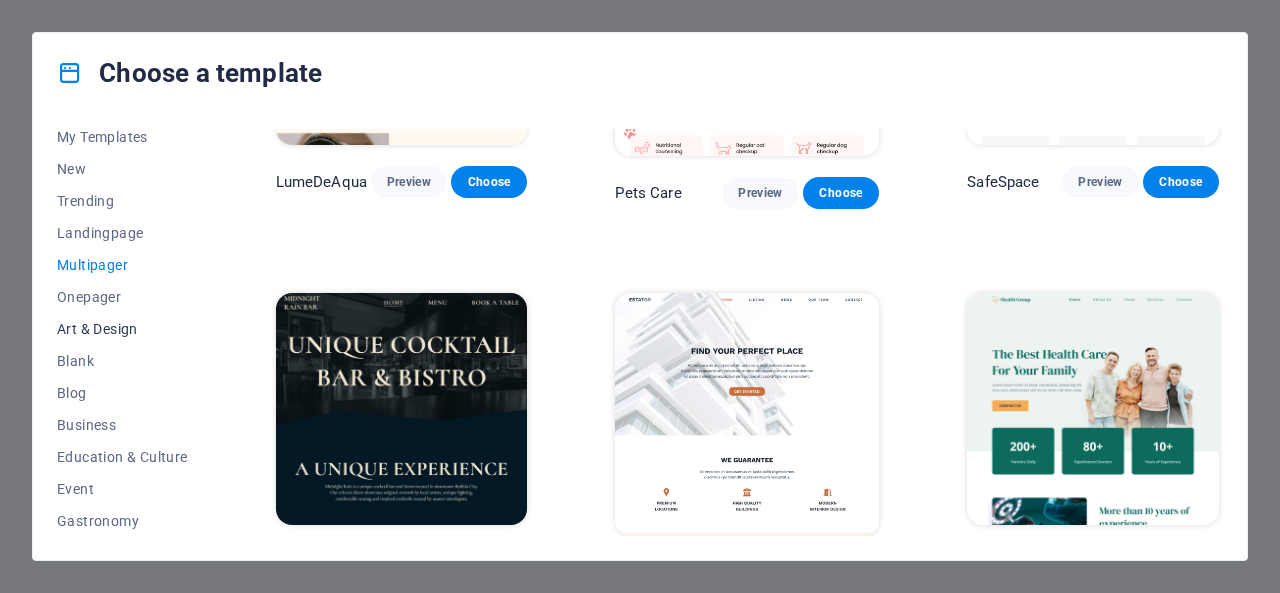 click on "Art & Design" at bounding box center (122, 329) 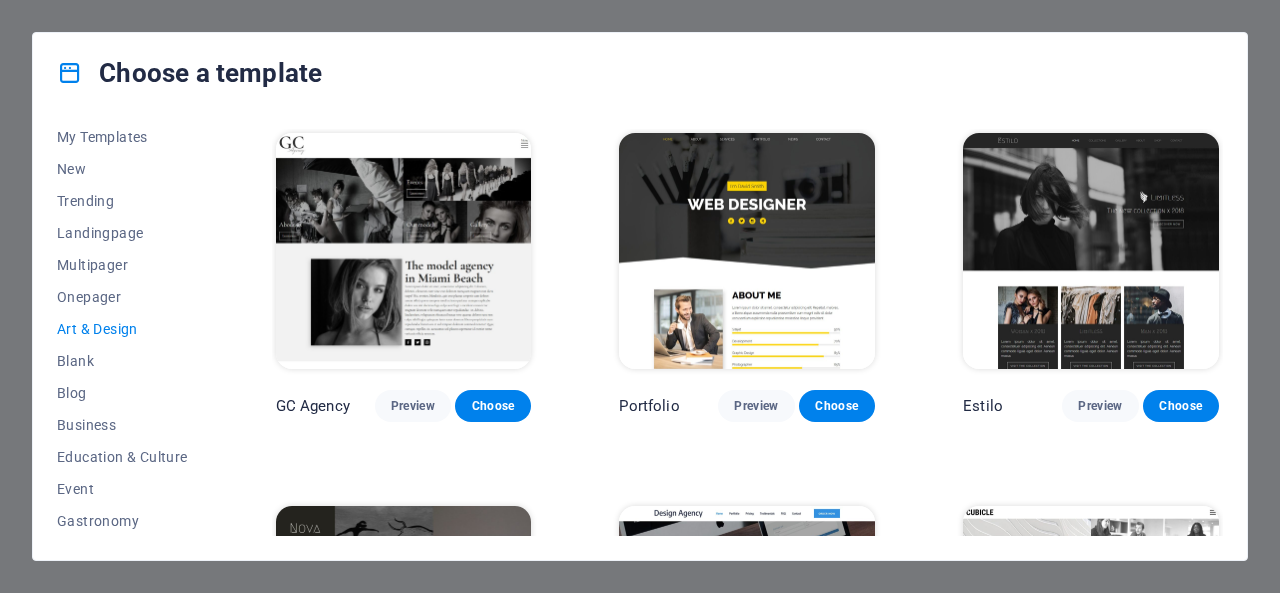scroll, scrollTop: 1128, scrollLeft: 0, axis: vertical 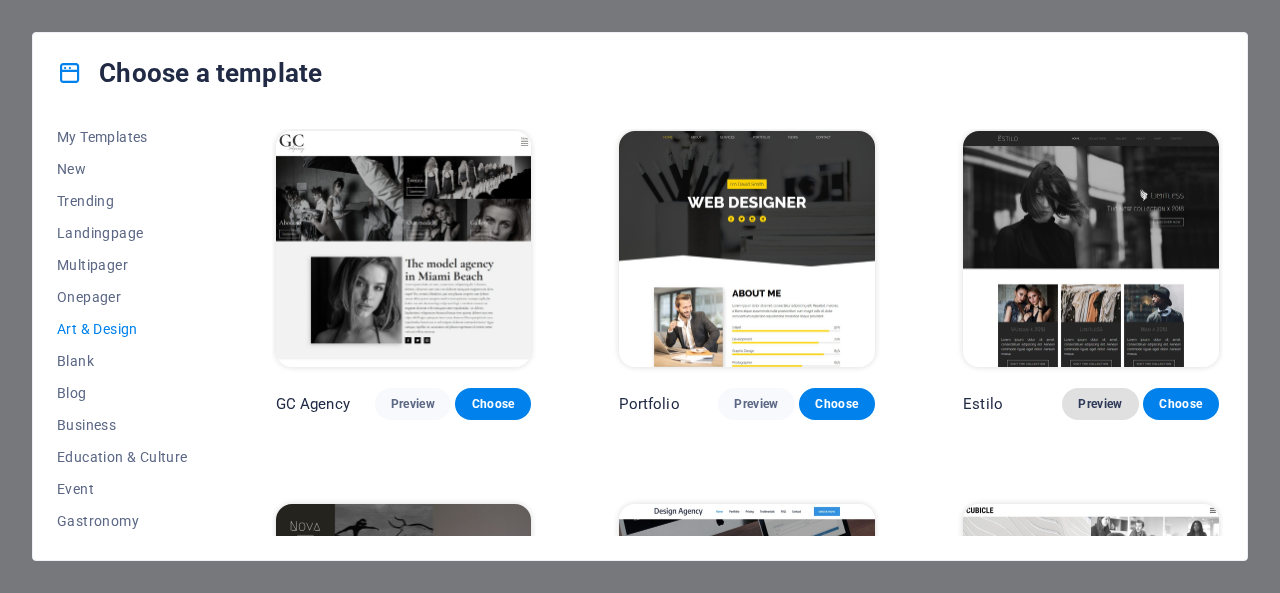 click on "Preview" at bounding box center [1100, 404] 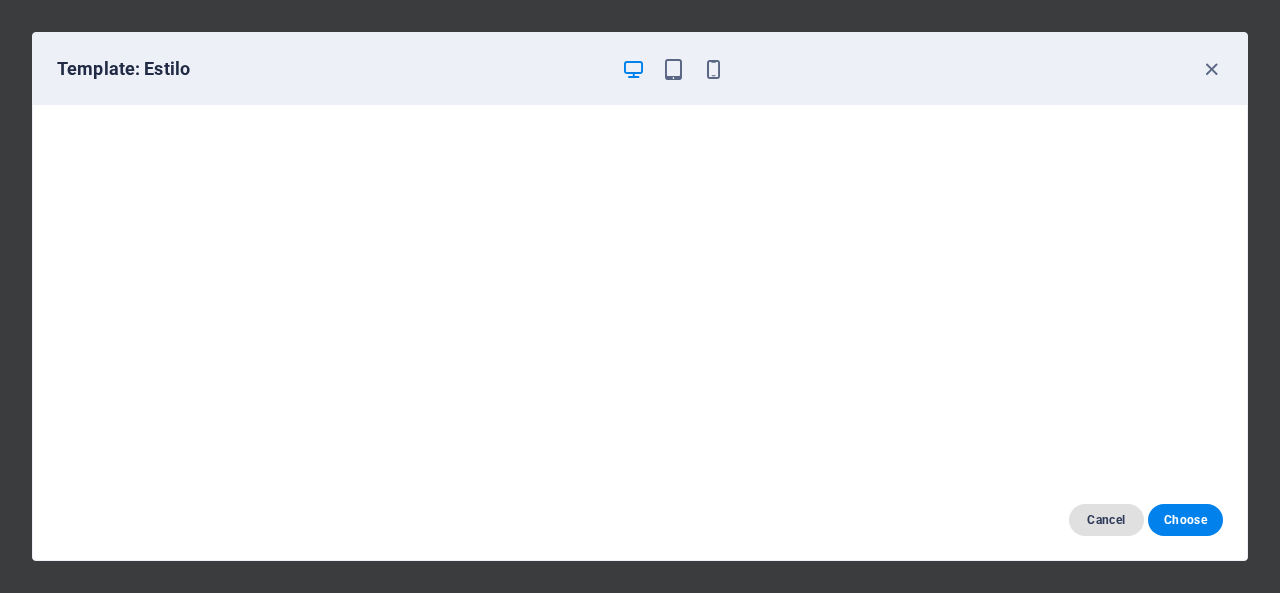 click on "Cancel" at bounding box center [1106, 520] 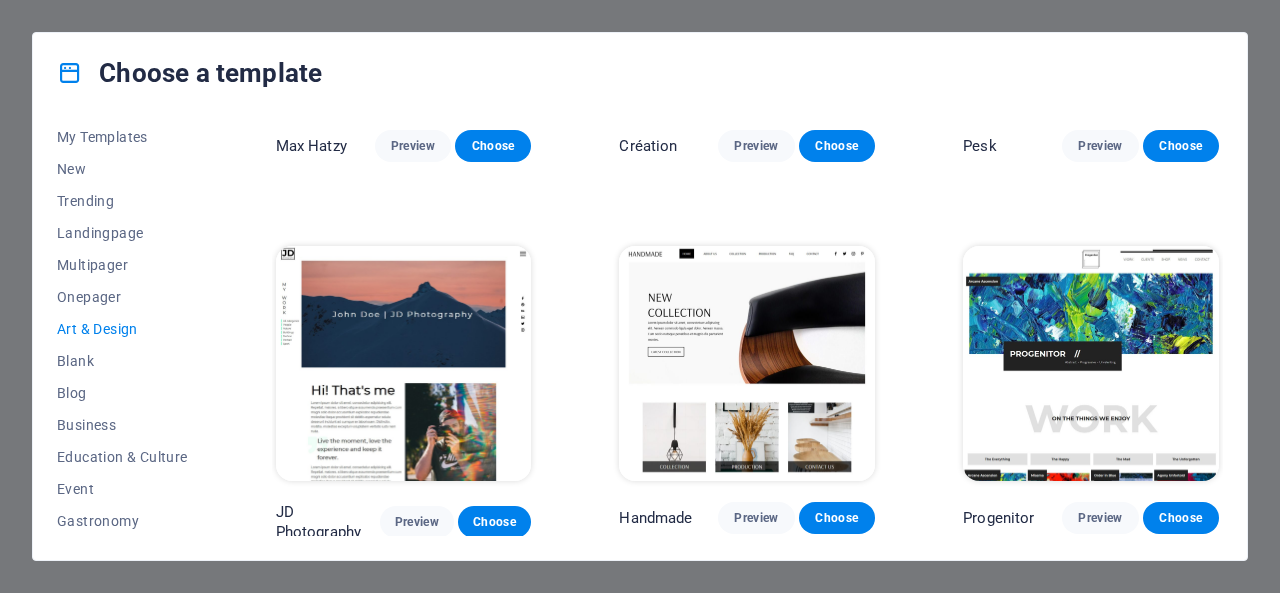 scroll, scrollTop: 0, scrollLeft: 0, axis: both 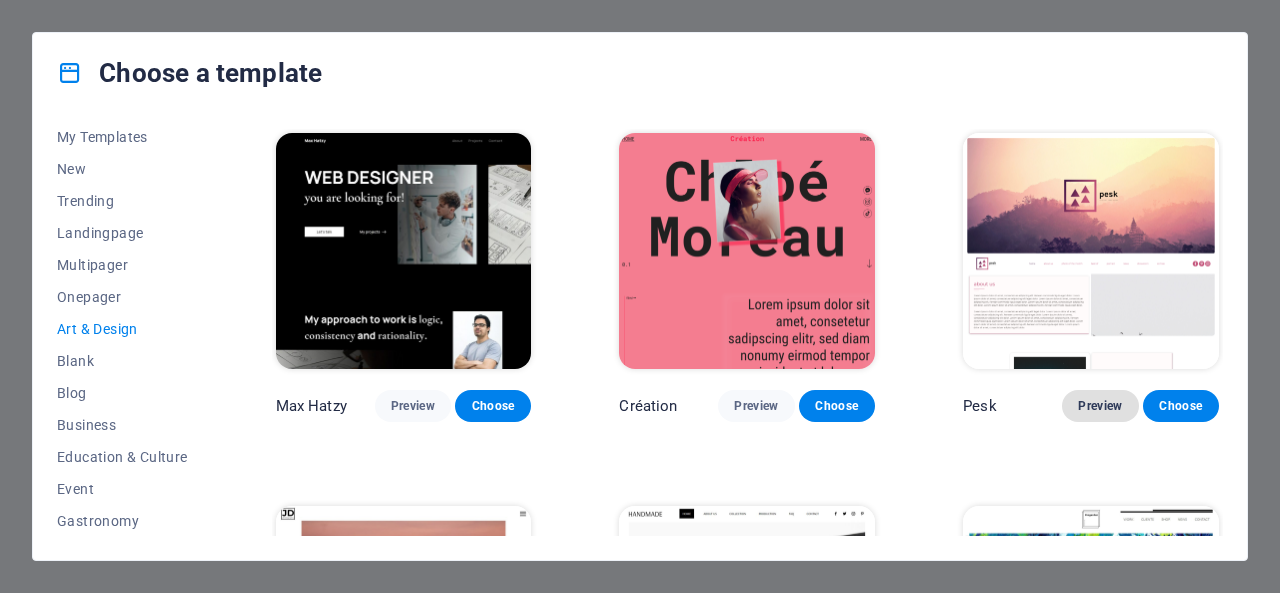 click on "Preview" at bounding box center [1100, 406] 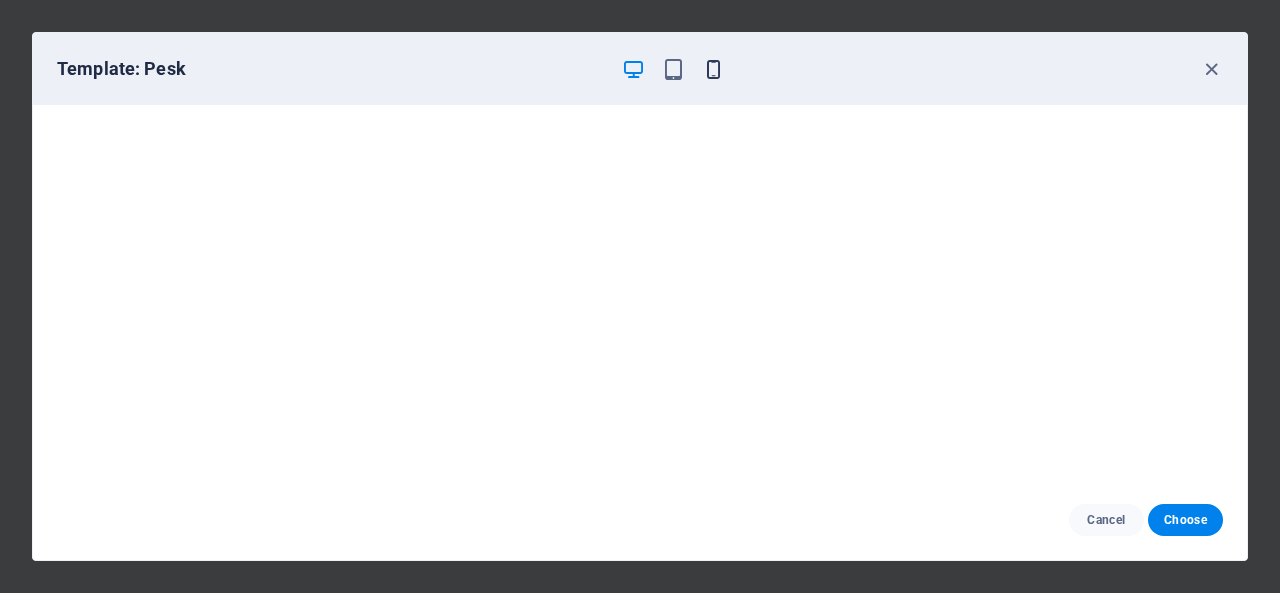 click at bounding box center (713, 69) 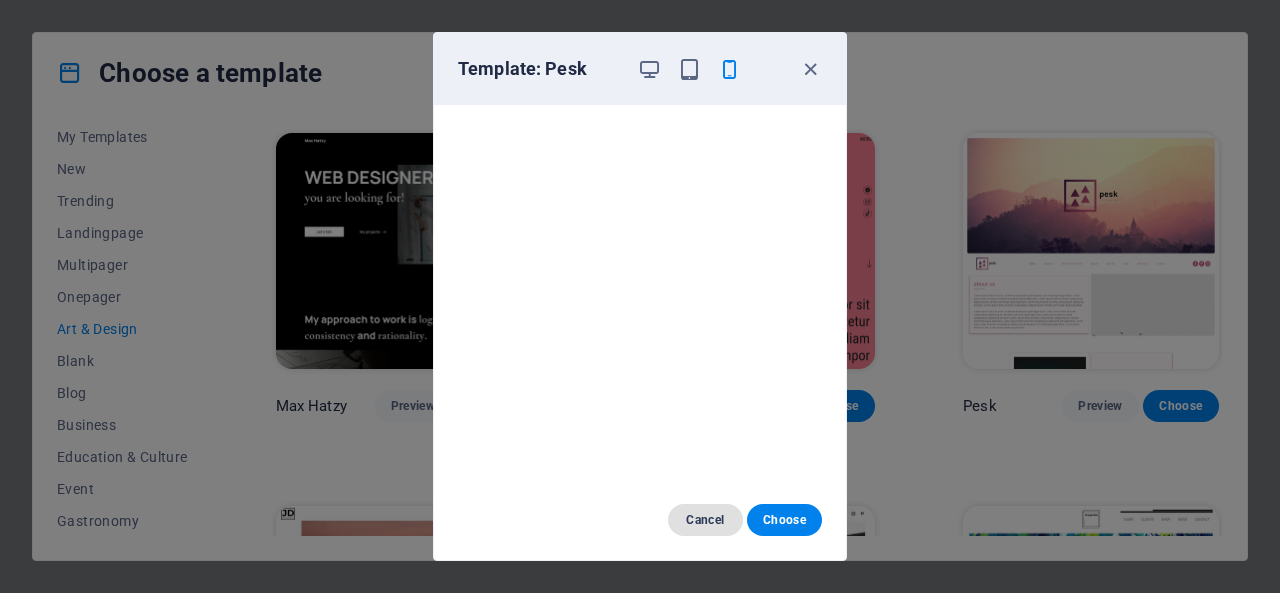 click on "Cancel" at bounding box center (705, 520) 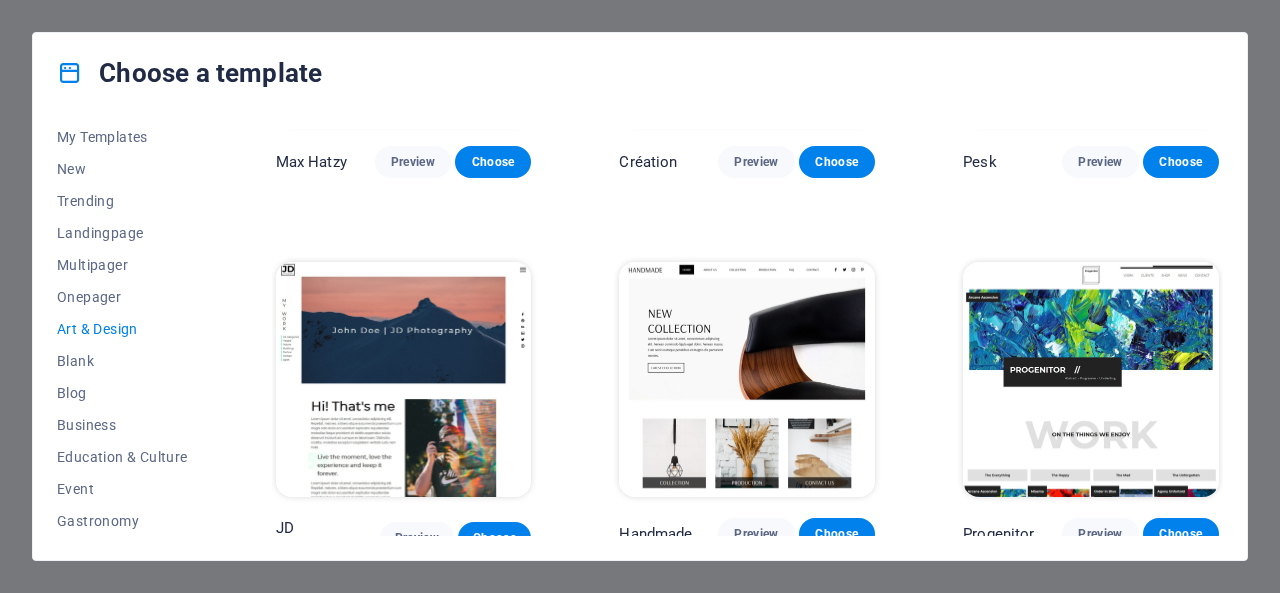 scroll, scrollTop: 0, scrollLeft: 0, axis: both 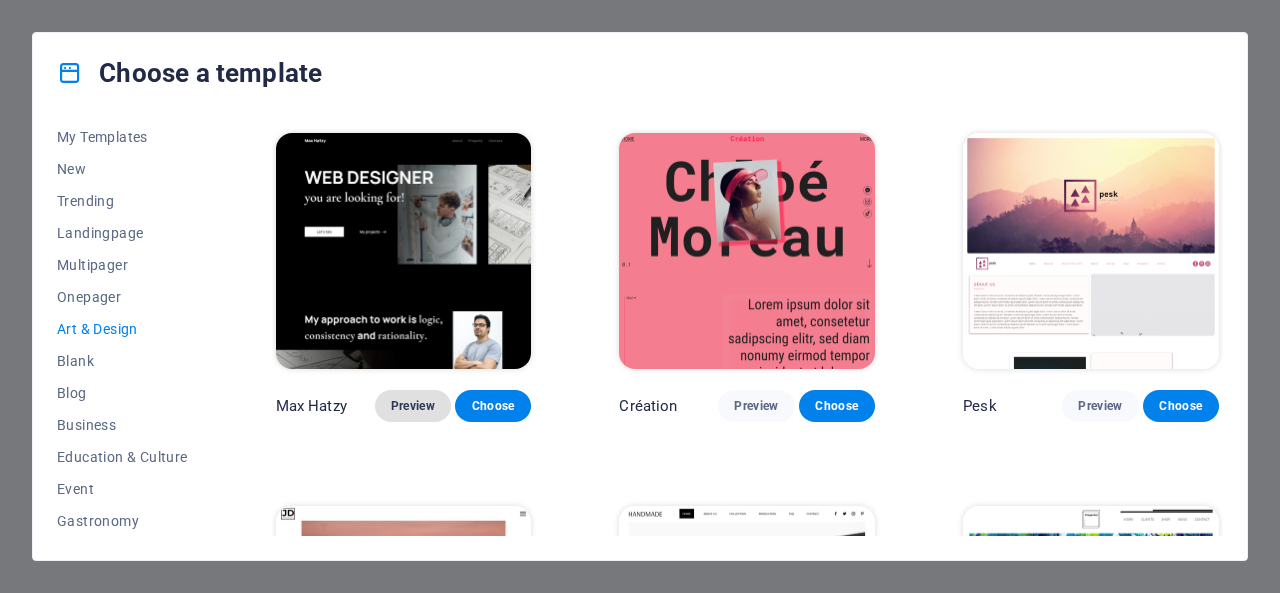click on "Preview" at bounding box center [413, 406] 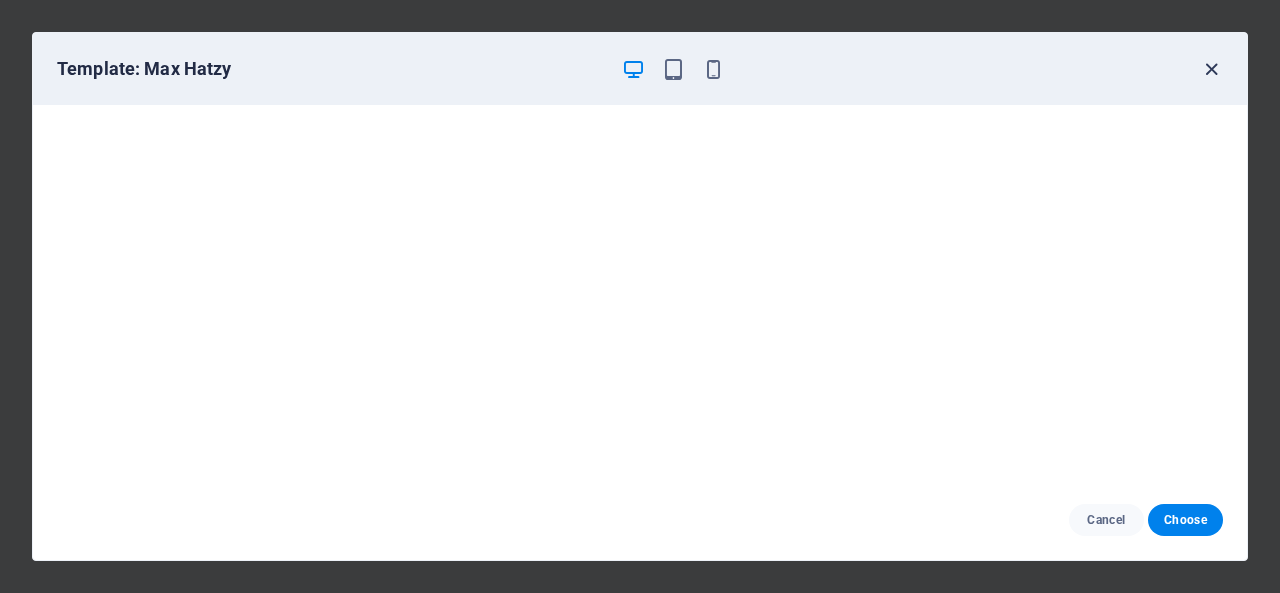 click at bounding box center [1211, 69] 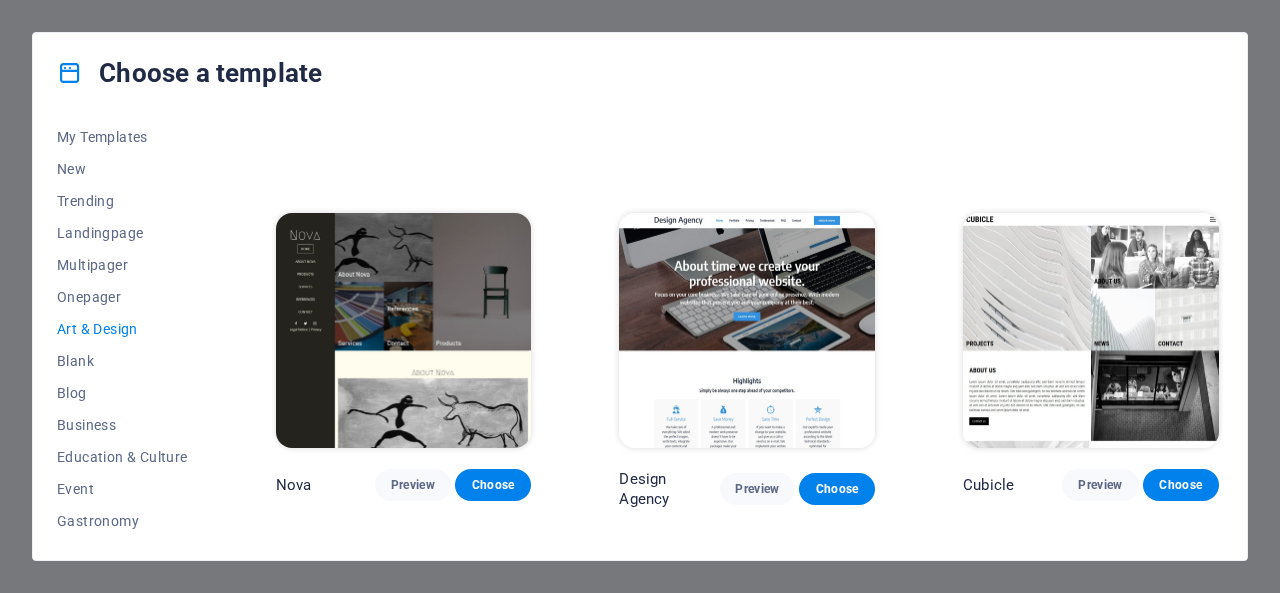scroll, scrollTop: 1146, scrollLeft: 0, axis: vertical 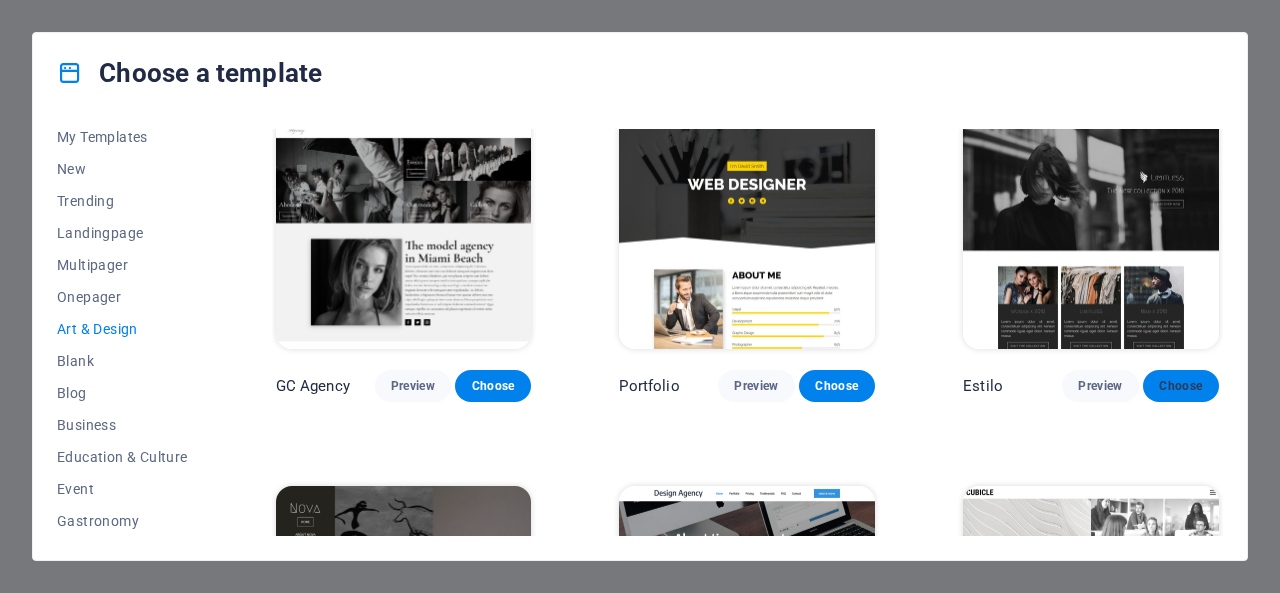 click on "Choose" at bounding box center (1181, 386) 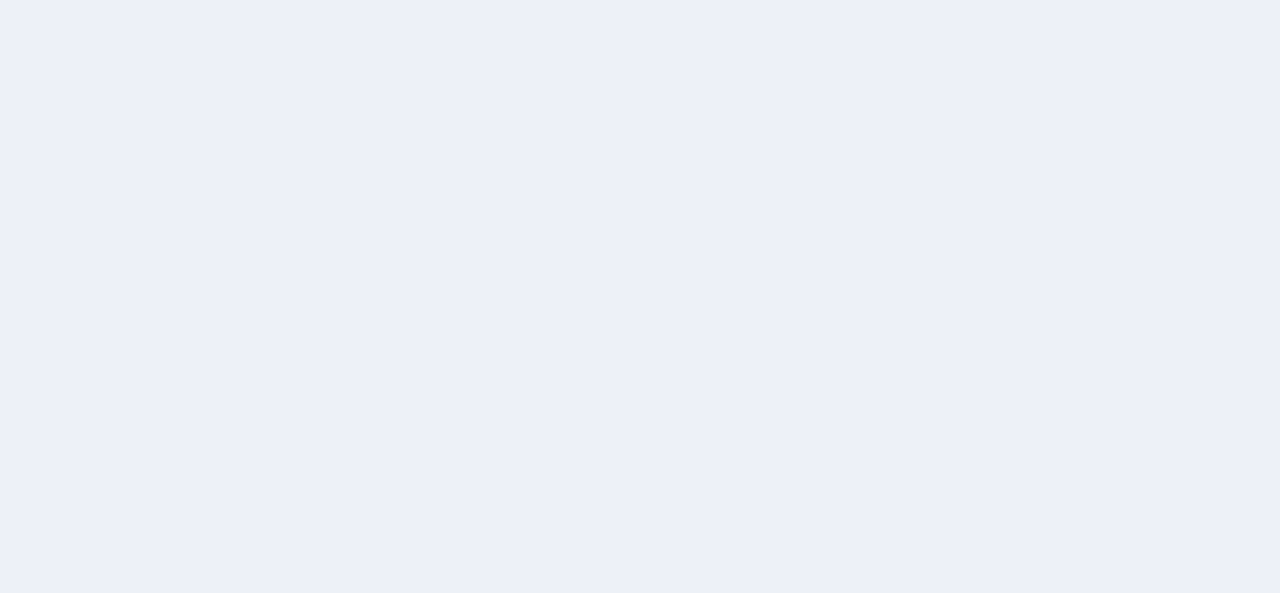 scroll, scrollTop: 0, scrollLeft: 0, axis: both 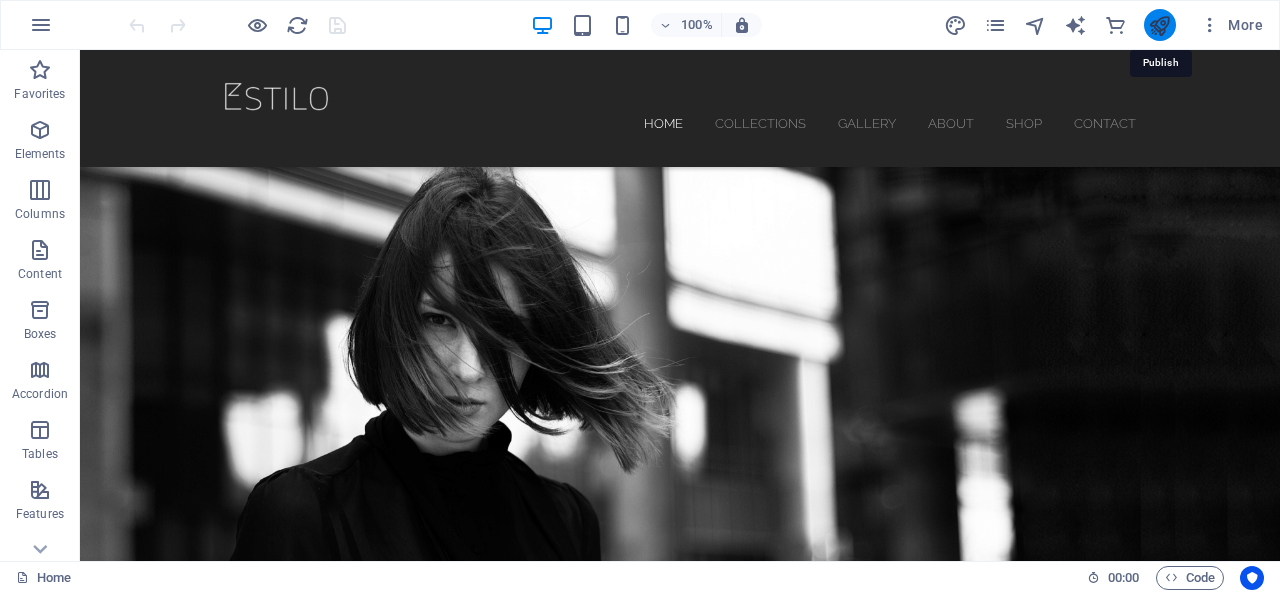 click at bounding box center [1159, 25] 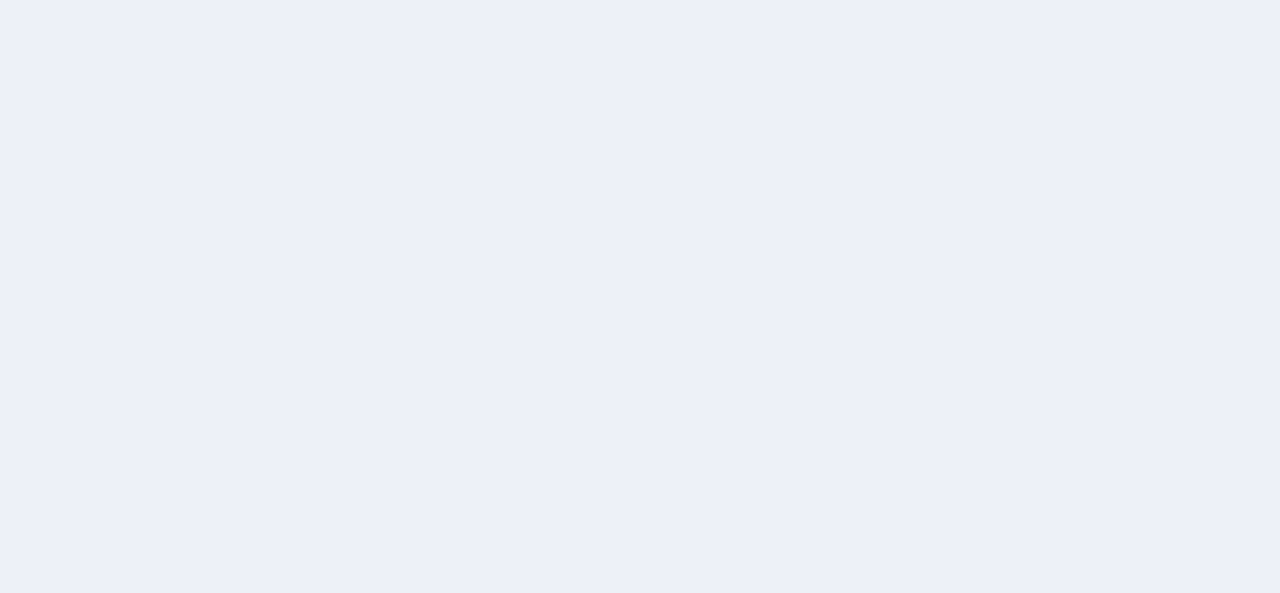 scroll, scrollTop: 0, scrollLeft: 0, axis: both 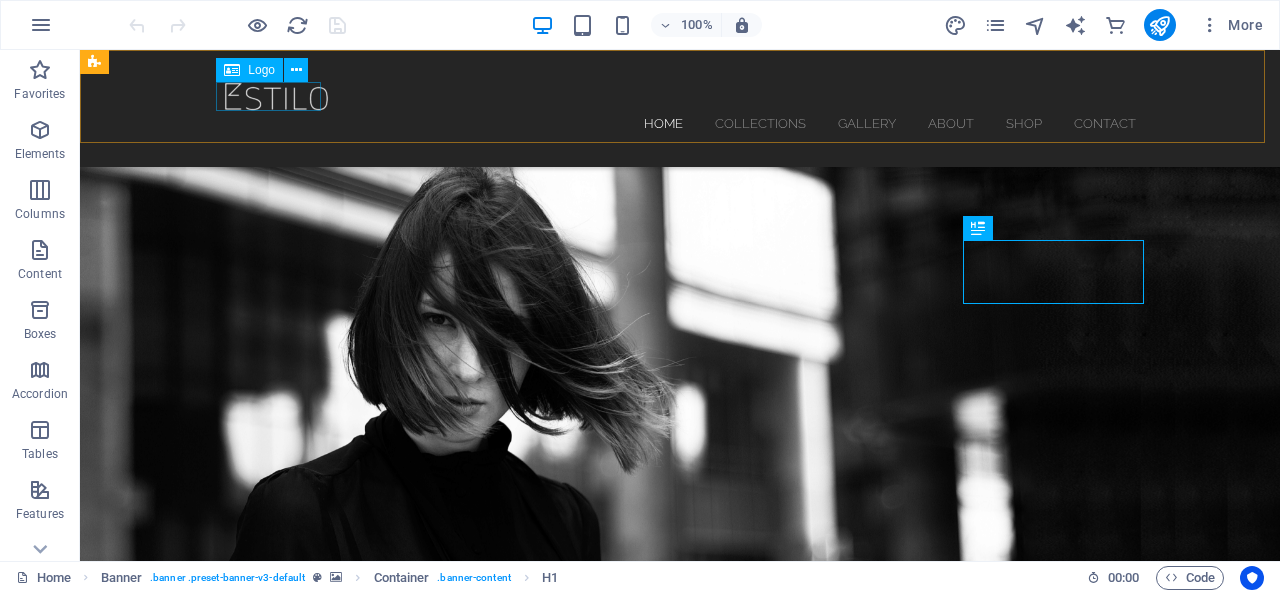 click at bounding box center [680, 96] 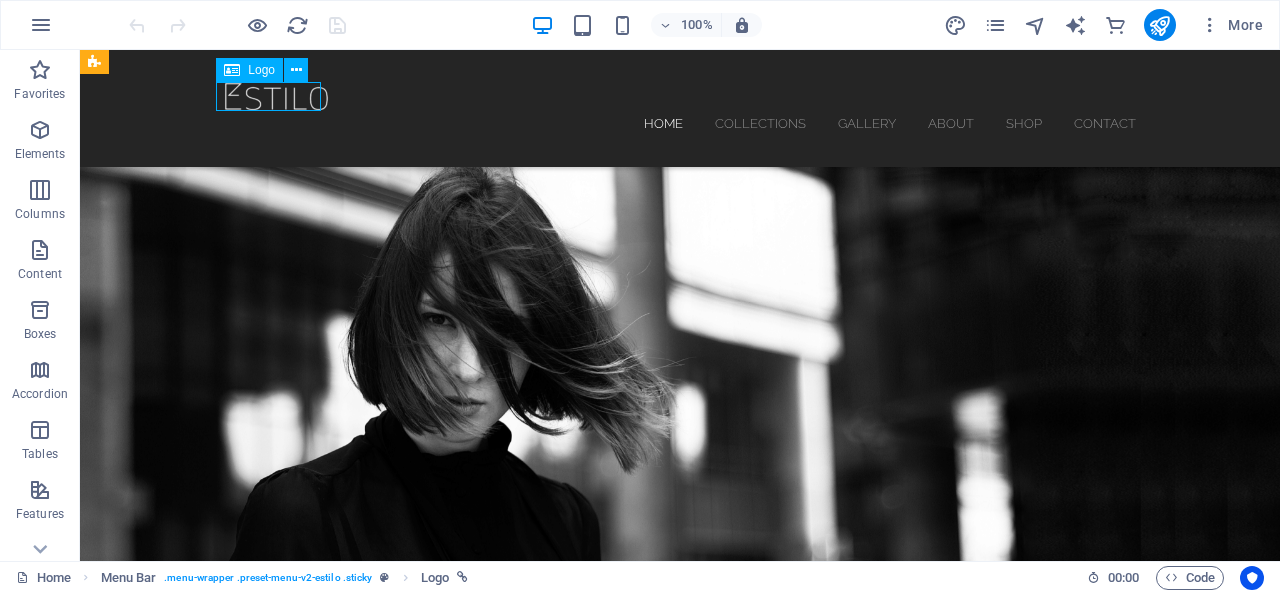 click at bounding box center [680, 96] 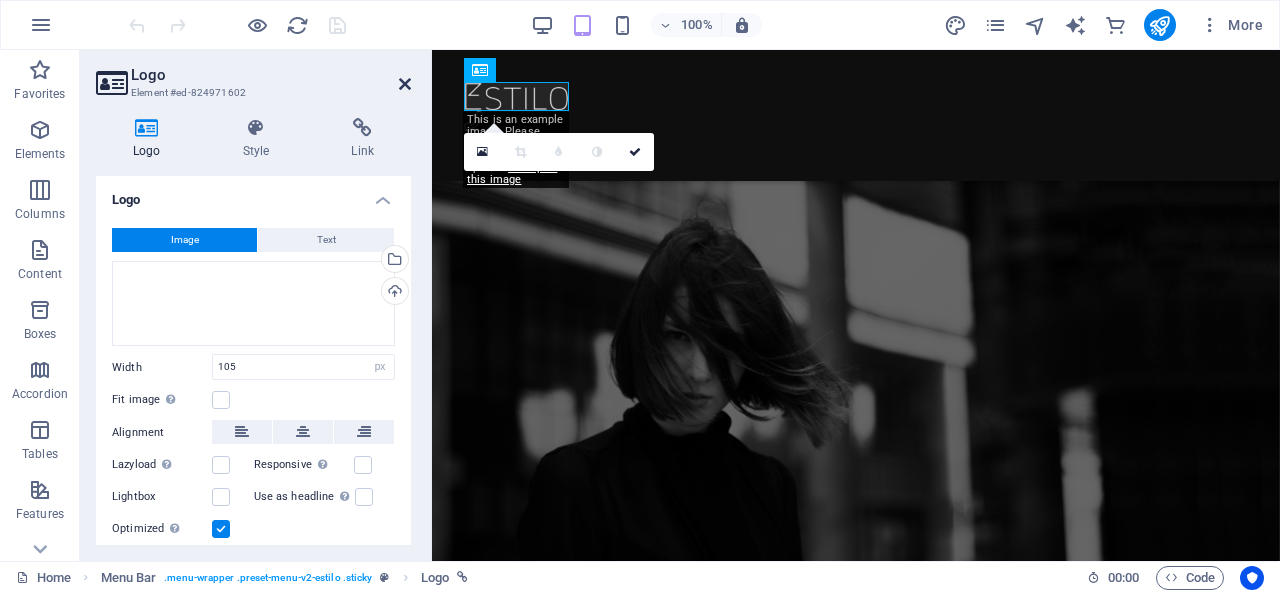 click at bounding box center (405, 84) 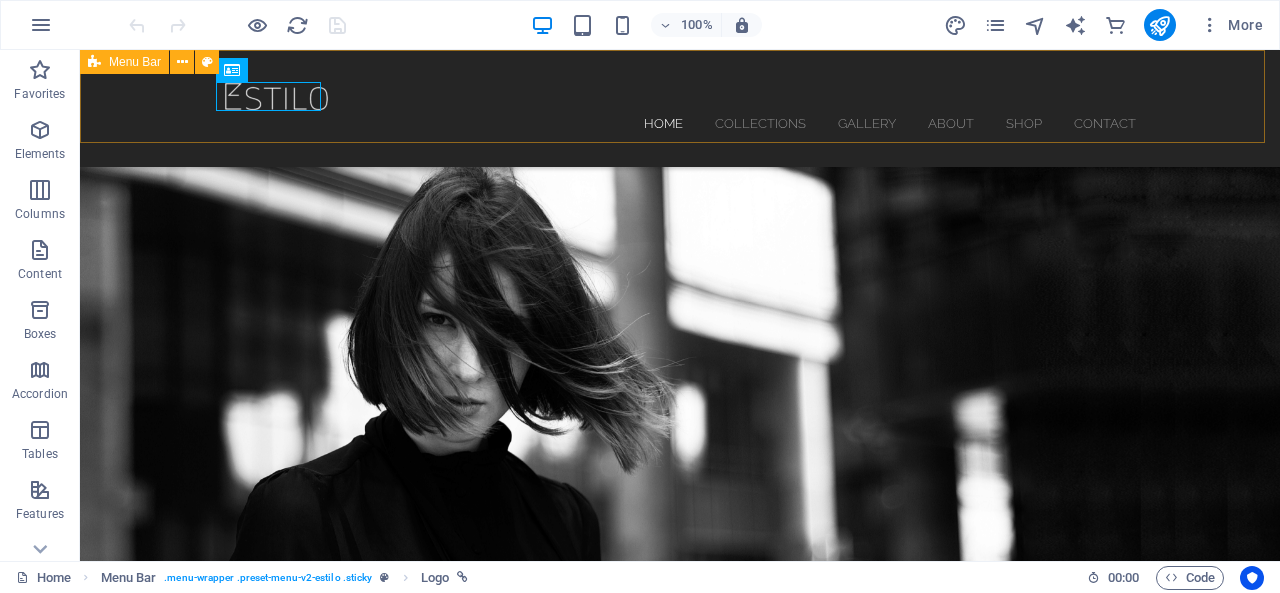 click on "Home Collections Gallery About Shop Contact" at bounding box center [680, 108] 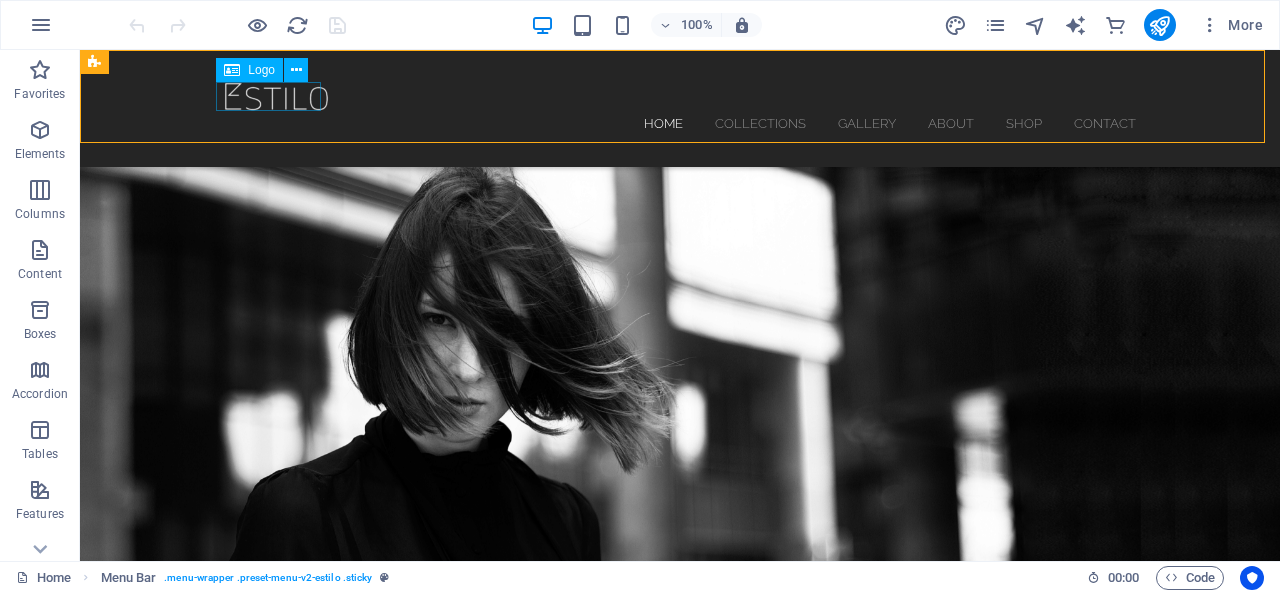 click at bounding box center [680, 96] 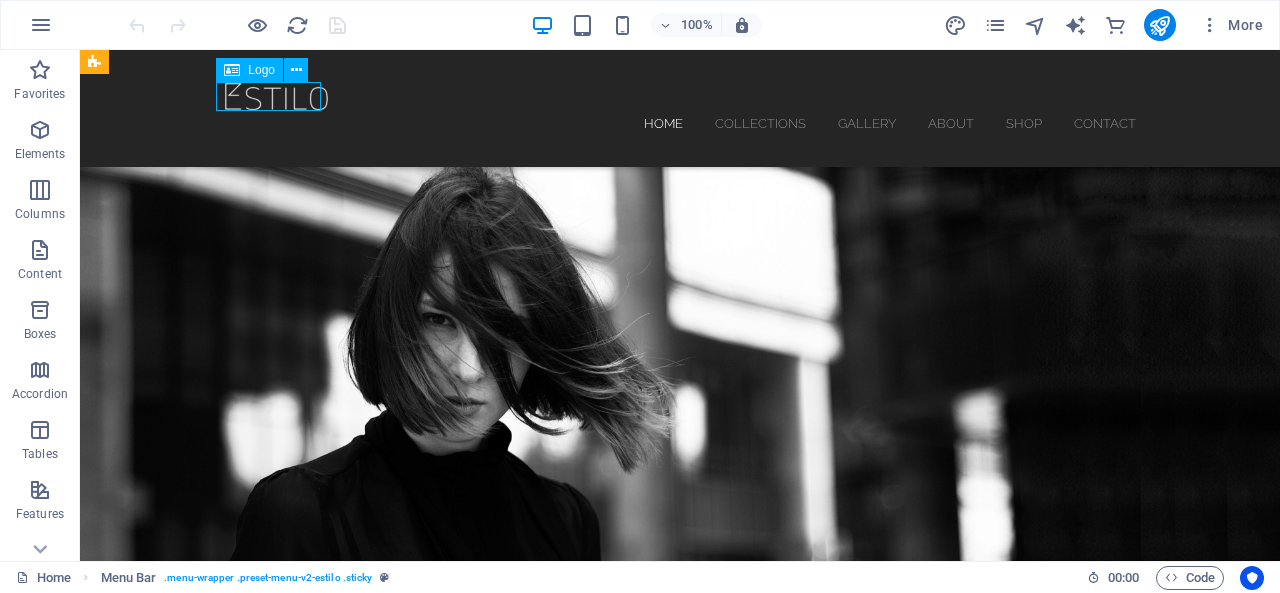 drag, startPoint x: 384, startPoint y: 132, endPoint x: 280, endPoint y: 95, distance: 110.38569 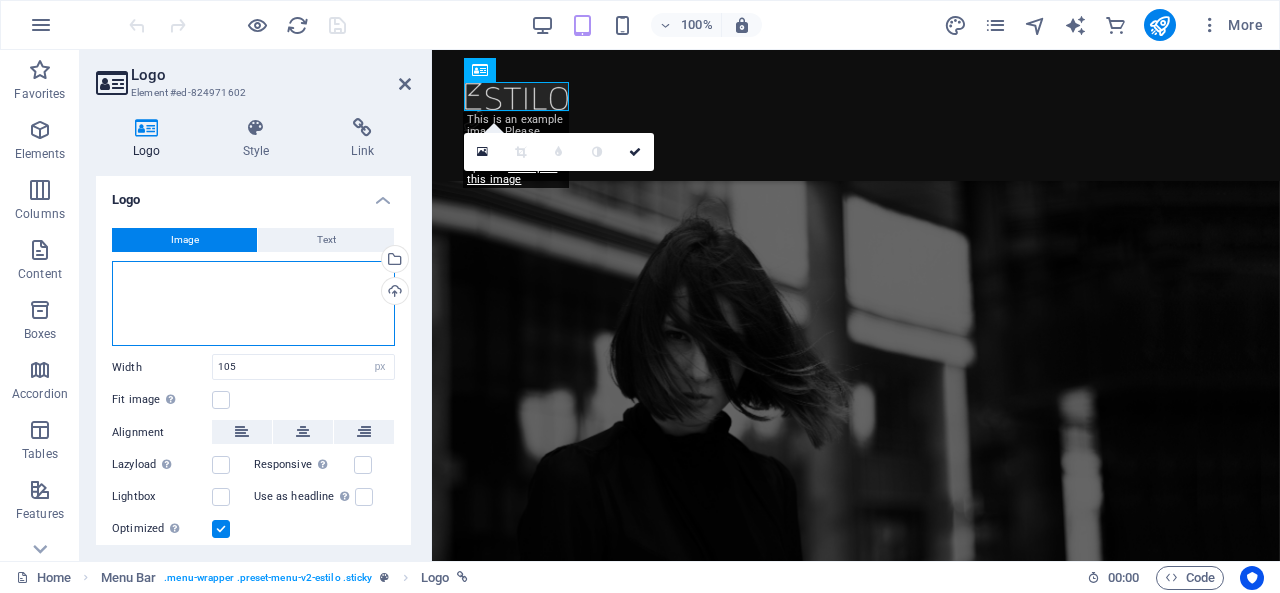 click on "Drag files here, click to choose files or select files from Files or our free stock photos & videos" at bounding box center [253, 304] 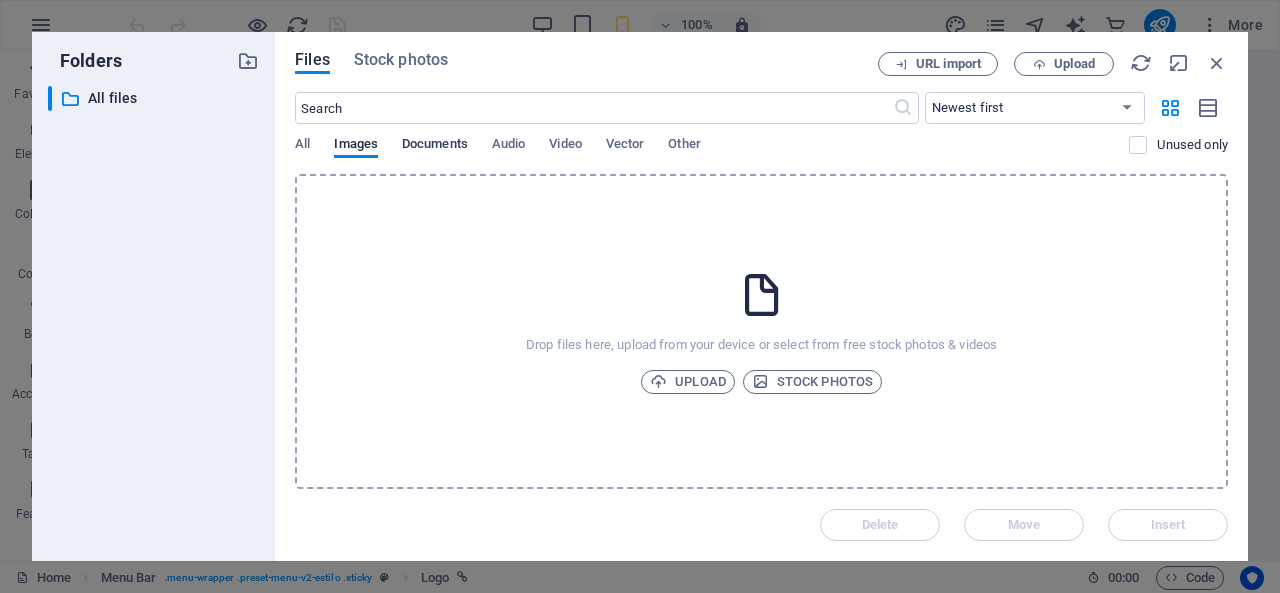 click on "Documents" at bounding box center (435, 146) 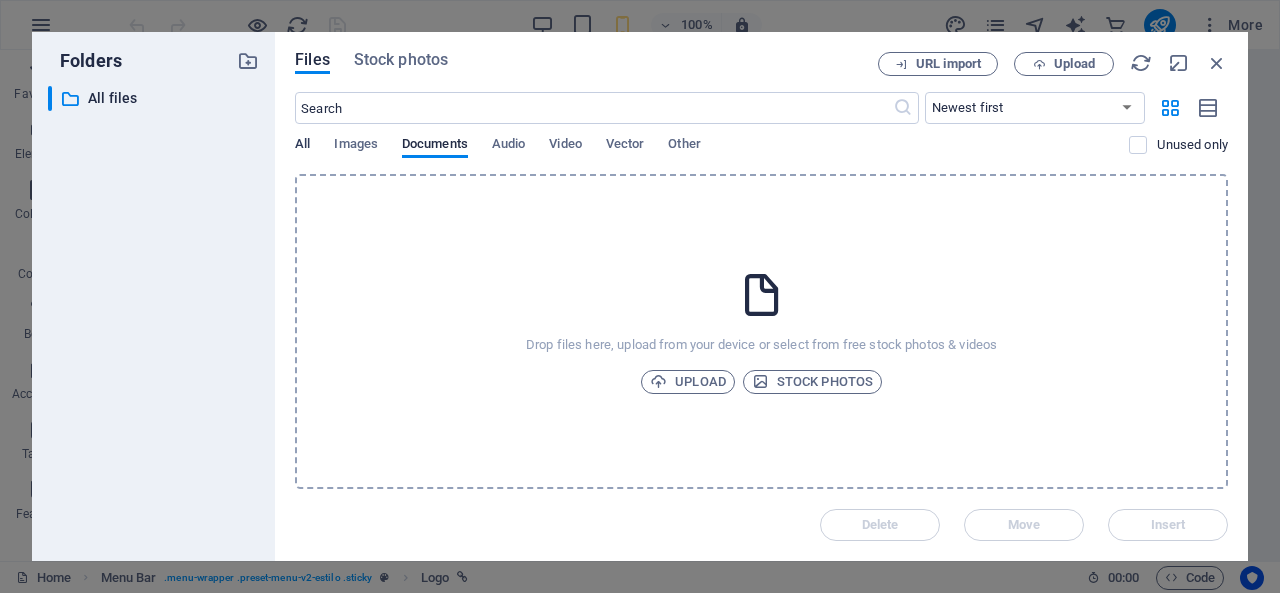 click on "All" at bounding box center (302, 146) 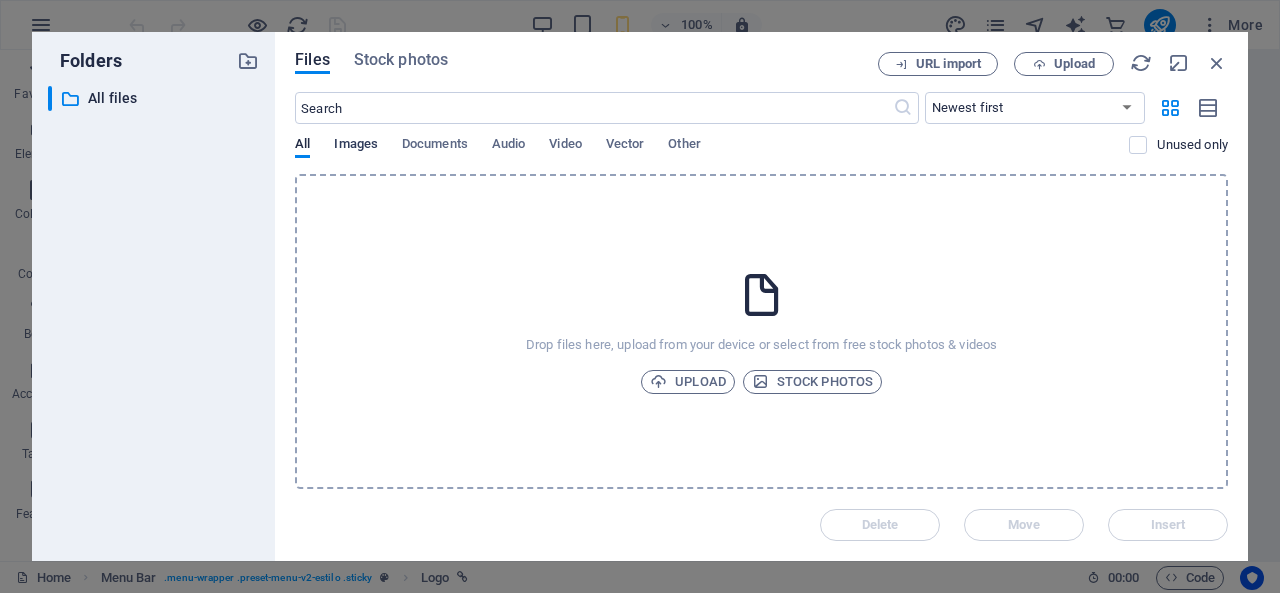click on "Images" at bounding box center (356, 146) 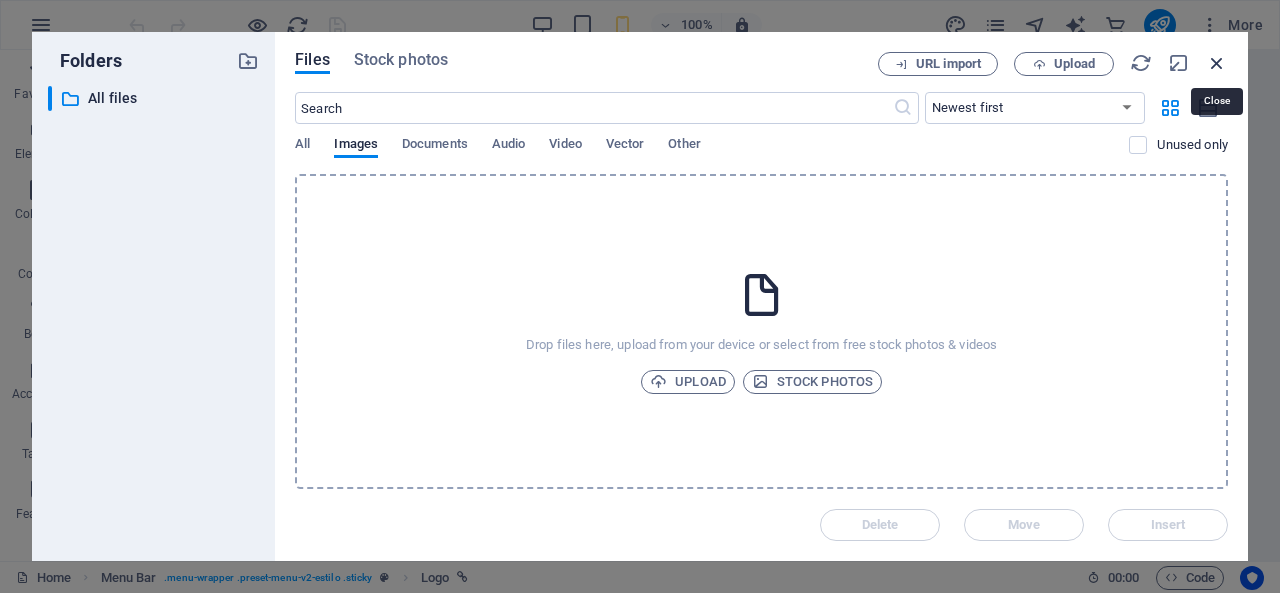 click at bounding box center (1217, 63) 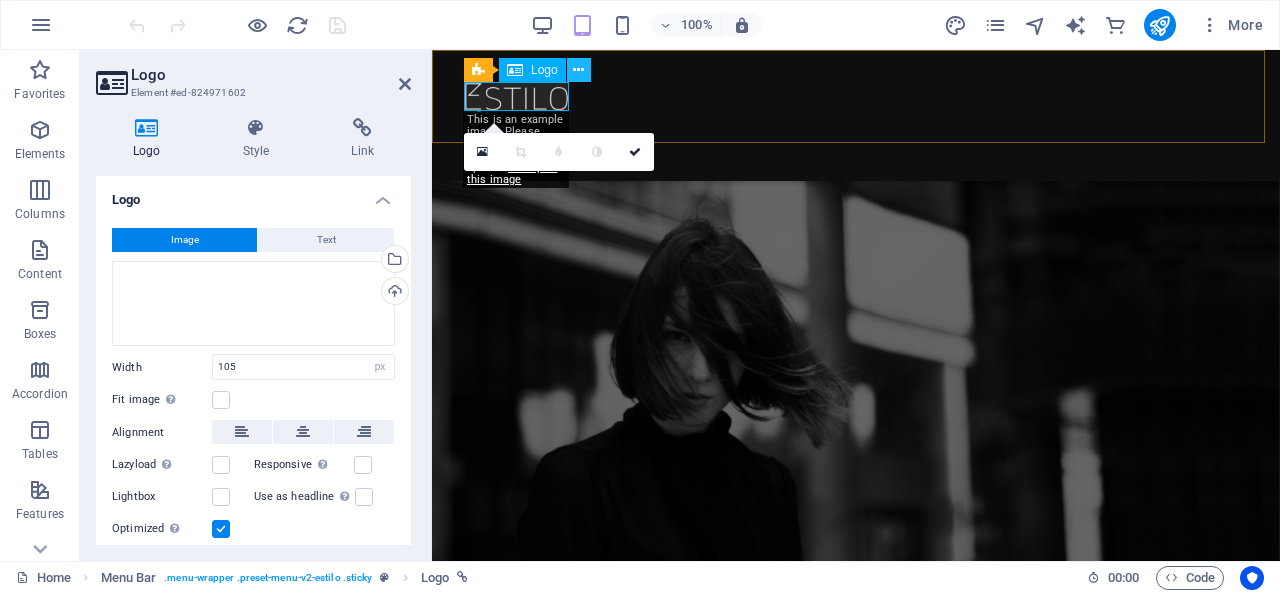 click at bounding box center [578, 70] 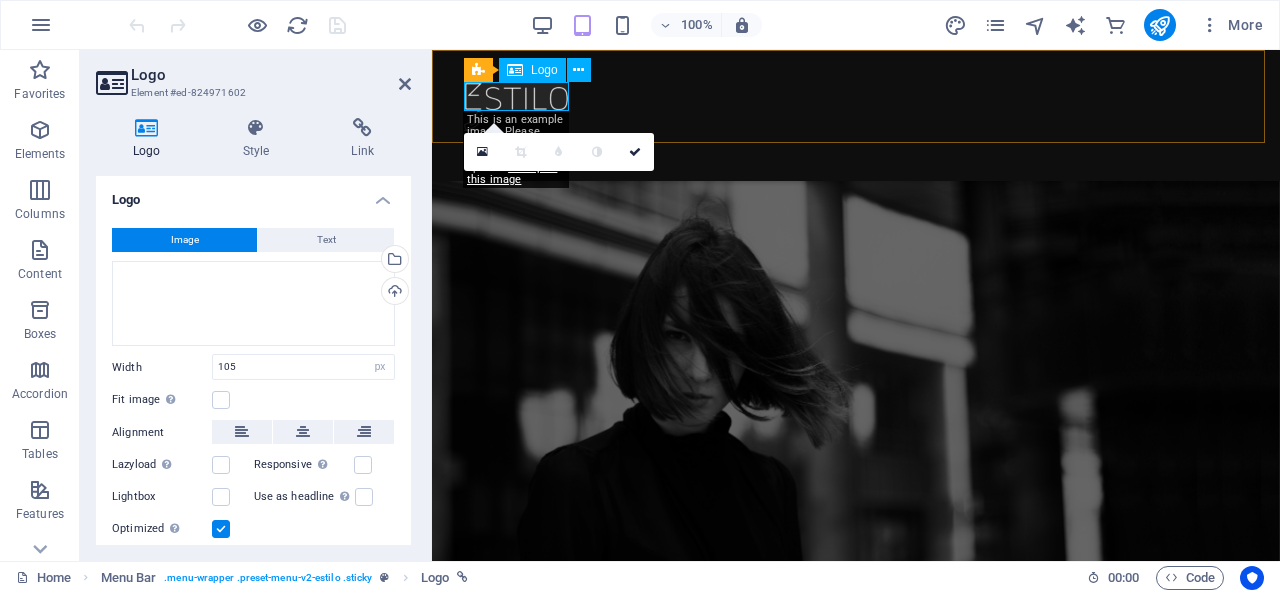 click at bounding box center [856, 96] 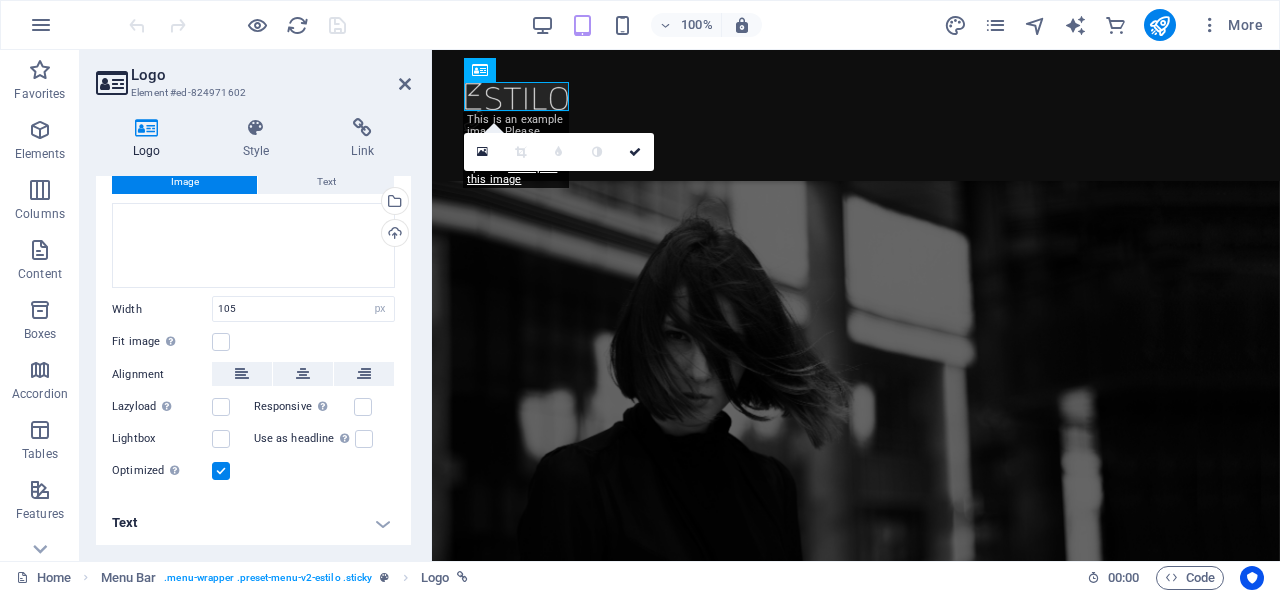 scroll, scrollTop: 0, scrollLeft: 0, axis: both 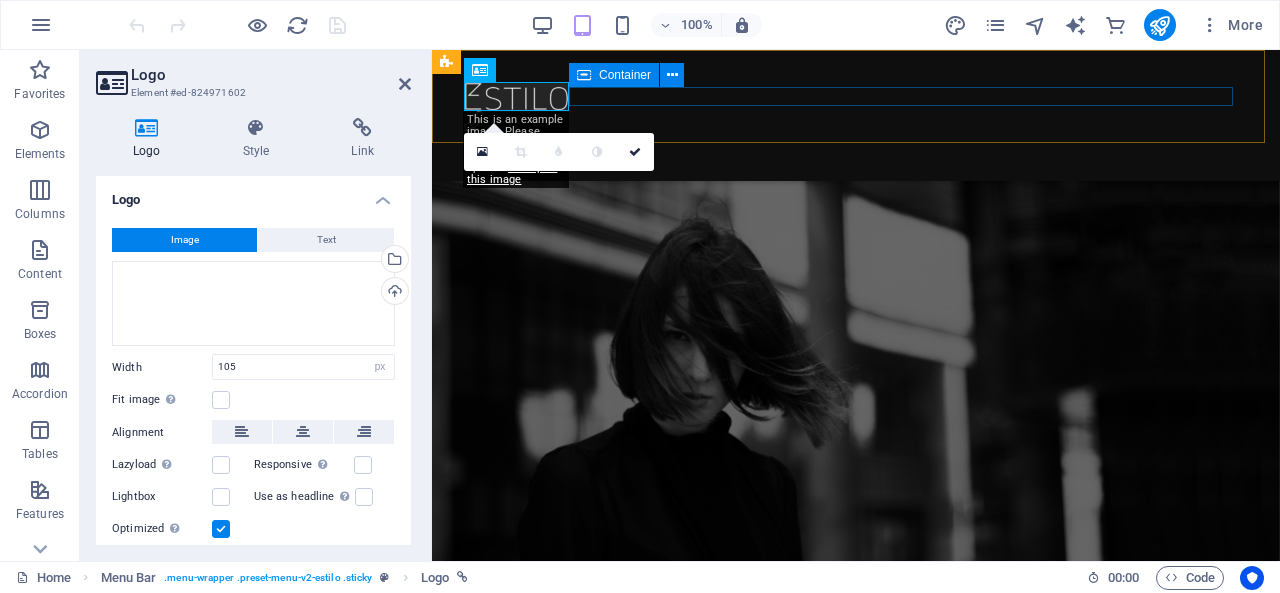 click at bounding box center [856, 130] 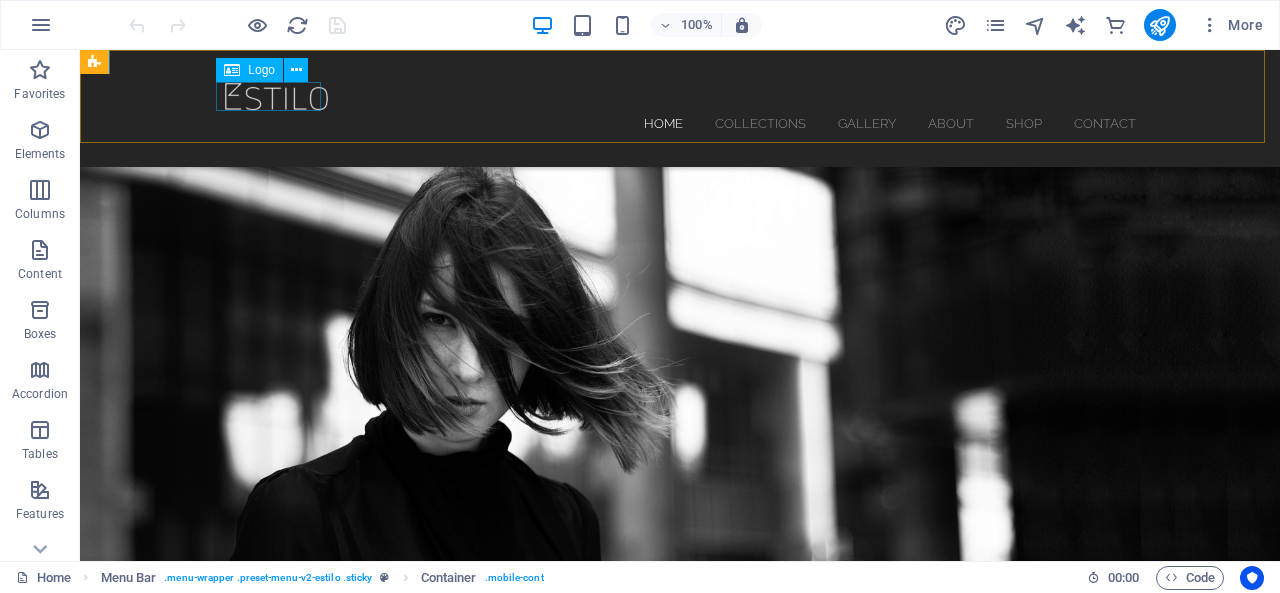 click at bounding box center [680, 96] 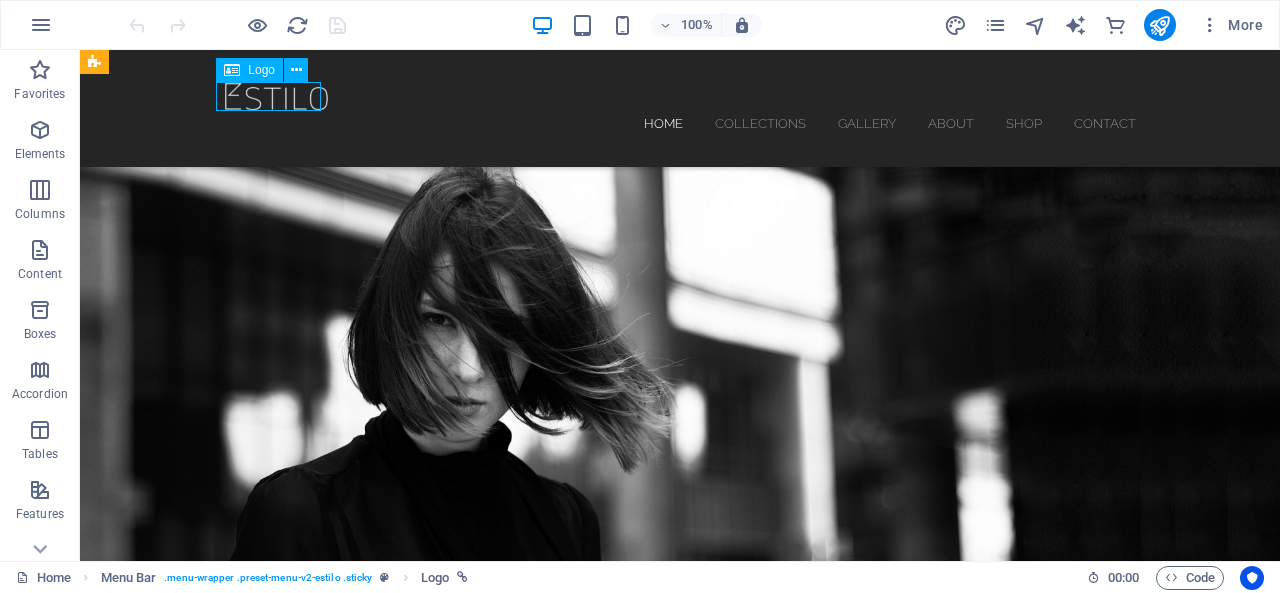 click at bounding box center [680, 96] 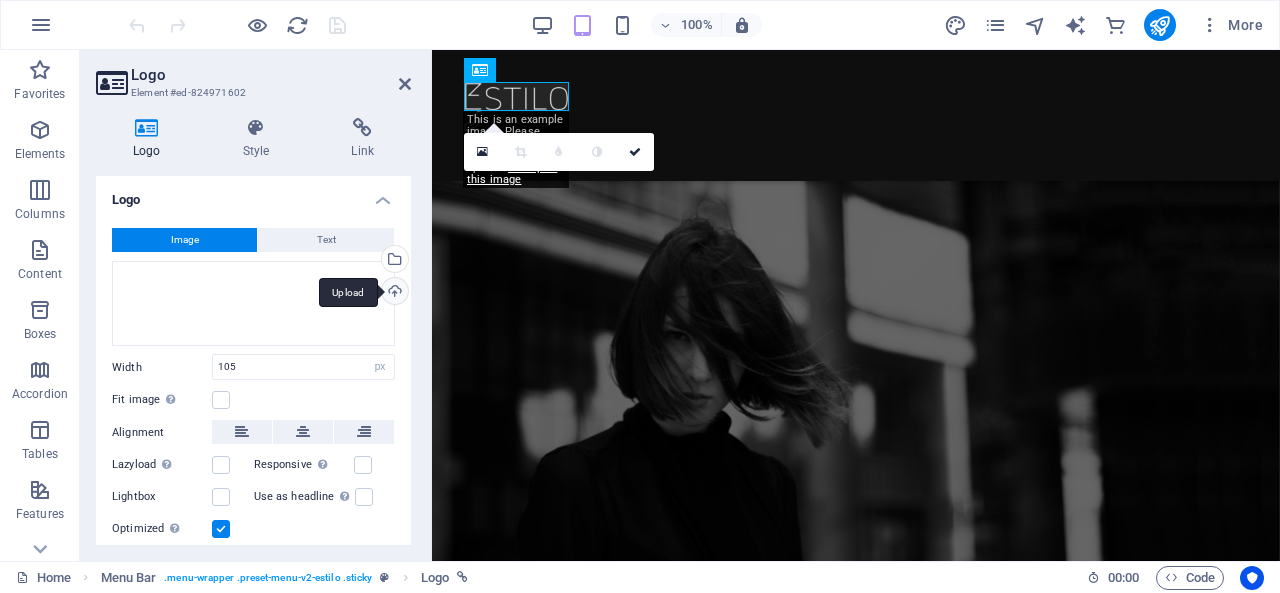 click on "Upload" at bounding box center [393, 293] 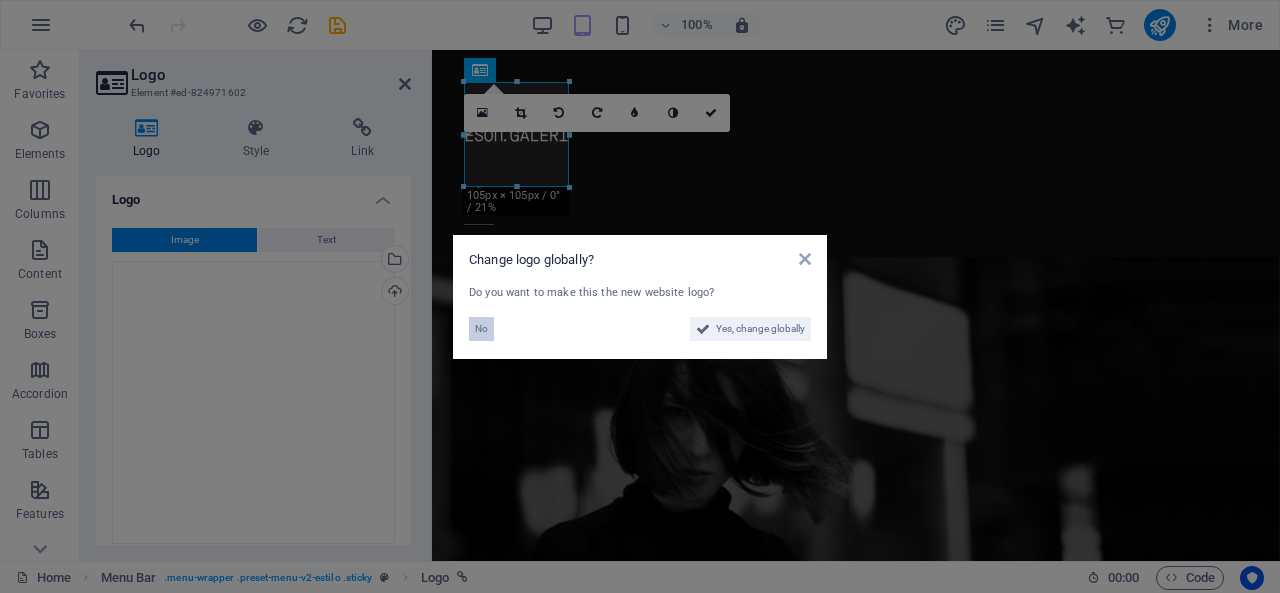 click on "No" at bounding box center [481, 329] 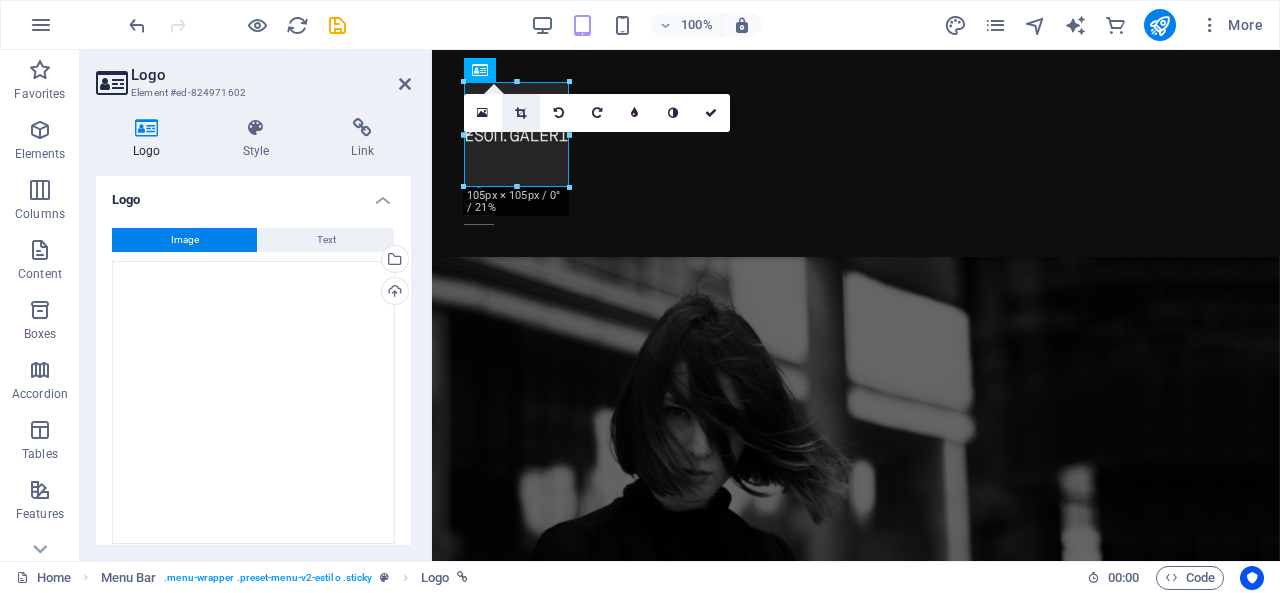 click at bounding box center [520, 113] 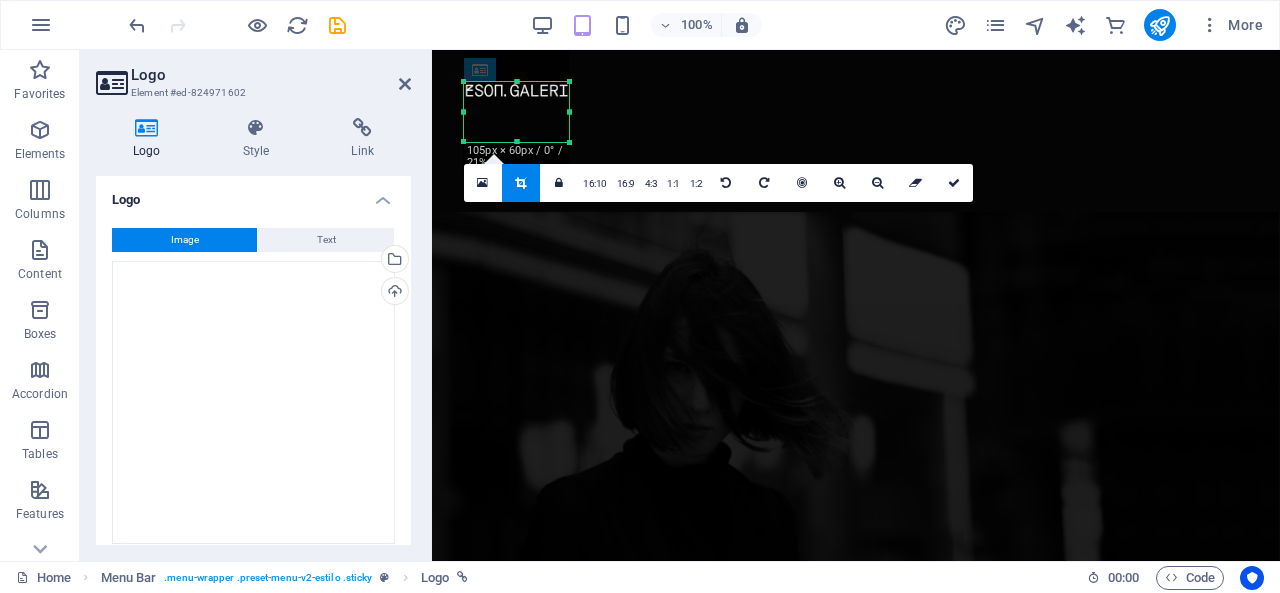drag, startPoint x: 517, startPoint y: 82, endPoint x: 523, endPoint y: 127, distance: 45.39824 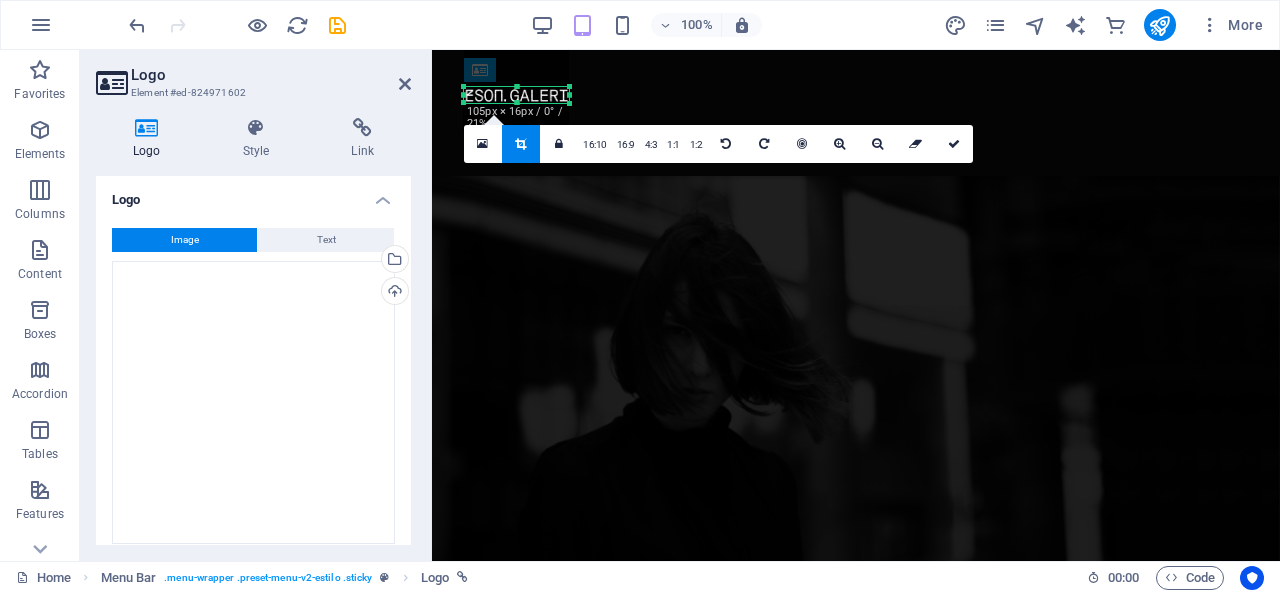 drag, startPoint x: 519, startPoint y: 143, endPoint x: 515, endPoint y: 99, distance: 44.181442 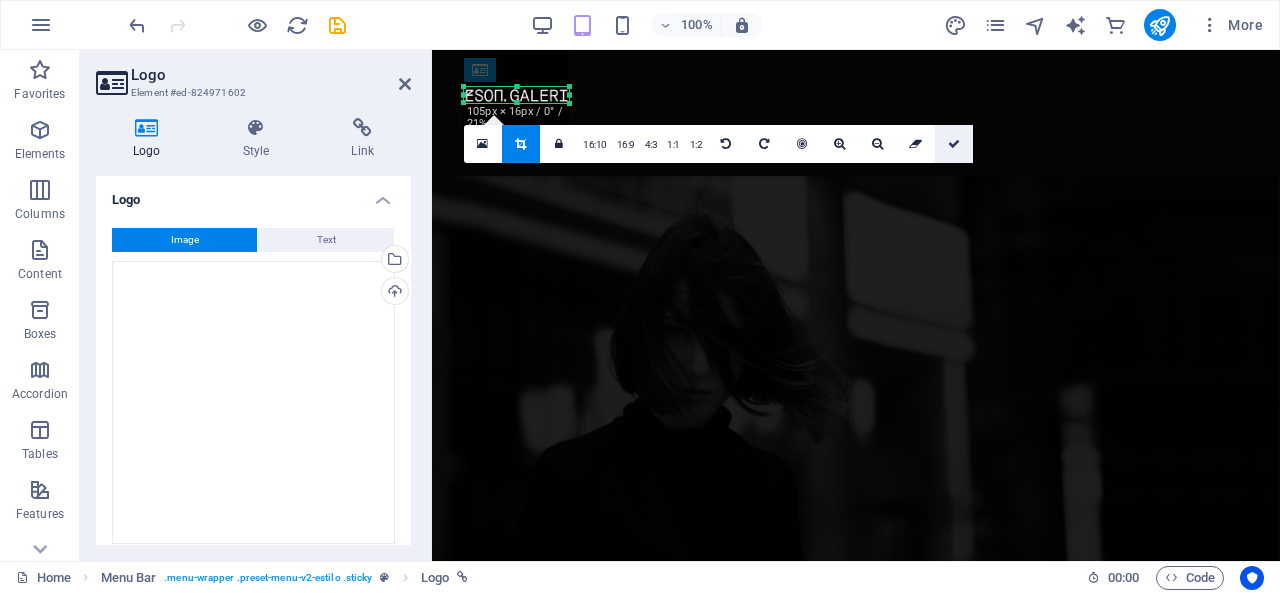 click at bounding box center (954, 144) 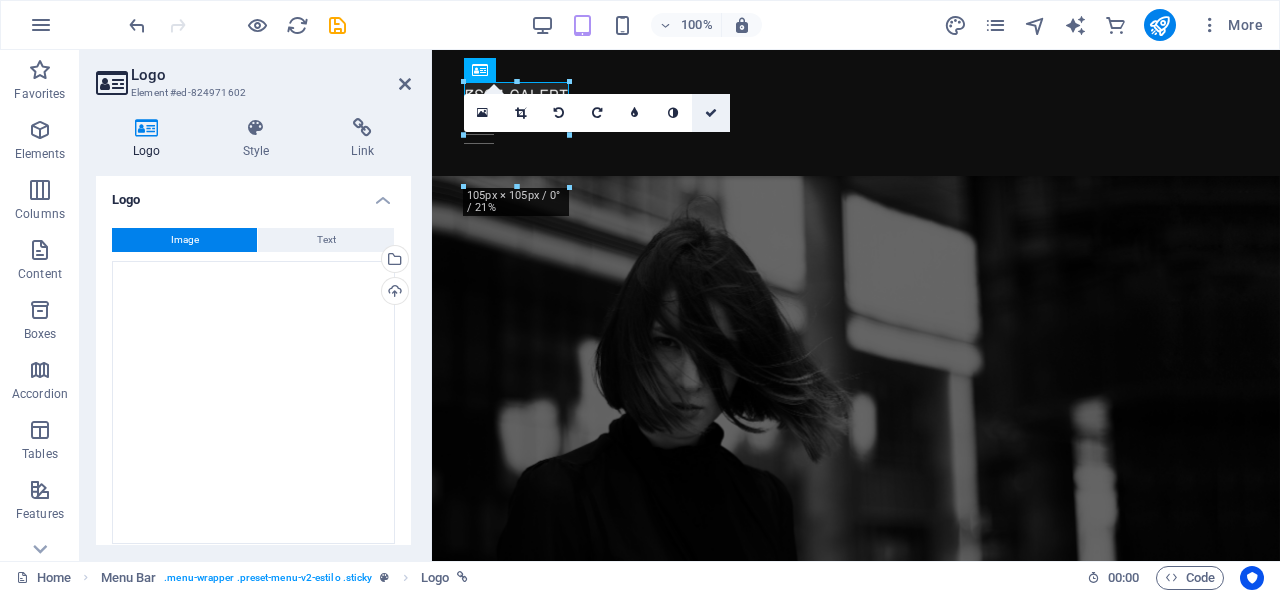 click at bounding box center (711, 113) 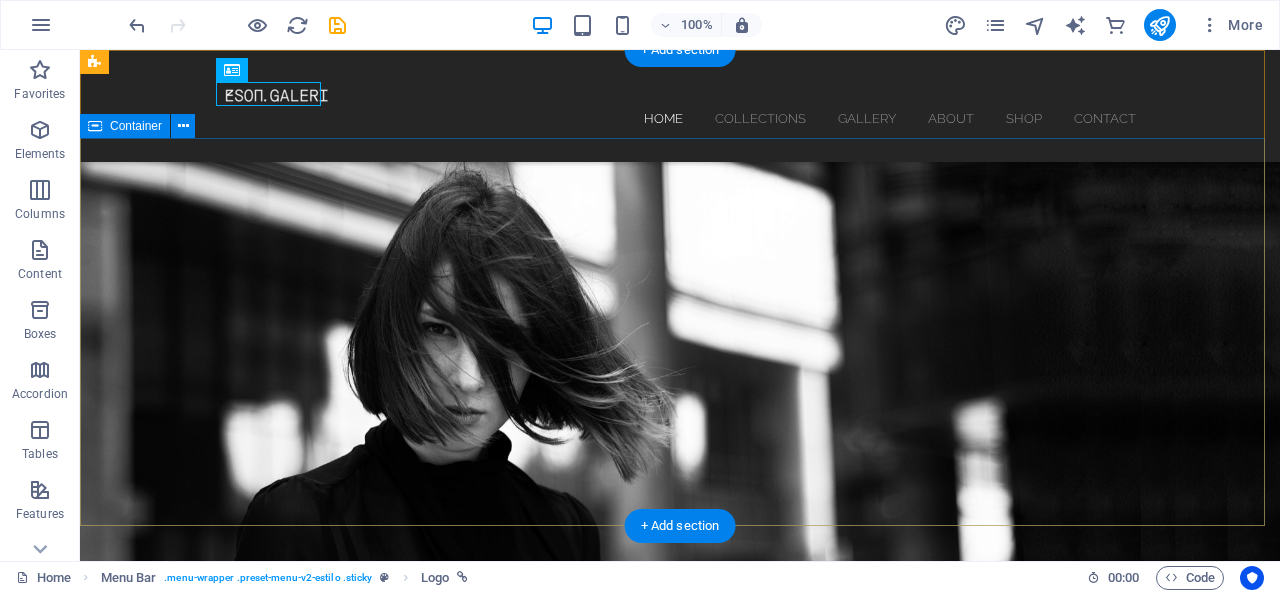 click on "Limitless The new collection  x  2018 discover now" at bounding box center (680, 851) 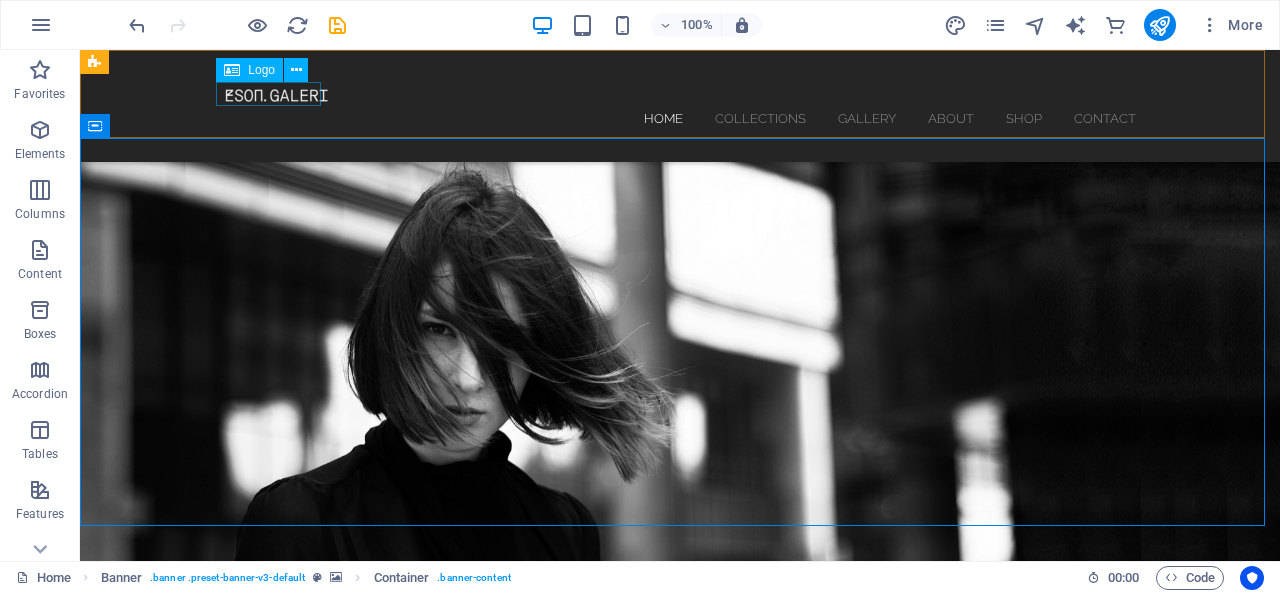 click at bounding box center (680, 94) 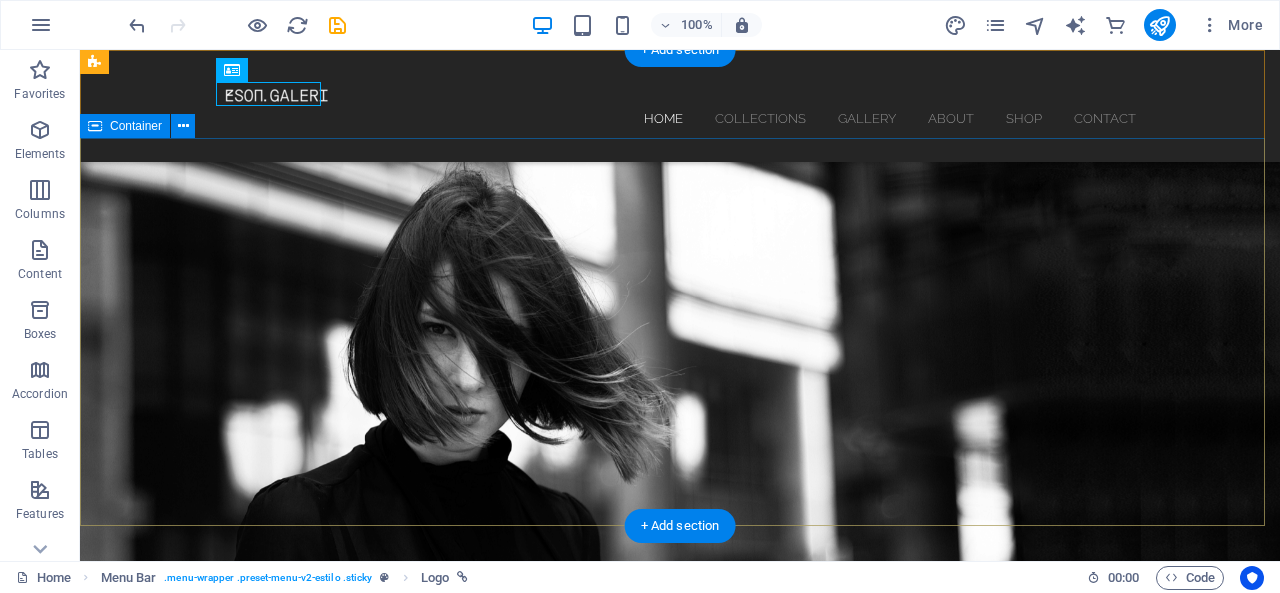 click on "Limitless The new collection  x  2018 discover now" at bounding box center [680, 851] 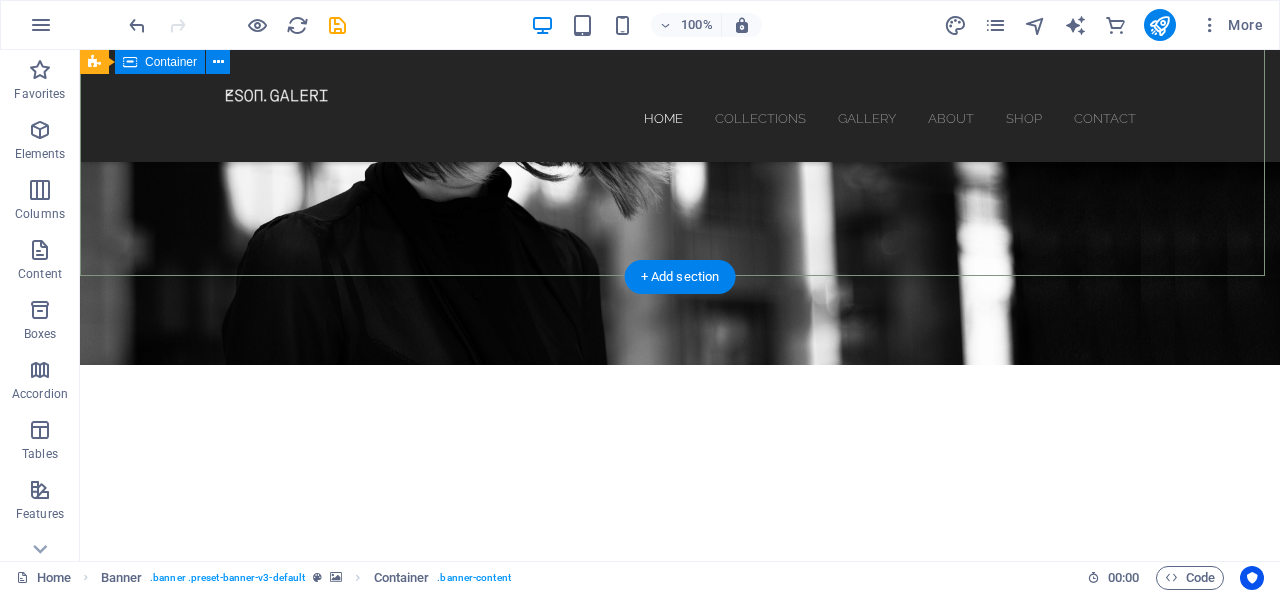 scroll, scrollTop: 0, scrollLeft: 0, axis: both 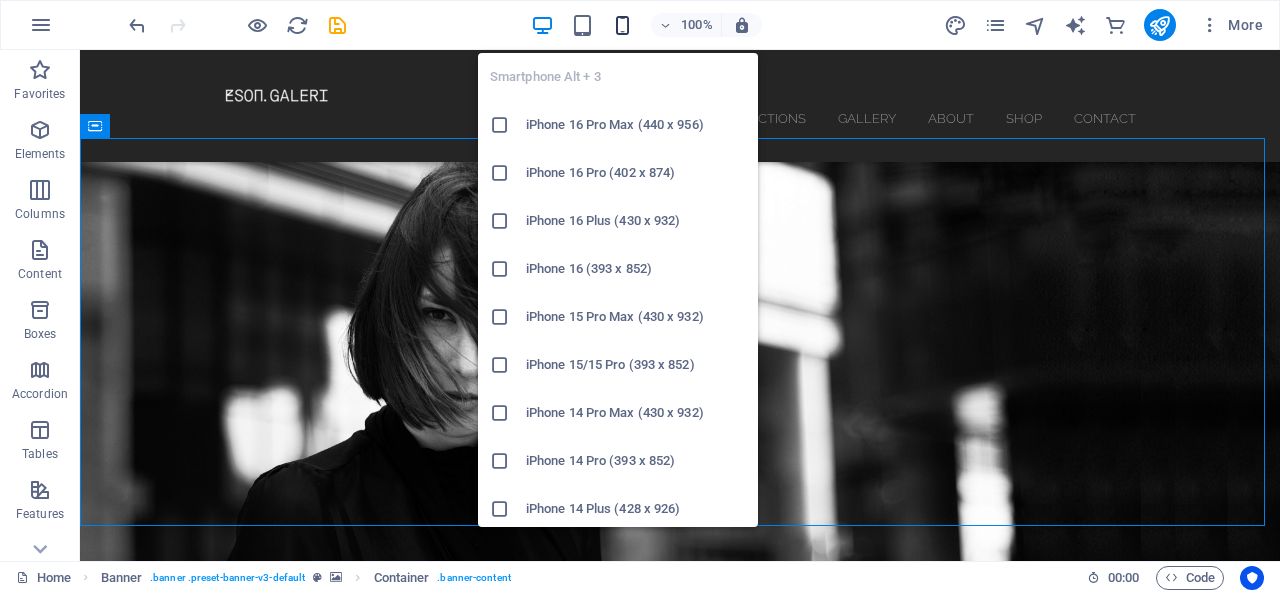 click at bounding box center (622, 25) 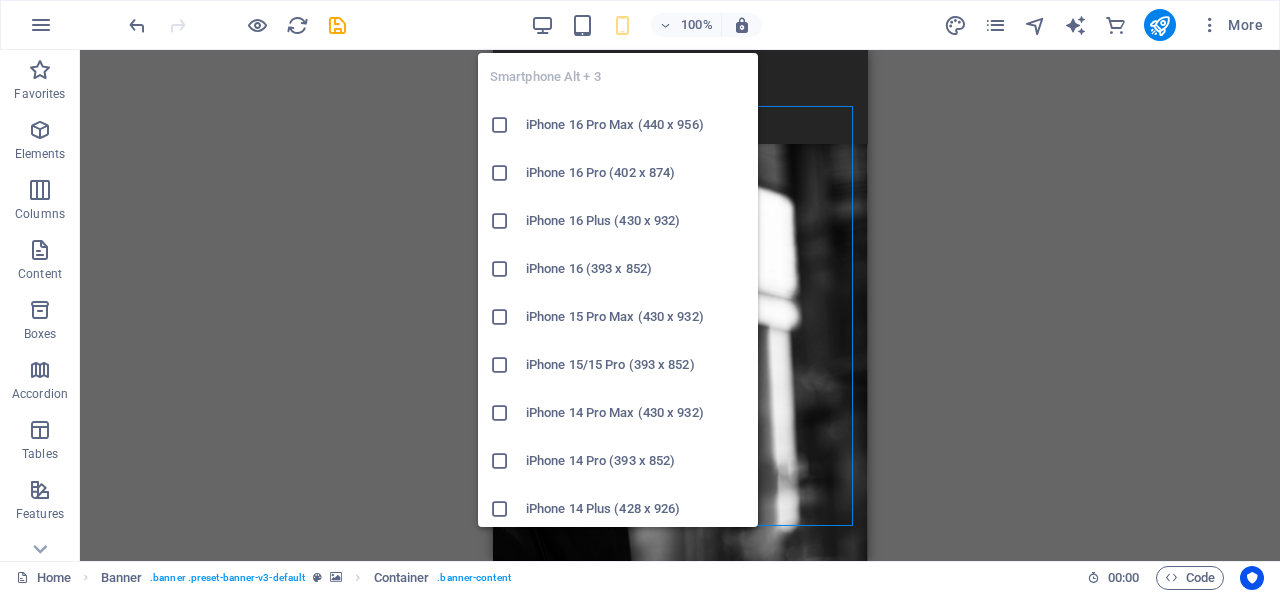 click at bounding box center (500, 269) 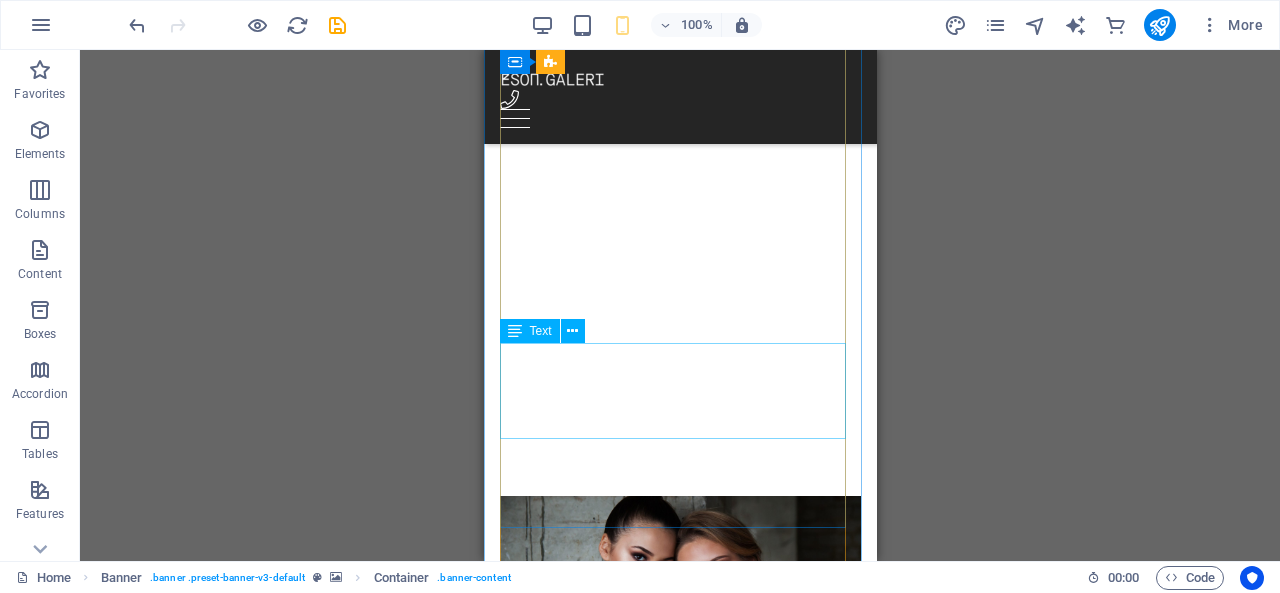 scroll, scrollTop: 0, scrollLeft: 0, axis: both 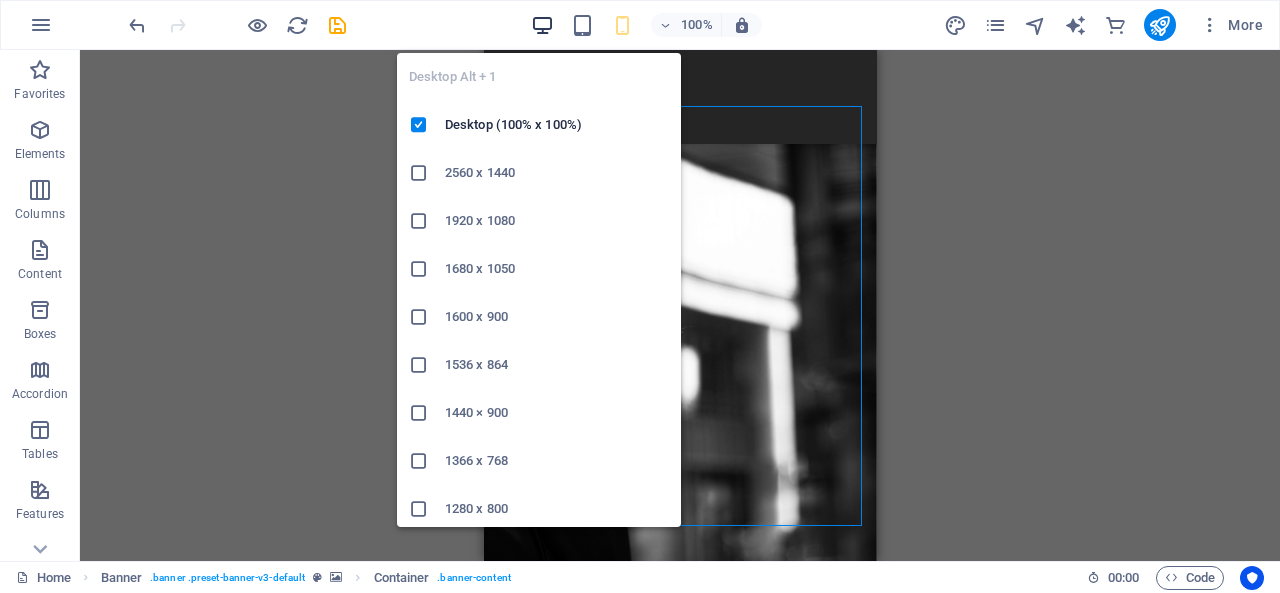 click at bounding box center [542, 25] 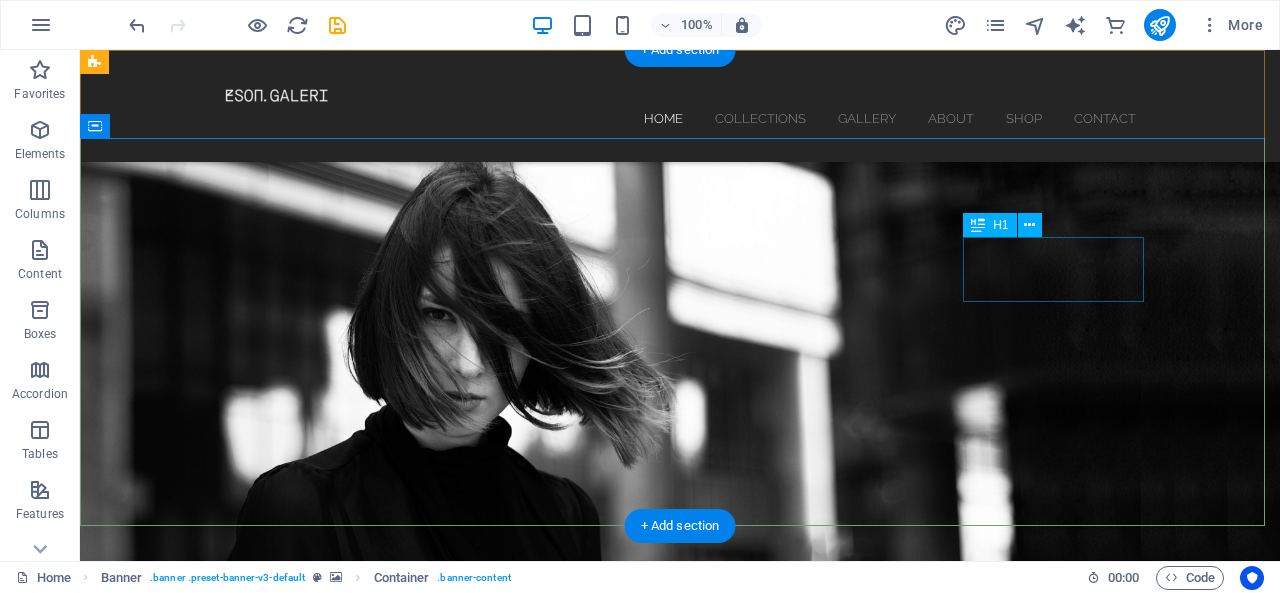 click on "Limitless" at bounding box center (680, 793) 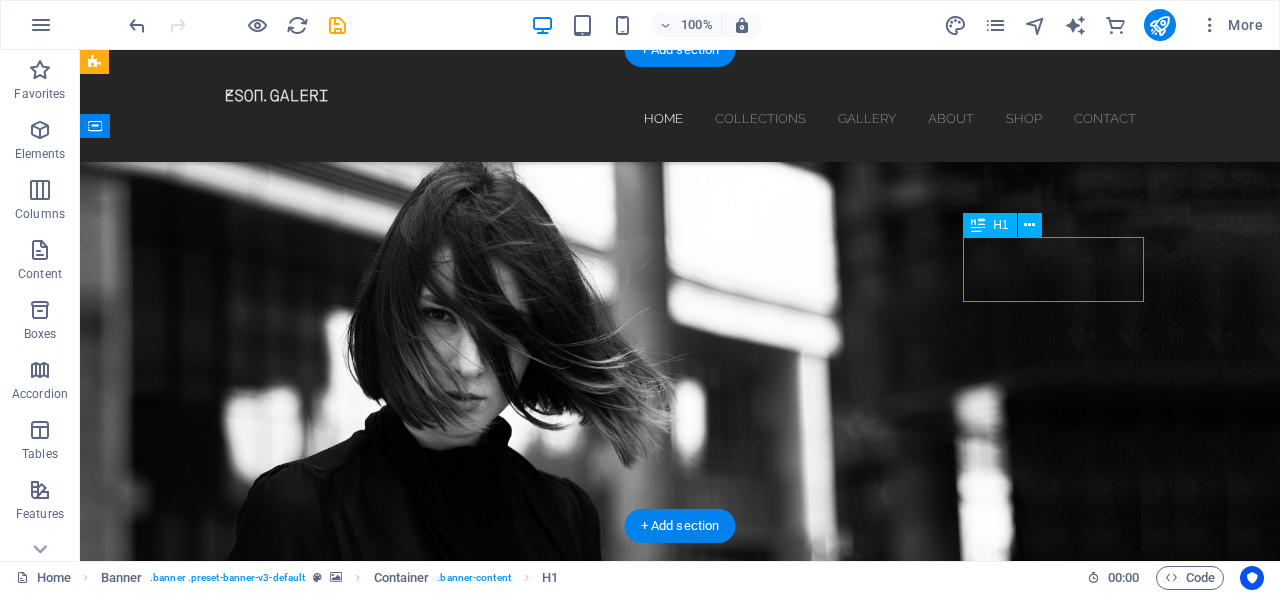 click on "Limitless" at bounding box center [680, 793] 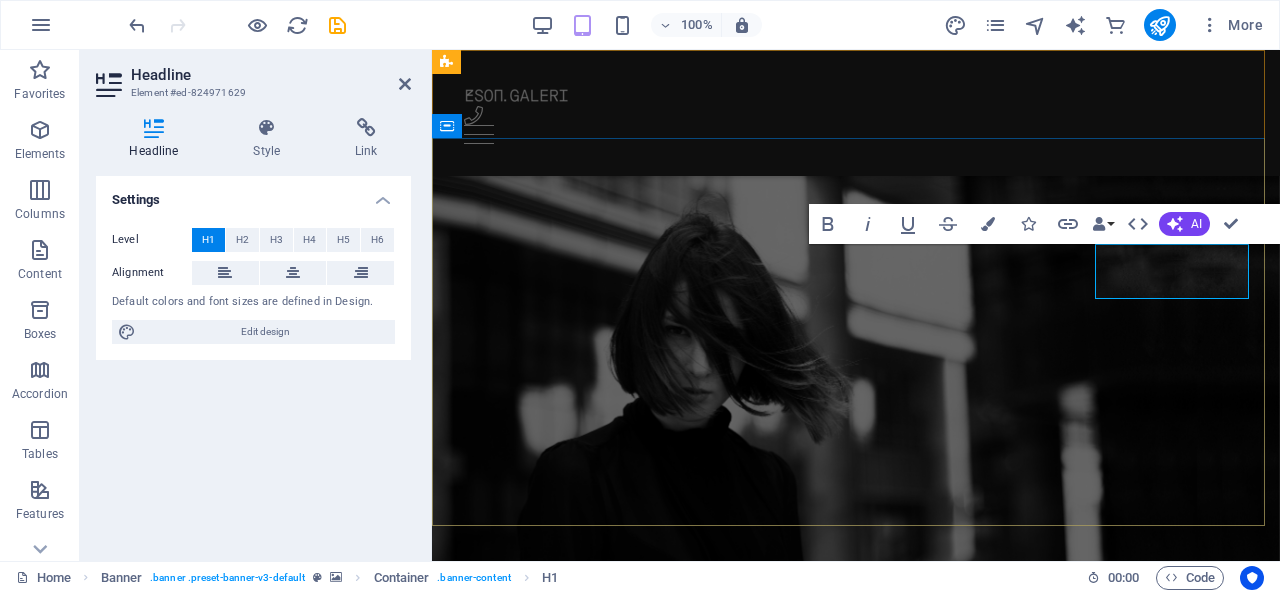 click on "Limitless" at bounding box center [525, 788] 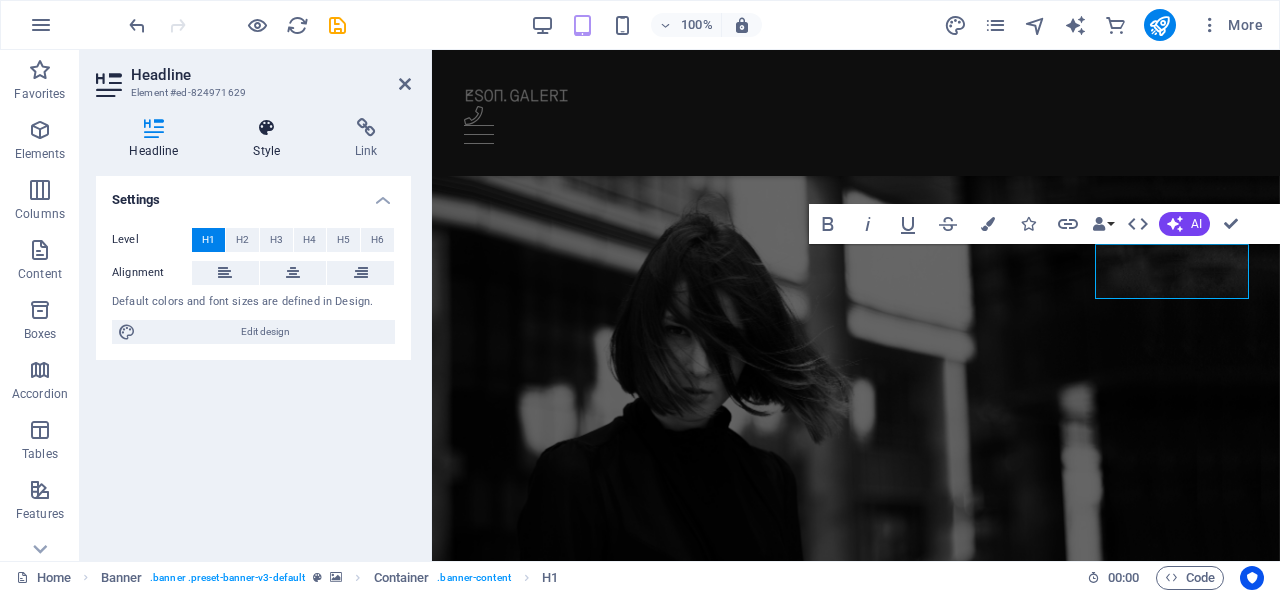 click on "Style" at bounding box center (271, 139) 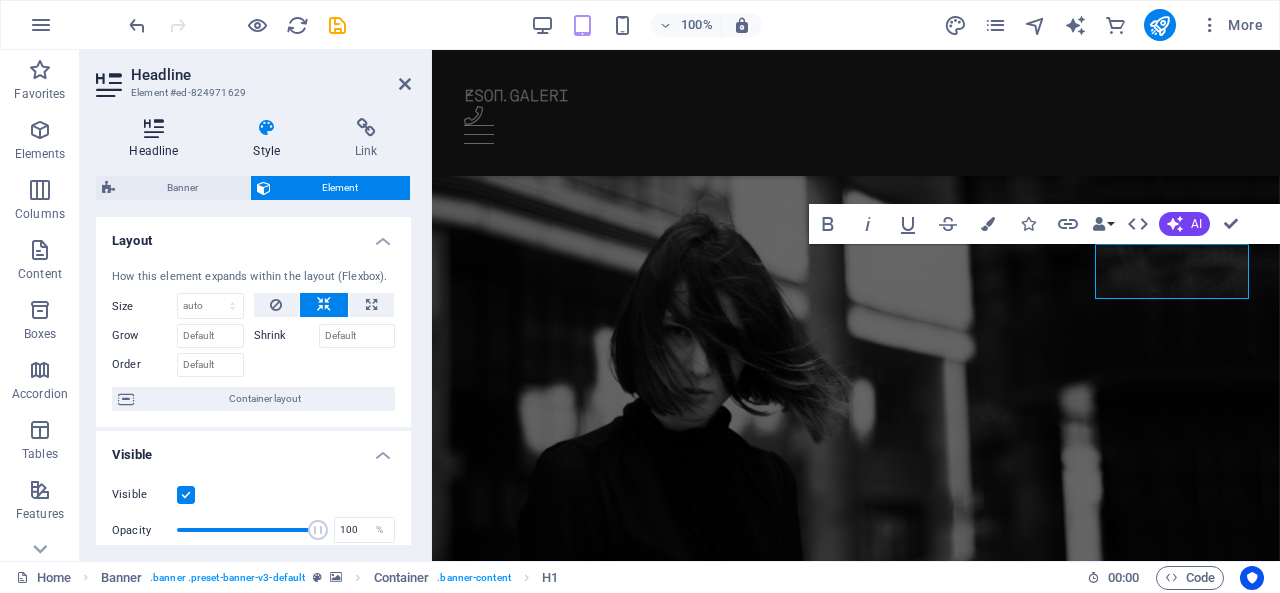 click on "Headline" at bounding box center (158, 139) 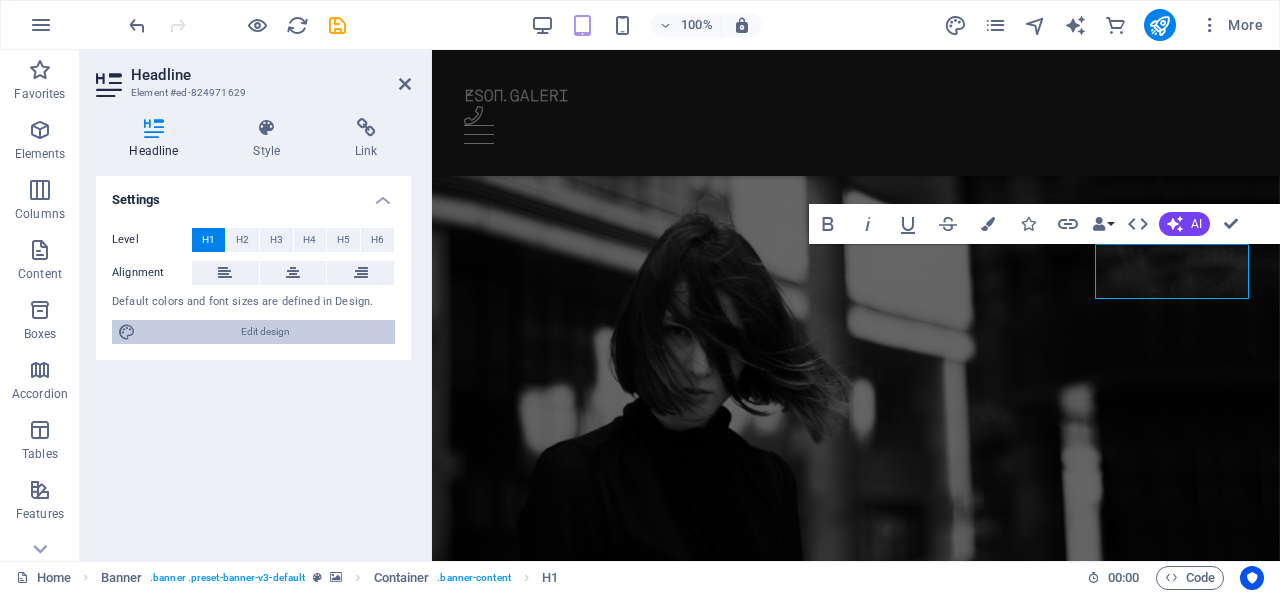 click on "Edit design" at bounding box center [265, 332] 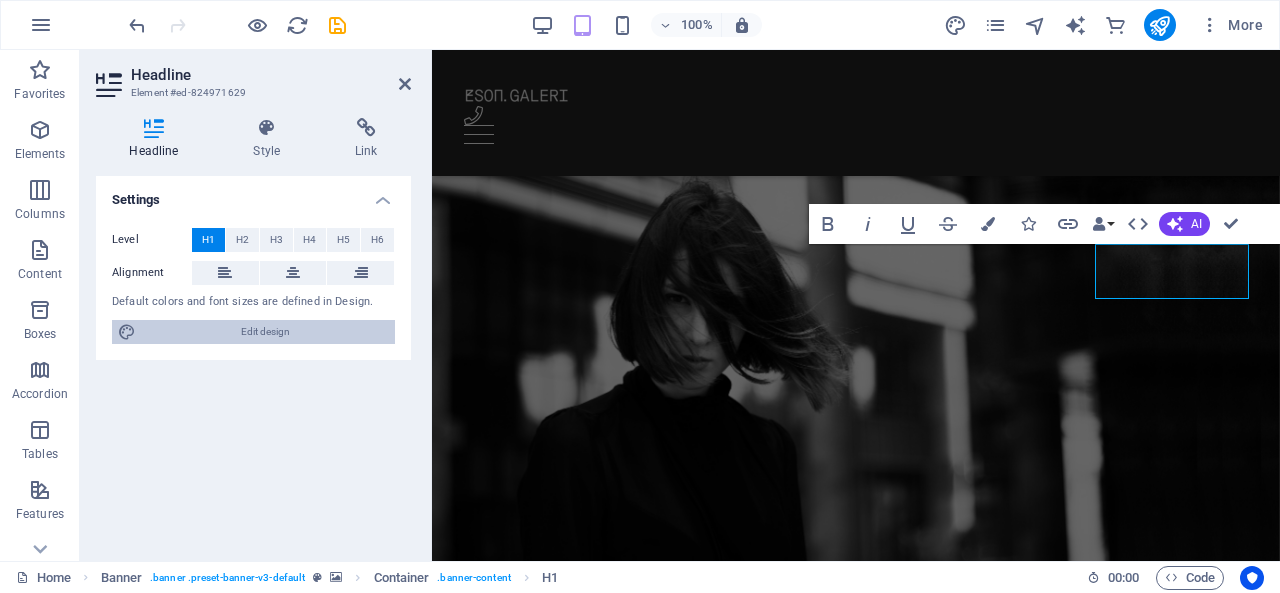 select on "px" 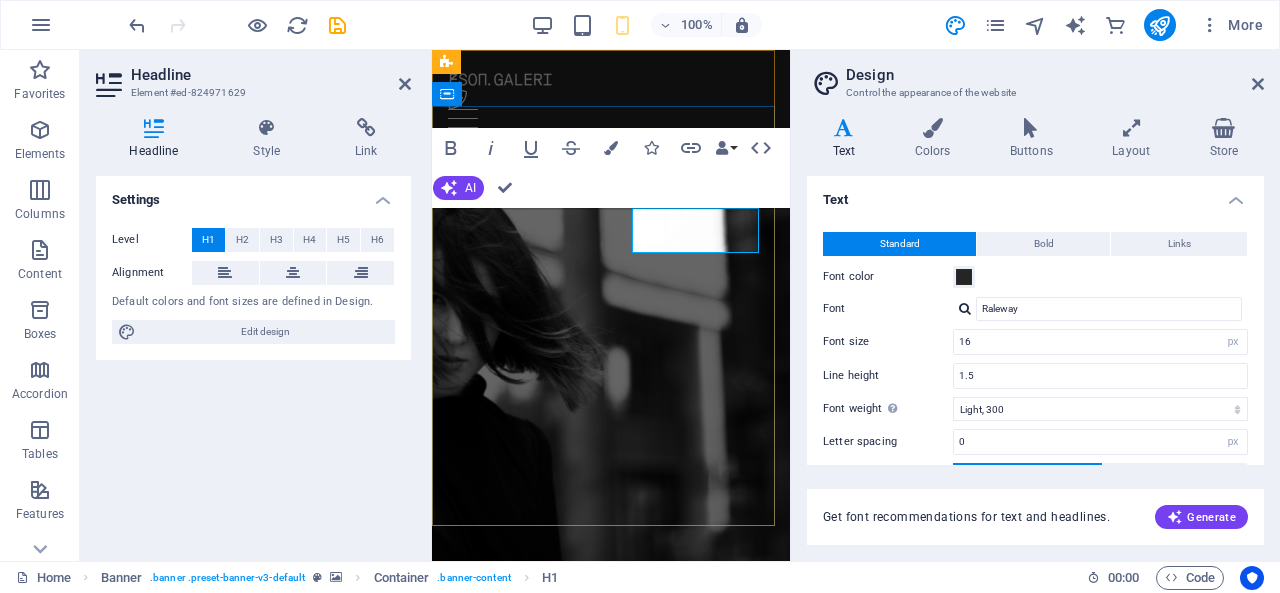 click on "Limitless" at bounding box center (611, 735) 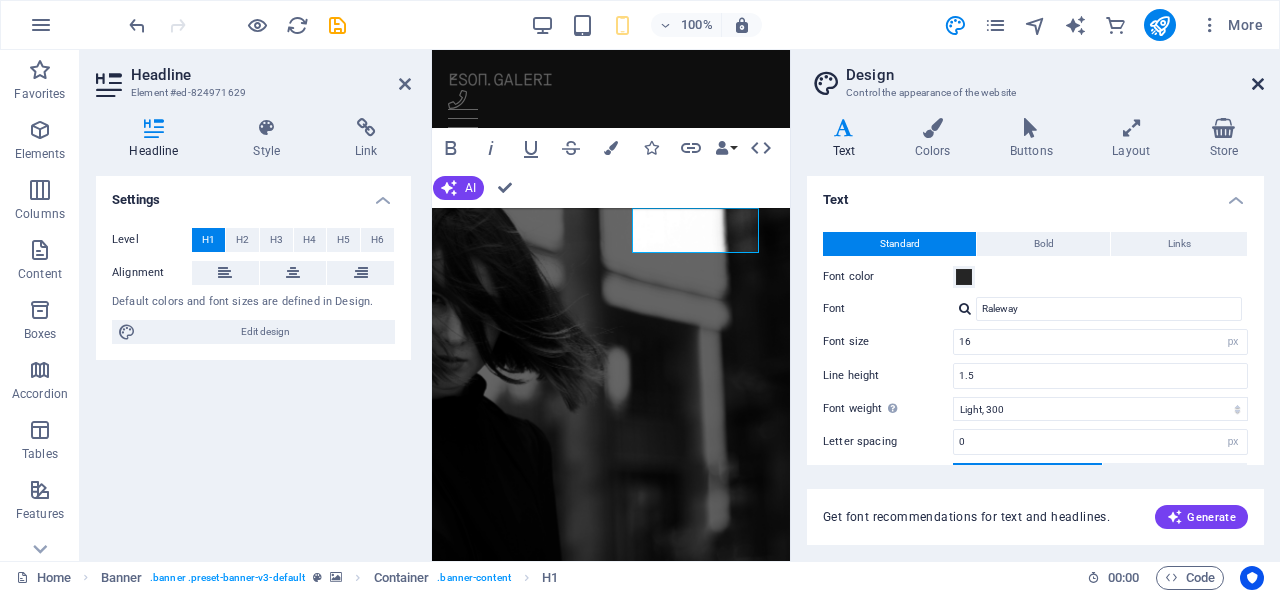 click at bounding box center [1258, 84] 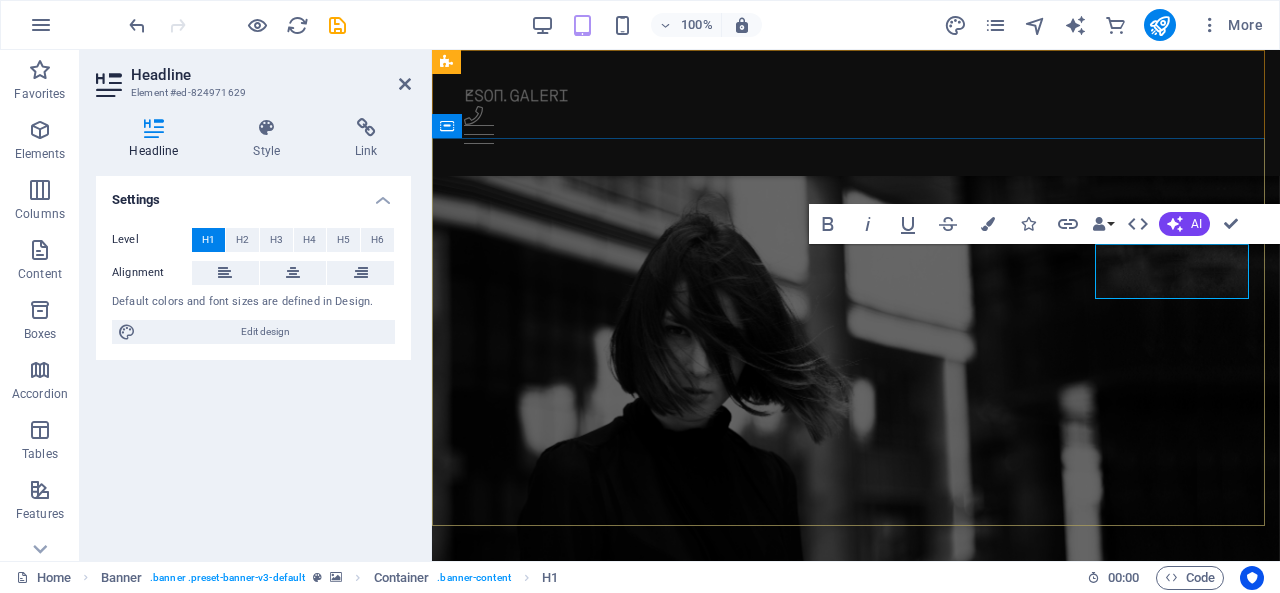 click on "Limitless" at bounding box center (856, 788) 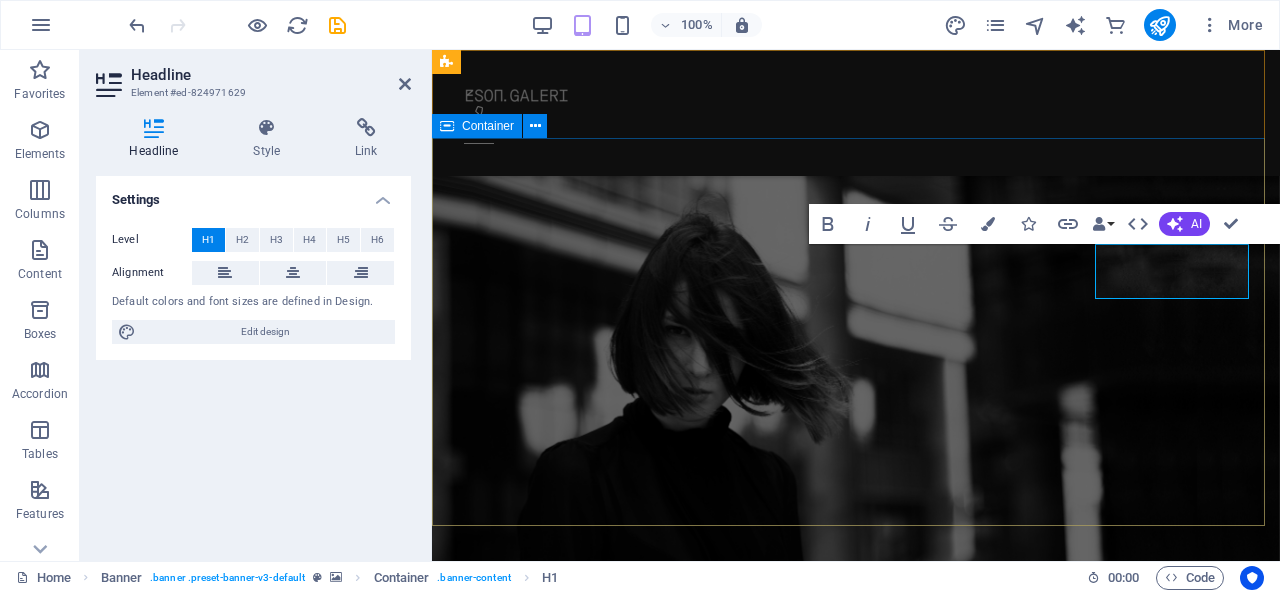 click on "Limitless The new collection  x  2018 discover now" at bounding box center [856, 813] 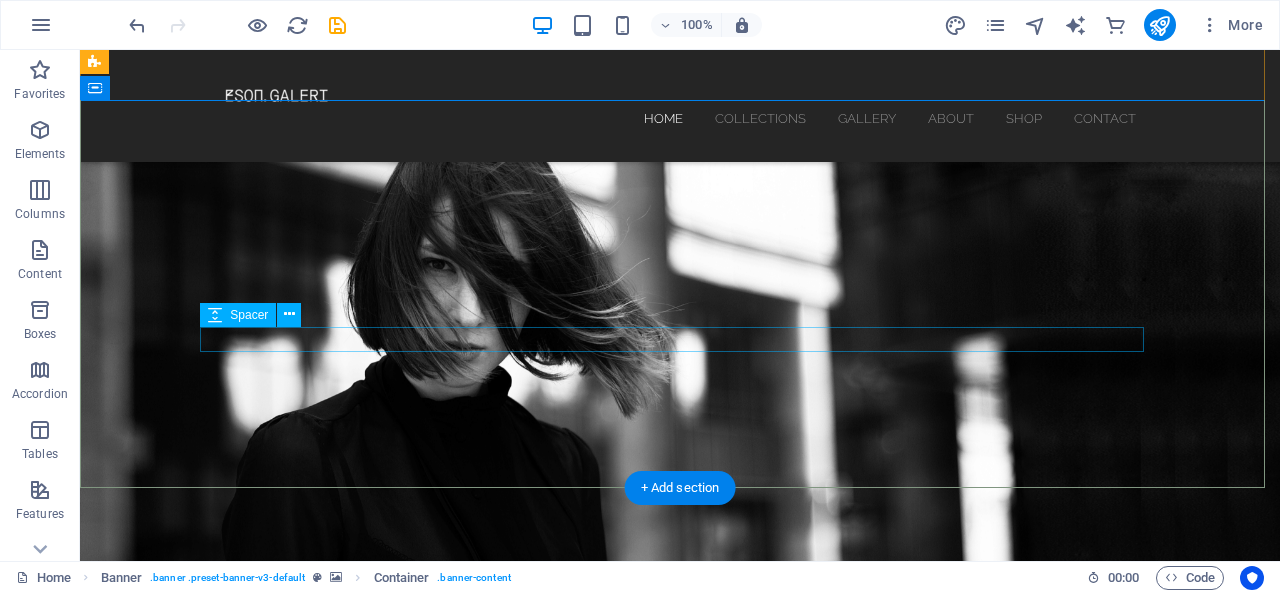 scroll, scrollTop: 76, scrollLeft: 0, axis: vertical 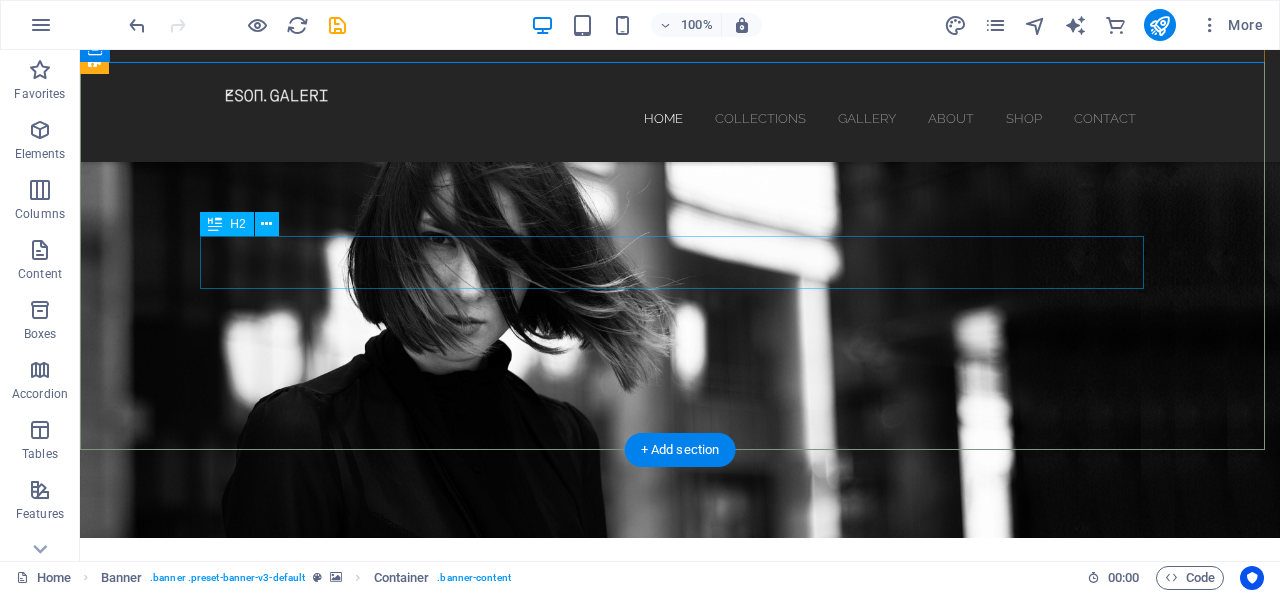 click on "The new collection  x  2018" at bounding box center (680, 786) 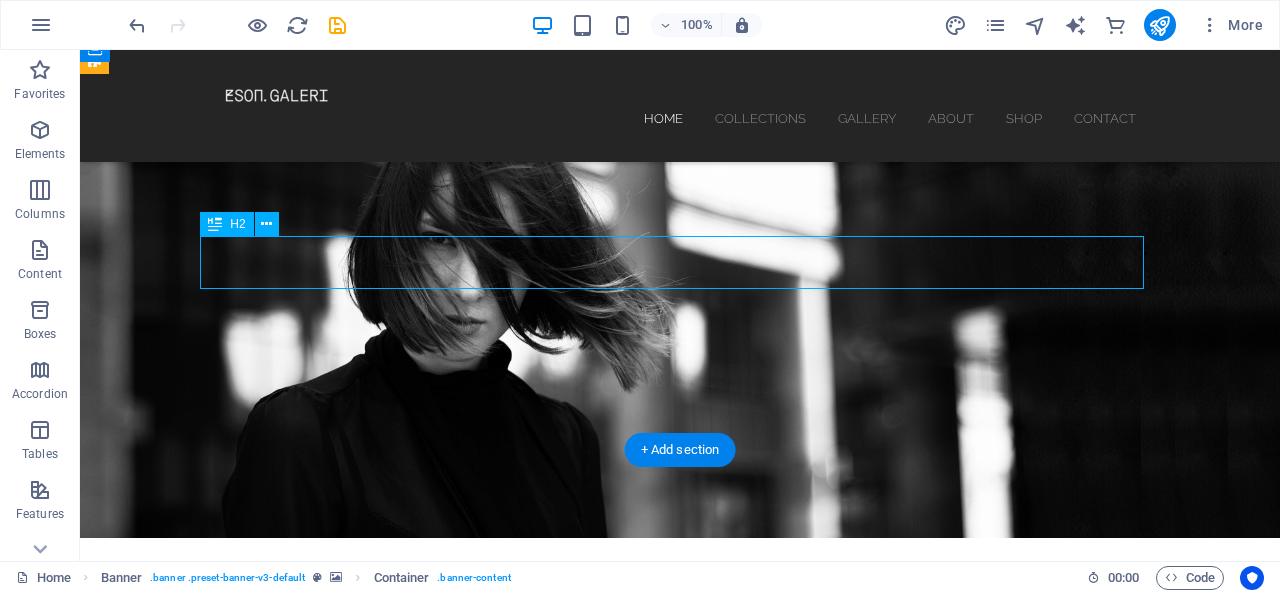 click on "The new collection  x  2018" at bounding box center [680, 786] 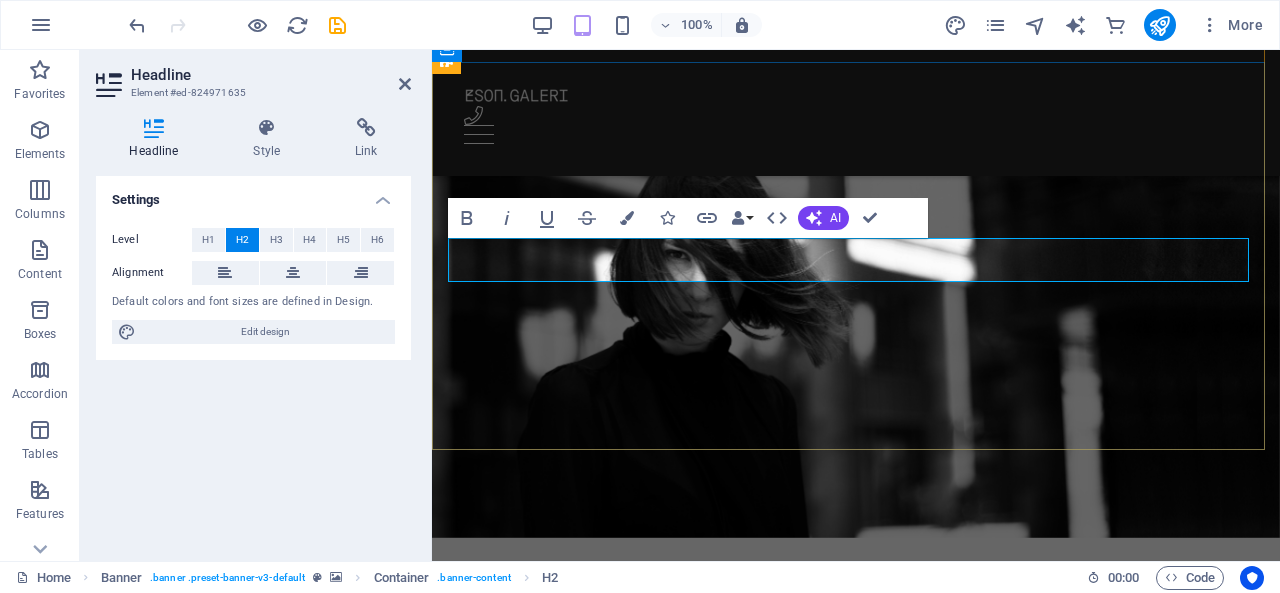 click on "The new collection  x  2018" at bounding box center (1091, 772) 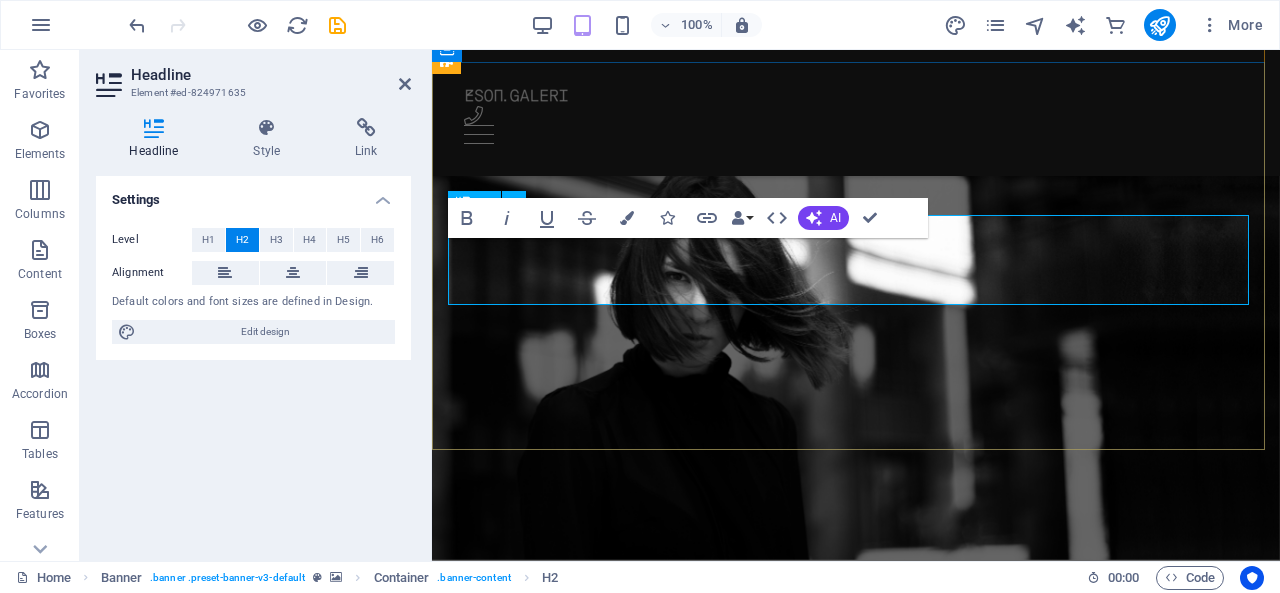 scroll, scrollTop: 76, scrollLeft: 0, axis: vertical 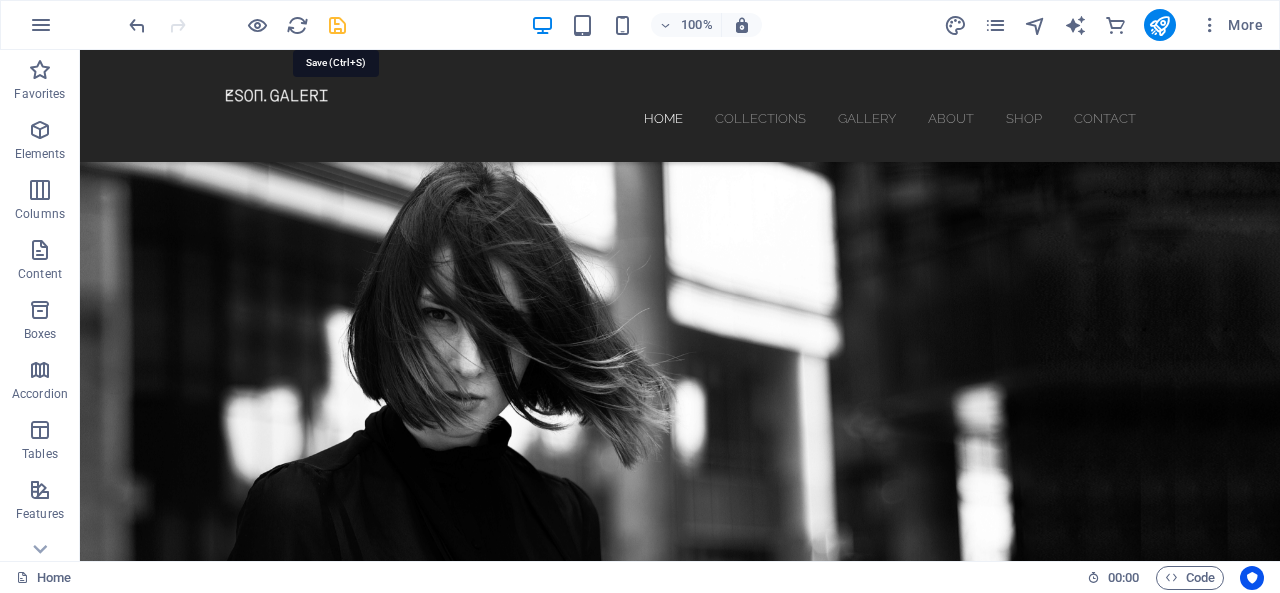 click at bounding box center (337, 25) 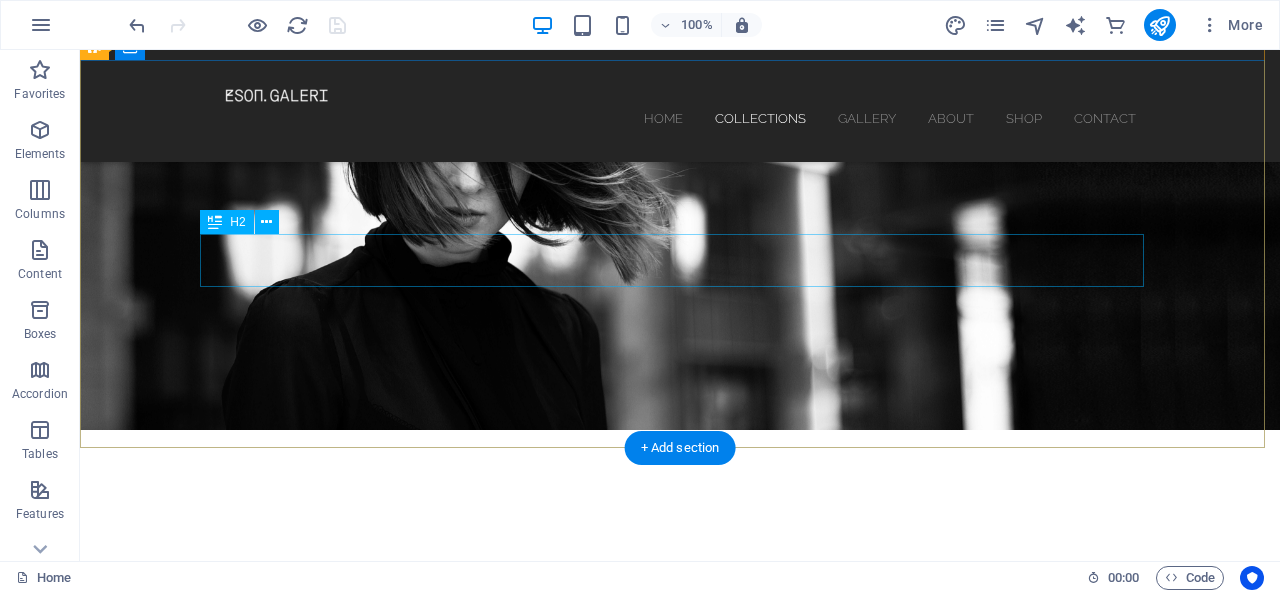scroll, scrollTop: 0, scrollLeft: 0, axis: both 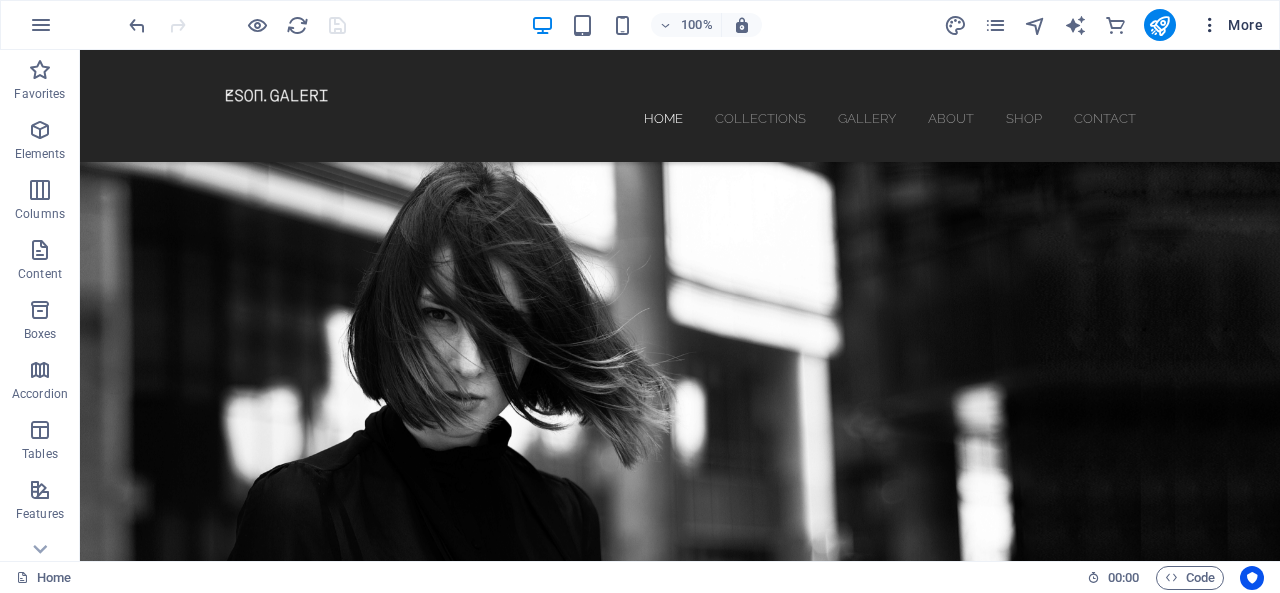 click at bounding box center [1210, 25] 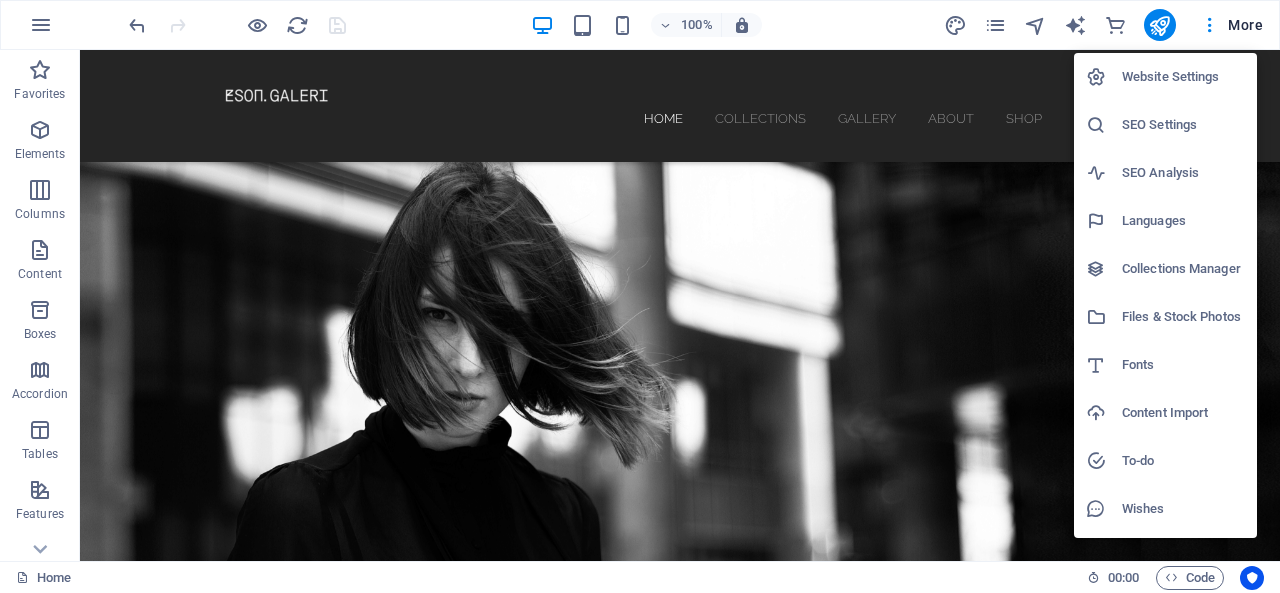 click on "Files & Stock Photos" at bounding box center (1183, 317) 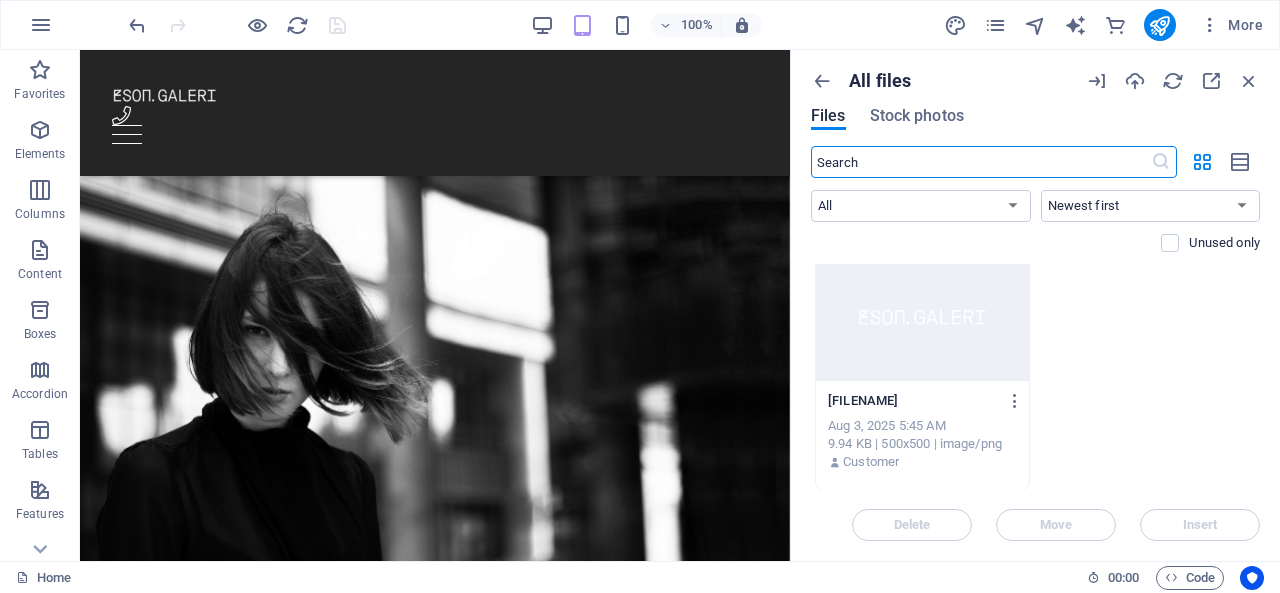 scroll, scrollTop: 0, scrollLeft: 0, axis: both 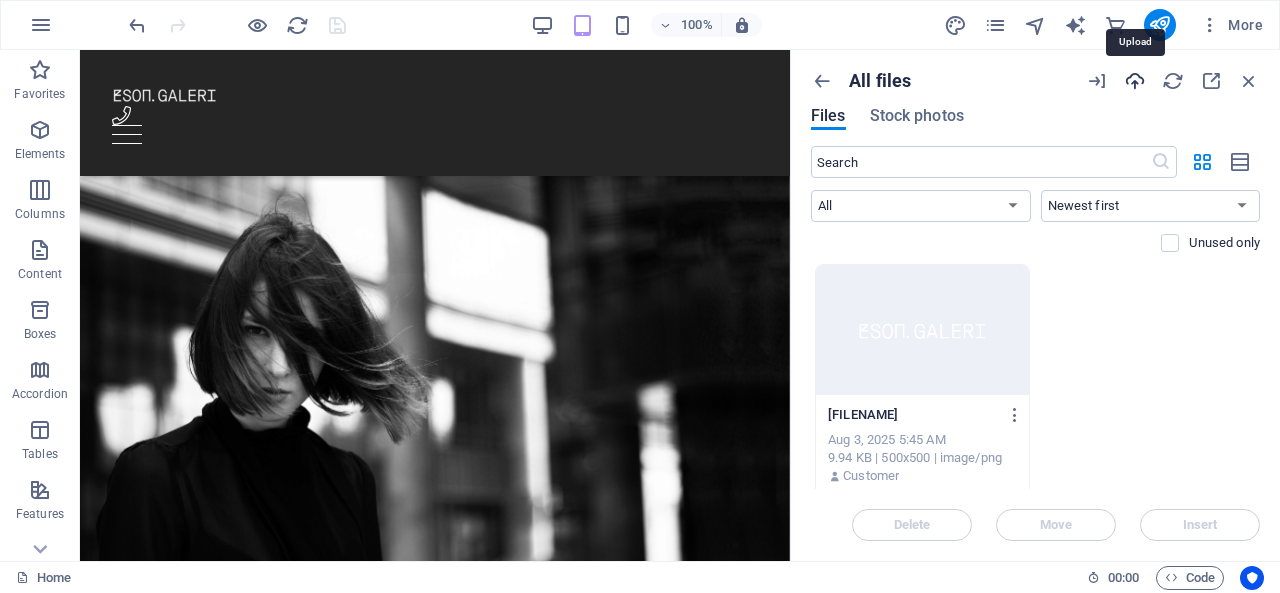click at bounding box center (1135, 81) 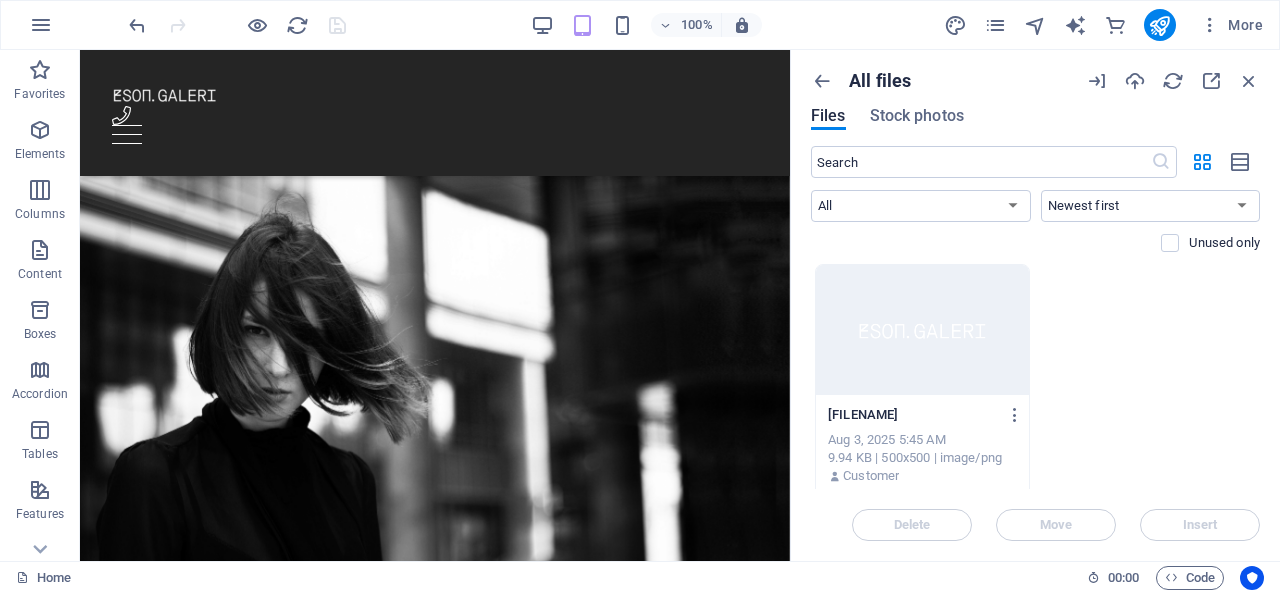 type 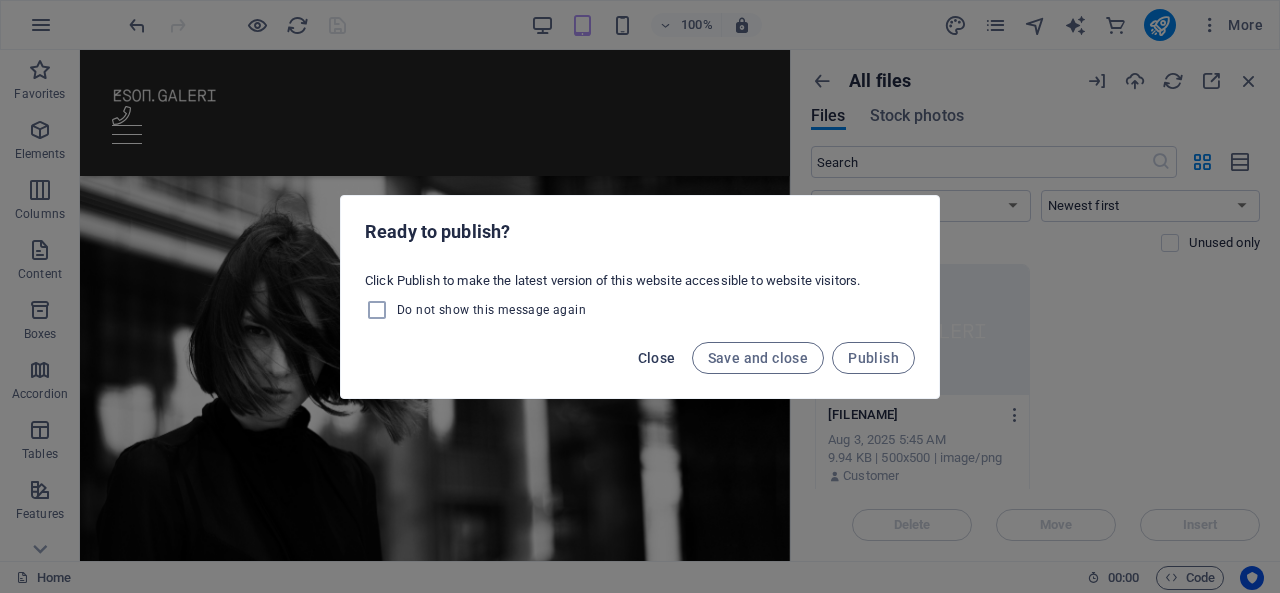 click on "Close" at bounding box center [657, 358] 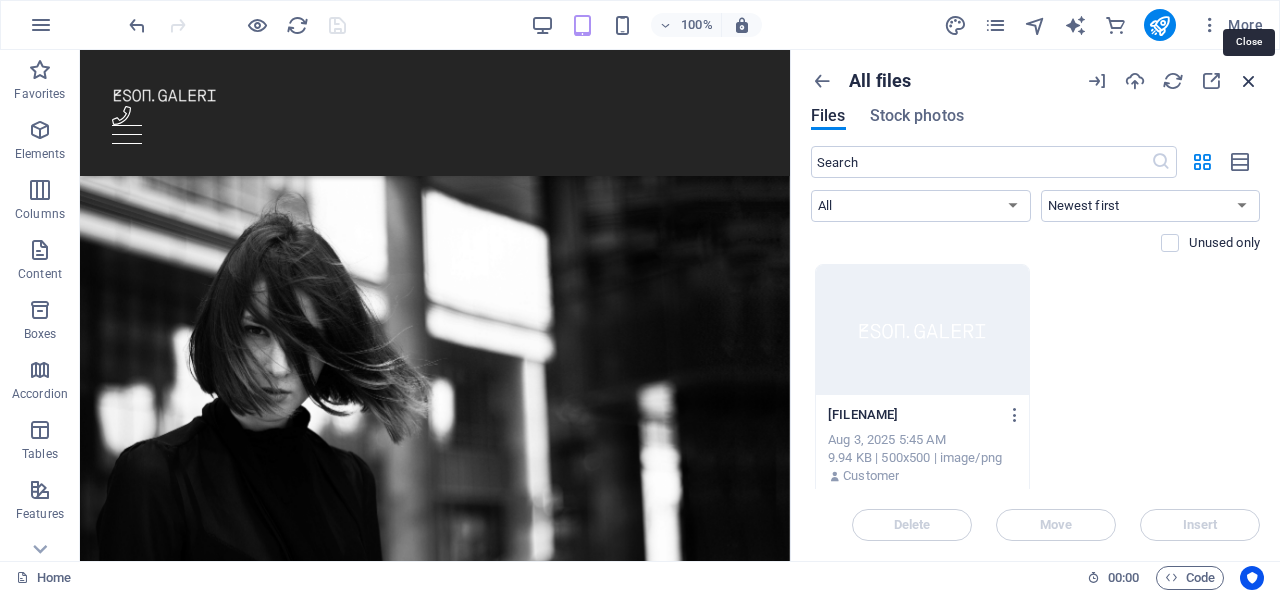 click at bounding box center [1249, 81] 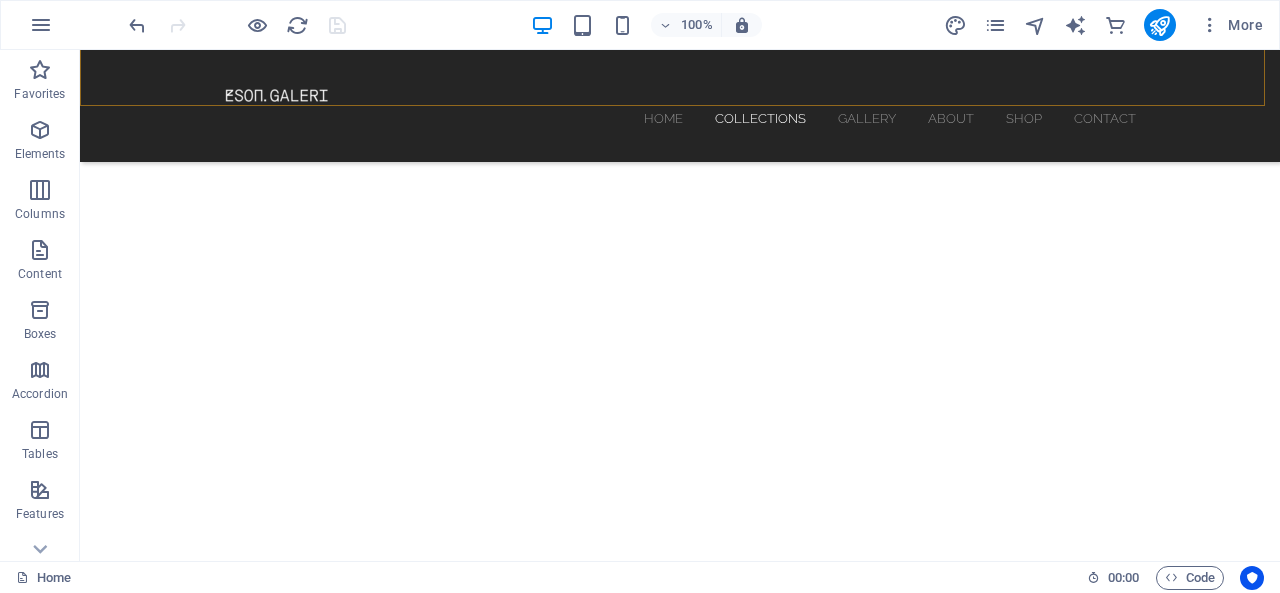 scroll, scrollTop: 562, scrollLeft: 0, axis: vertical 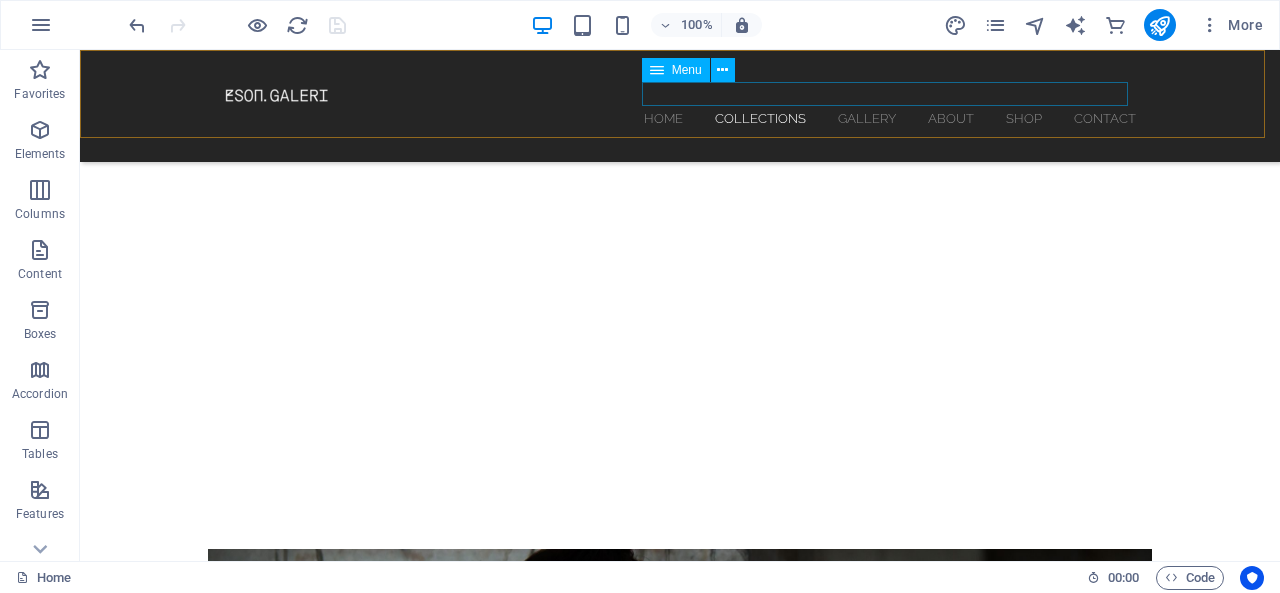 click on "Home Collections Gallery About Shop Contact" at bounding box center (680, 118) 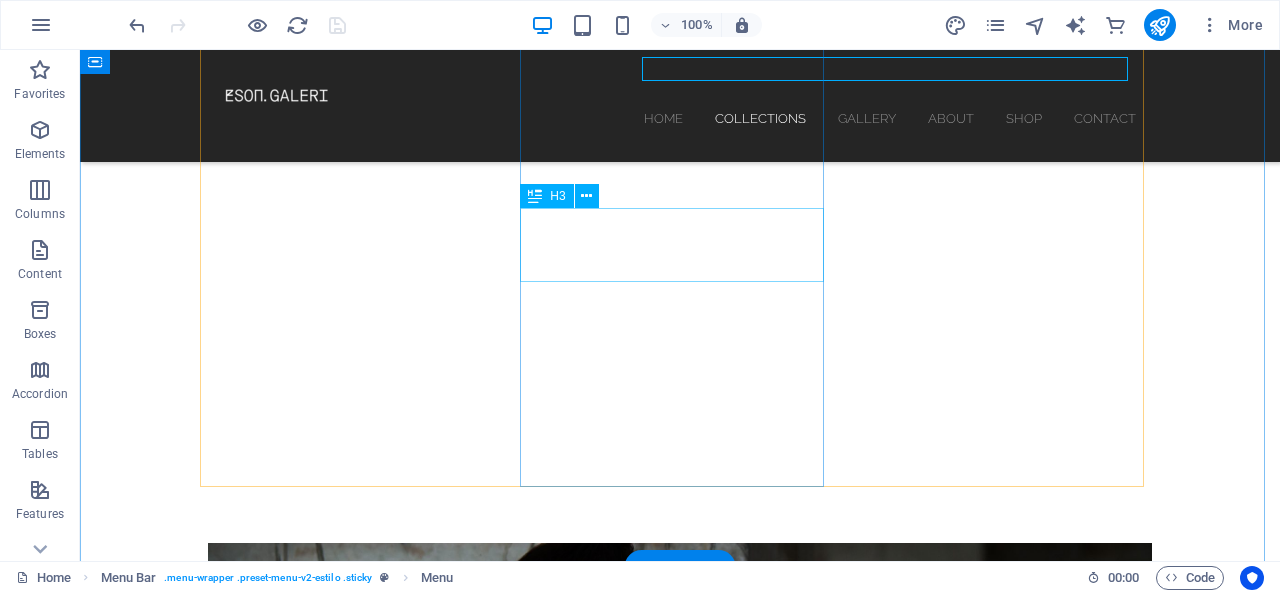 scroll, scrollTop: 512, scrollLeft: 0, axis: vertical 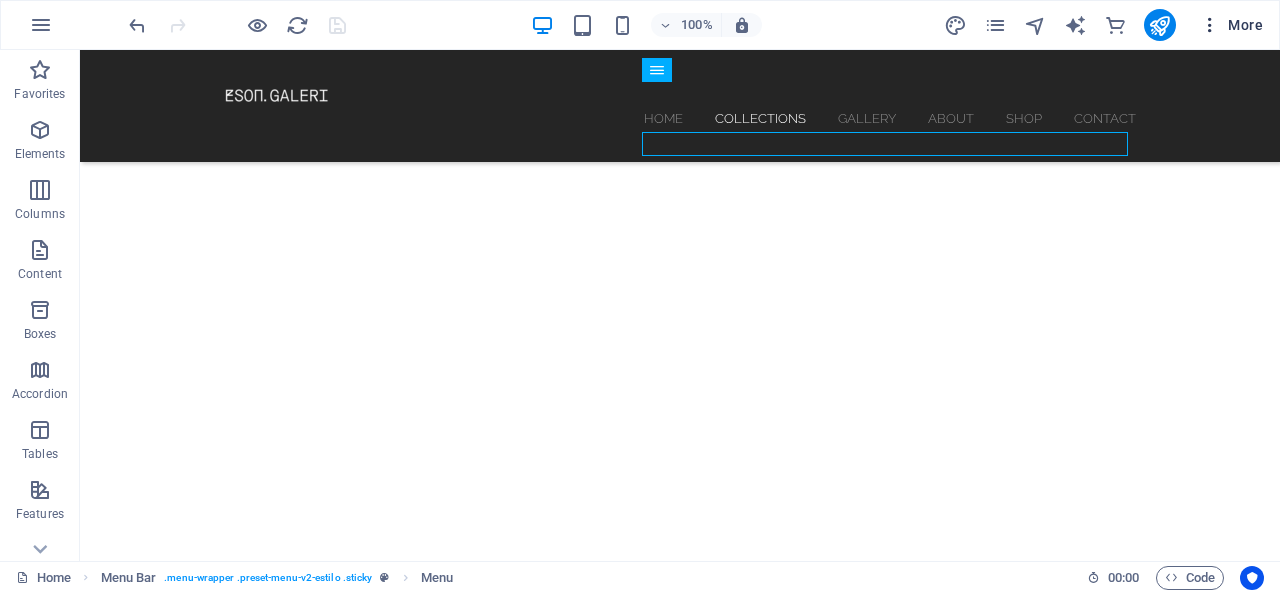 click at bounding box center (1210, 25) 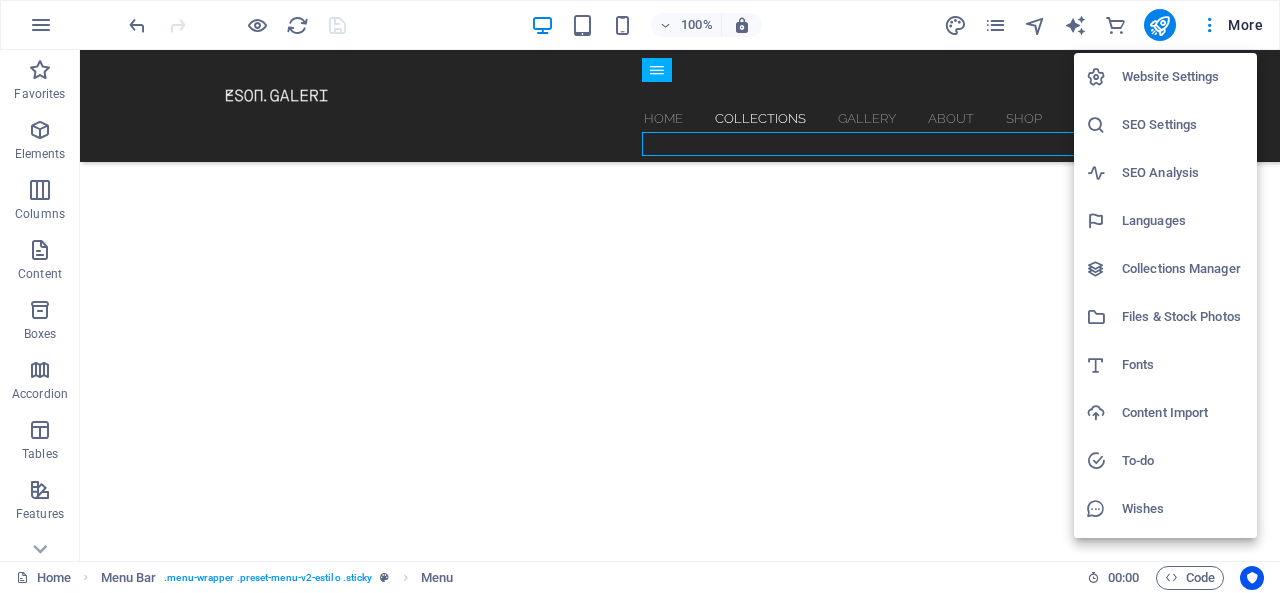 click on "Files & Stock Photos" at bounding box center [1183, 317] 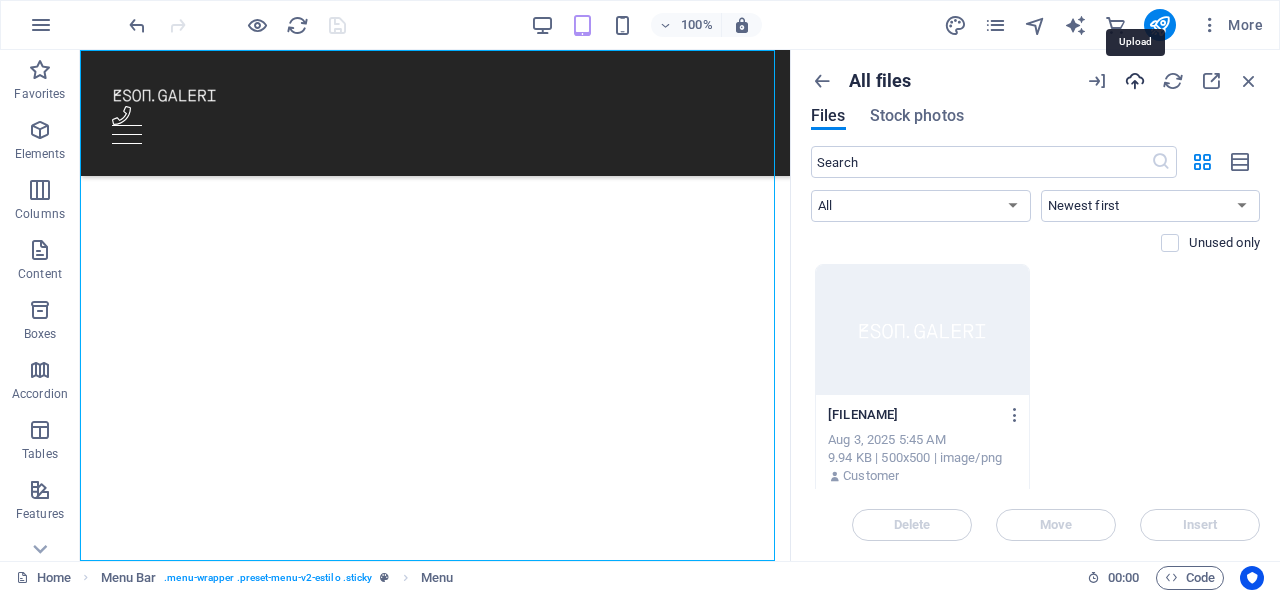 click at bounding box center [1135, 81] 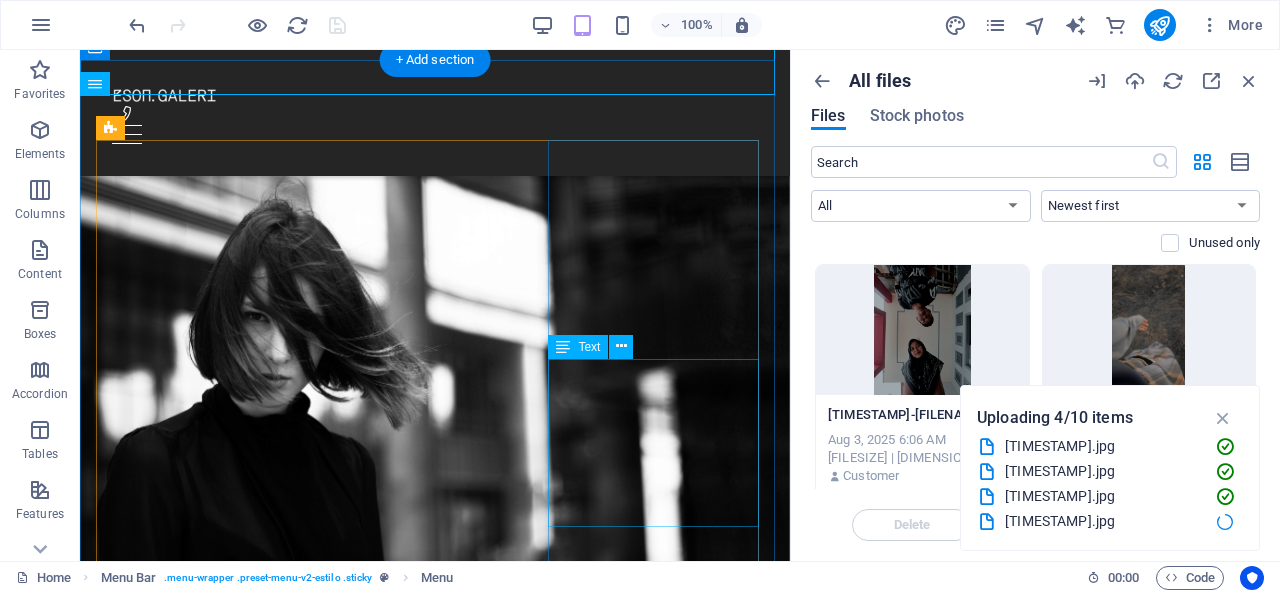 scroll, scrollTop: 0, scrollLeft: 0, axis: both 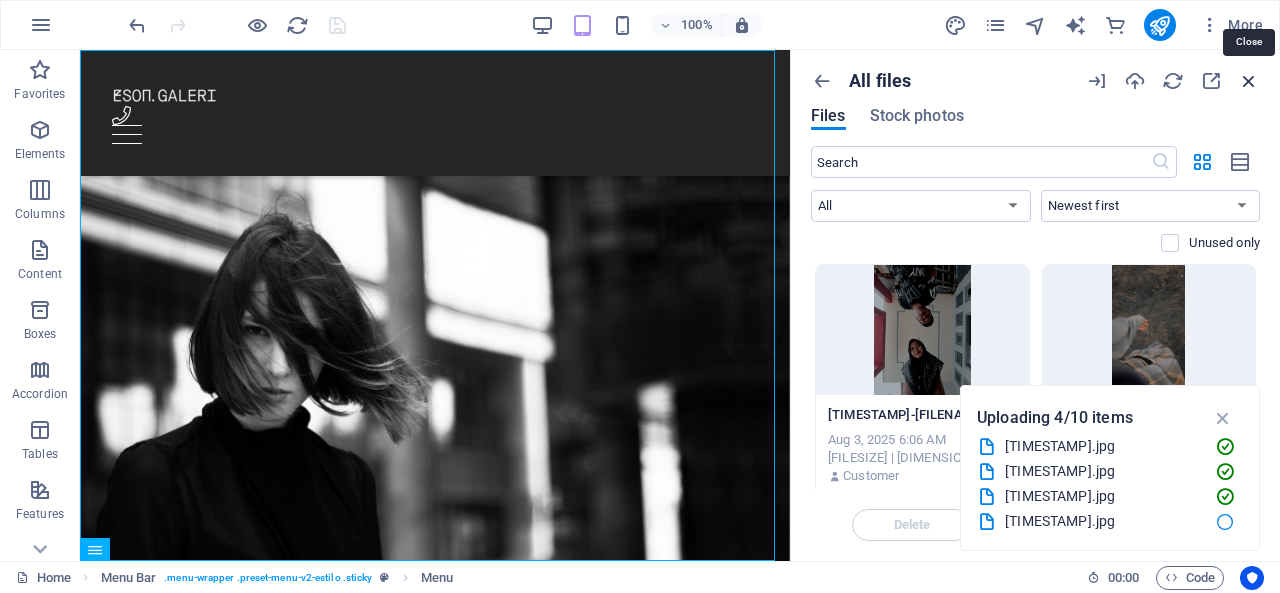 click at bounding box center (1249, 81) 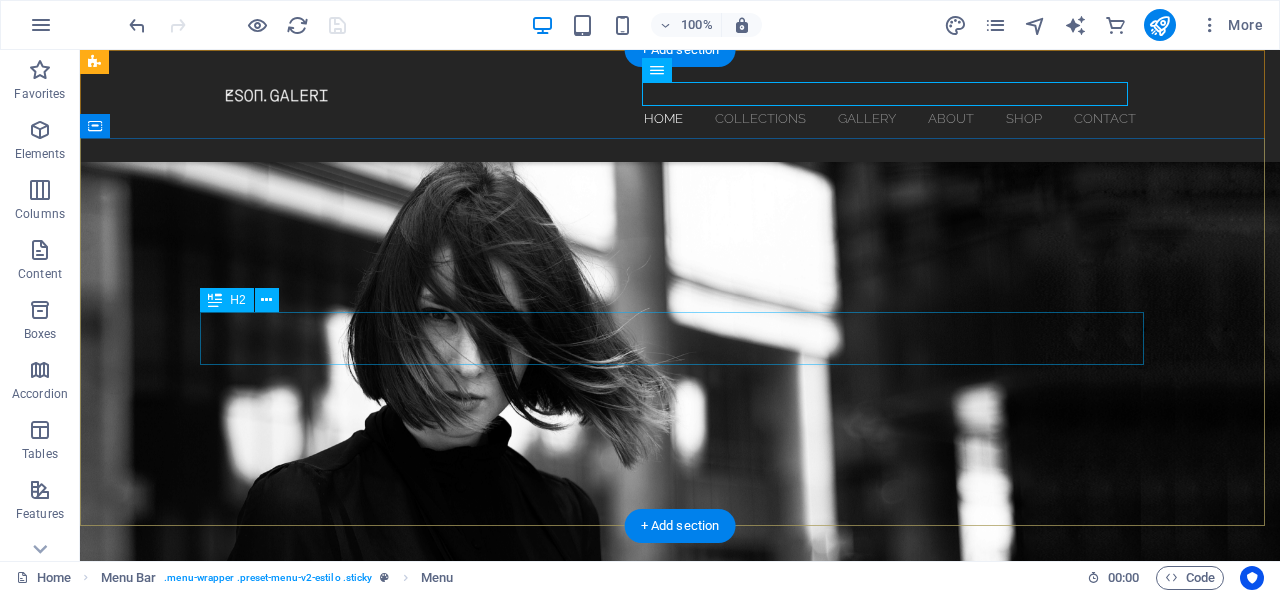 click on "The new collection  x  2025" at bounding box center (680, 862) 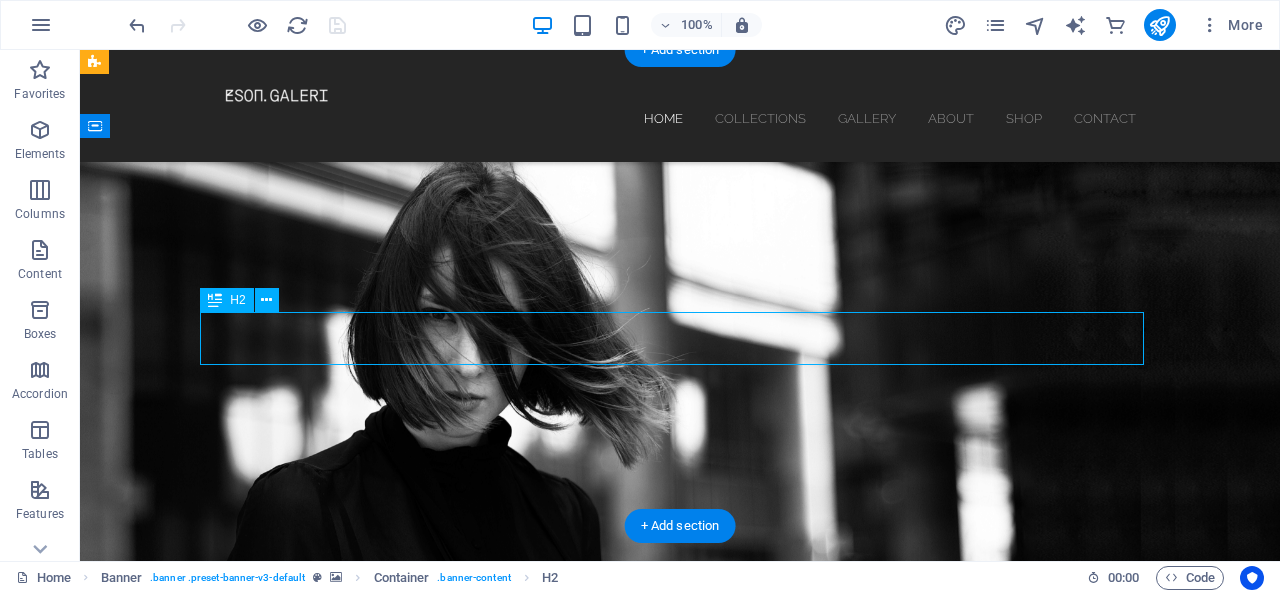 click on "The new collection  x  2025" at bounding box center (680, 862) 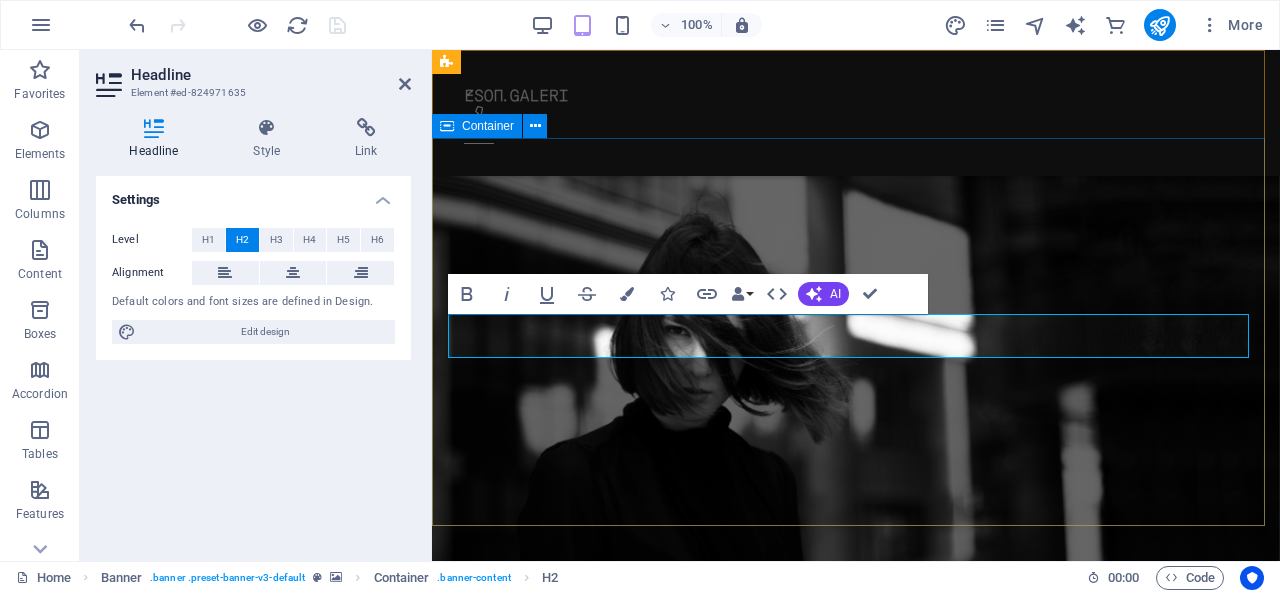 click on "Limitless The new collection  x  2025 discover now" at bounding box center [856, 813] 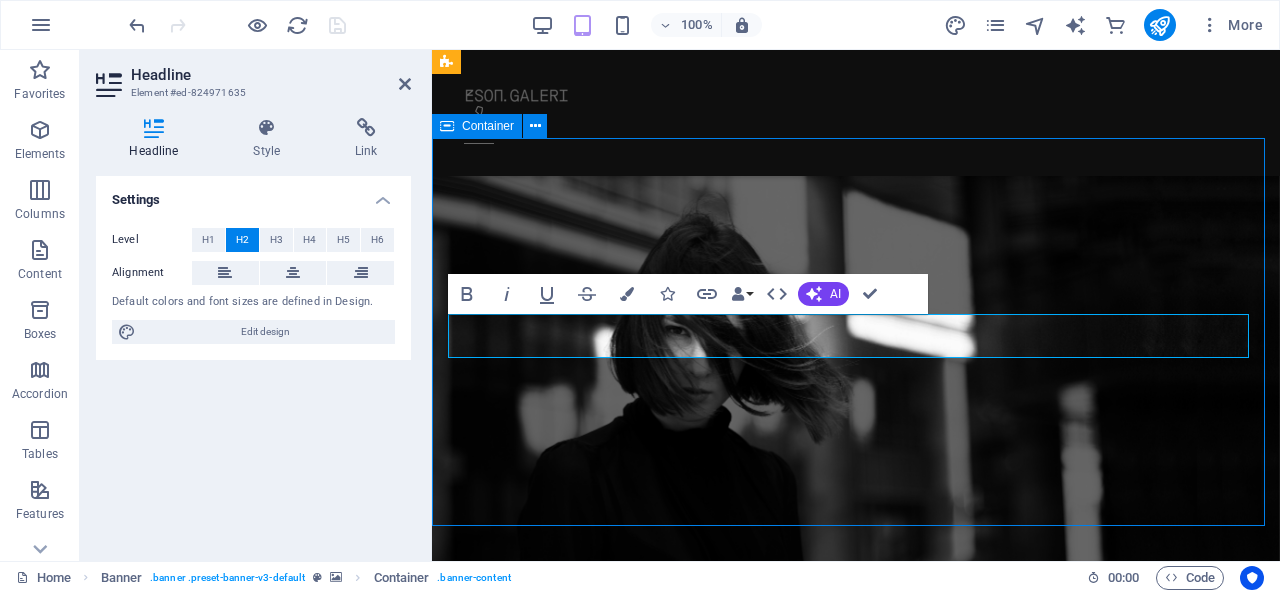 click on "Limitless The new collection  x  2025 discover now" at bounding box center [856, 813] 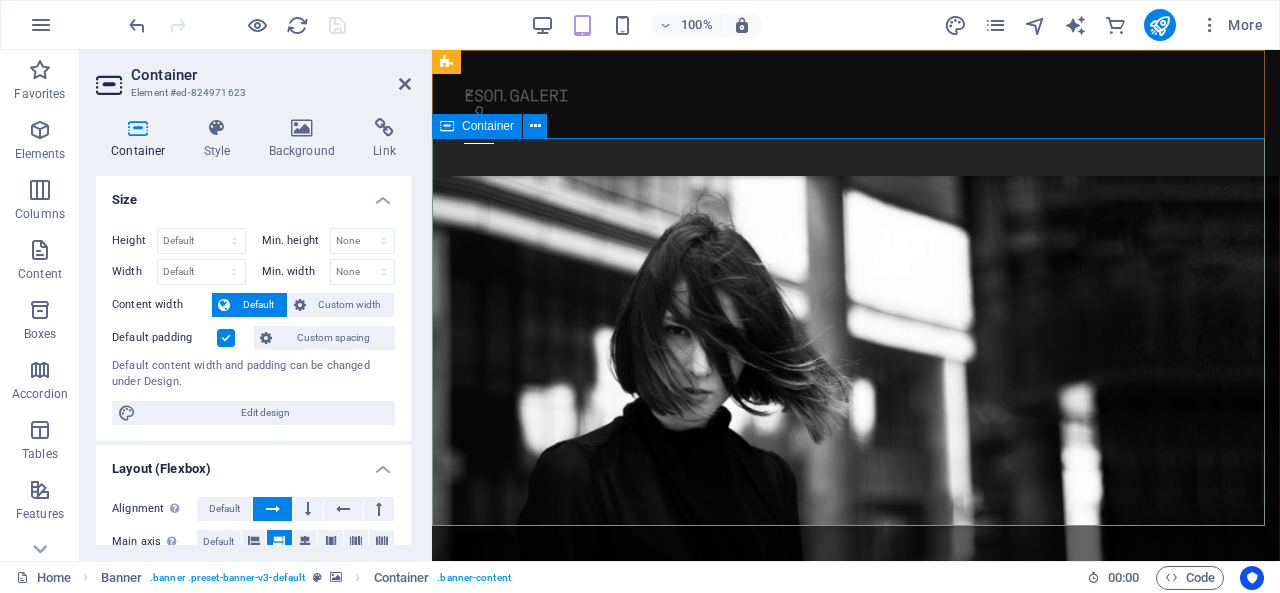 click on "Limitless The new collection  x  2025 discover now" at bounding box center [856, 813] 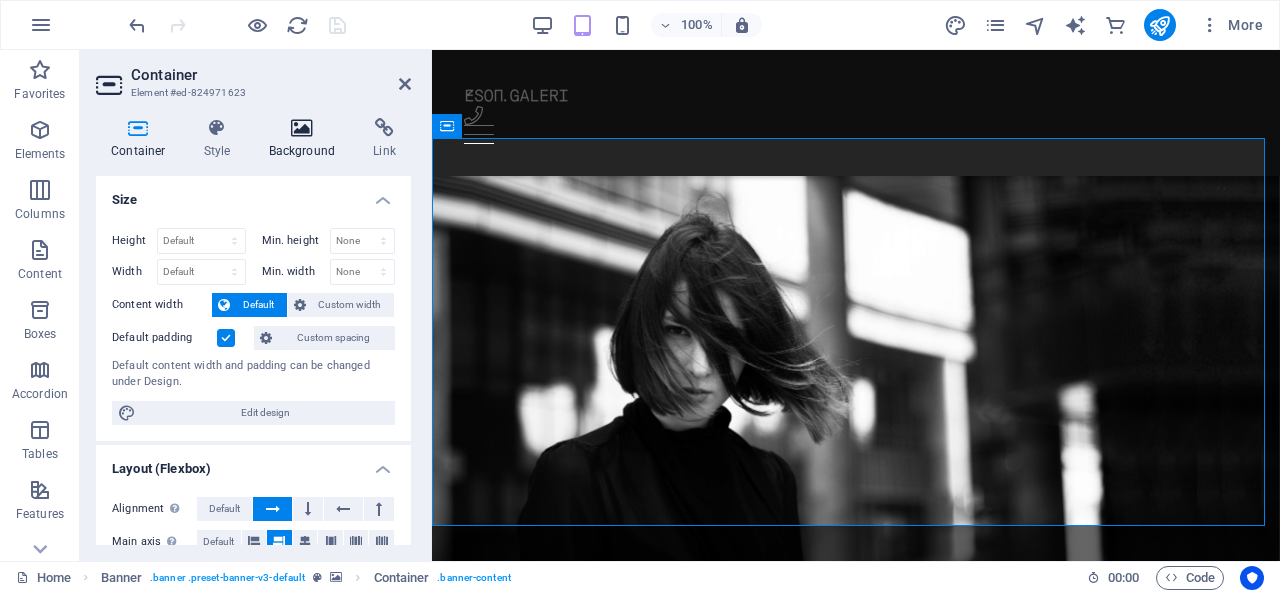 click on "Background" at bounding box center [306, 139] 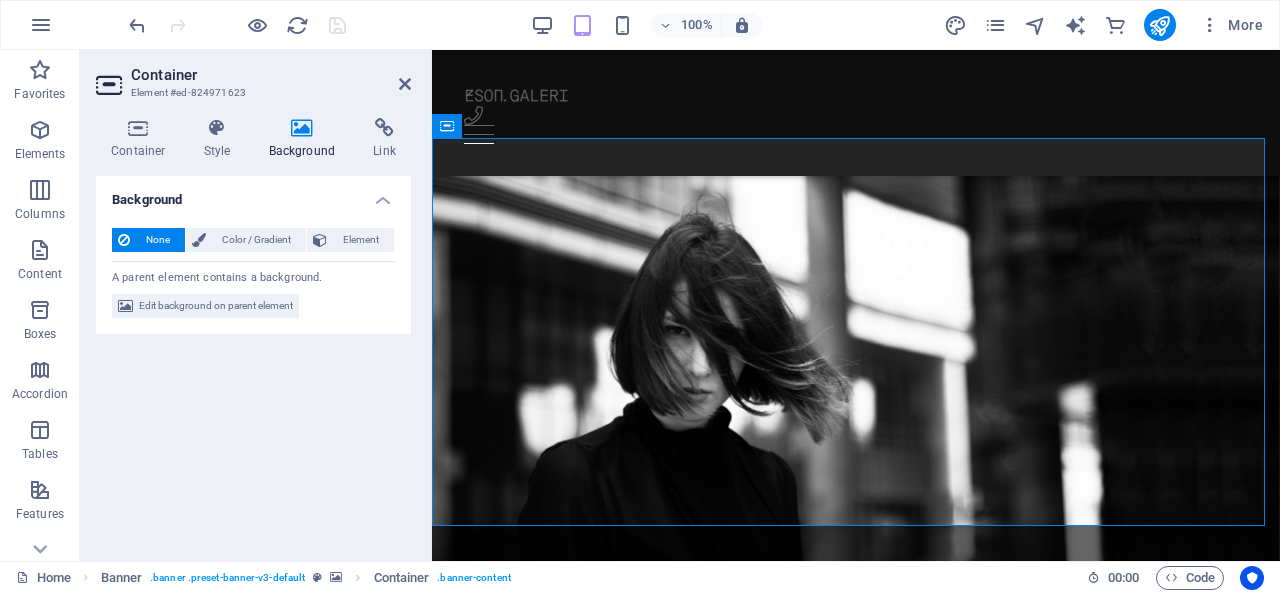 click on "Container Element #ed-824971623" at bounding box center (253, 76) 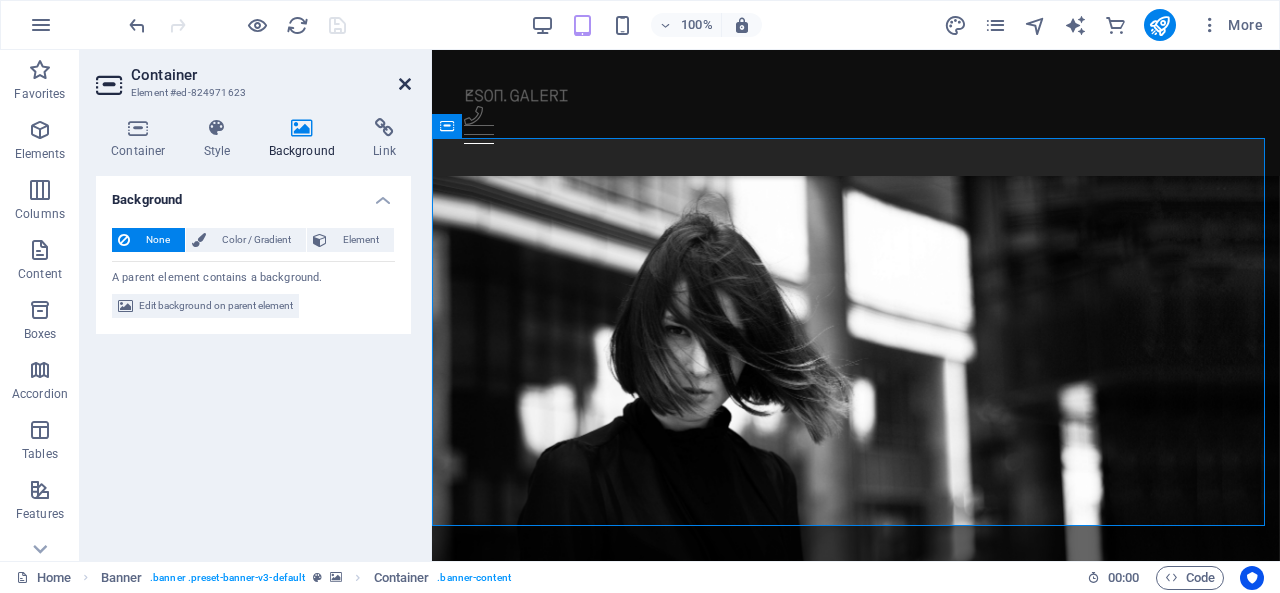 click at bounding box center [405, 84] 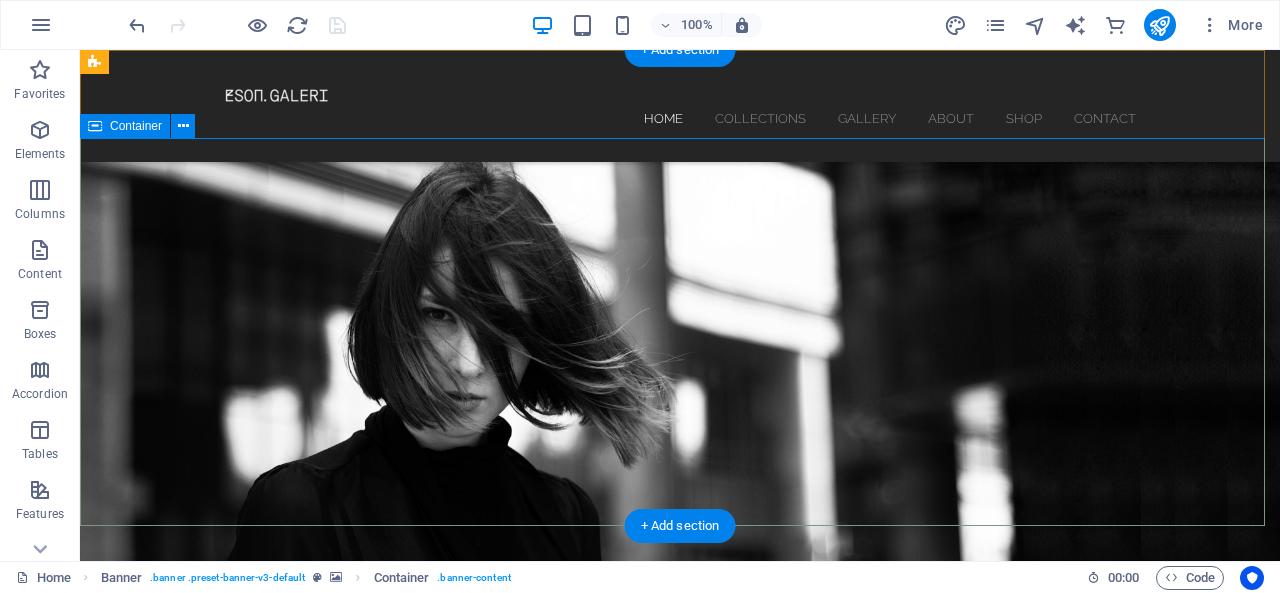 click on "Limitless The new collection  x  2025 discover now" at bounding box center [680, 822] 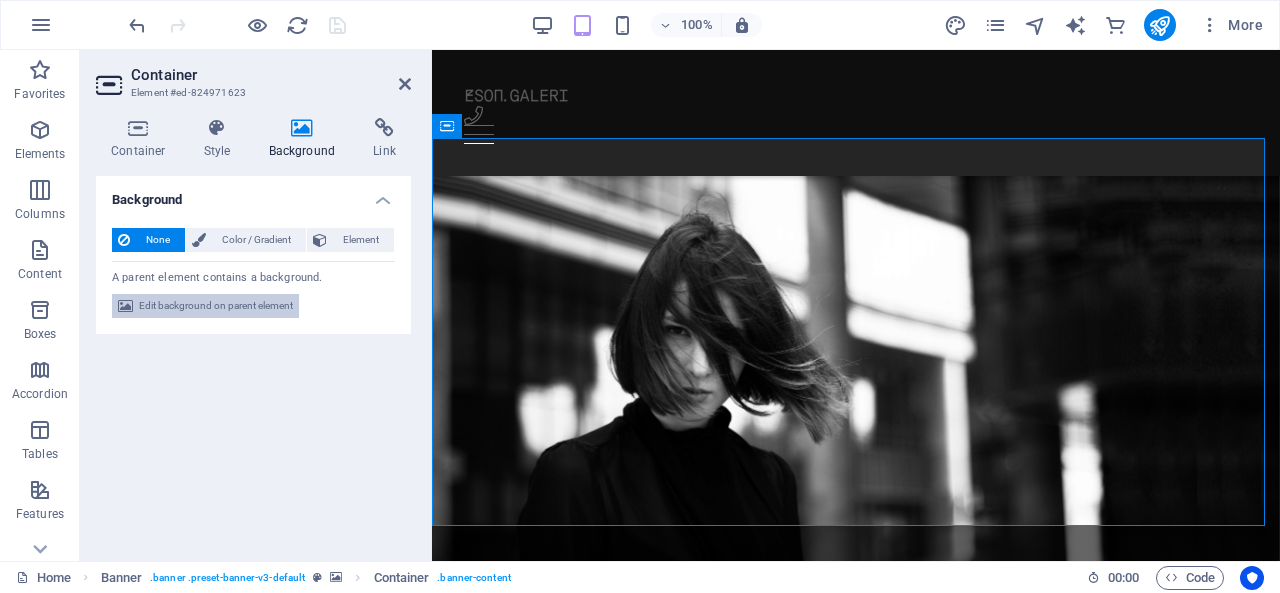 click on "Edit background on parent element" at bounding box center (216, 306) 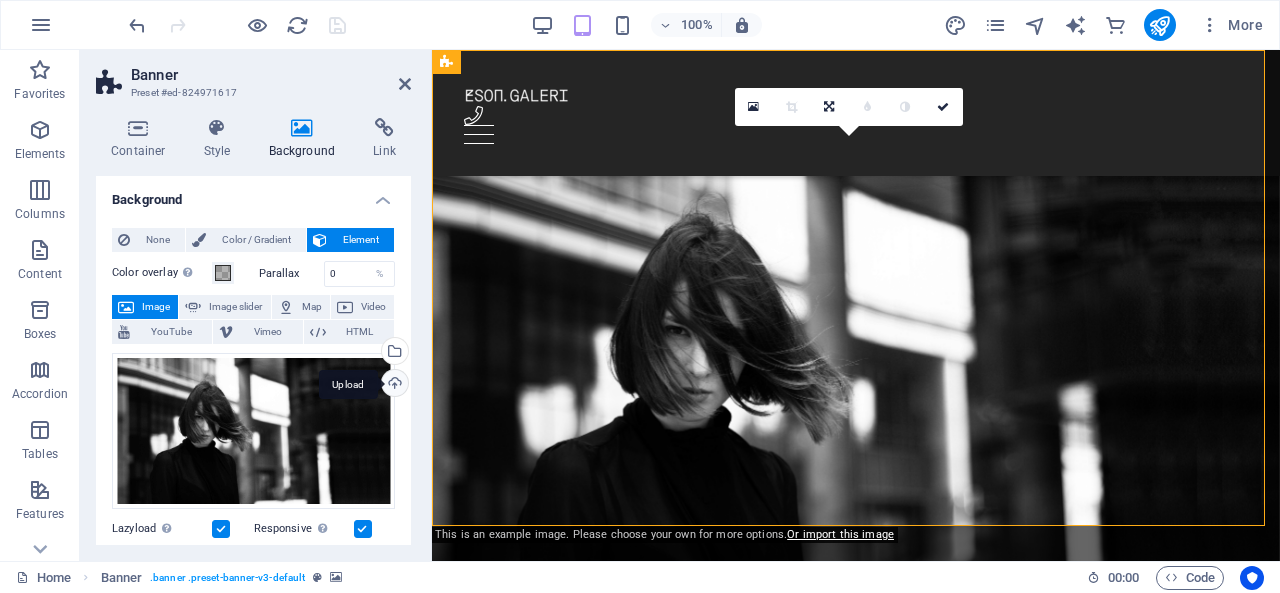 click on "Upload" at bounding box center [393, 385] 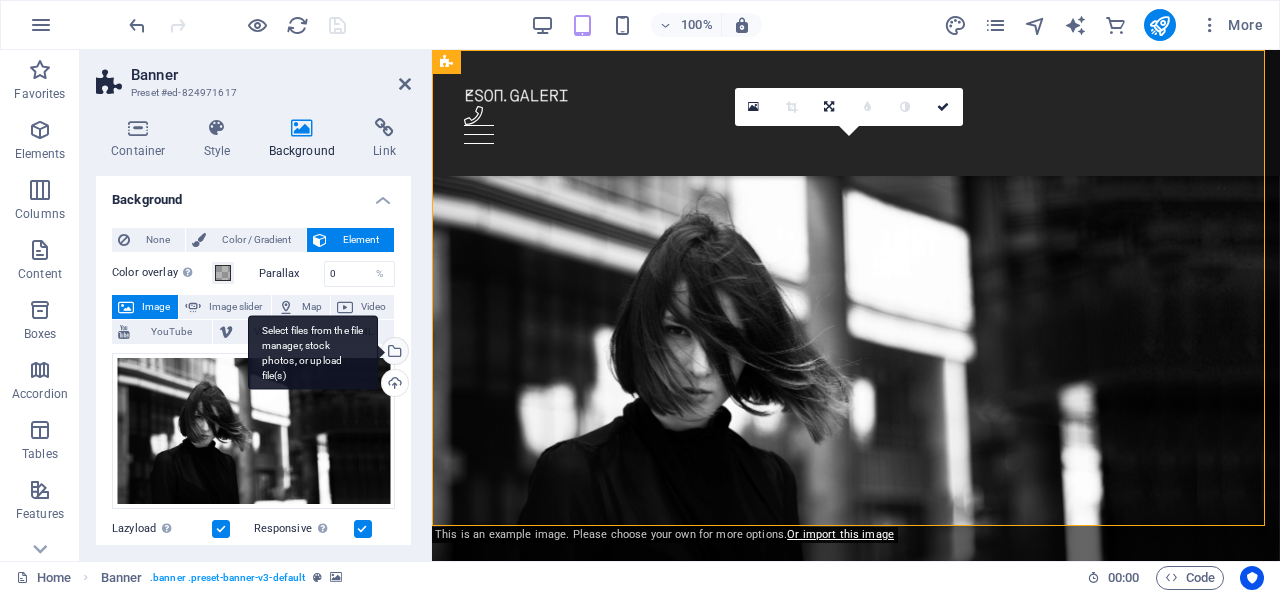 click on "Select files from the file manager, stock photos, or upload file(s)" at bounding box center [393, 353] 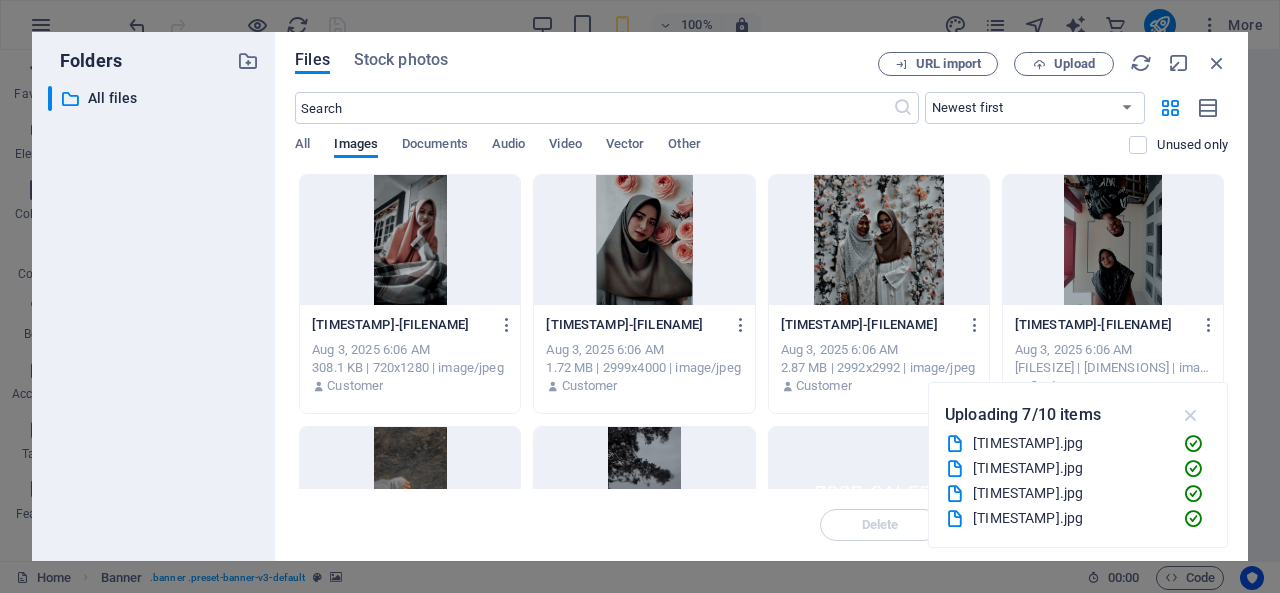 click at bounding box center [1191, 415] 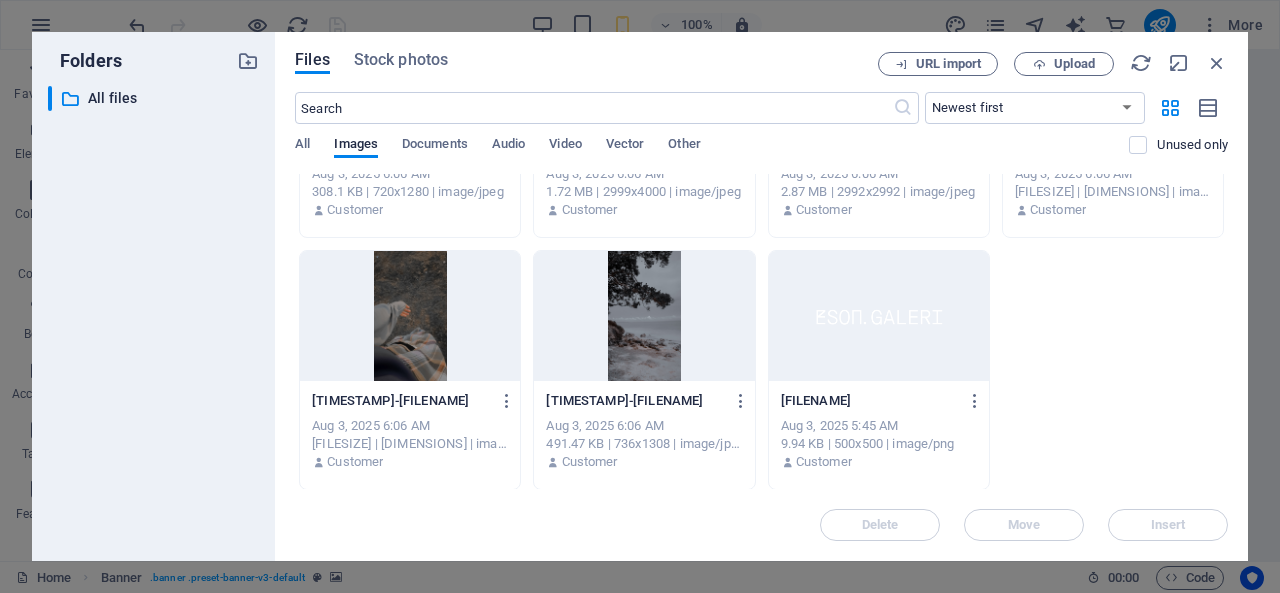 scroll, scrollTop: 0, scrollLeft: 0, axis: both 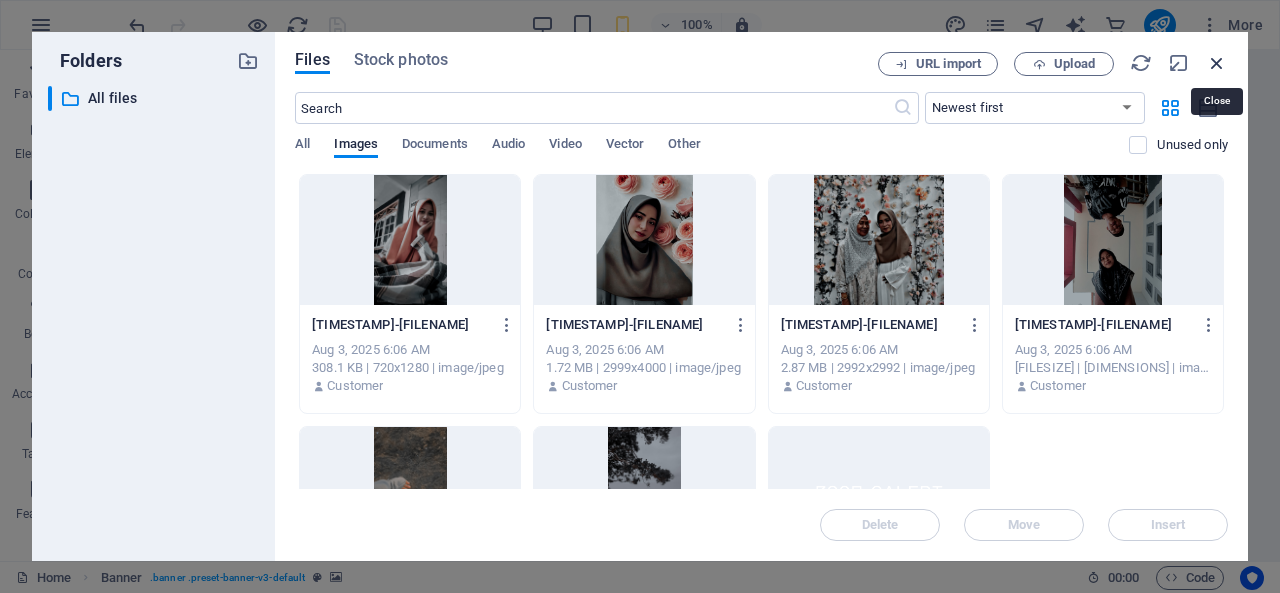 click at bounding box center [1217, 63] 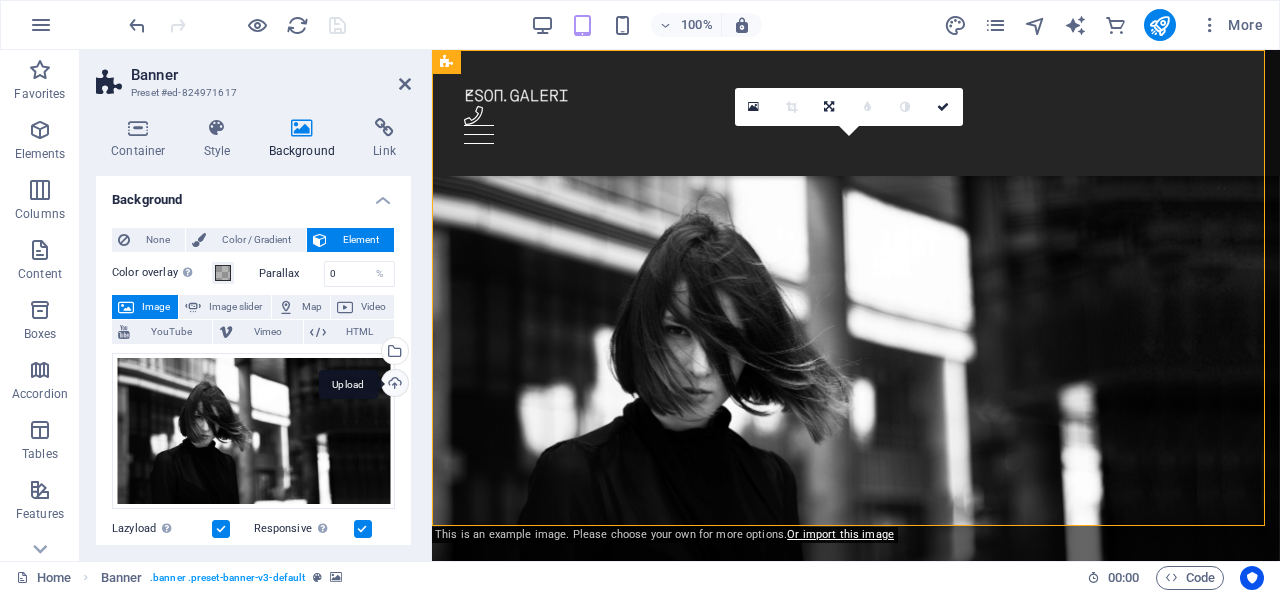 click on "Upload" at bounding box center [393, 385] 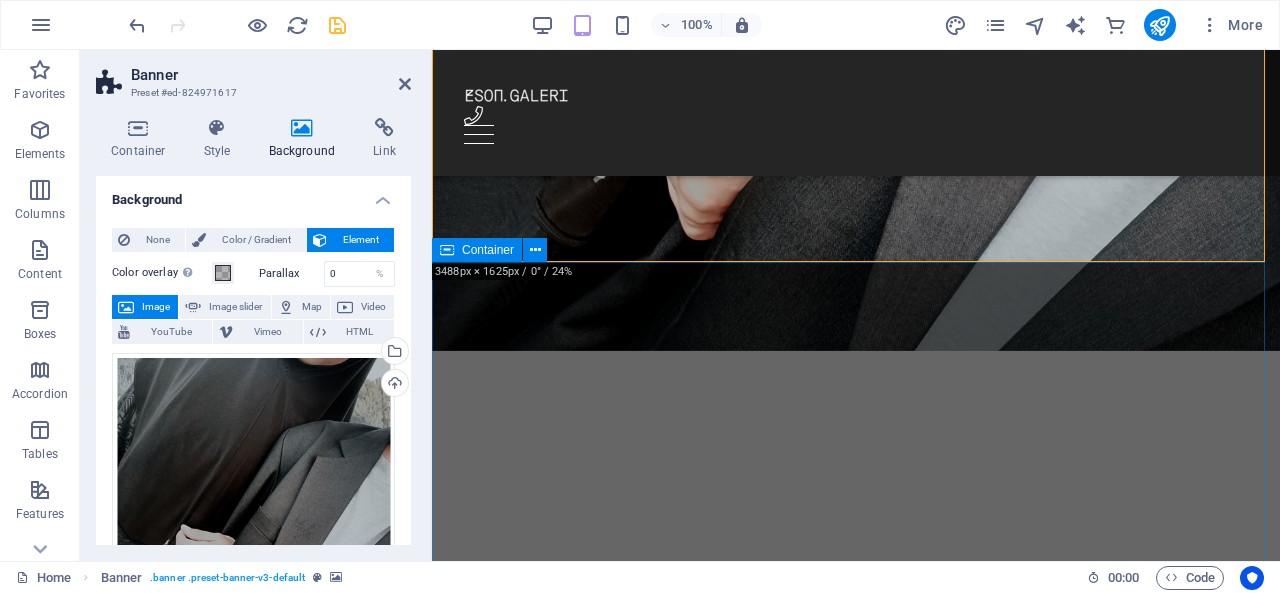 scroll, scrollTop: 0, scrollLeft: 0, axis: both 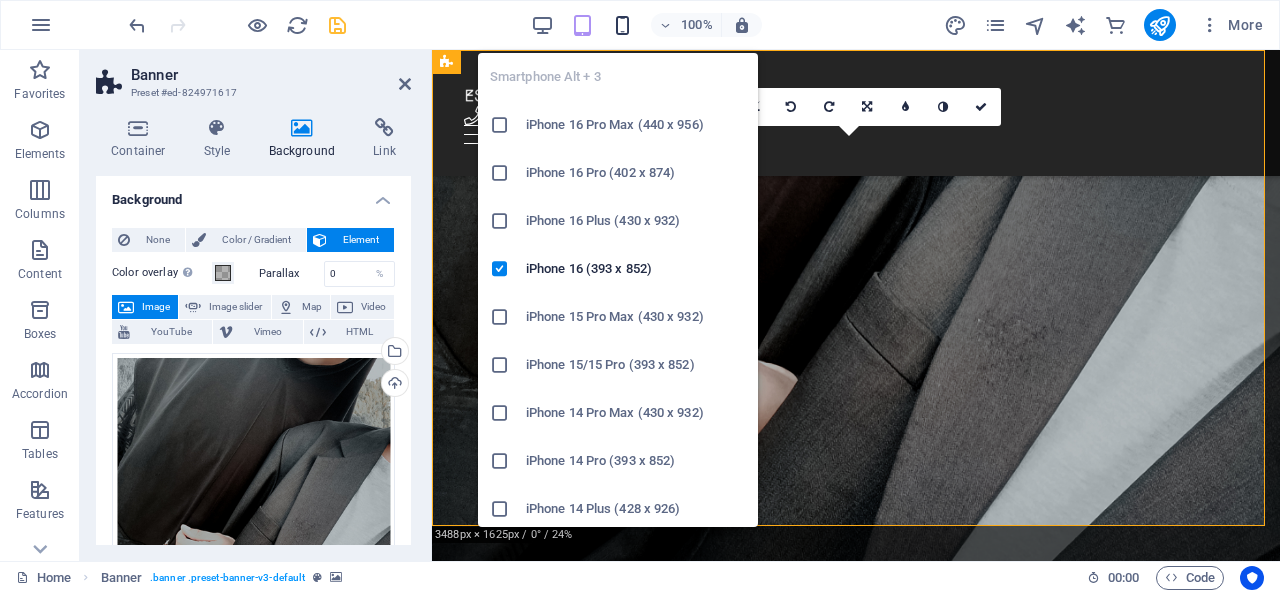click at bounding box center [622, 25] 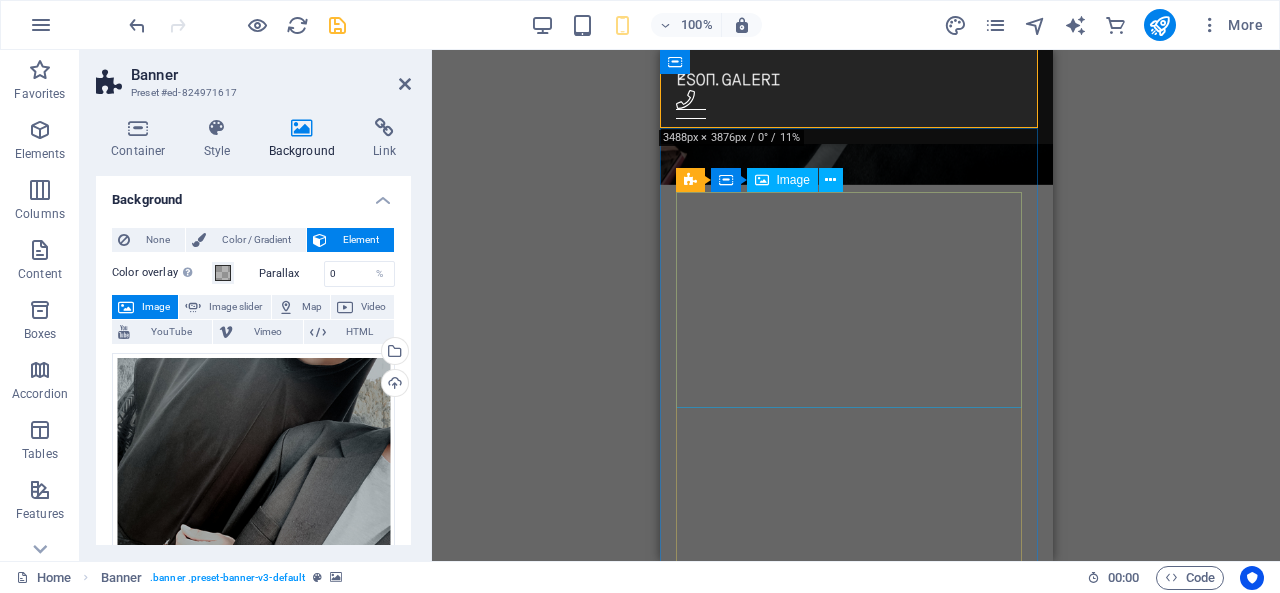 scroll, scrollTop: 0, scrollLeft: 0, axis: both 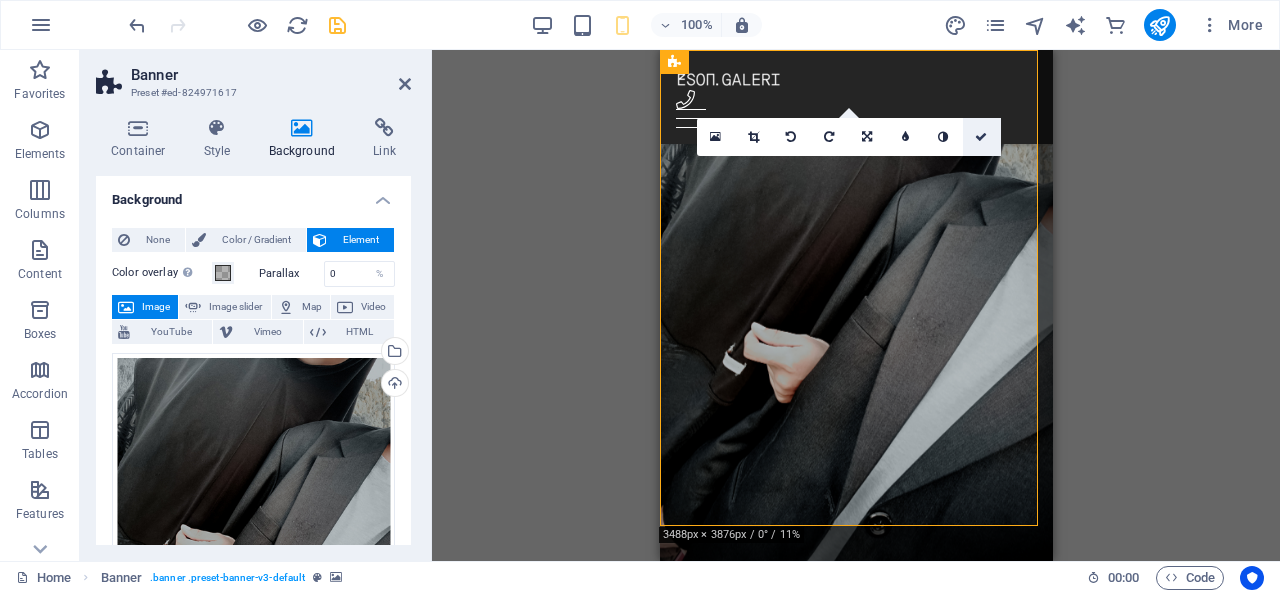 click at bounding box center [982, 137] 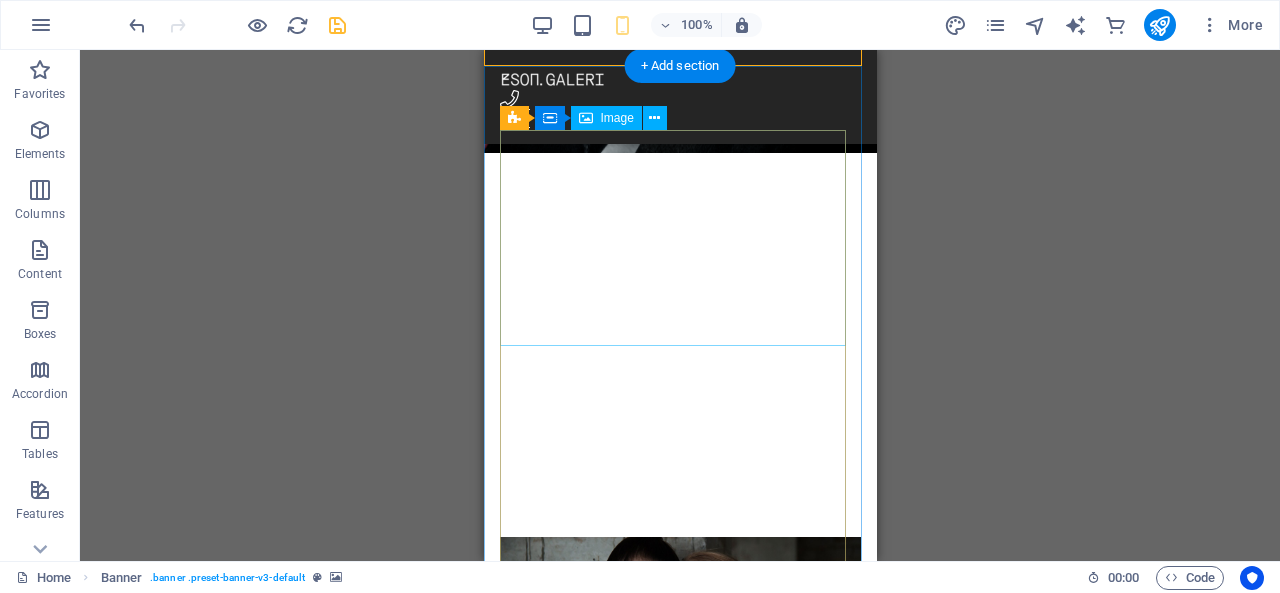 scroll, scrollTop: 452, scrollLeft: 0, axis: vertical 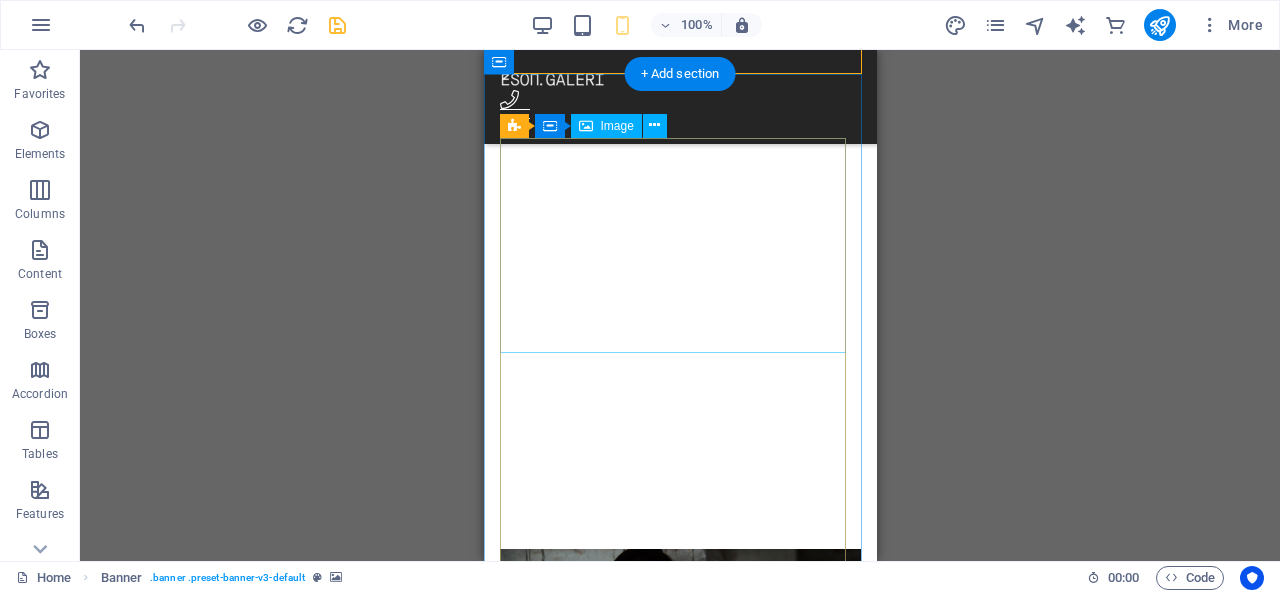 click at bounding box center (679, 661) 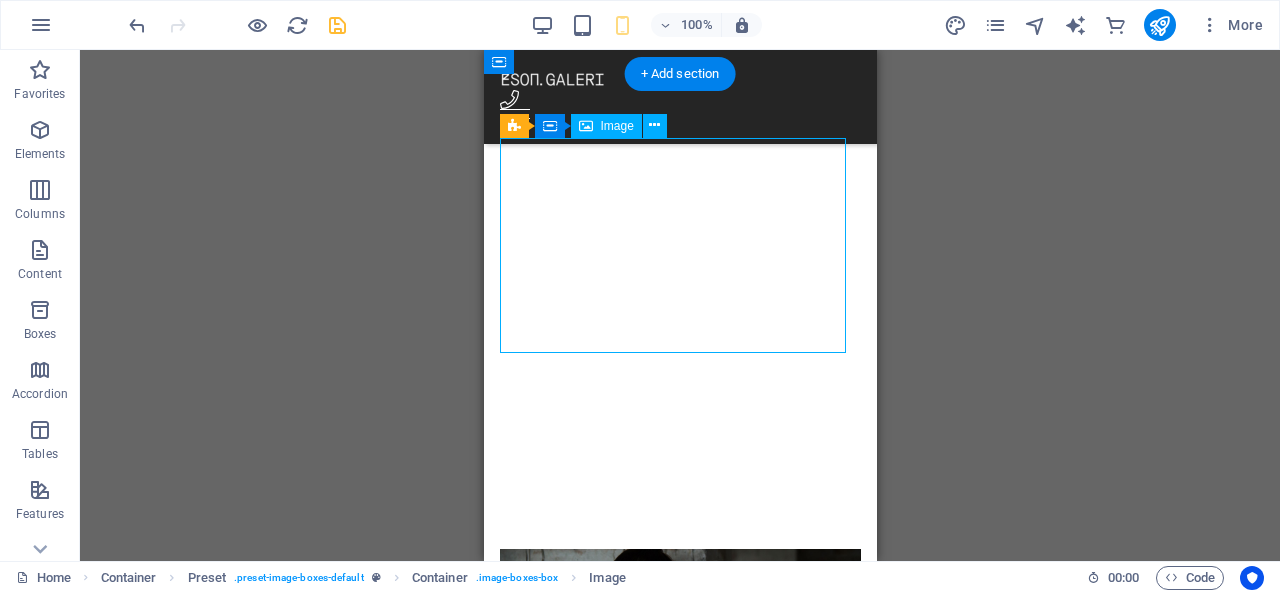 click at bounding box center [679, 661] 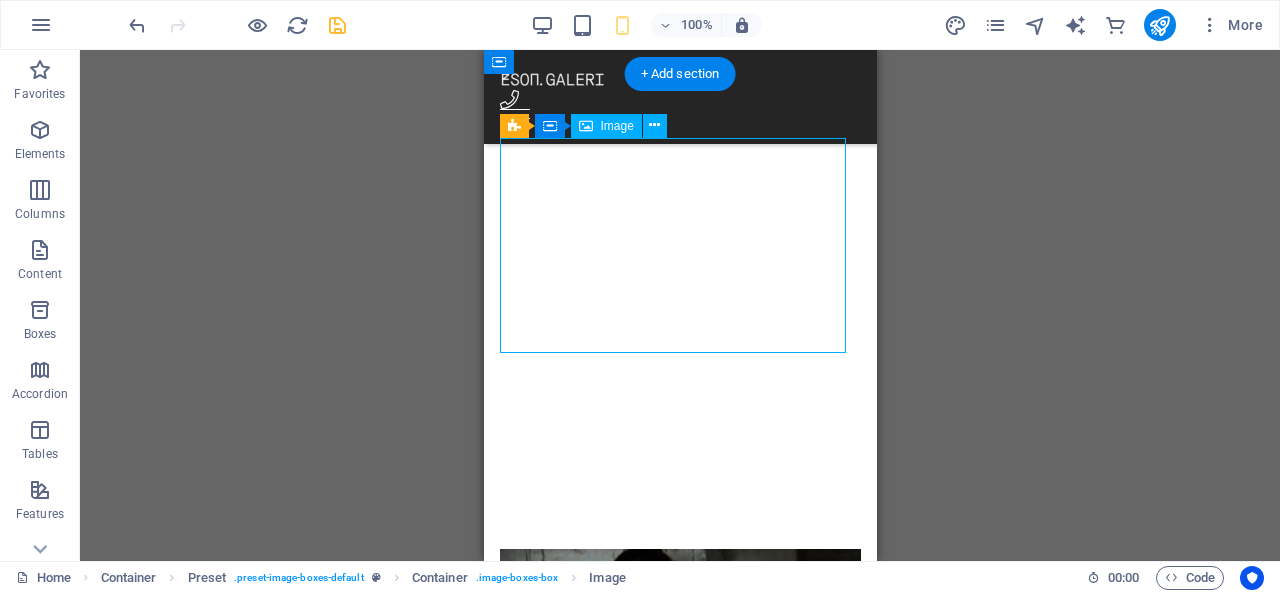 select on "%" 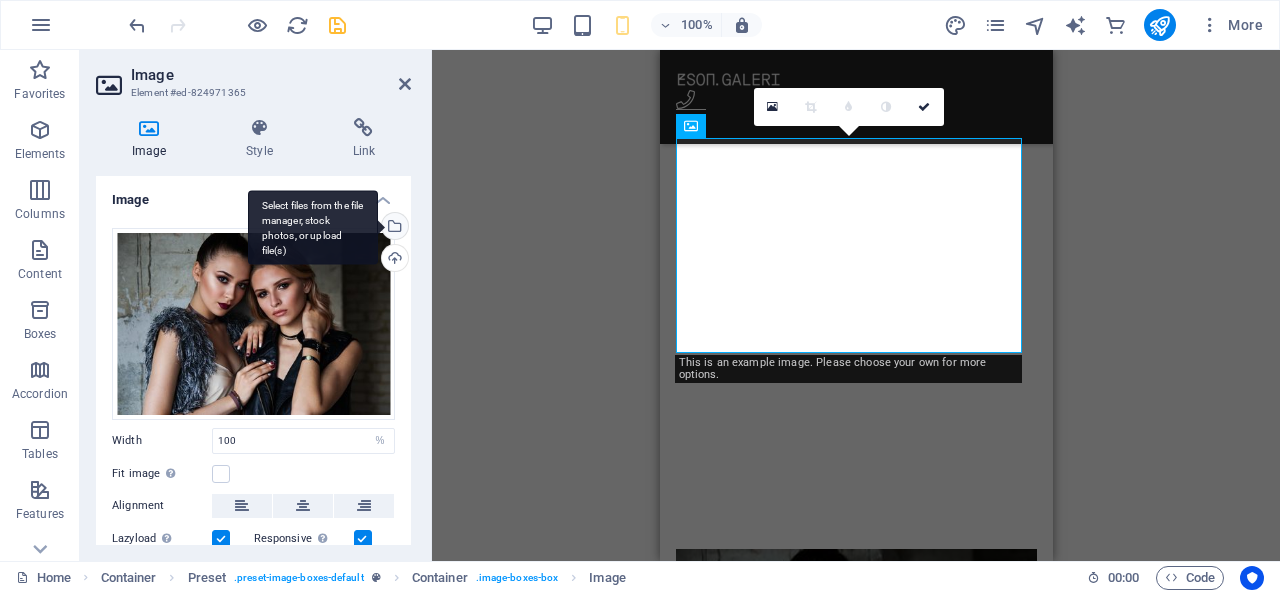 click on "Select files from the file manager, stock photos, or upload file(s)" at bounding box center [393, 228] 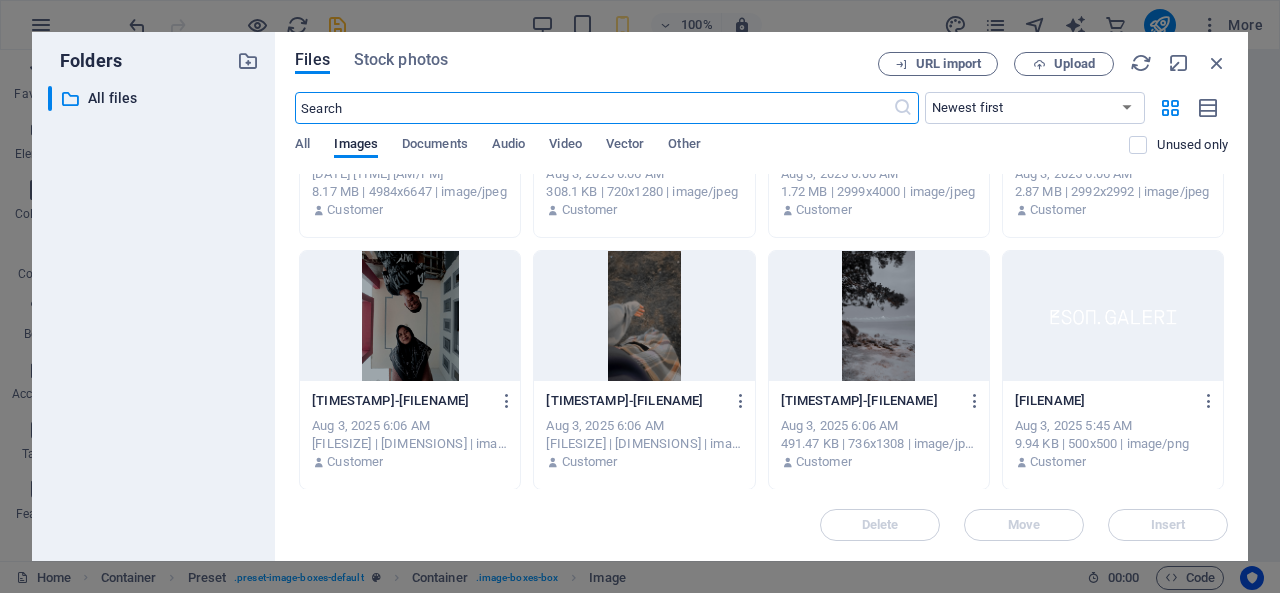 scroll, scrollTop: 0, scrollLeft: 0, axis: both 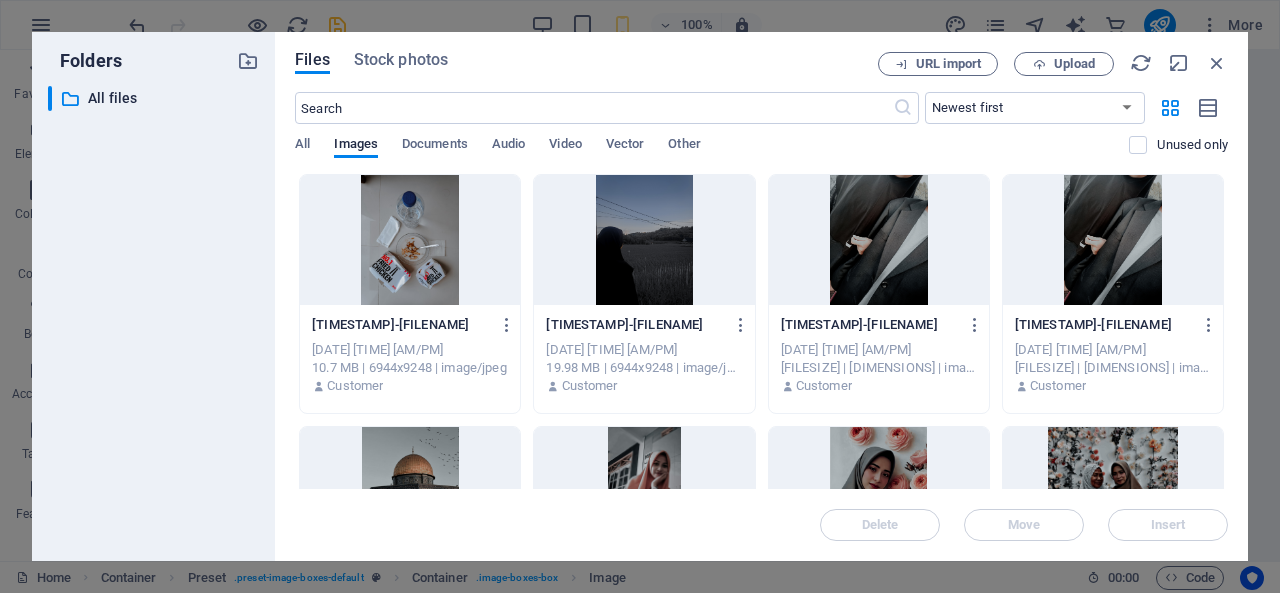 click at bounding box center (644, 240) 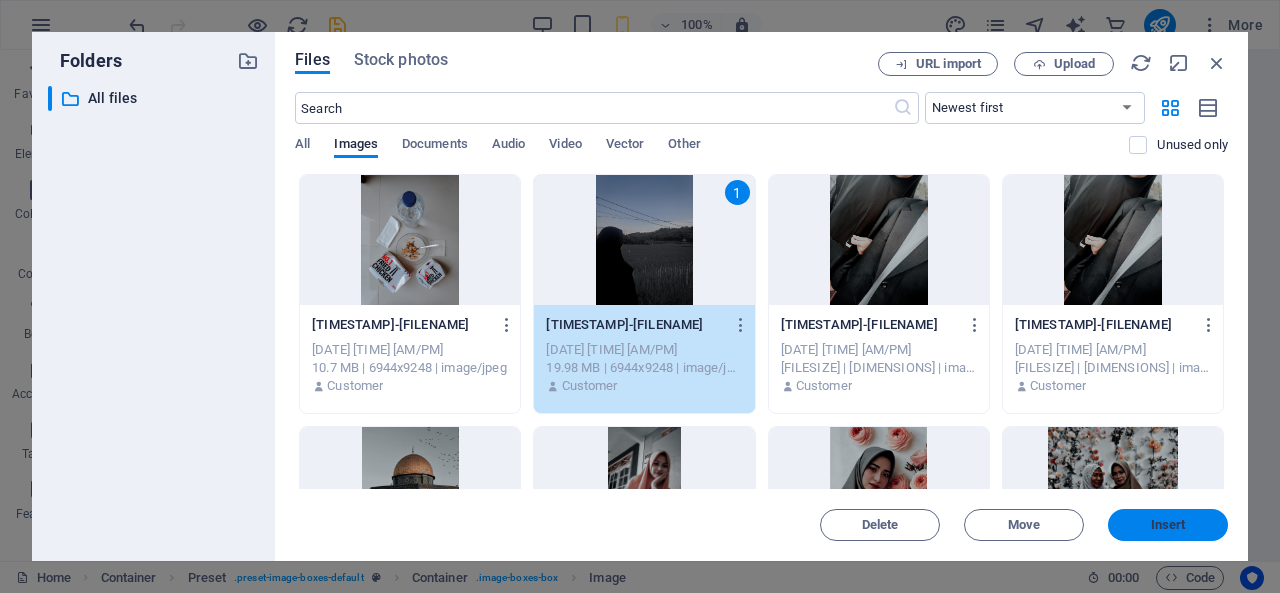 click on "Insert" at bounding box center (1168, 525) 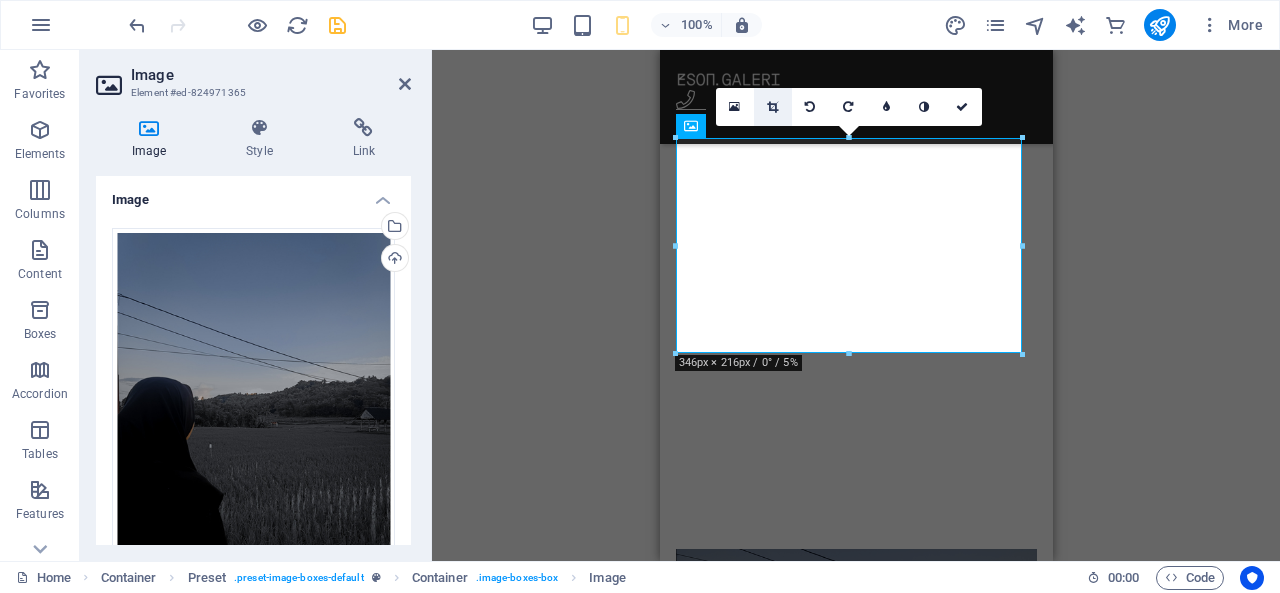 click at bounding box center [772, 107] 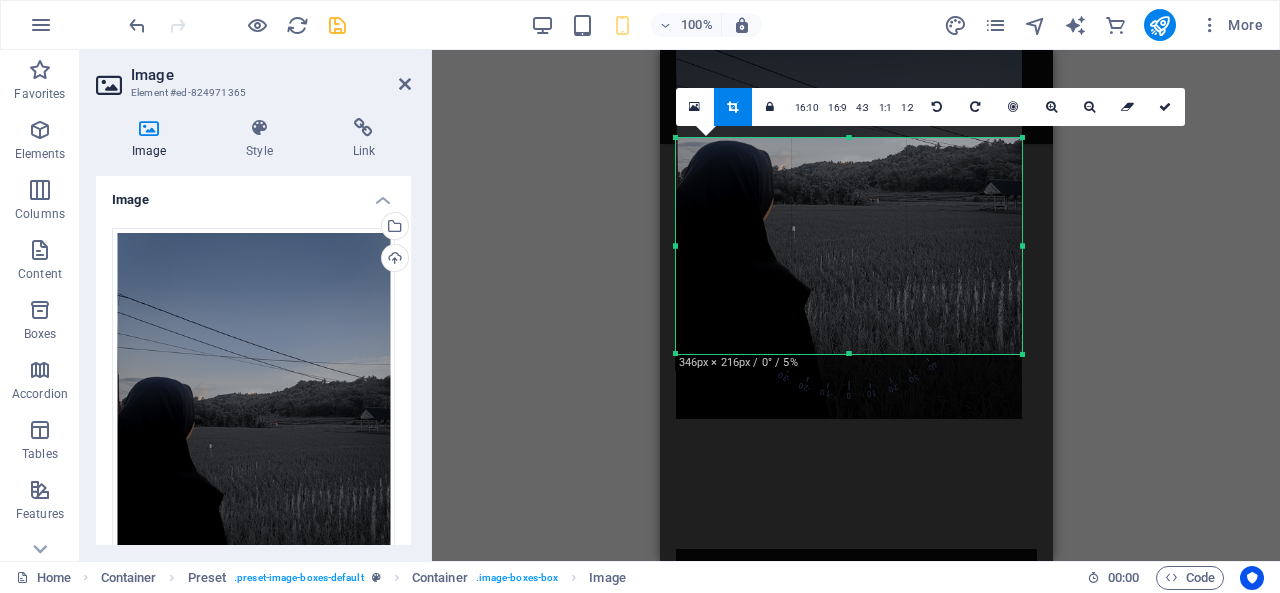 drag, startPoint x: 826, startPoint y: 232, endPoint x: 822, endPoint y: 175, distance: 57.14018 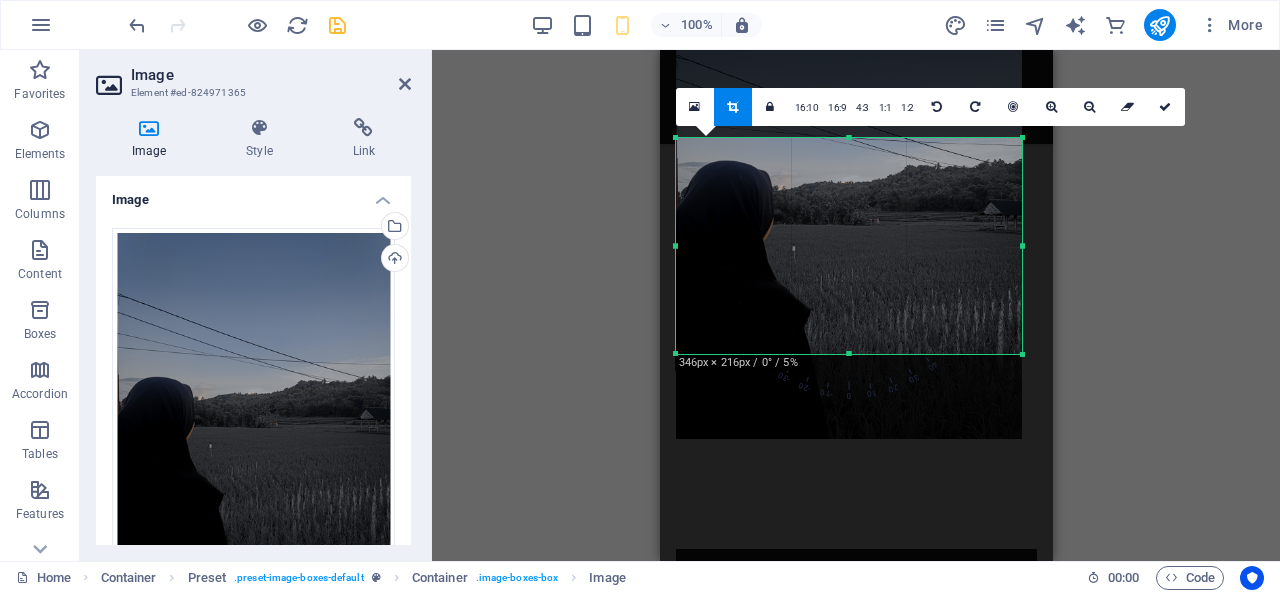 click at bounding box center (849, 208) 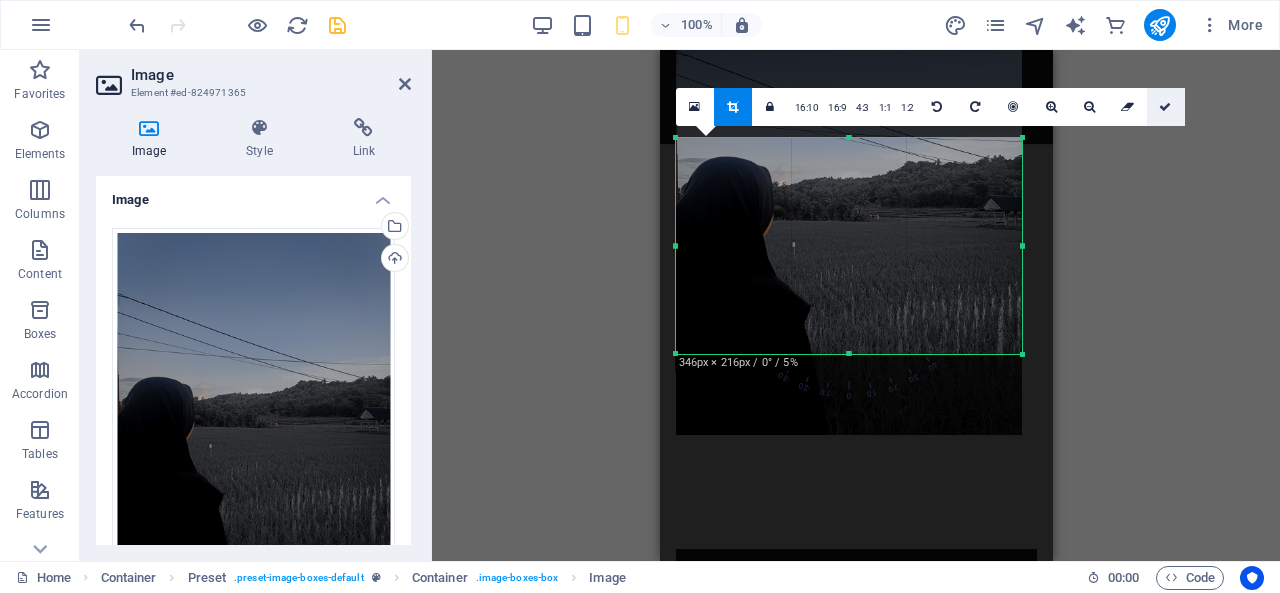 click at bounding box center (1165, 107) 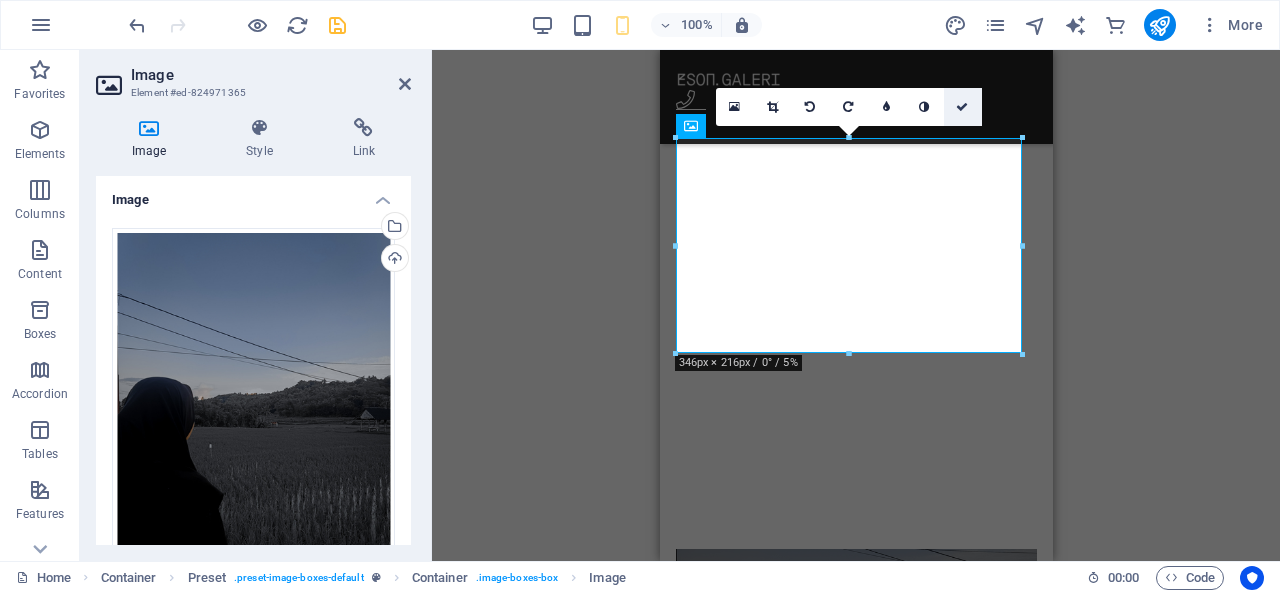click at bounding box center (962, 107) 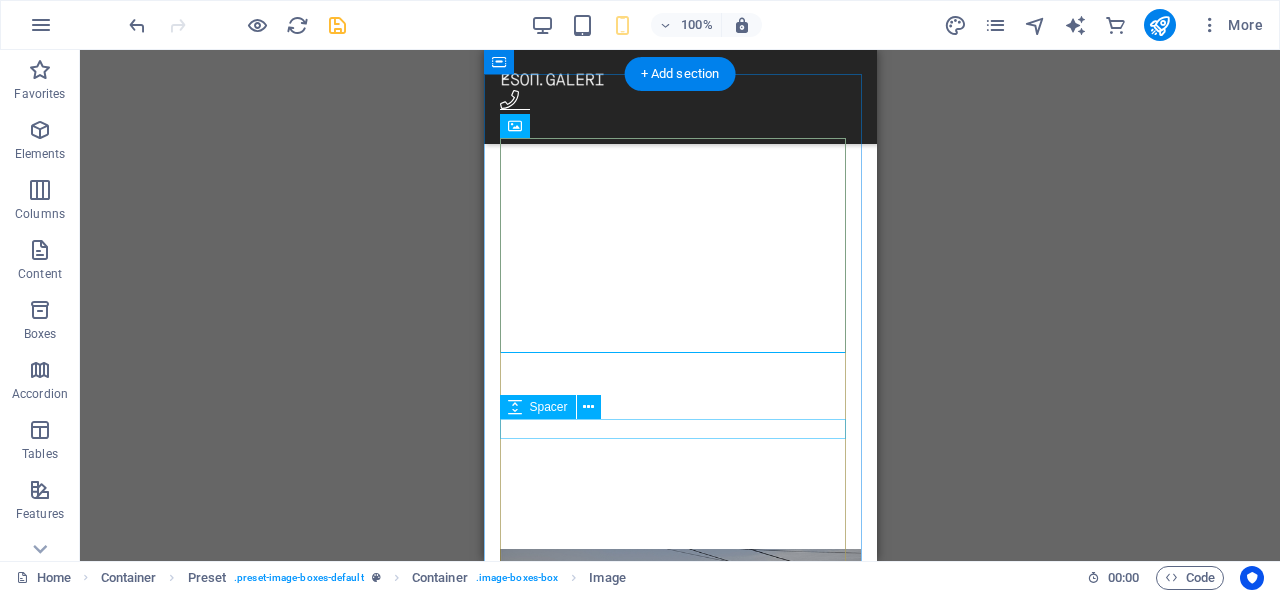 click at bounding box center [679, 849] 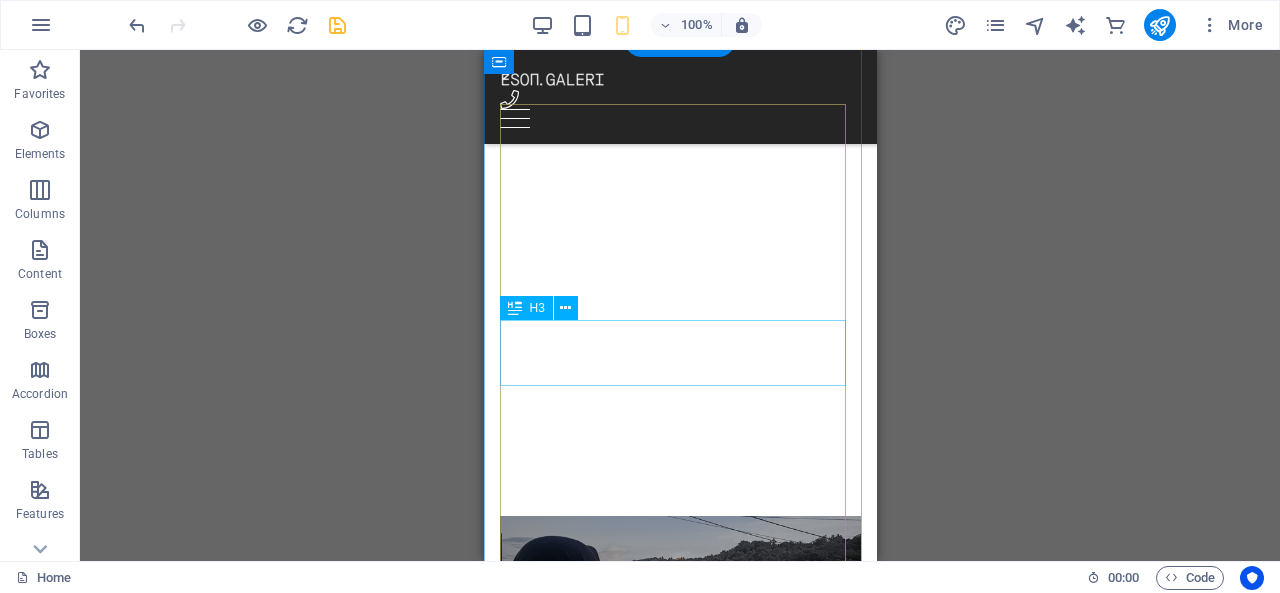 scroll, scrollTop: 486, scrollLeft: 0, axis: vertical 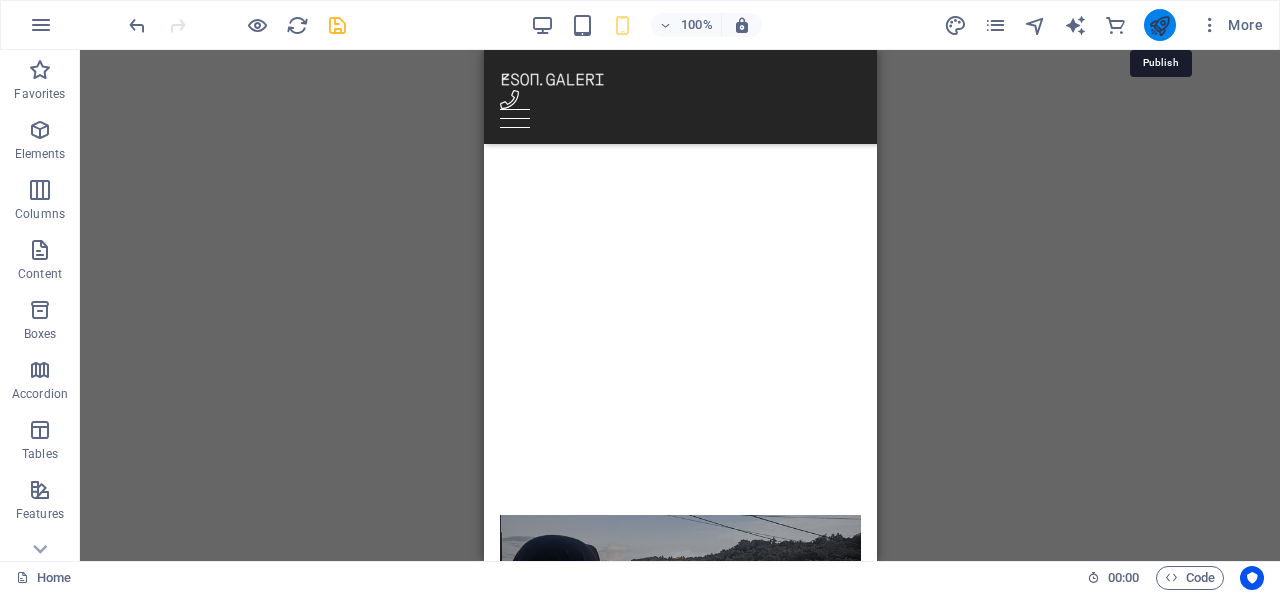 click at bounding box center (1159, 25) 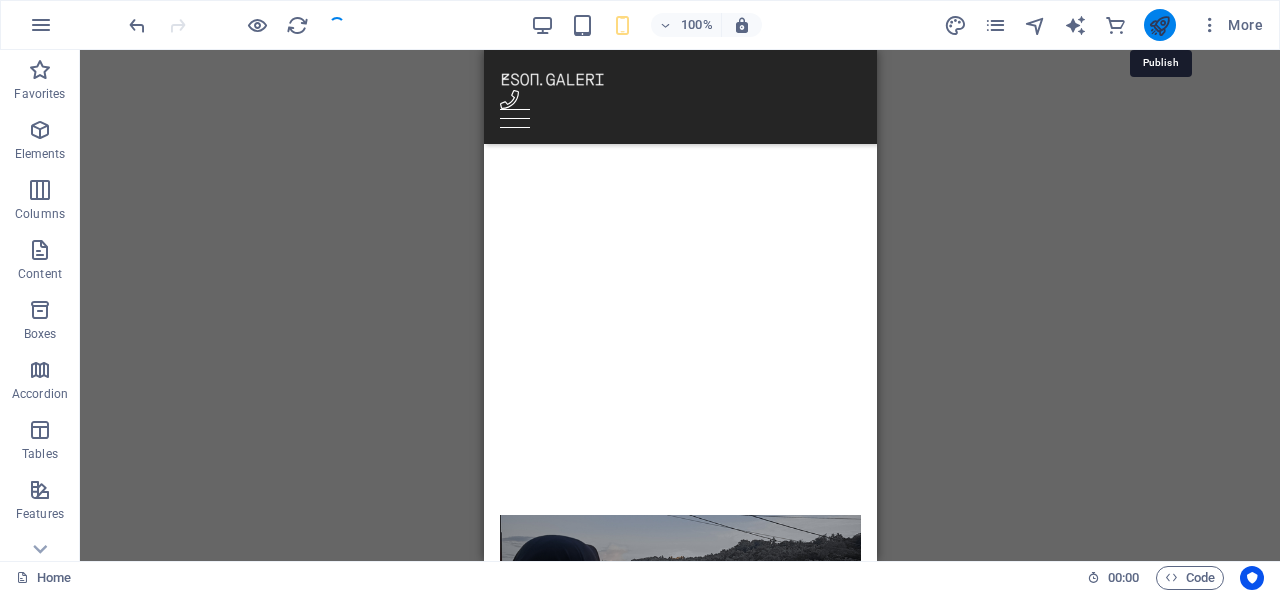 click at bounding box center [1159, 25] 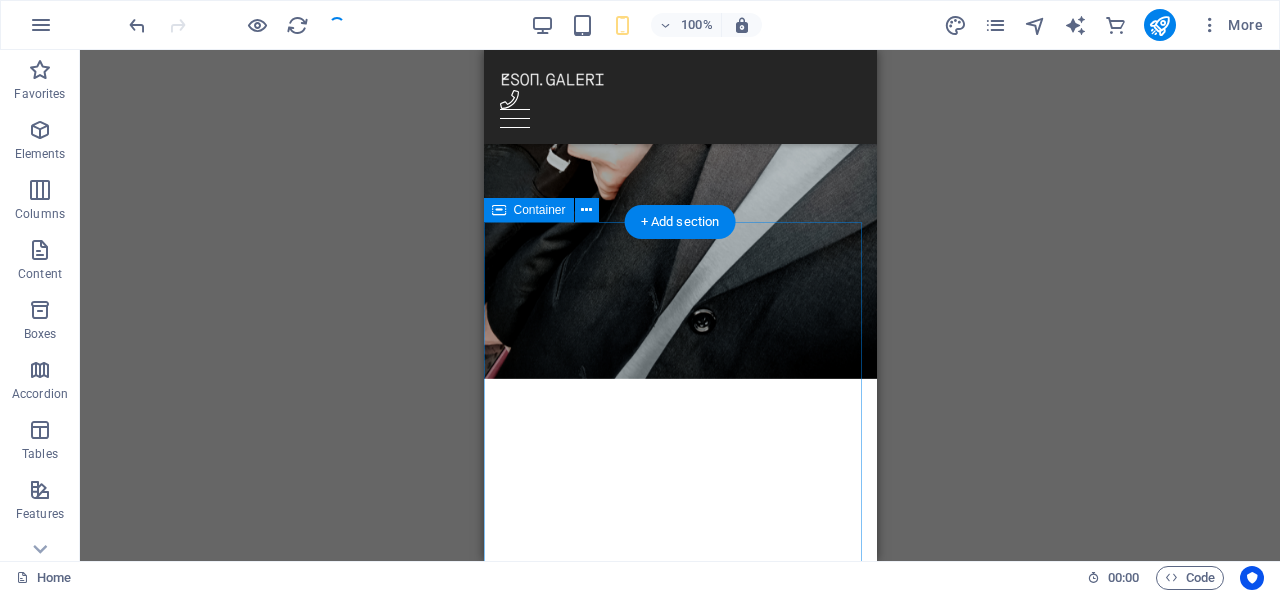 scroll, scrollTop: 0, scrollLeft: 0, axis: both 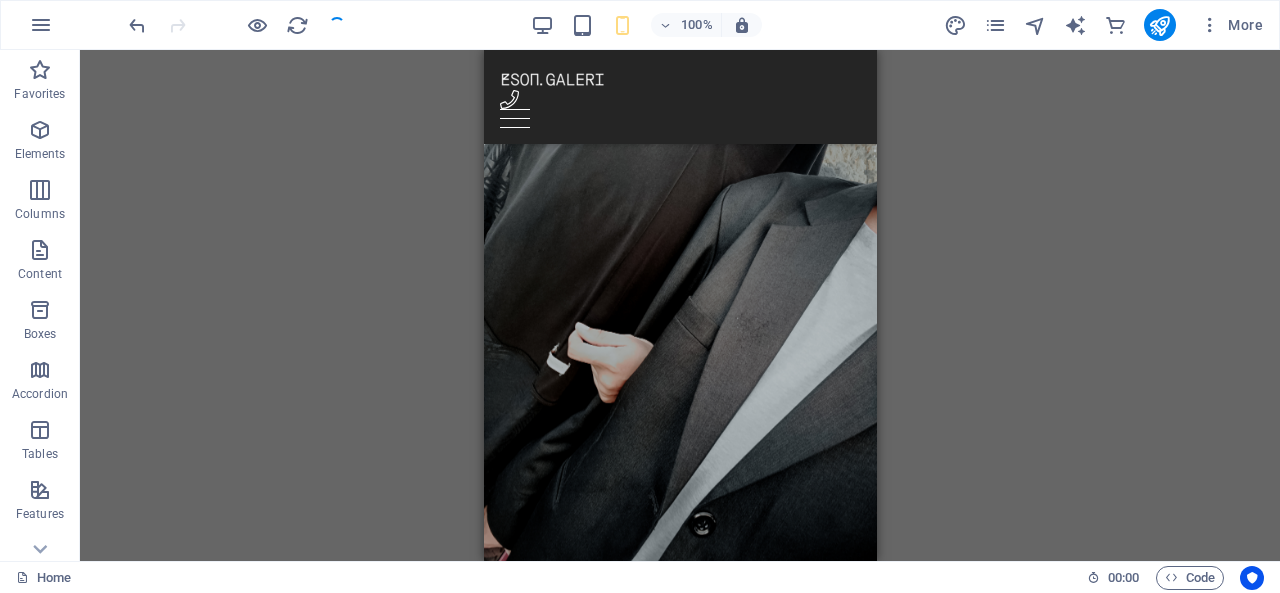 click on "Drag here to replace the existing content. Press “Ctrl” if you want to create a new element.
H1   Banner   Container   Menu Bar   Logo   Container   Menu   H2   Button   Icon   Spacer   Container   Preset   Container   Image   Preset   Container   H3   Text   Spacer   Button   Container   Image   Container   H3   Spacer   Text   Spacer   Spacer   Preset   H2   Preset   Gallery   Preset   Spacer   Text   Preset   Gallery   Preset   Preset   Spacer   Text   Preset   H2   Spacer   Preset   Gallery   Preset   H2   Spacer   Button   Icon   Spacer   Spacer   Text   Container   Preset   Gallery   Preset   Container   H2   Text   Spacer   Container   Preset   Container   H3   Container   Text   H3   Container   Container   Container   H2   Spacer   Products   Spacer   Container   H2   Spacer   Container   Image   Container   Text   Spacer   Button   Spacer   H3   HTML   Icon" at bounding box center [680, 305] 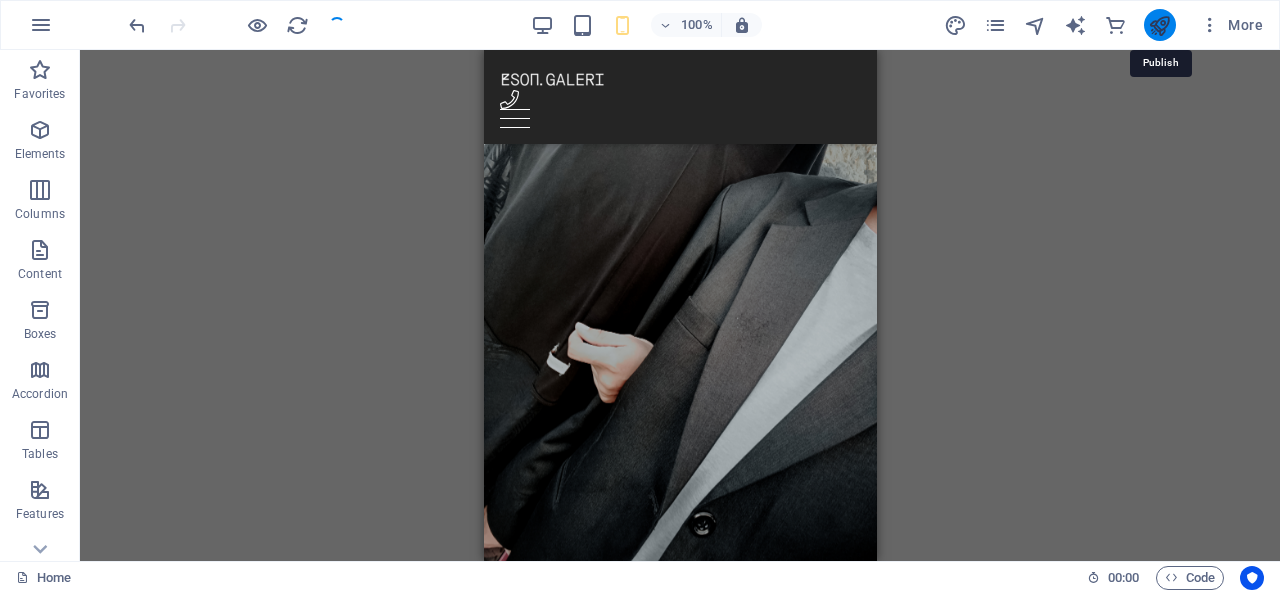 click at bounding box center (1159, 25) 